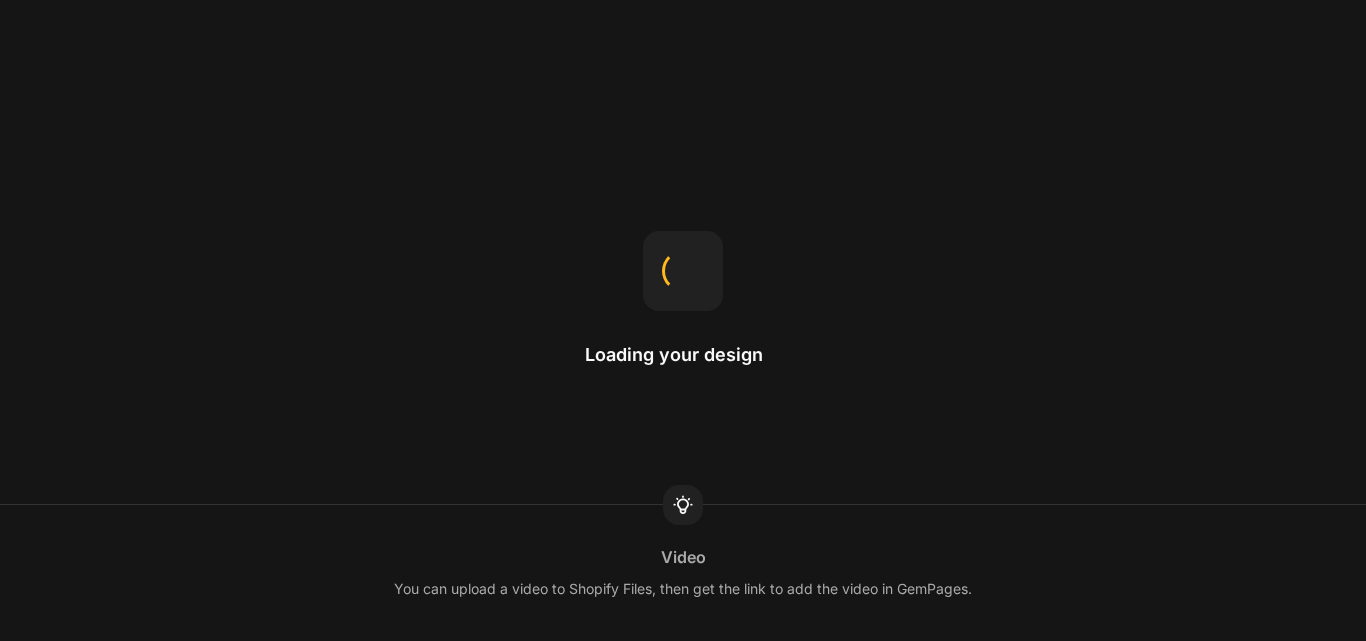 scroll, scrollTop: 0, scrollLeft: 0, axis: both 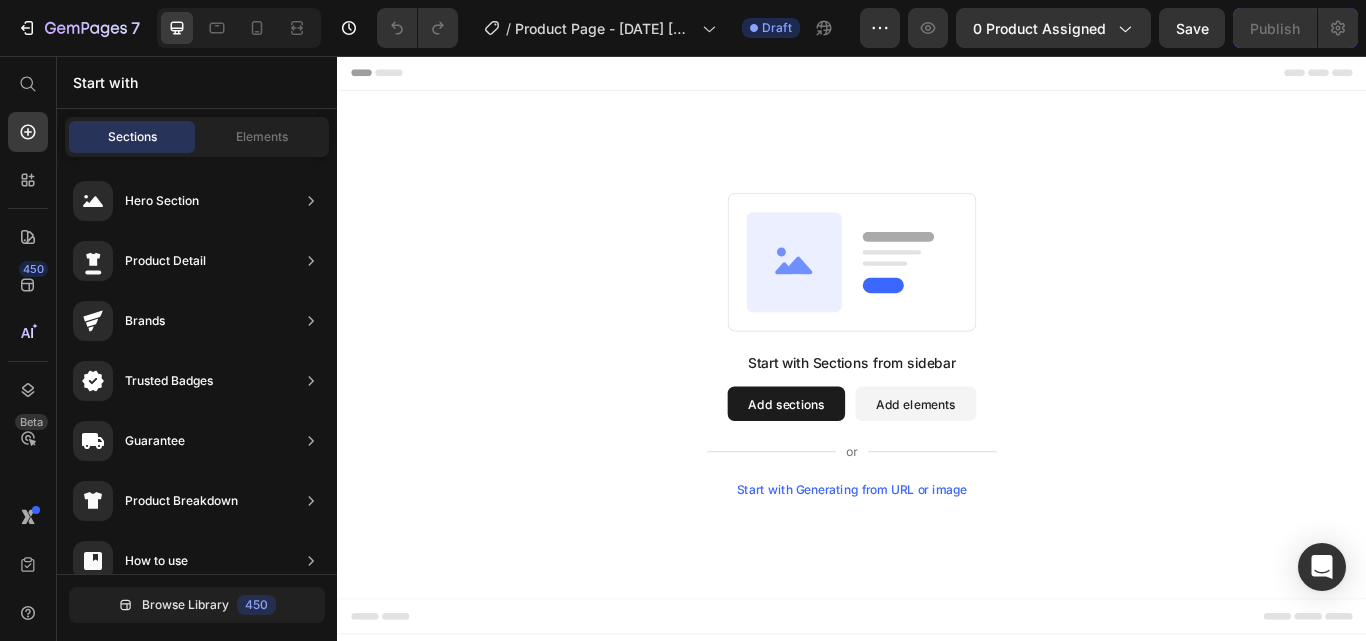 click on "Add elements" at bounding box center [1011, 462] 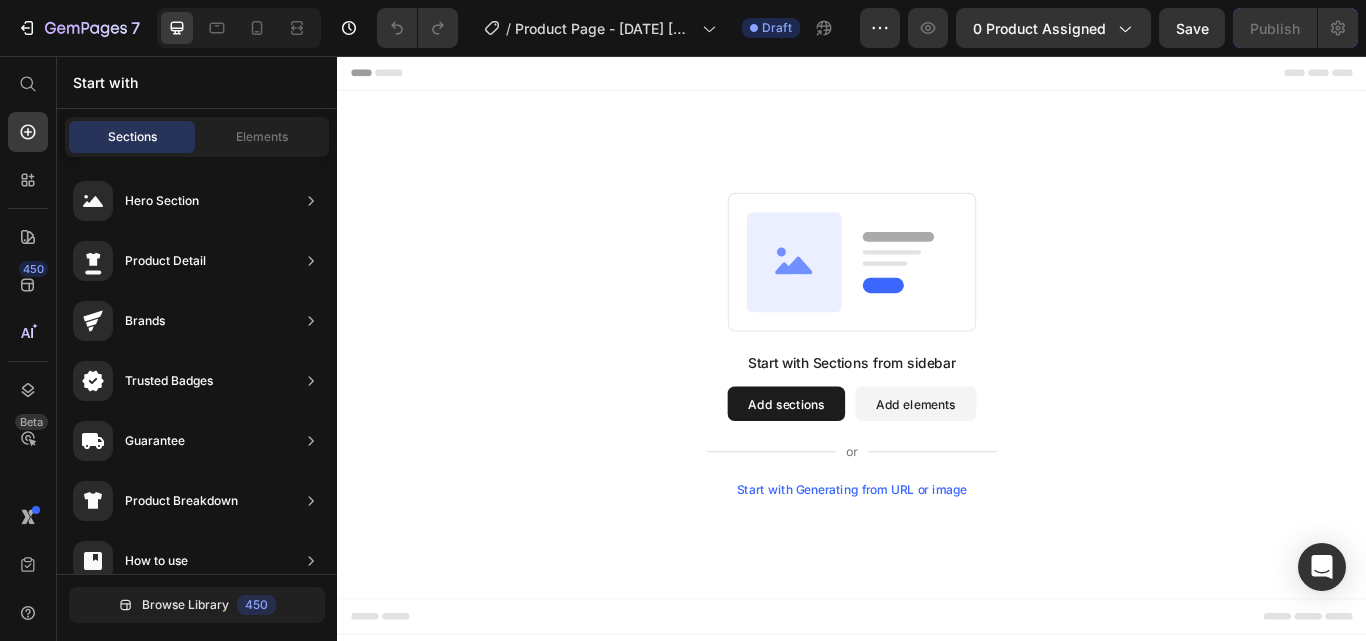 click on "Add elements" at bounding box center [1011, 462] 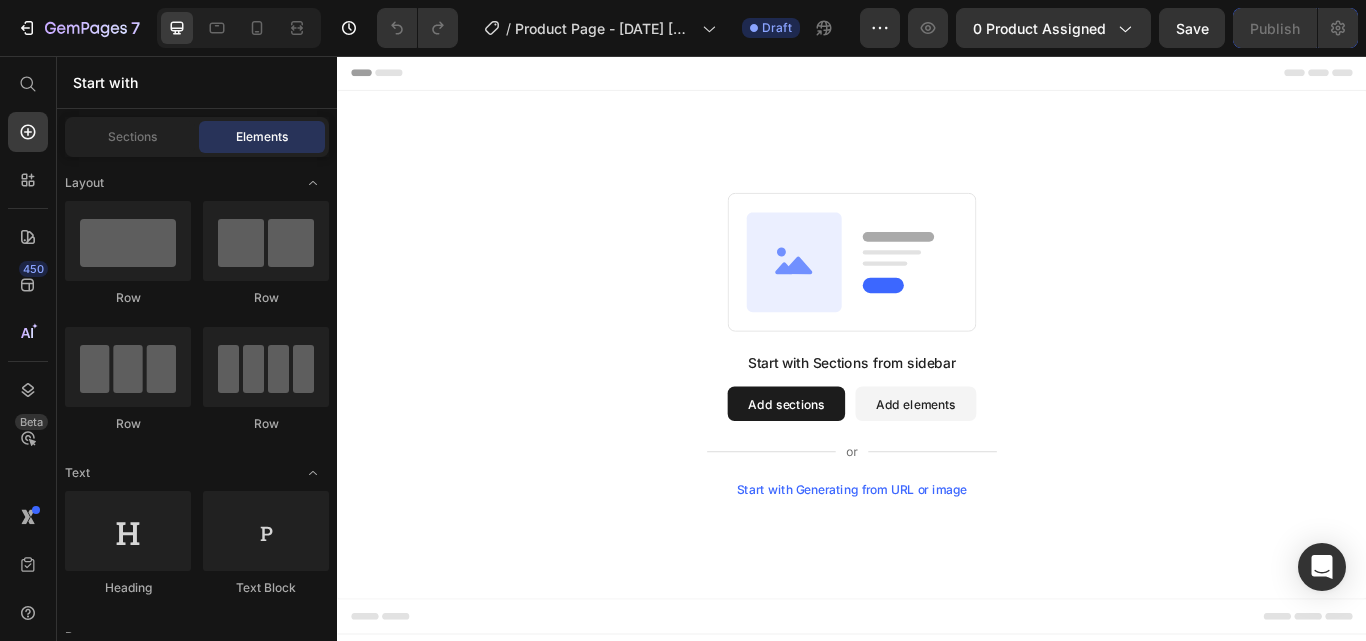 click on "Add elements" at bounding box center (1011, 462) 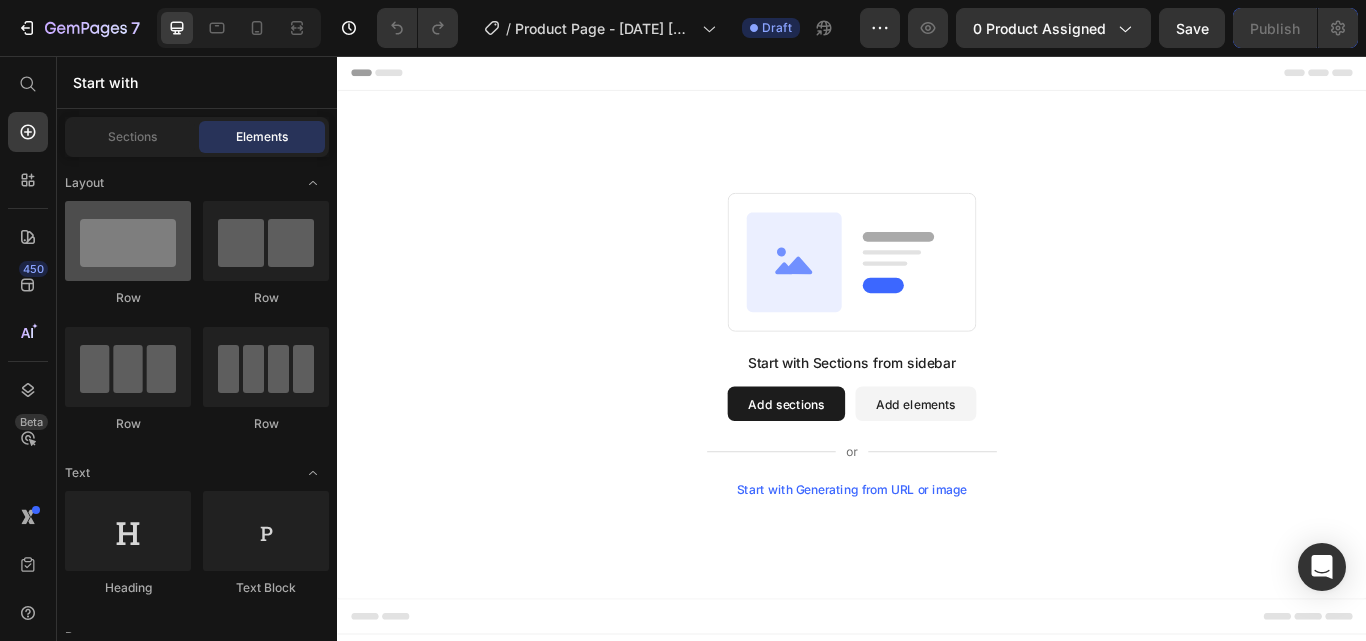 click at bounding box center (128, 241) 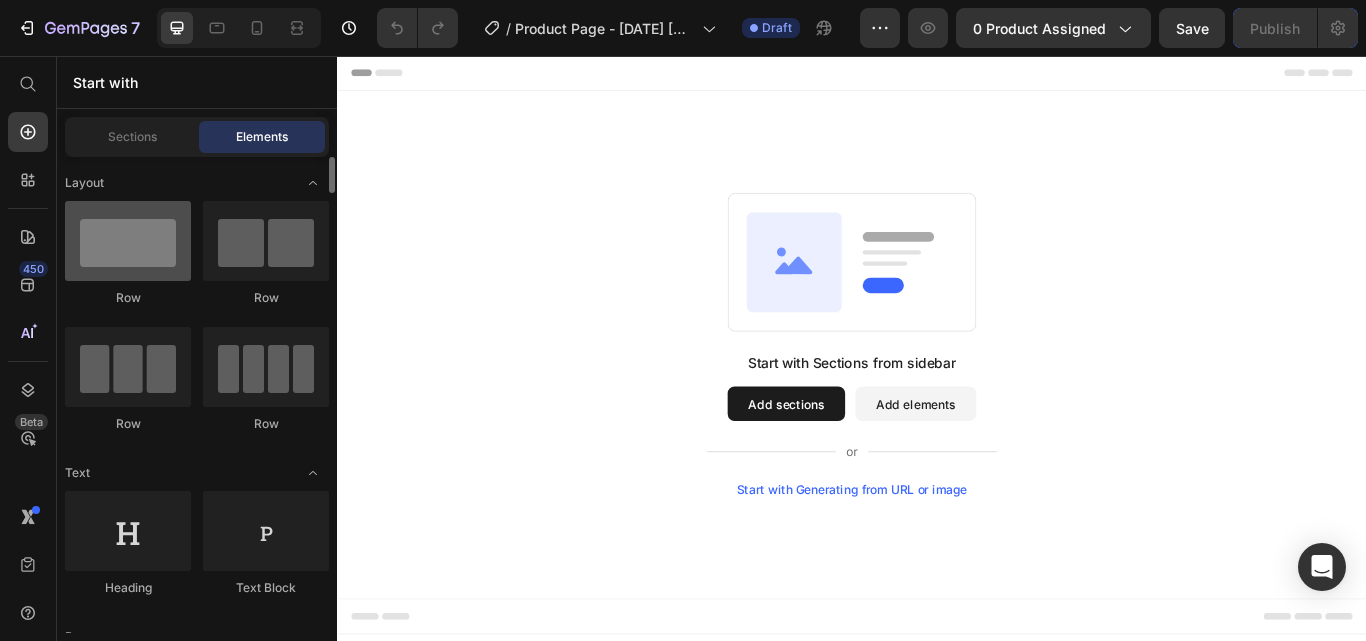 click at bounding box center (128, 241) 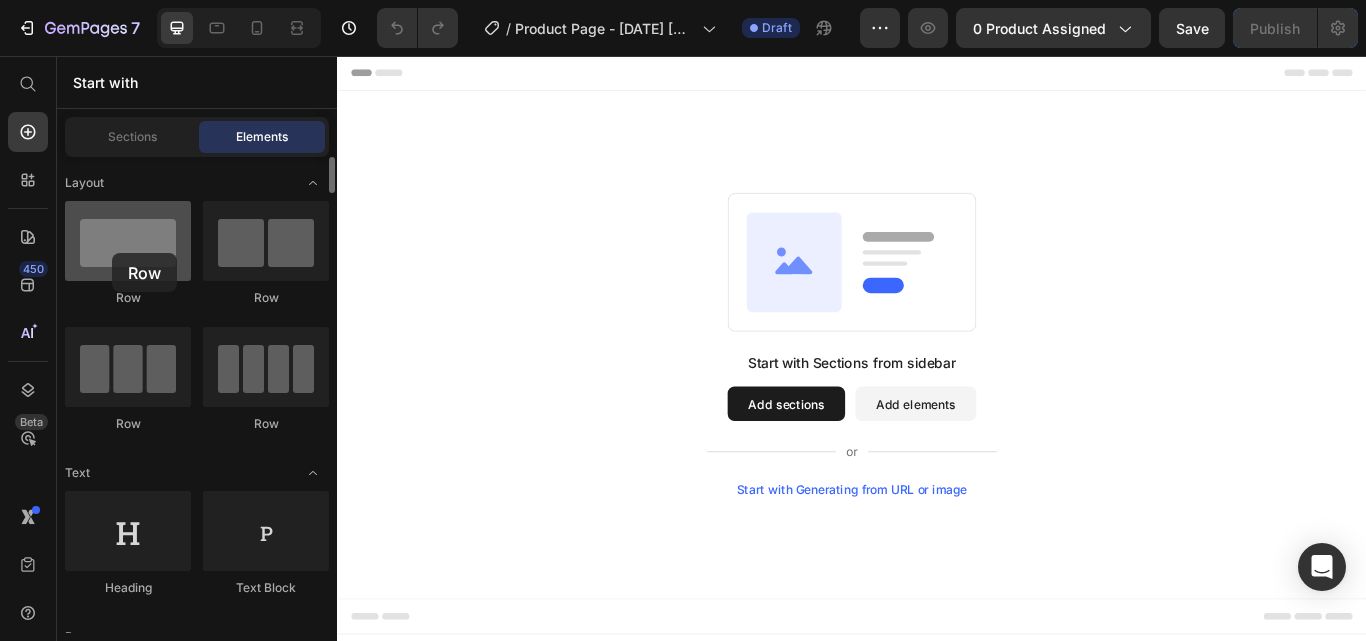 click at bounding box center [128, 241] 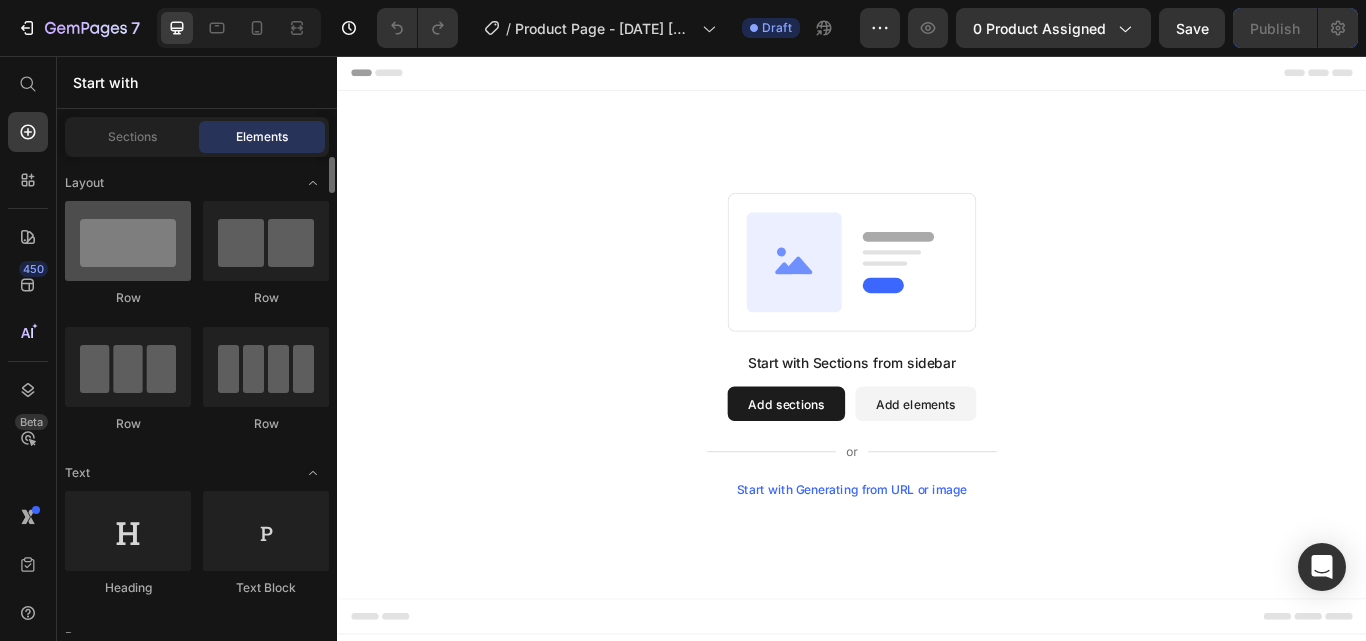 click at bounding box center [128, 241] 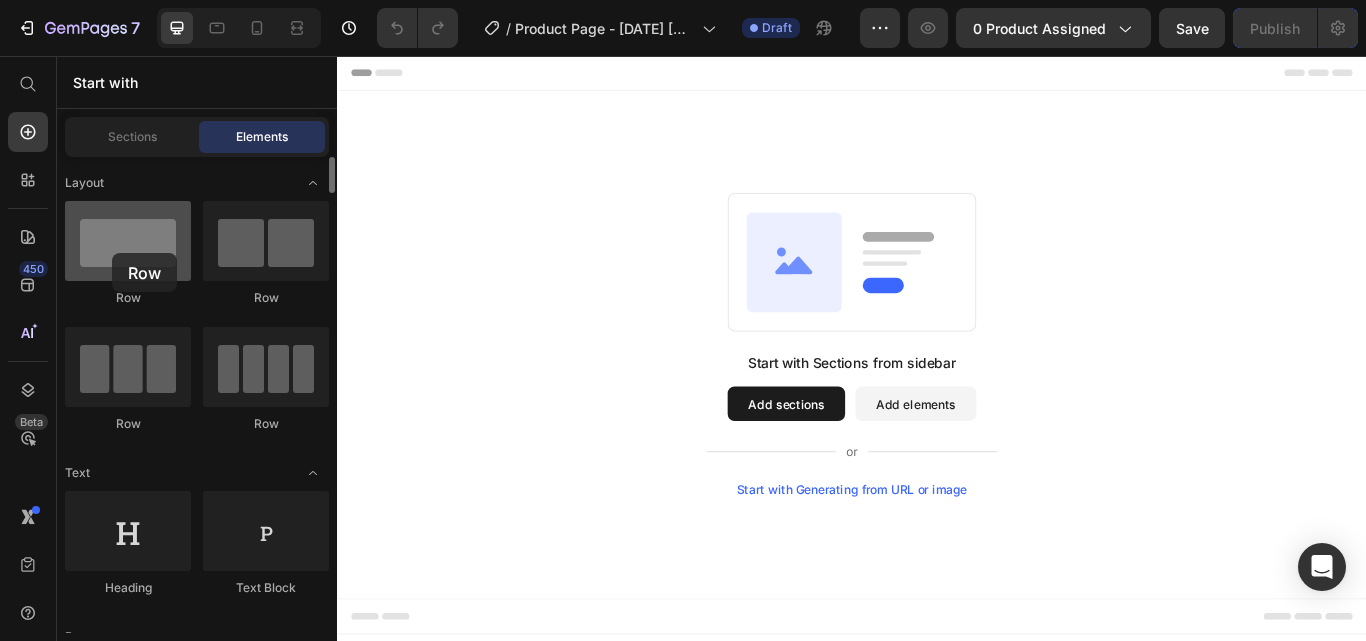 click at bounding box center [128, 241] 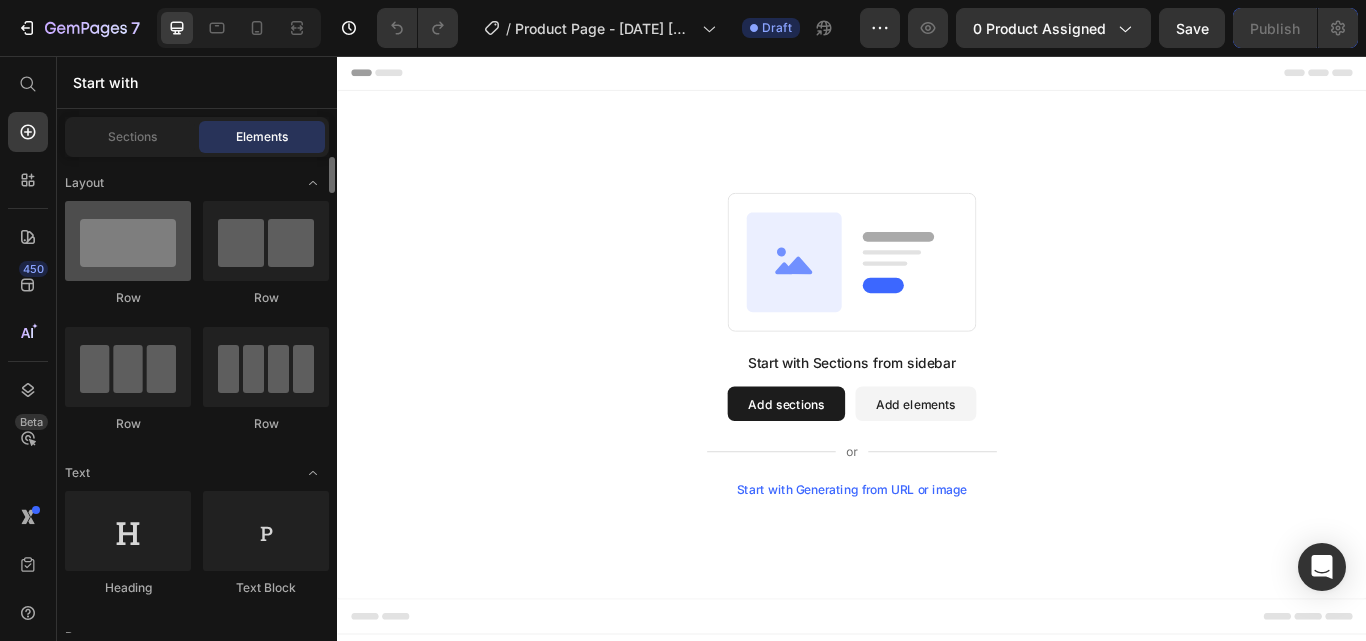 click at bounding box center [128, 241] 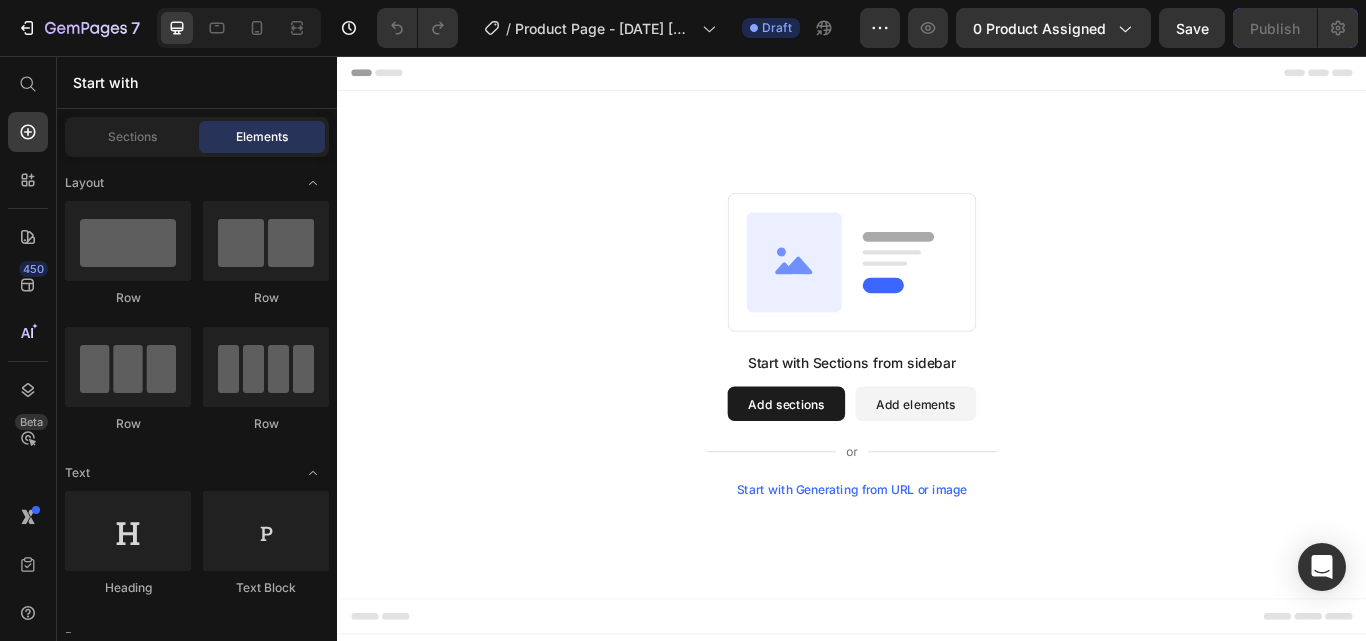 click on "Add elements" at bounding box center [1011, 462] 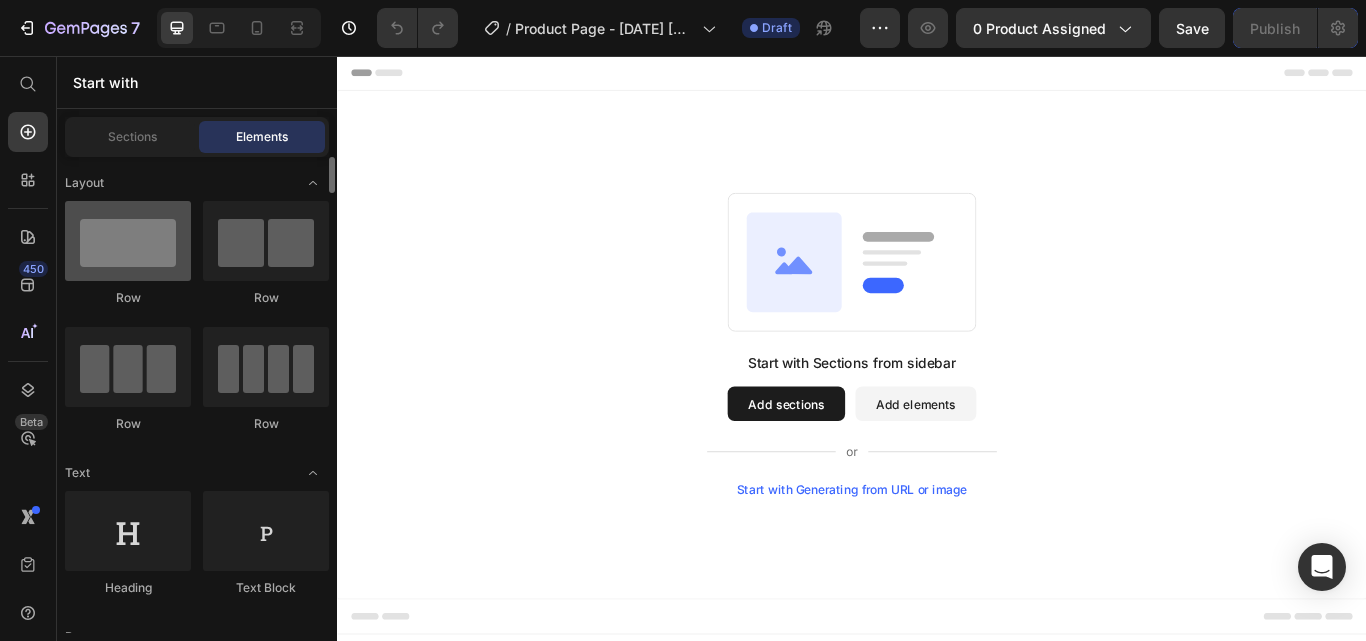click at bounding box center (128, 241) 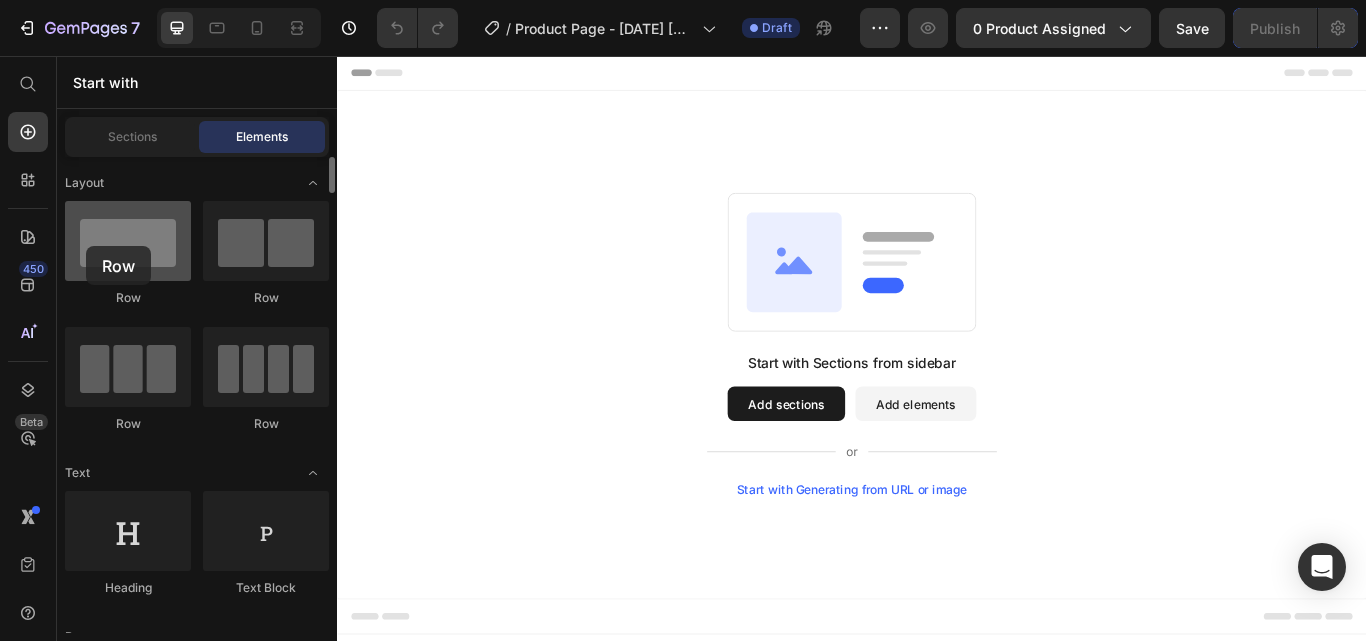 click at bounding box center [128, 241] 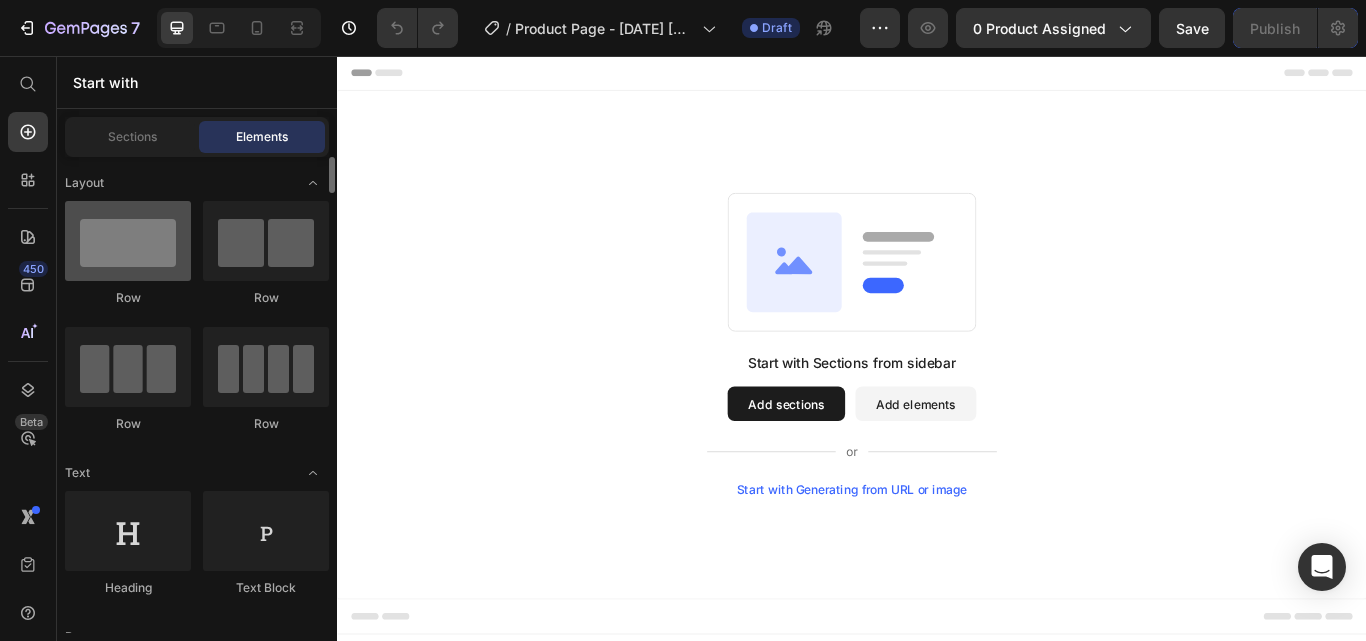 click at bounding box center (128, 241) 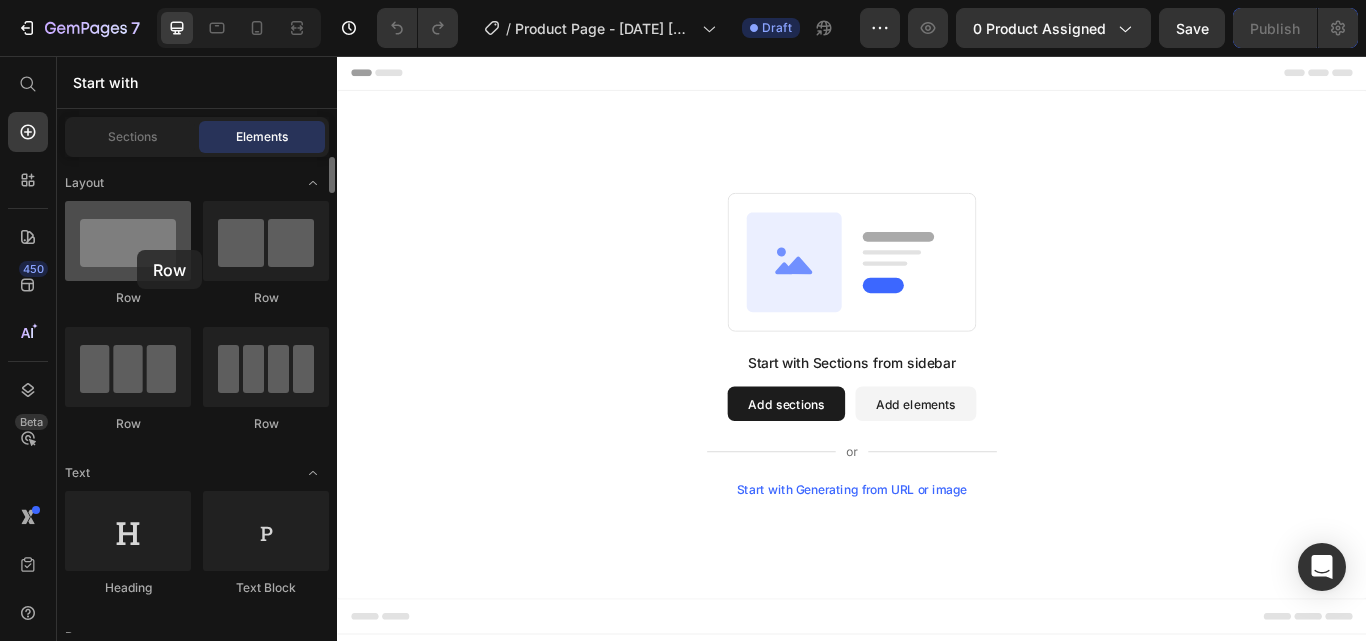 click at bounding box center (128, 241) 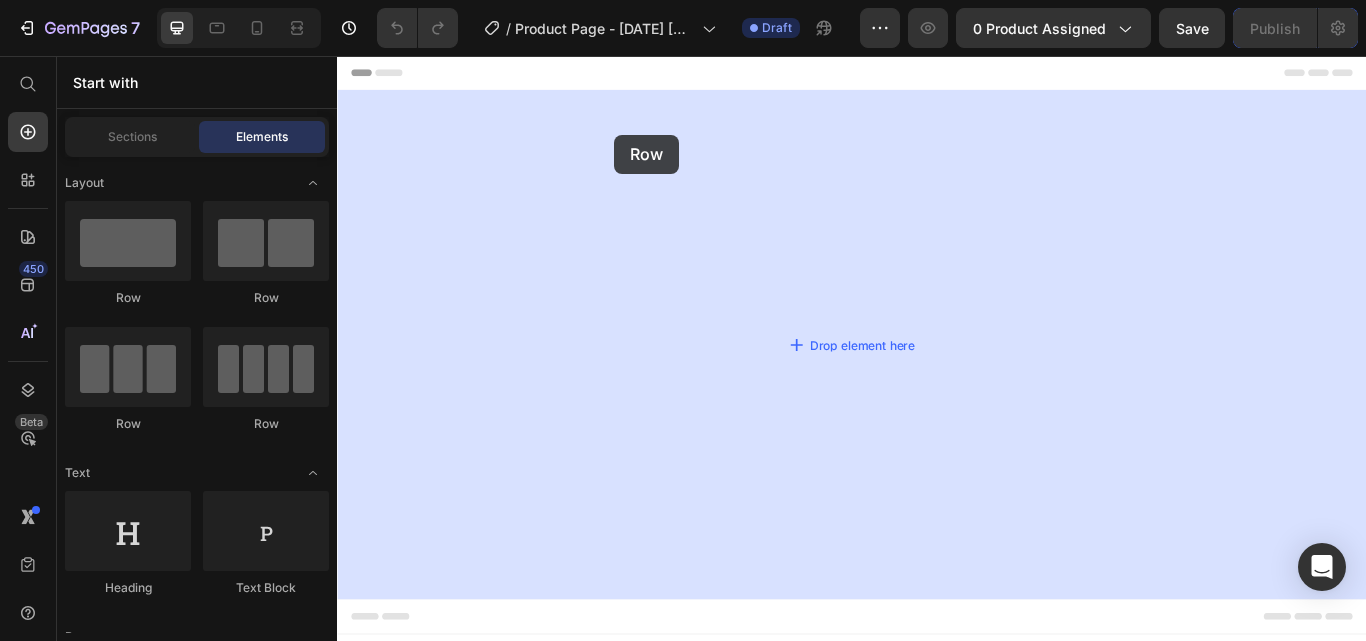 drag, startPoint x: 466, startPoint y: 315, endPoint x: 688, endPoint y: 143, distance: 280.83447 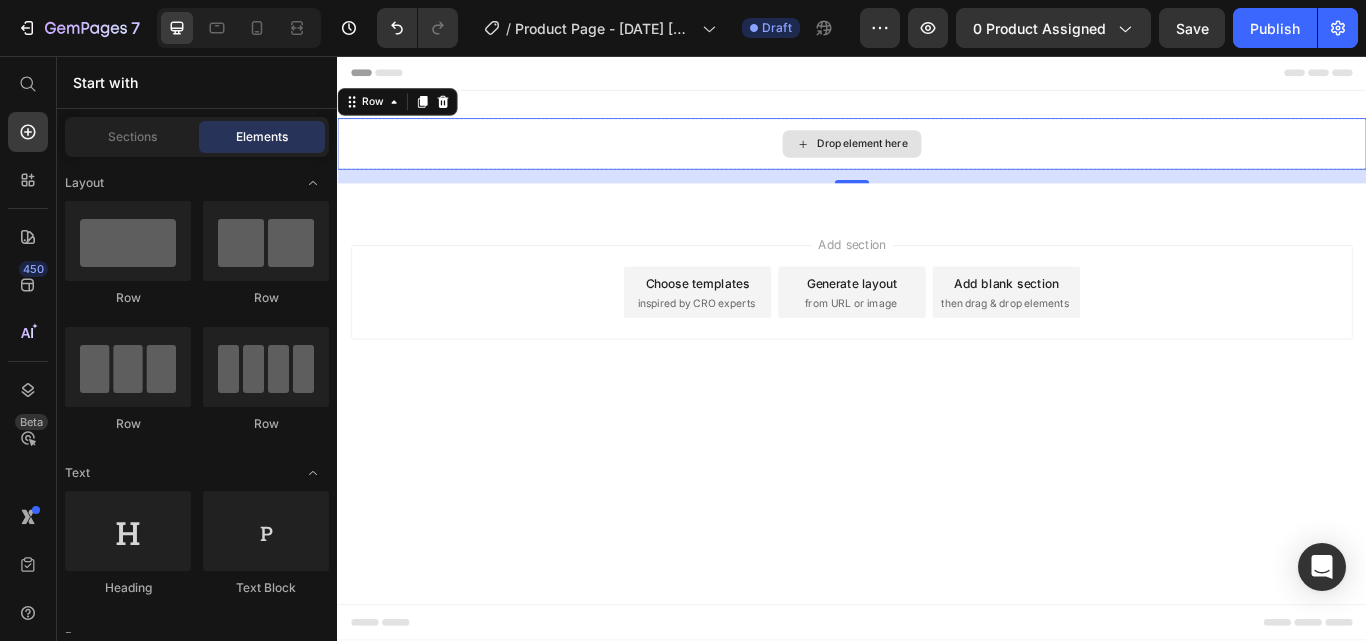 click on "Drop element here" at bounding box center (949, 159) 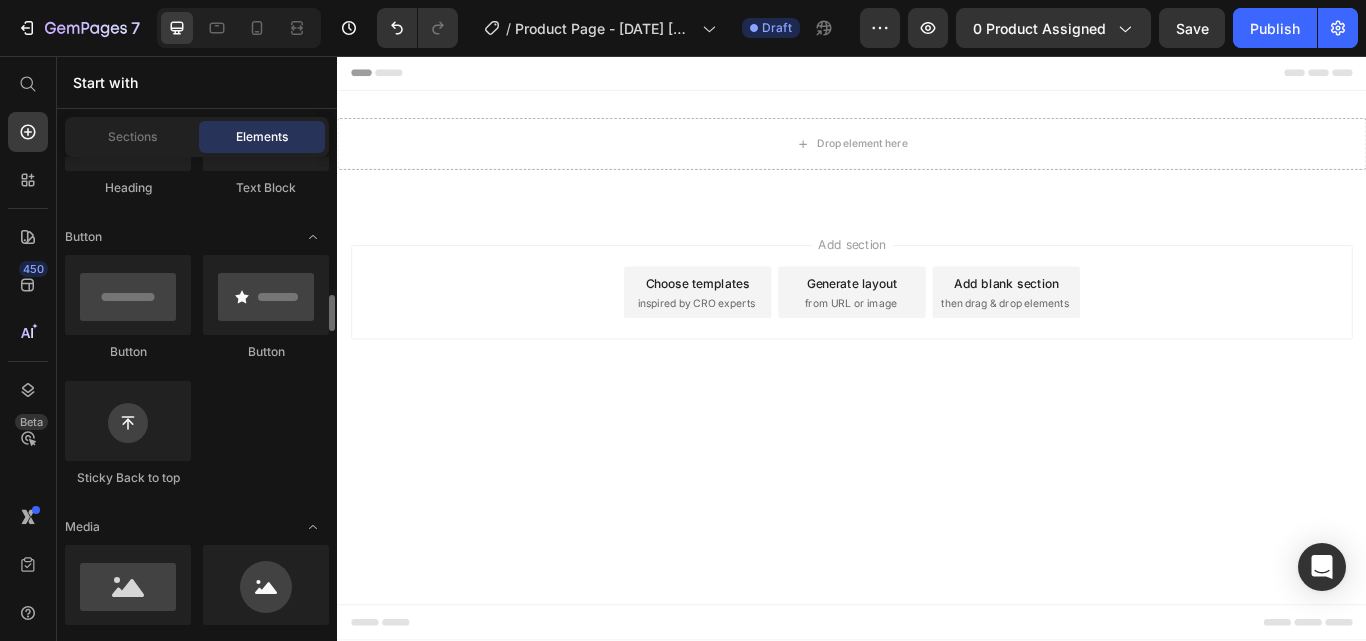 scroll, scrollTop: 500, scrollLeft: 0, axis: vertical 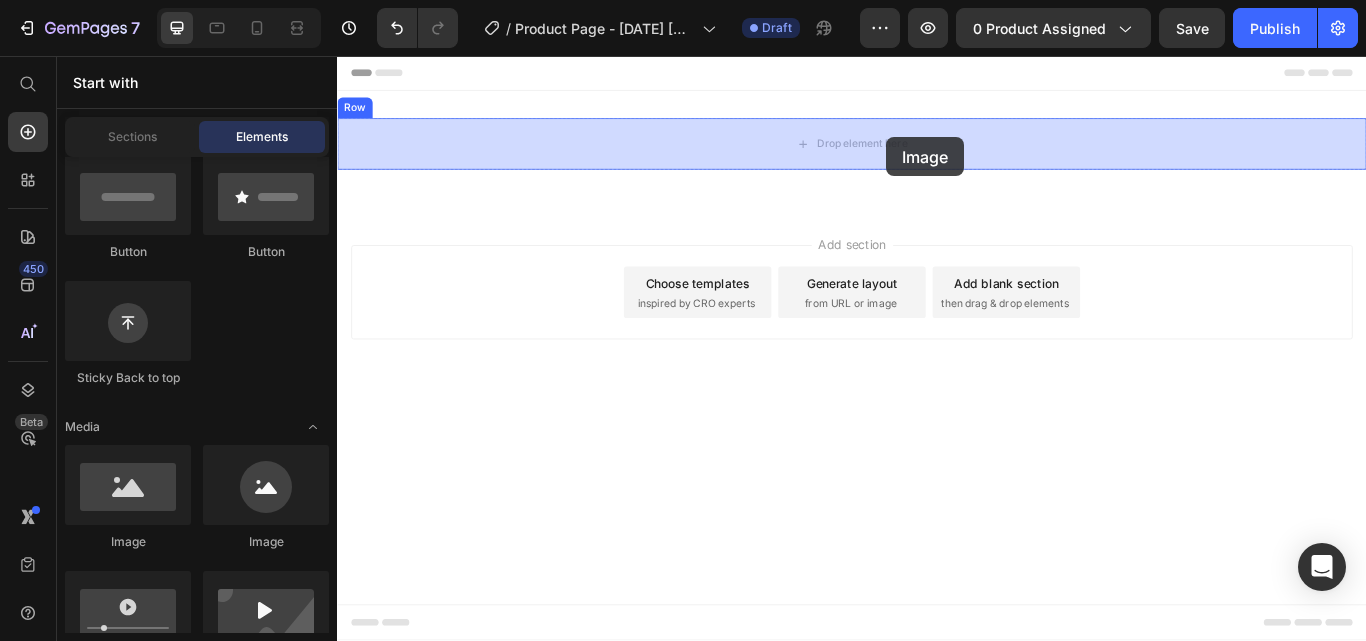 drag, startPoint x: 463, startPoint y: 567, endPoint x: 953, endPoint y: 146, distance: 646.01935 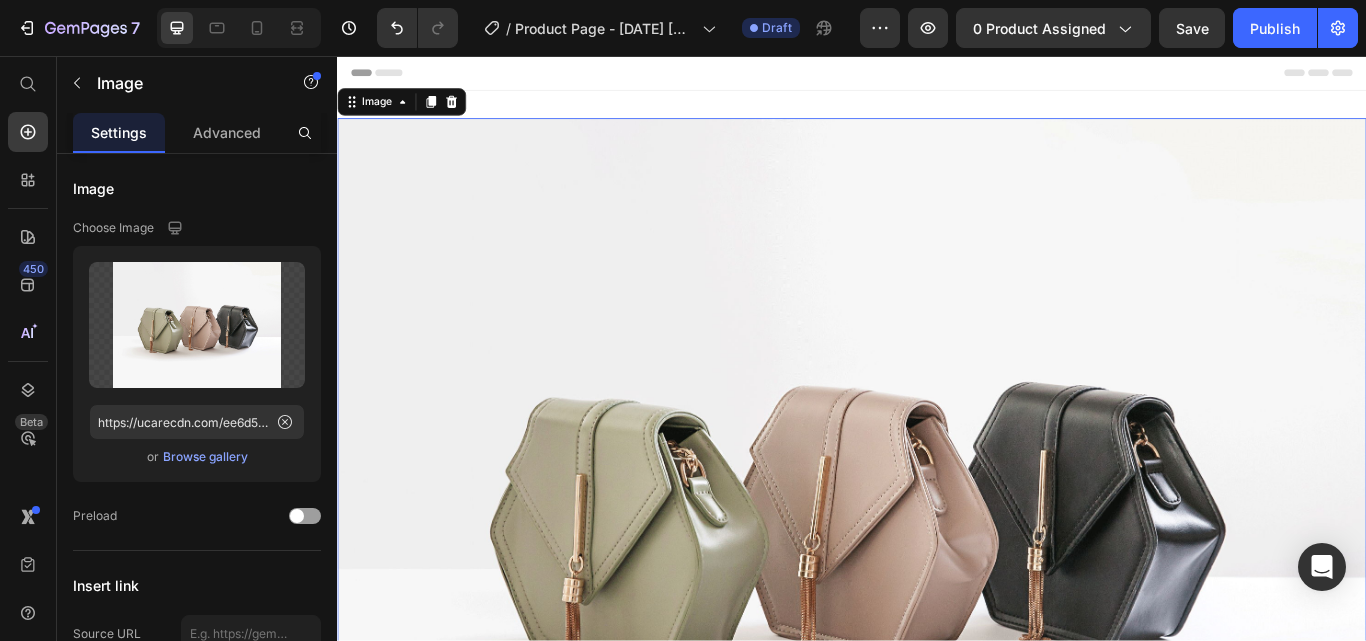 click at bounding box center [937, 579] 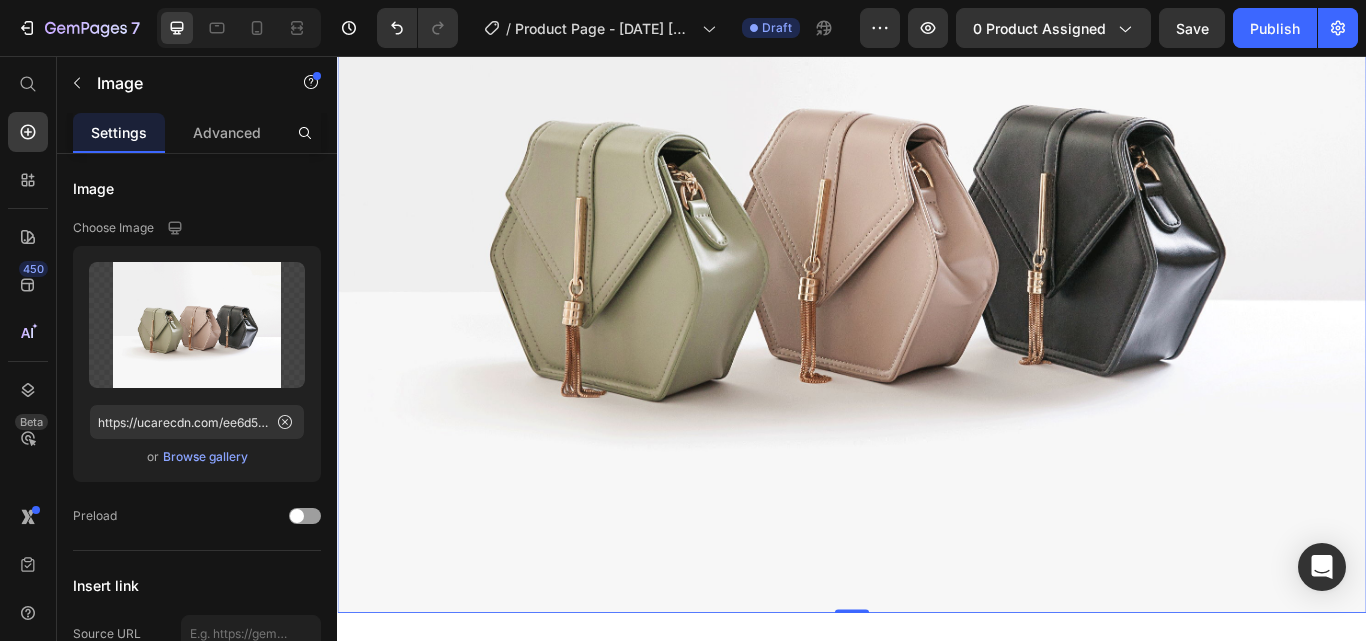 scroll, scrollTop: 316, scrollLeft: 0, axis: vertical 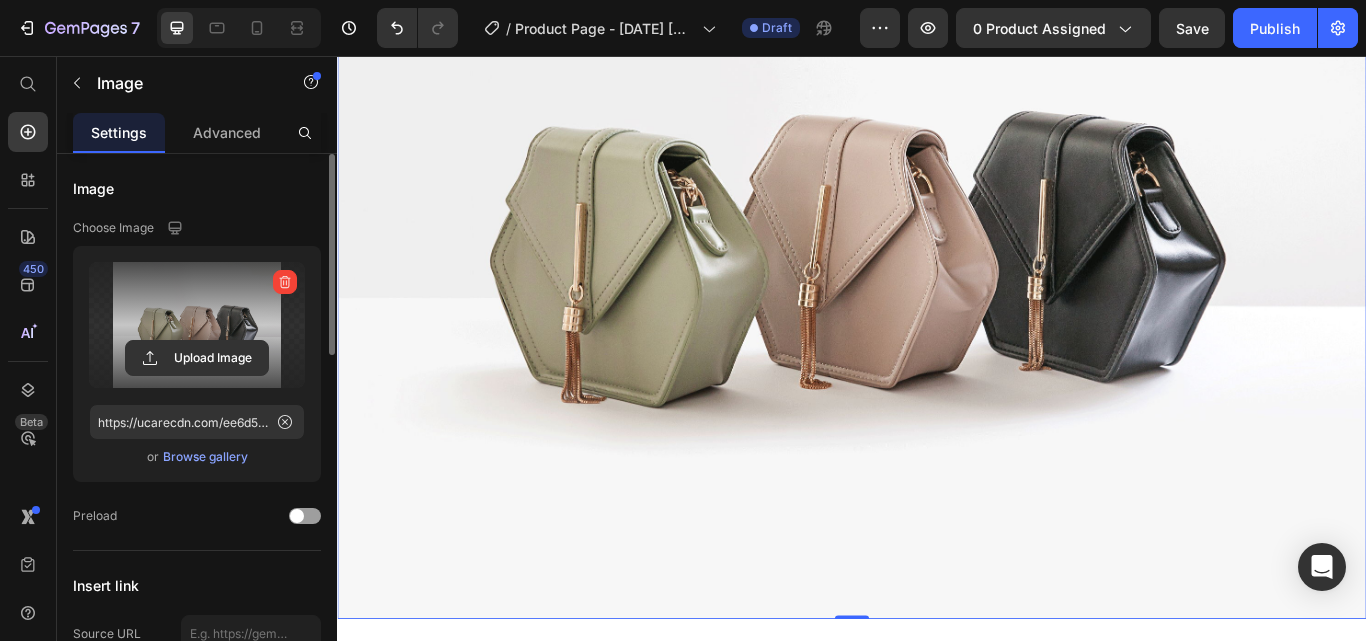 click 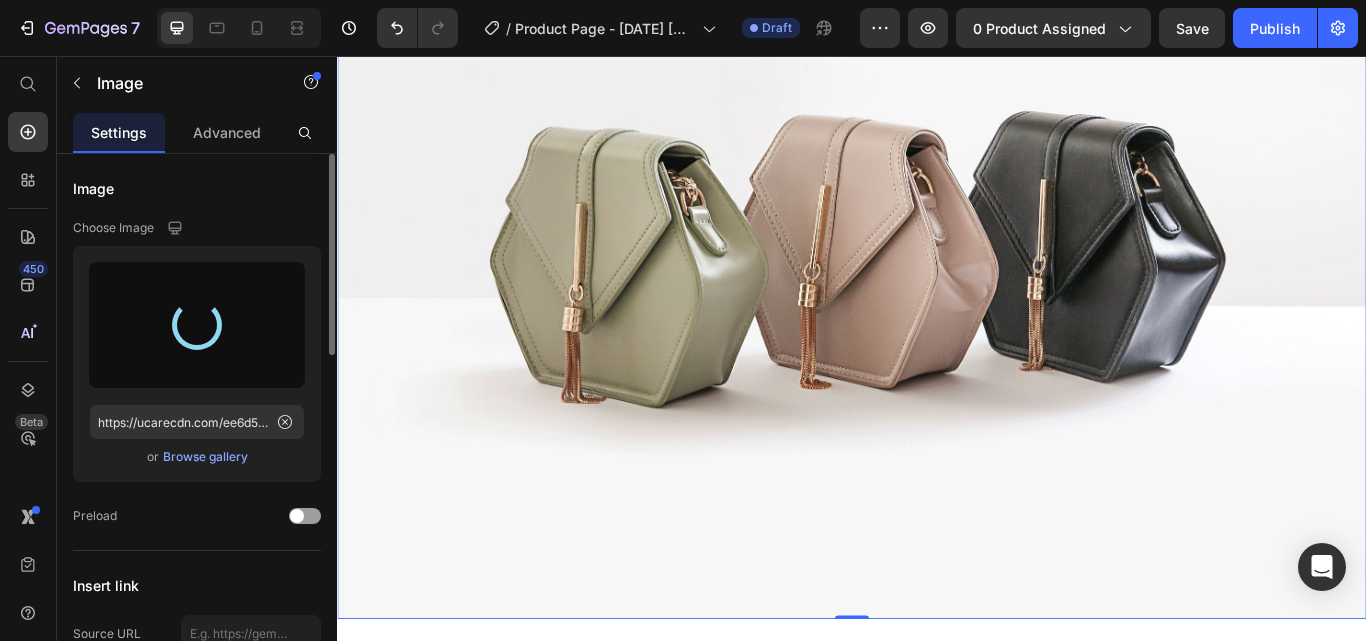 type on "https://cdn.shopify.com/s/files/1/0784/6739/9714/files/gempages_574895527607403632-5e8a0f51-9020-4b1c-ba5d-002dd28aa7c8.jpg" 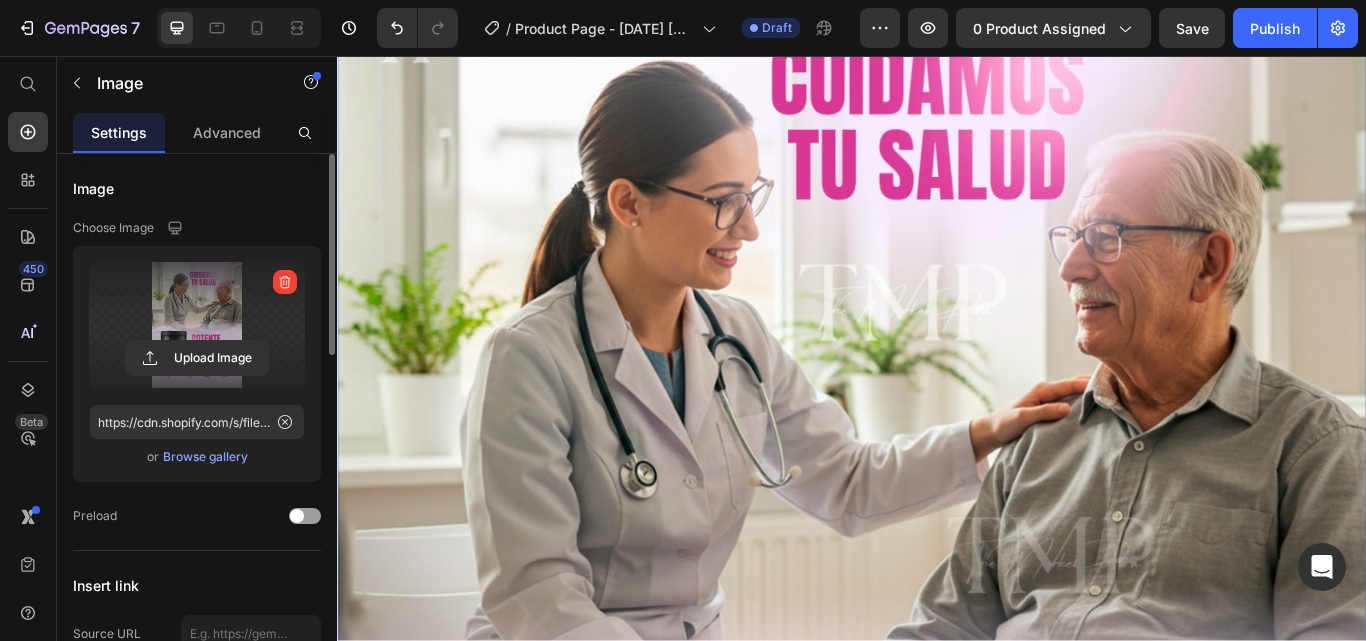 scroll, scrollTop: 203, scrollLeft: 0, axis: vertical 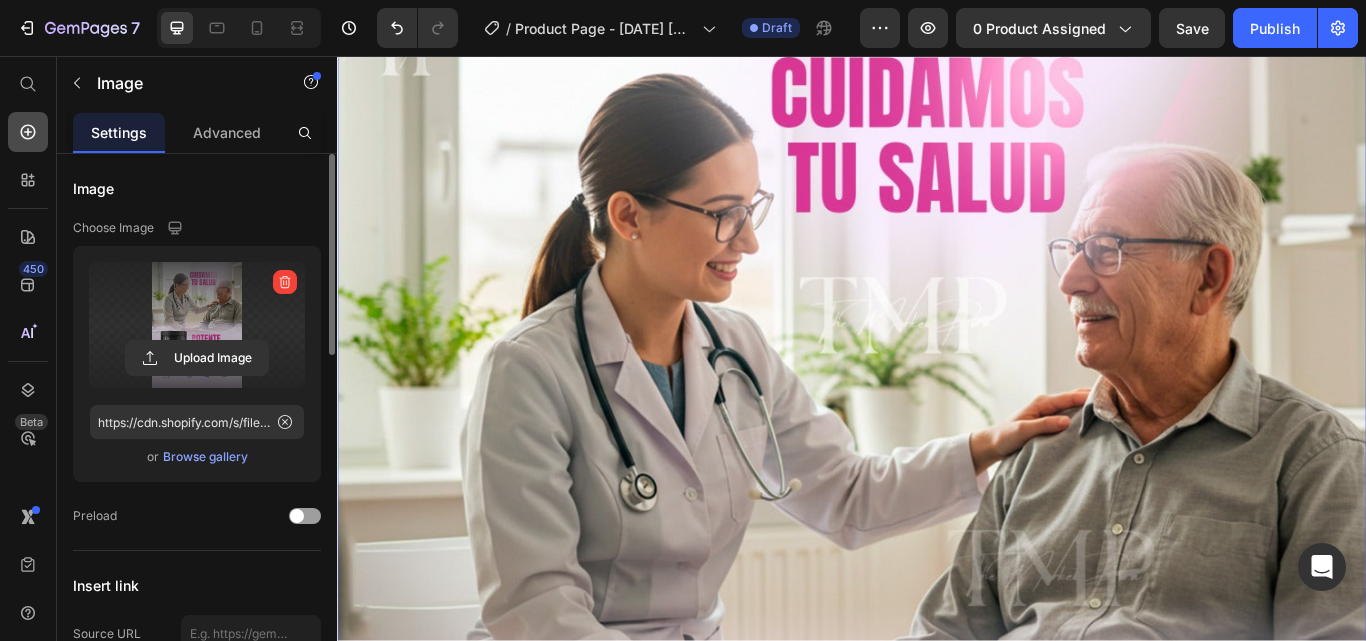 click 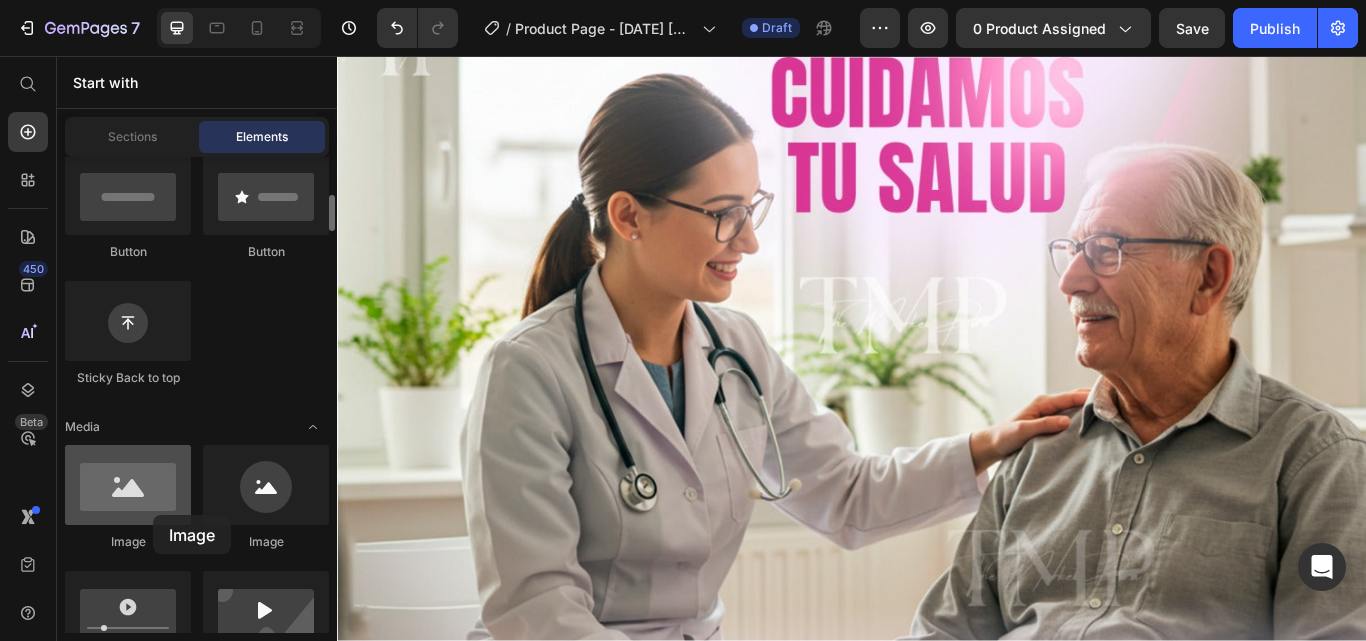 click at bounding box center (128, 485) 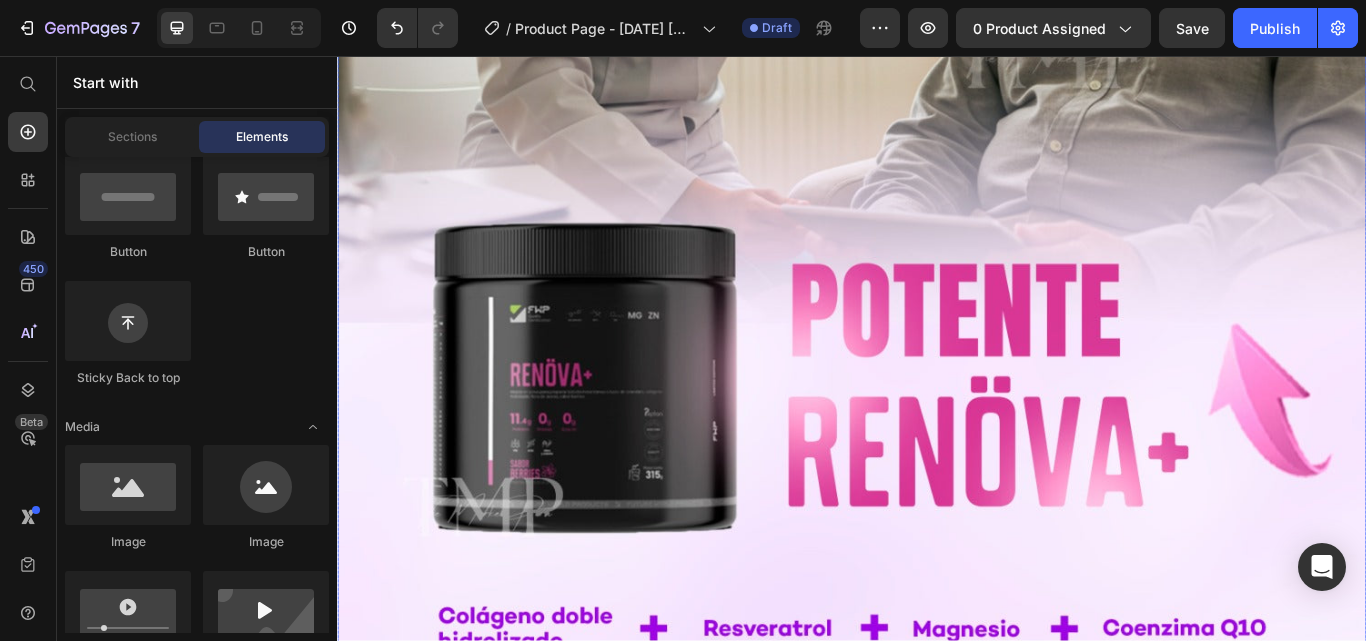 scroll, scrollTop: 1403, scrollLeft: 0, axis: vertical 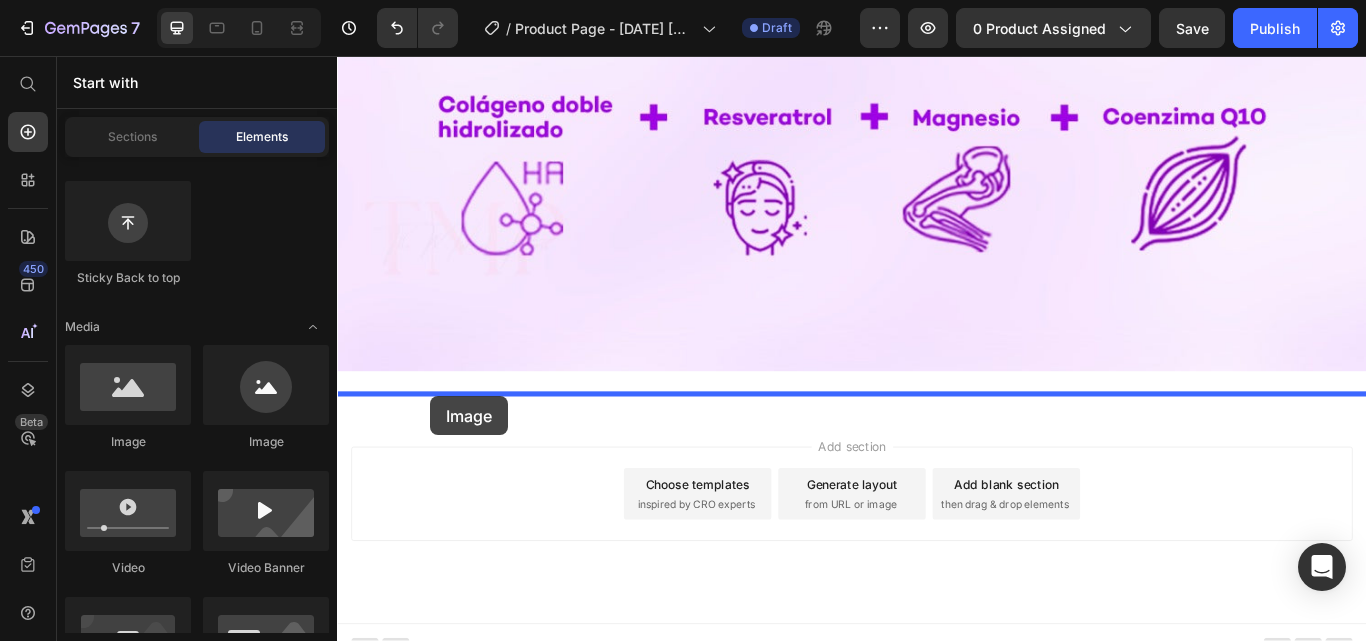 drag, startPoint x: 469, startPoint y: 446, endPoint x: 445, endPoint y: 453, distance: 25 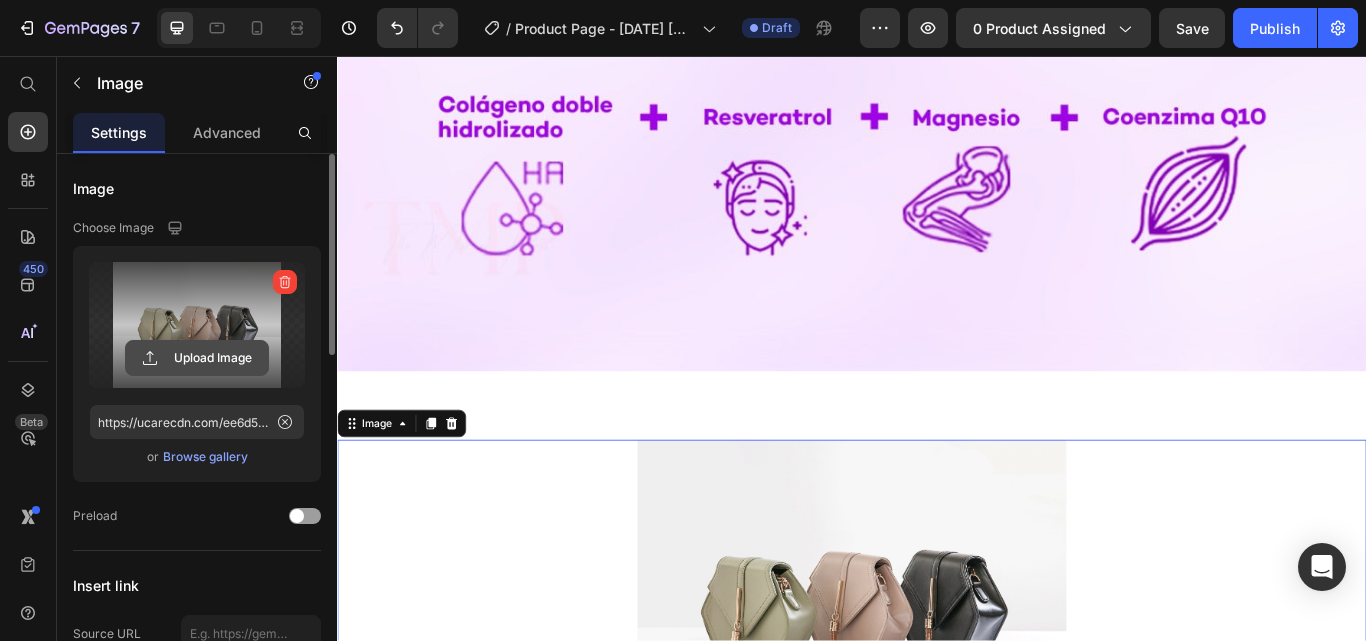 click 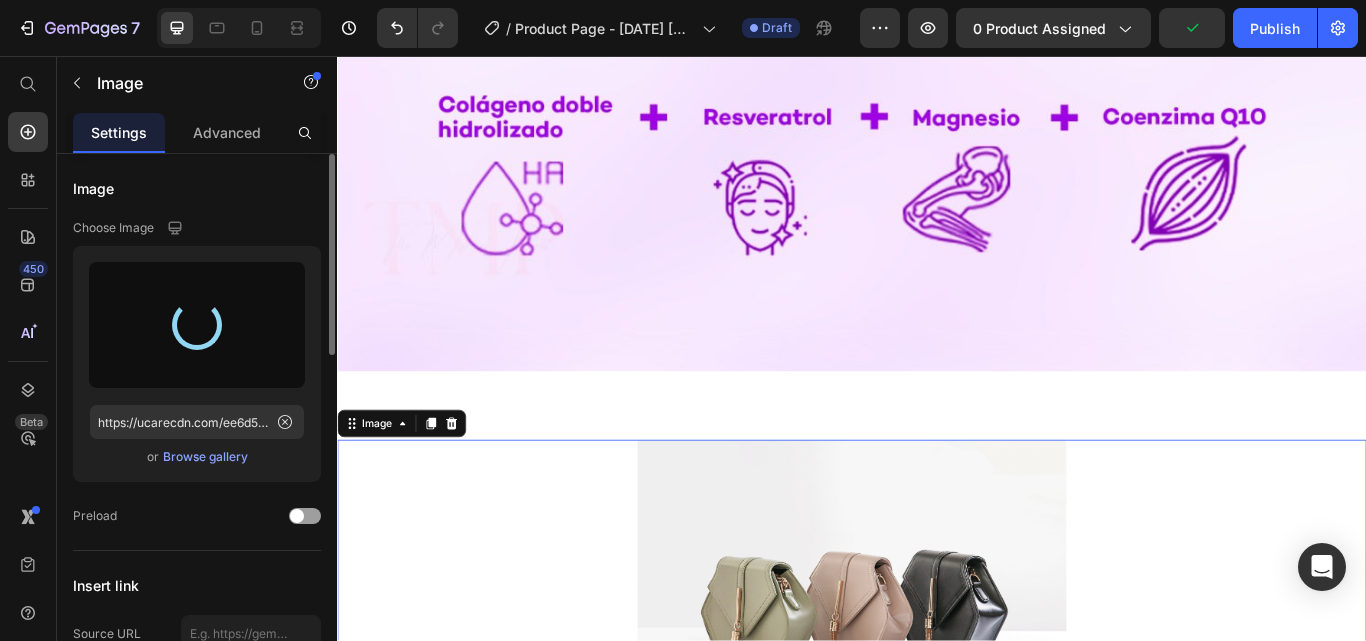 type on "https://cdn.shopify.com/s/files/1/0784/6739/9714/files/gempages_574895527607403632-ae653e5d-63cc-47b3-86fc-69e3c21ba98b.jpg" 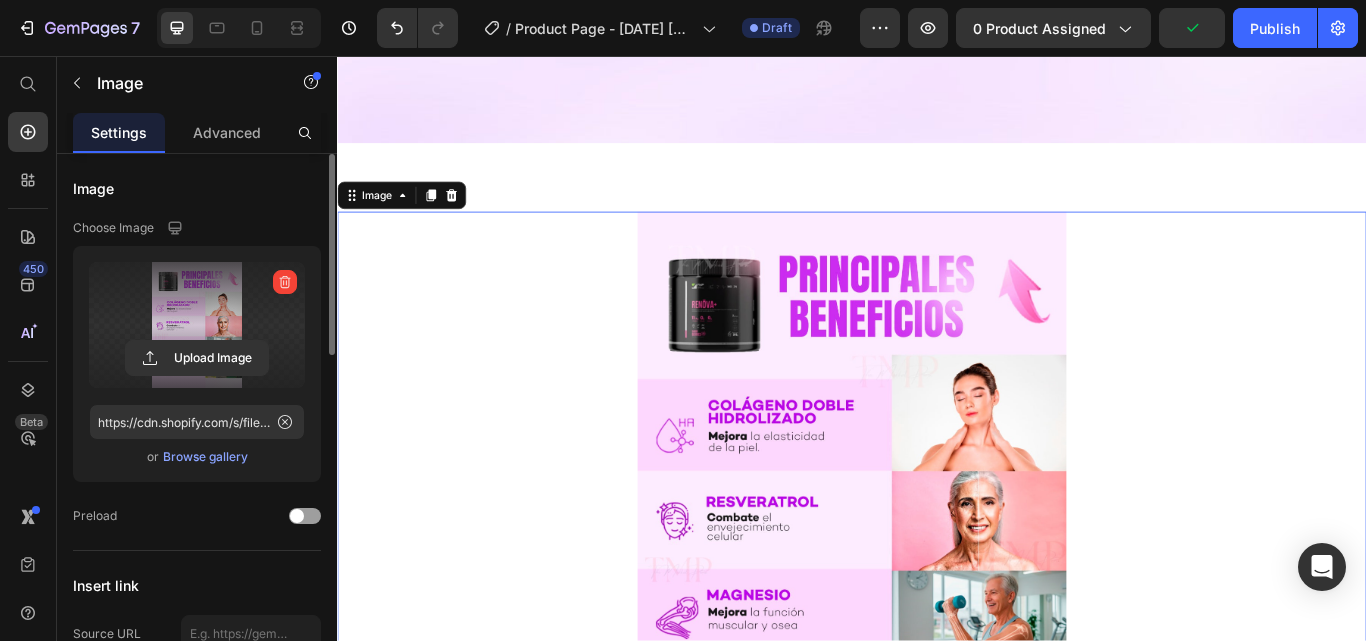 scroll, scrollTop: 1675, scrollLeft: 0, axis: vertical 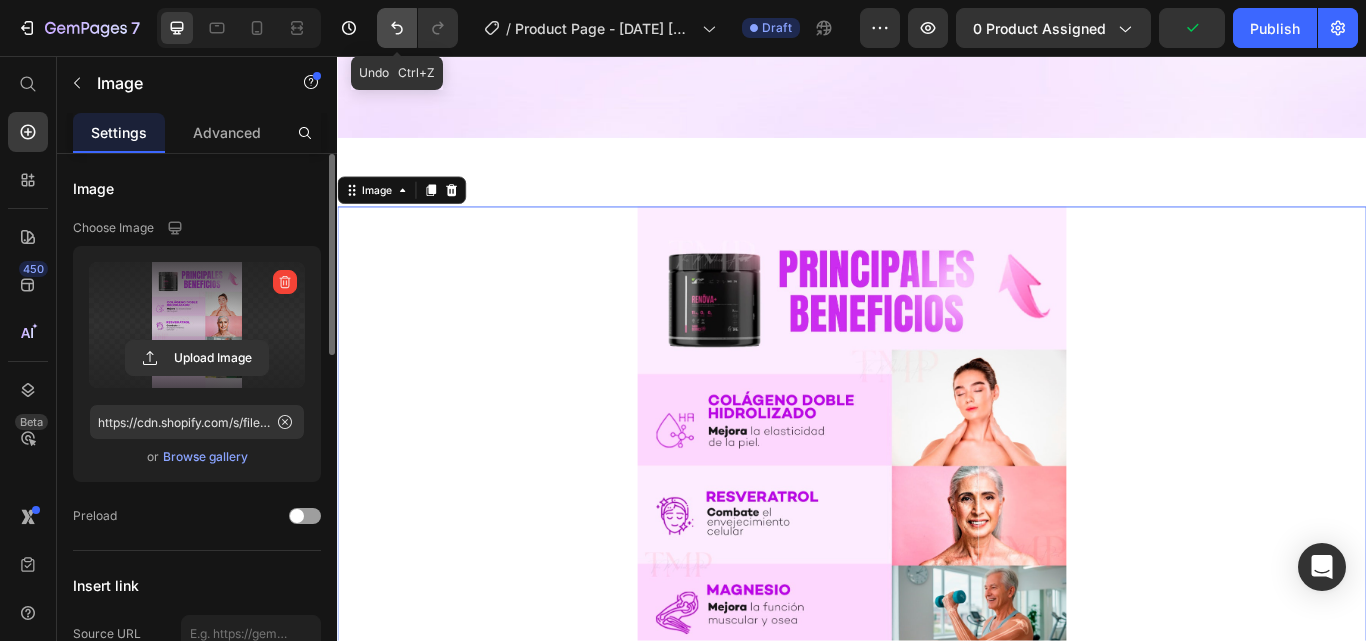 click 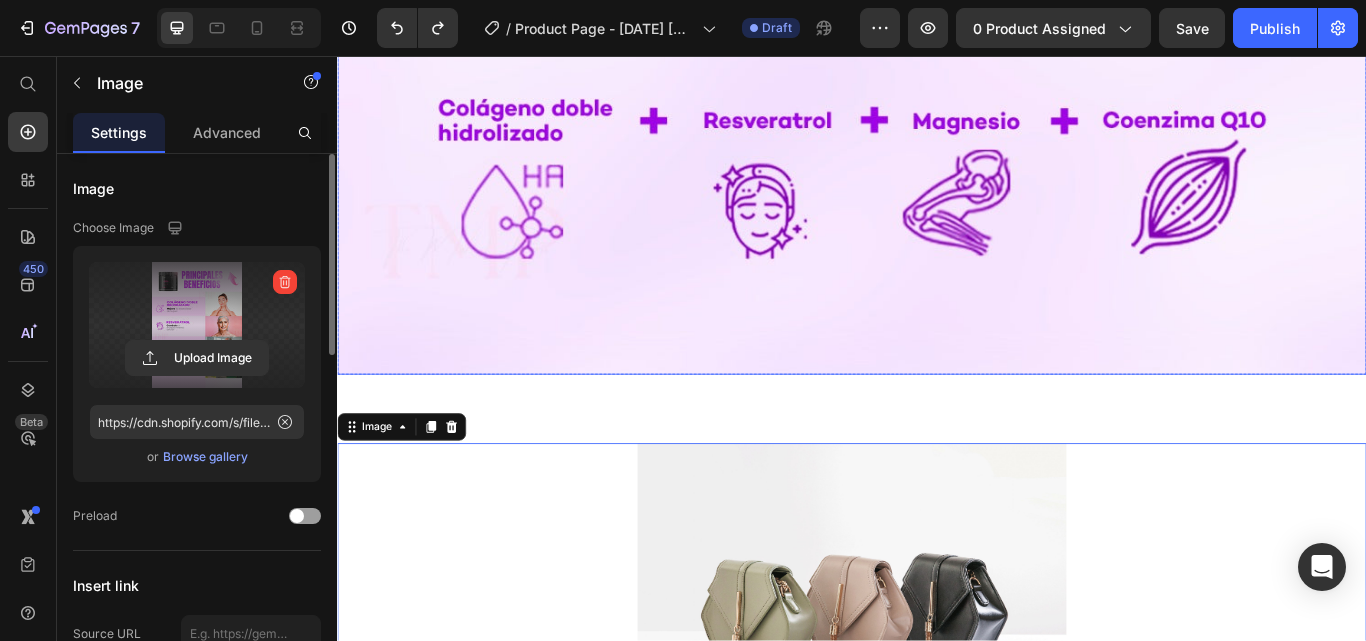 scroll, scrollTop: 1775, scrollLeft: 0, axis: vertical 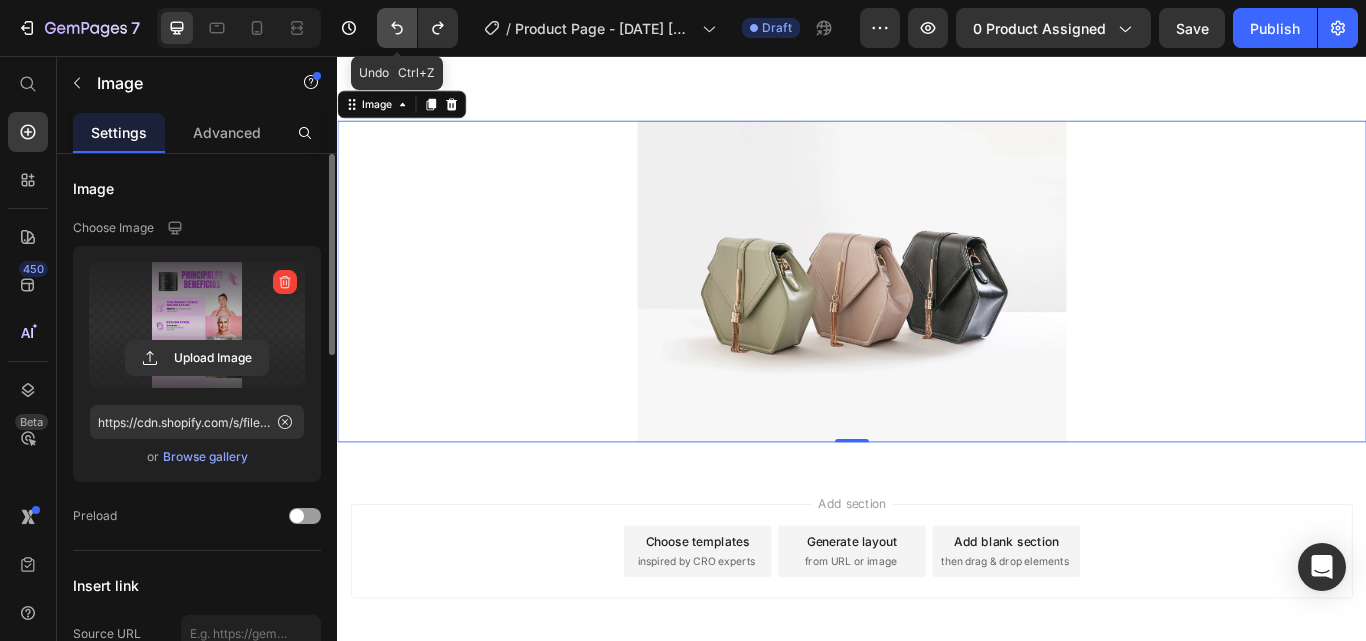 click 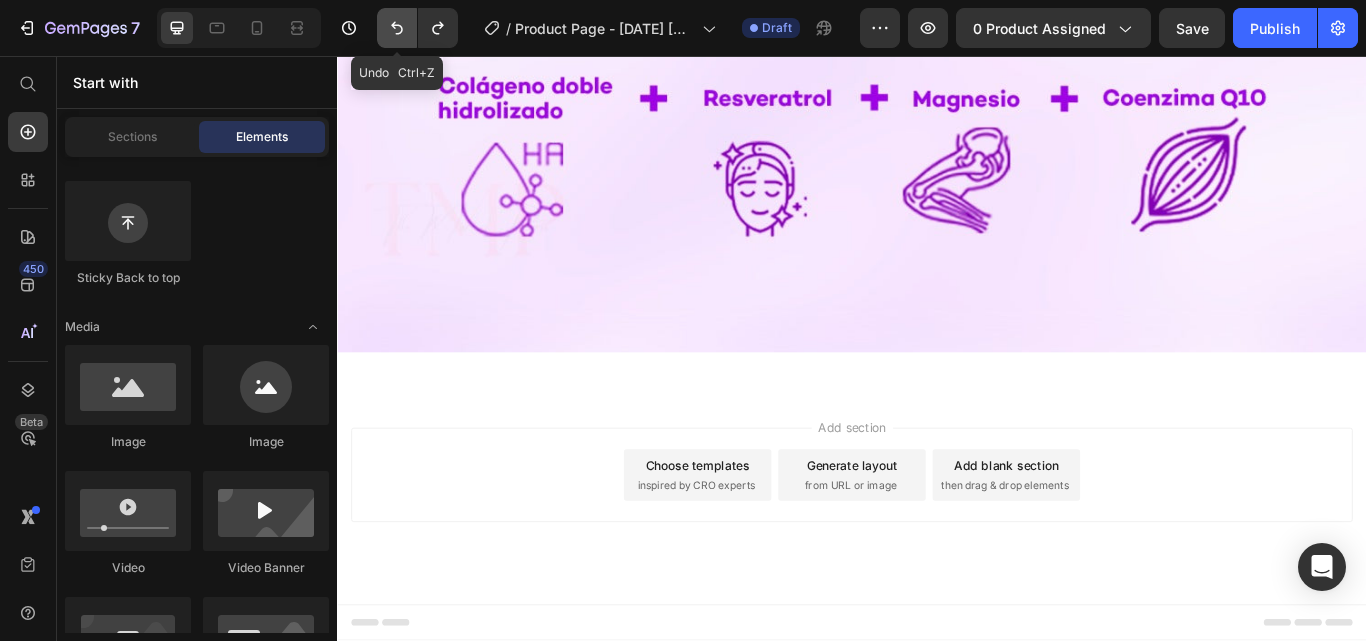 scroll, scrollTop: 1403, scrollLeft: 0, axis: vertical 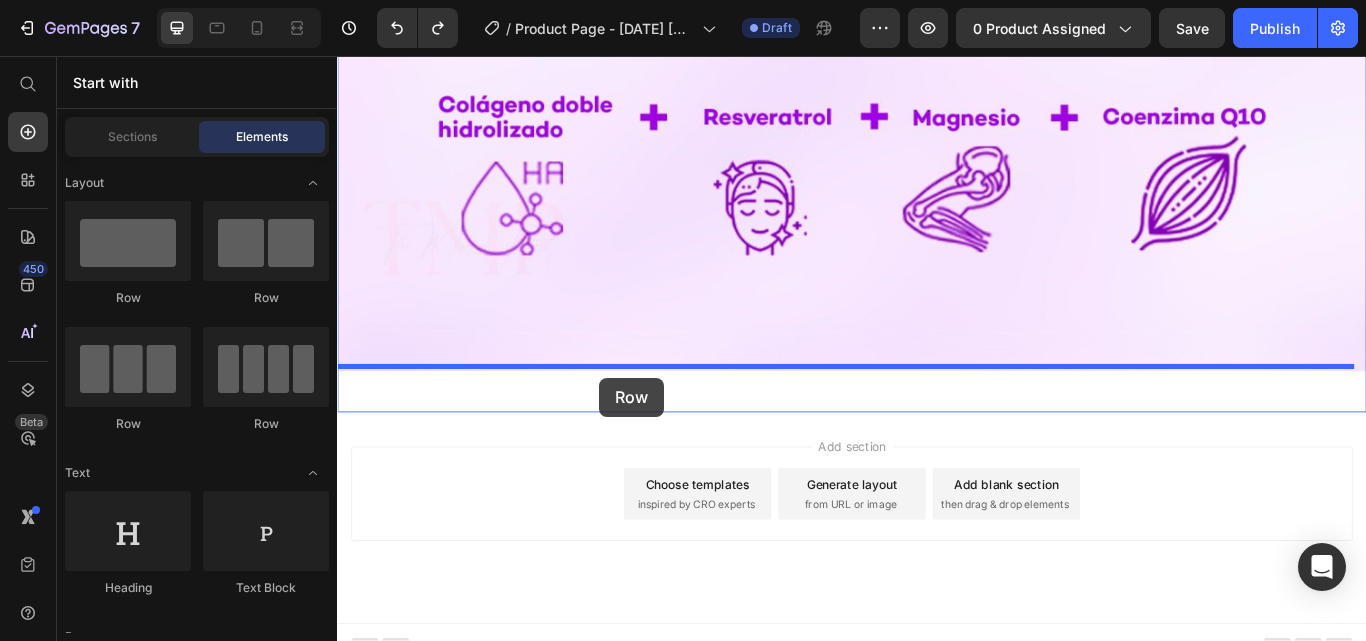 drag, startPoint x: 468, startPoint y: 313, endPoint x: 643, endPoint y: 431, distance: 211.06635 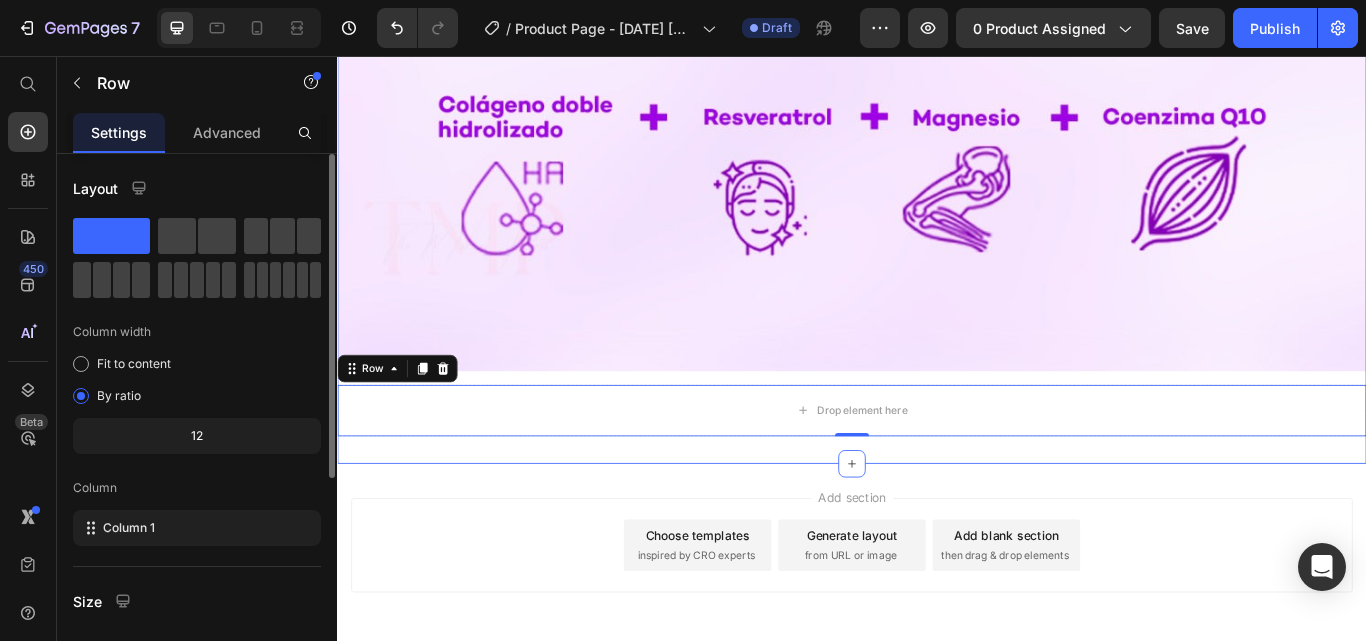 scroll, scrollTop: 1463, scrollLeft: 0, axis: vertical 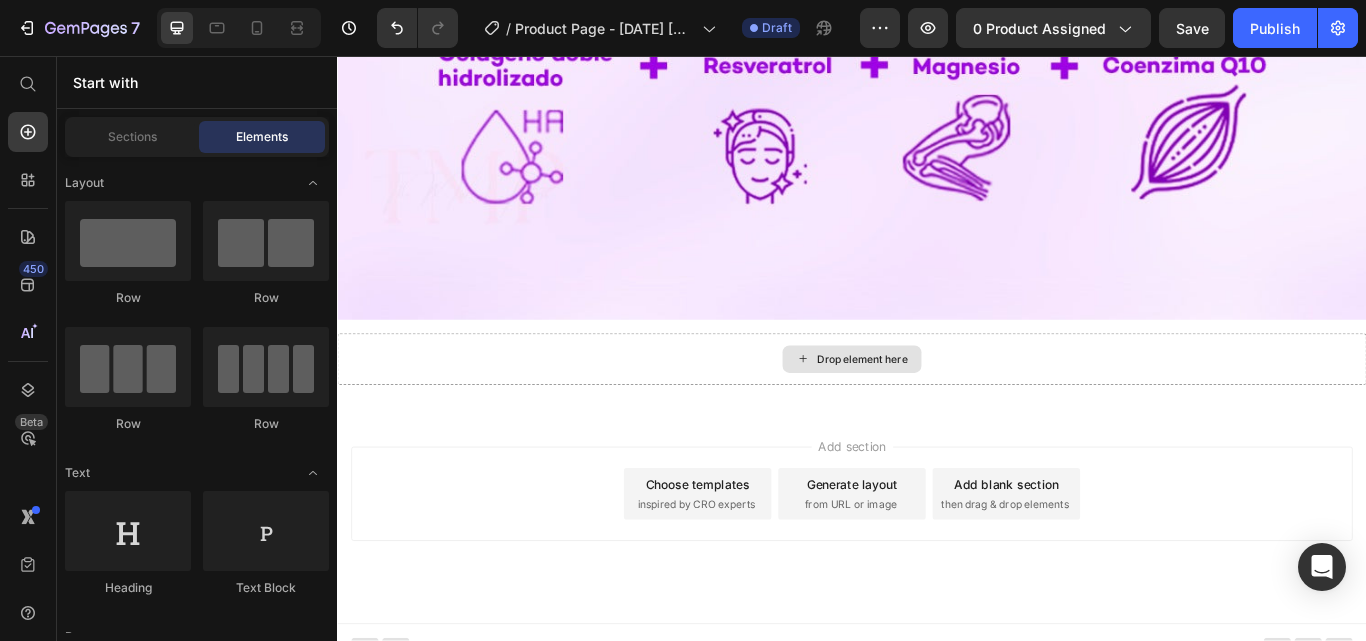 click on "Drop element here" at bounding box center [949, 410] 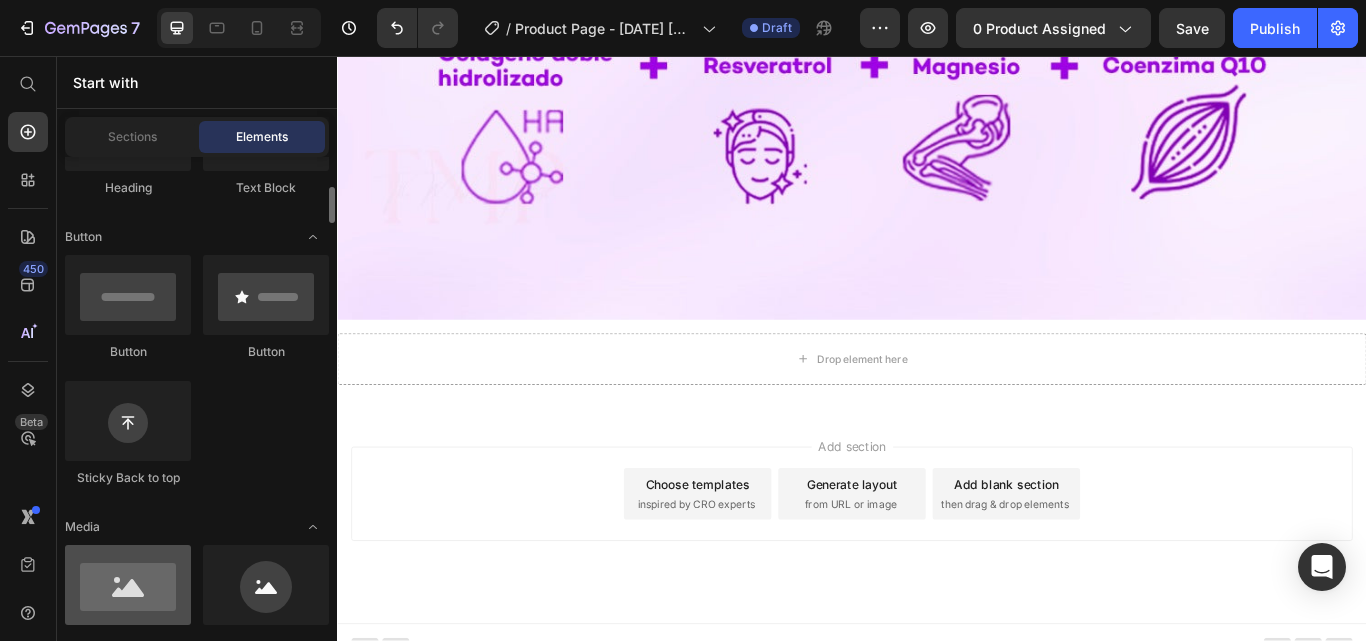 scroll, scrollTop: 500, scrollLeft: 0, axis: vertical 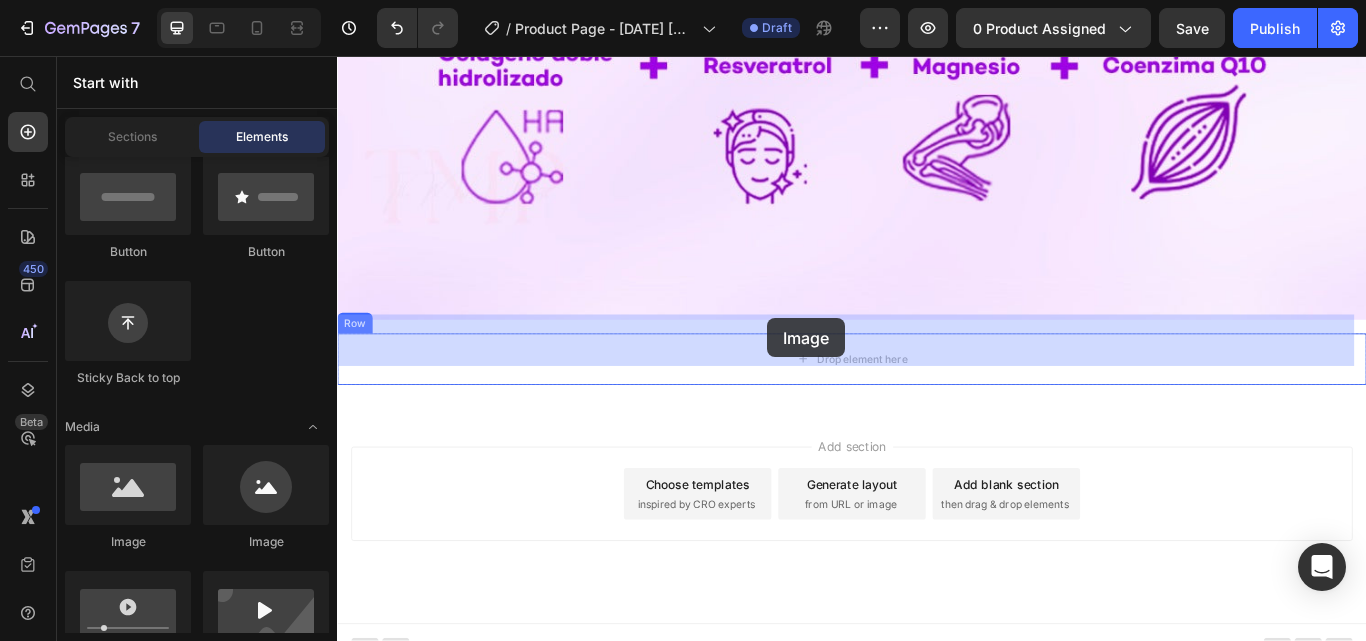 drag, startPoint x: 461, startPoint y: 571, endPoint x: 839, endPoint y: 362, distance: 431.9317 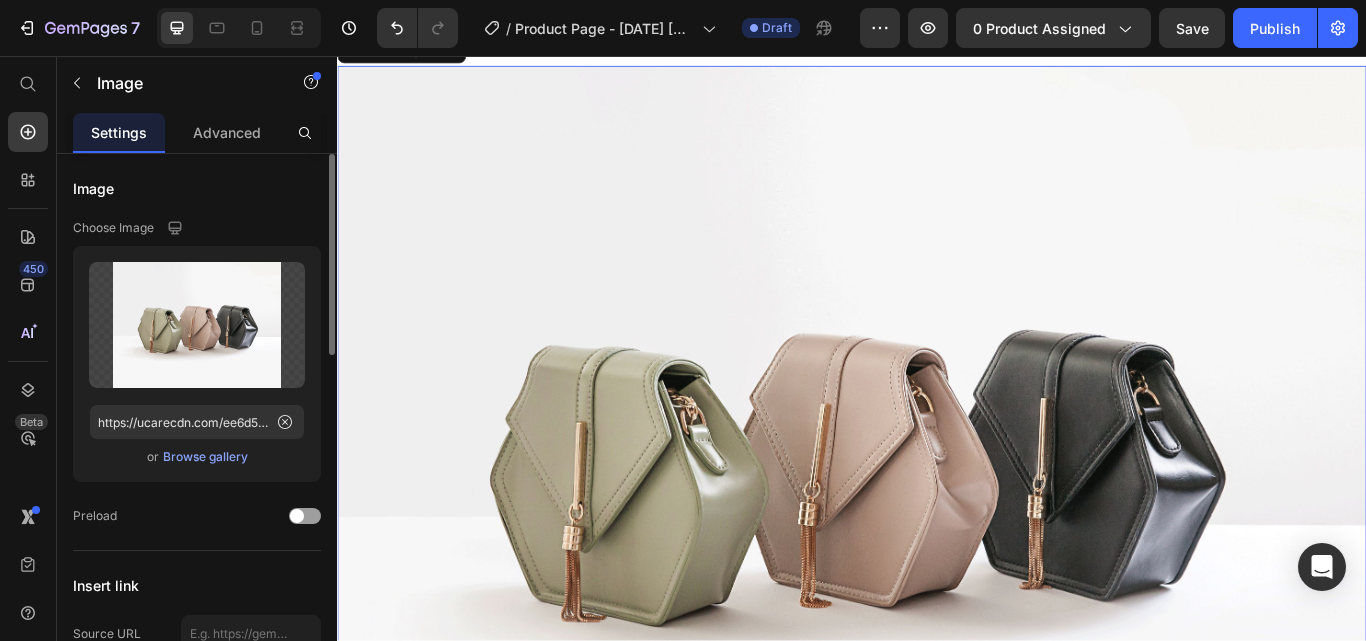 scroll, scrollTop: 1675, scrollLeft: 0, axis: vertical 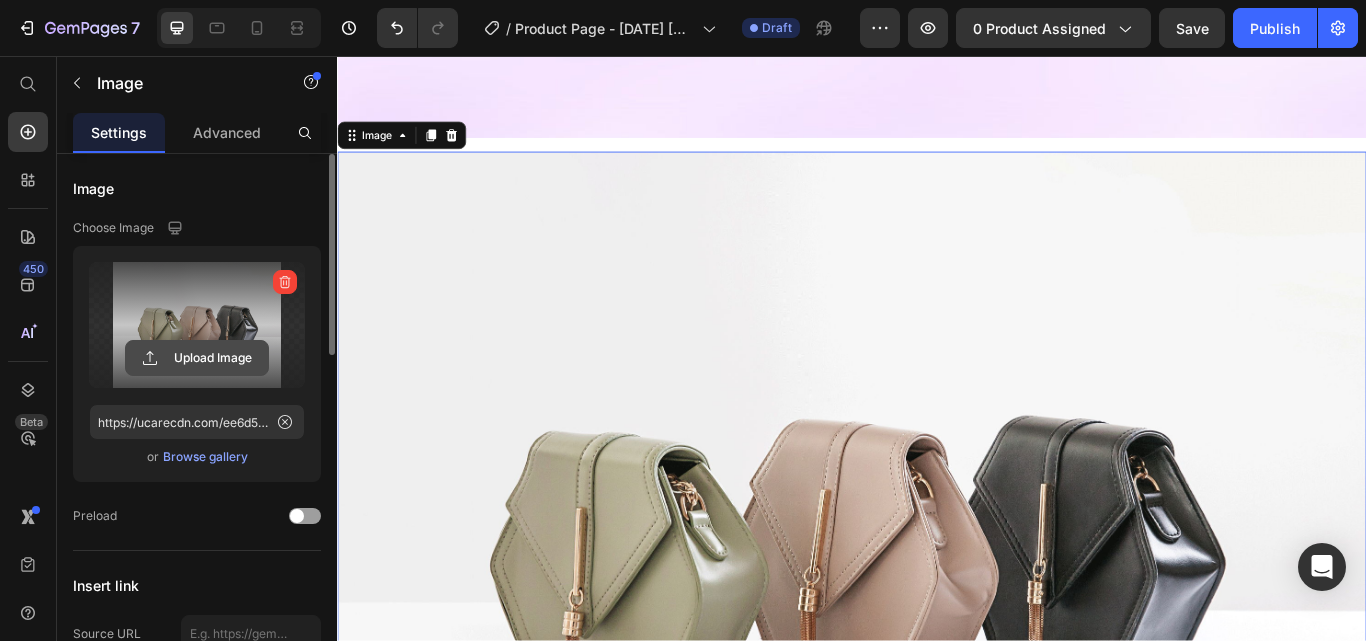 click 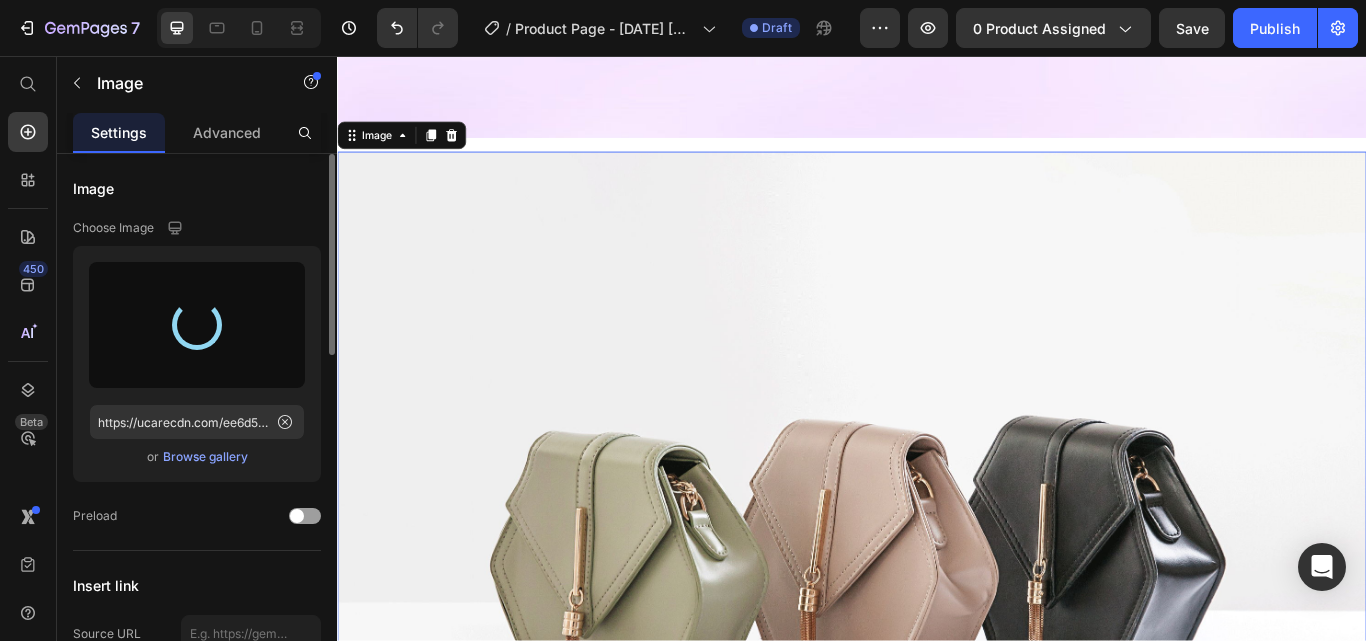 type on "https://cdn.shopify.com/s/files/1/0784/6739/9714/files/gempages_574895527607403632-ae653e5d-63cc-47b3-86fc-69e3c21ba98b.jpg" 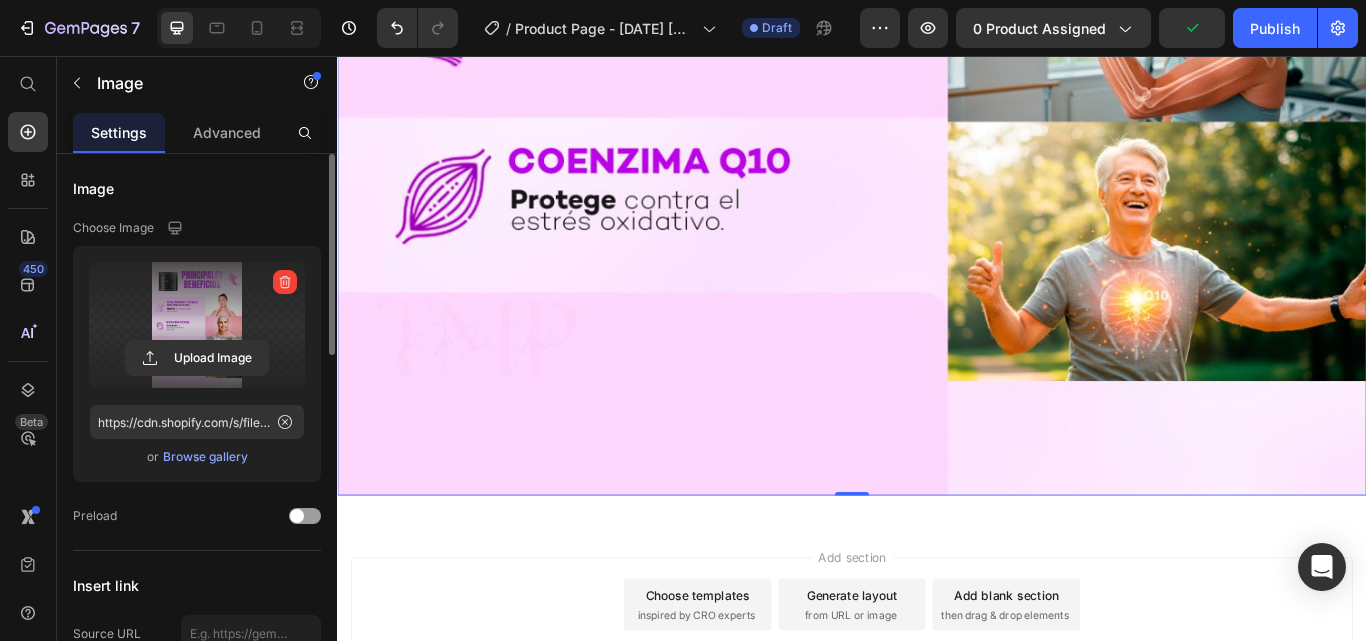 scroll, scrollTop: 3080, scrollLeft: 0, axis: vertical 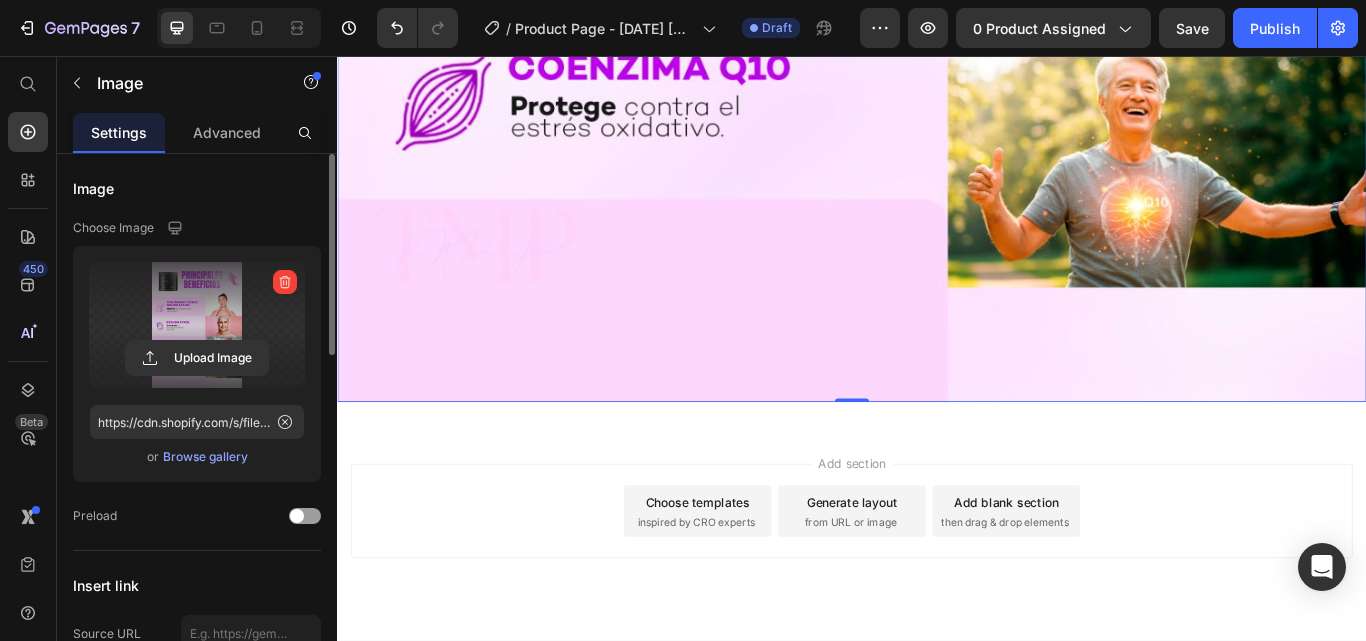 click on "Settings" 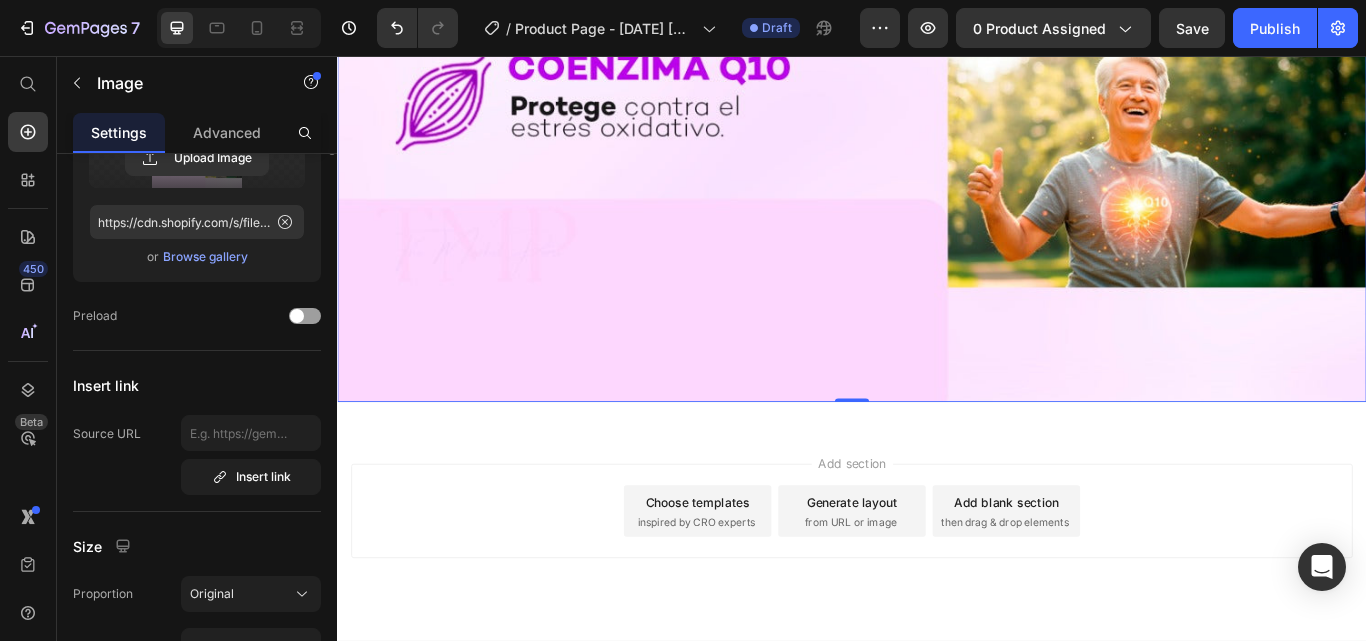 scroll, scrollTop: 0, scrollLeft: 0, axis: both 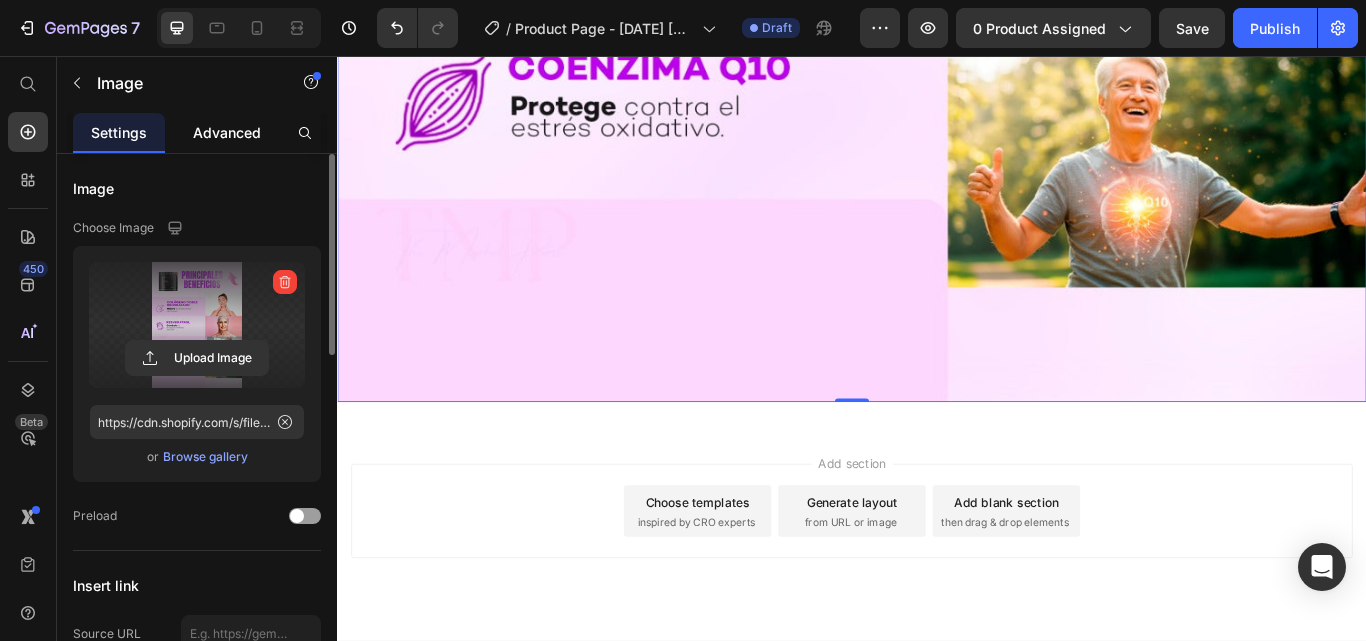 click on "Advanced" at bounding box center [227, 132] 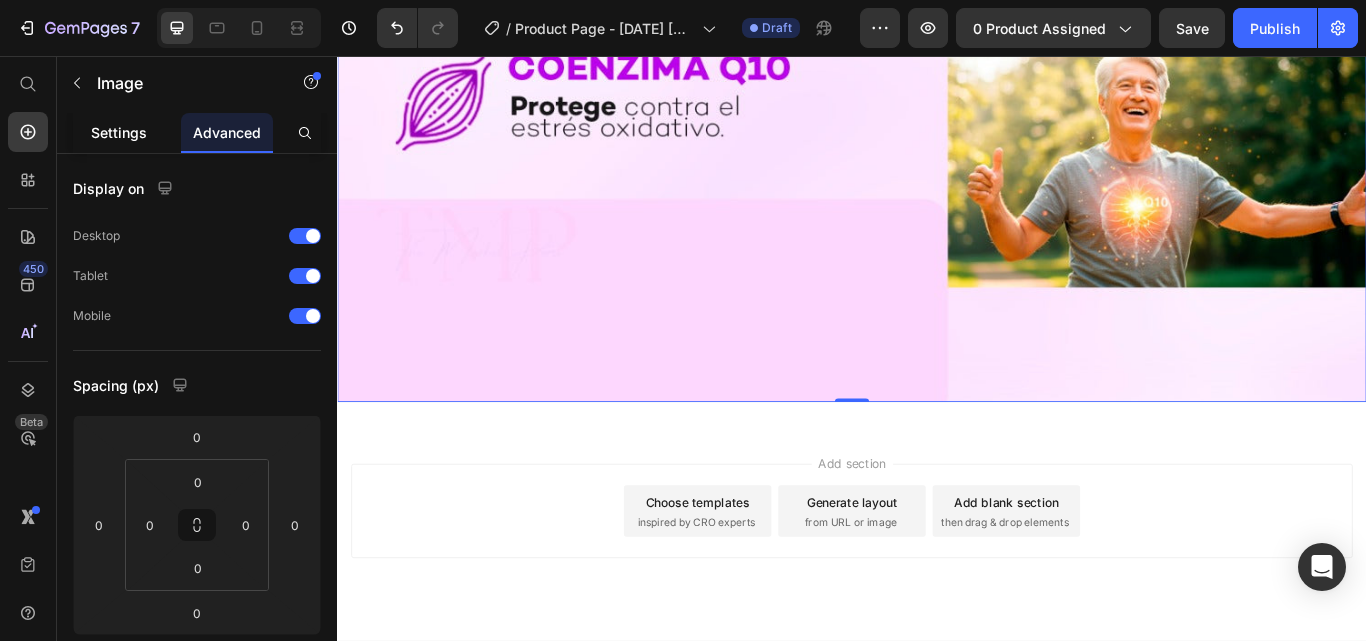 click on "Settings" at bounding box center [119, 132] 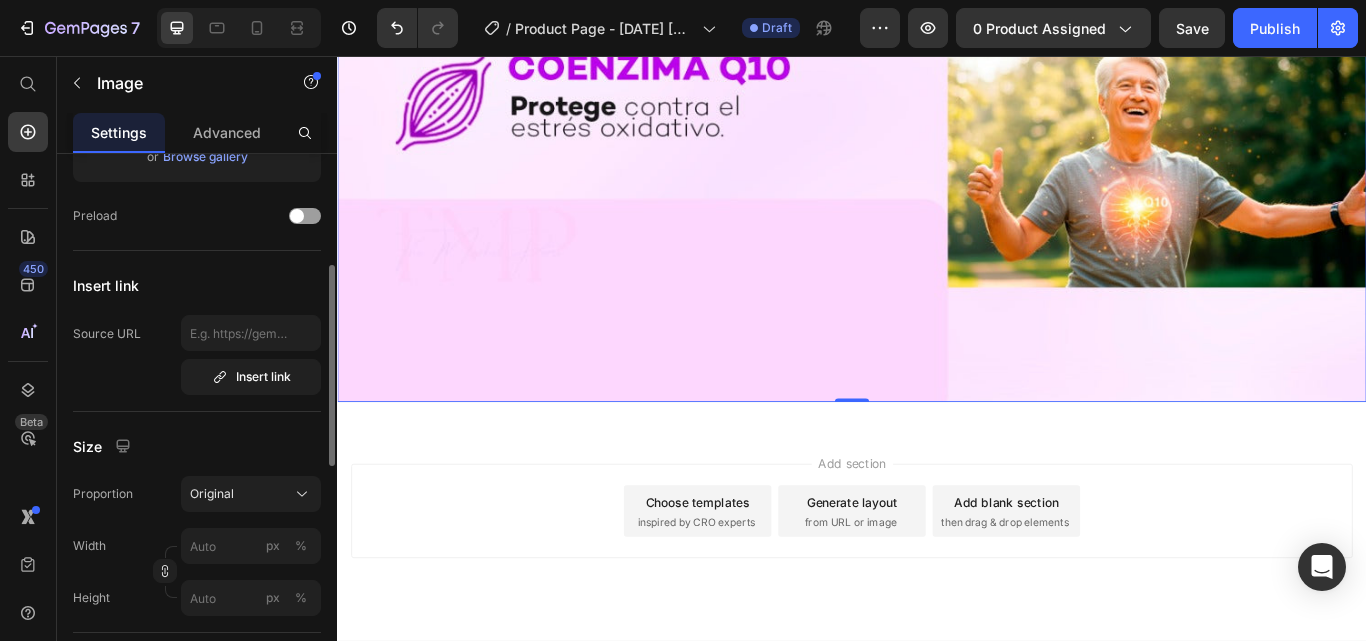 scroll, scrollTop: 0, scrollLeft: 0, axis: both 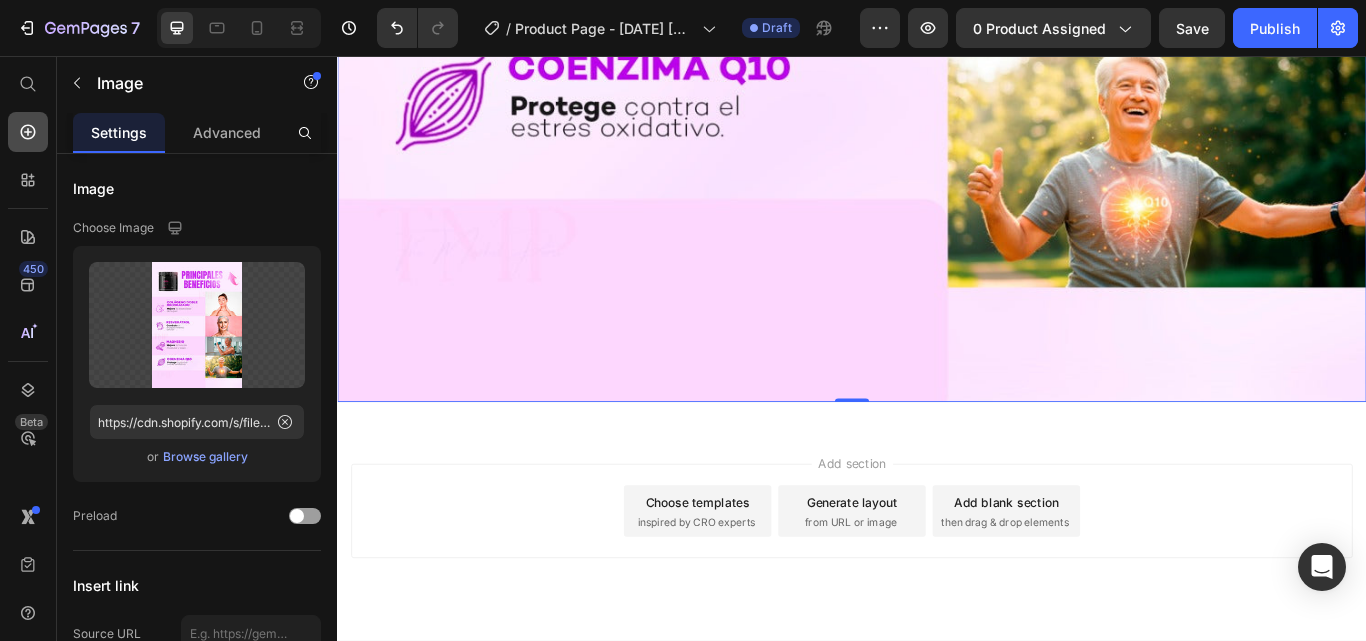 click 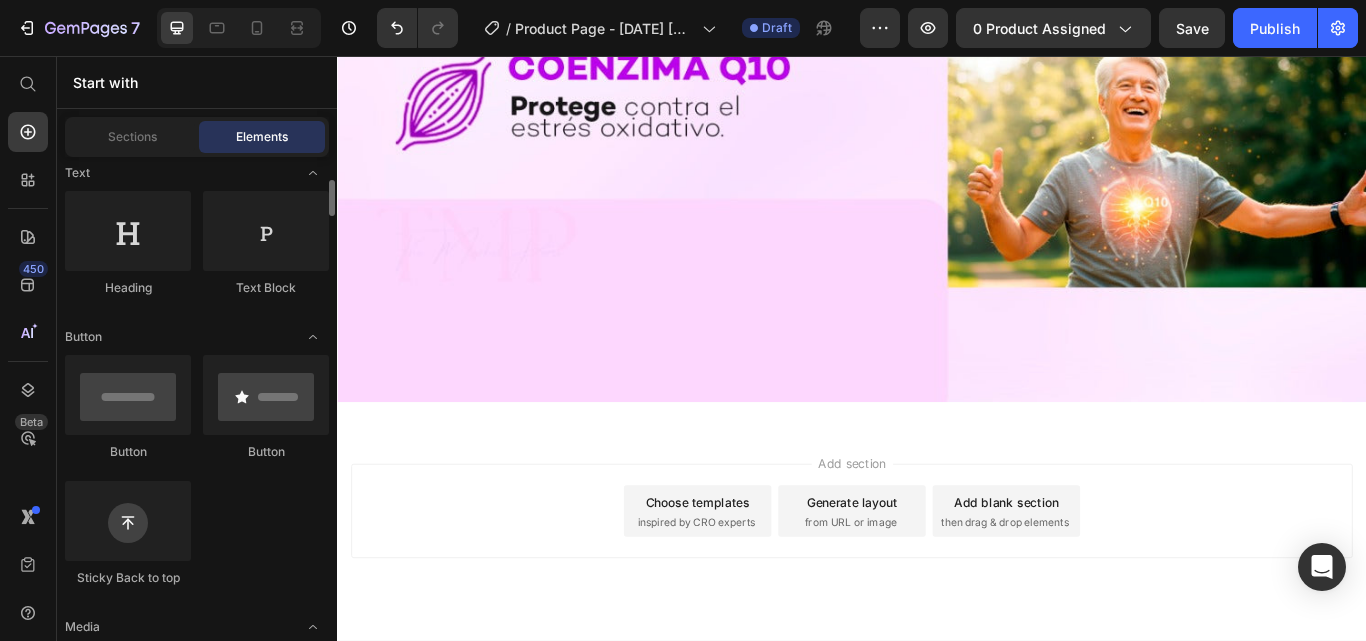 scroll, scrollTop: 0, scrollLeft: 0, axis: both 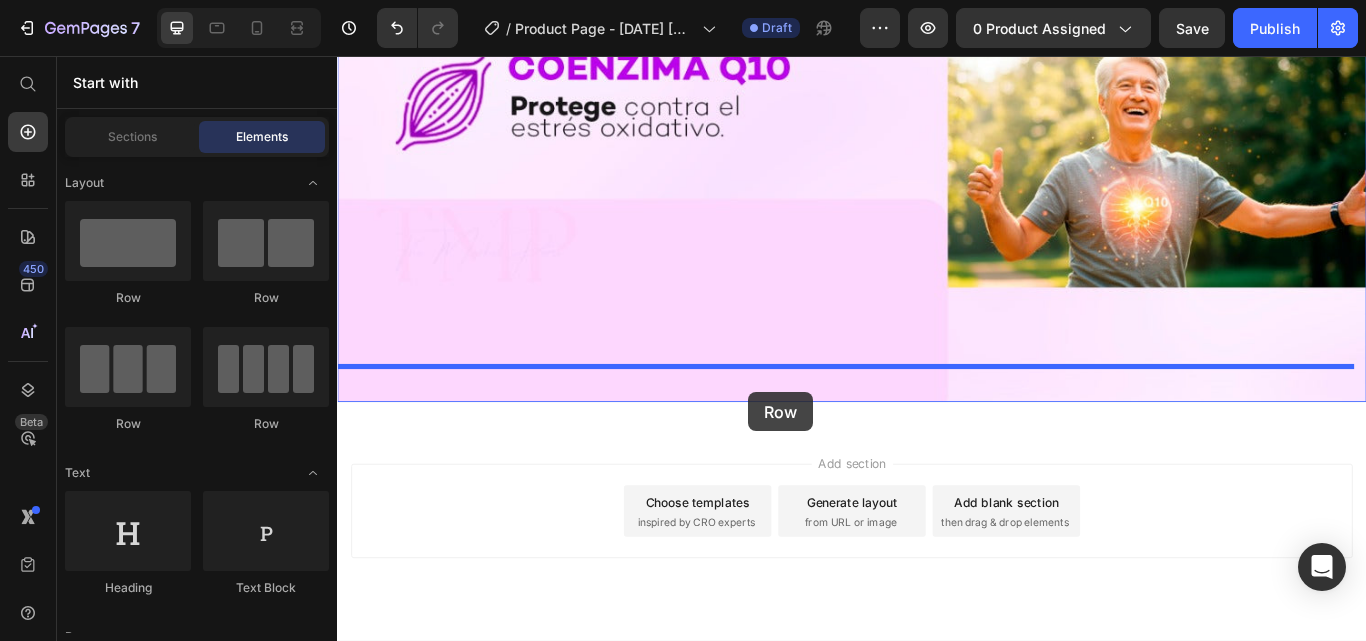 drag, startPoint x: 456, startPoint y: 300, endPoint x: 816, endPoint y: 448, distance: 389.23514 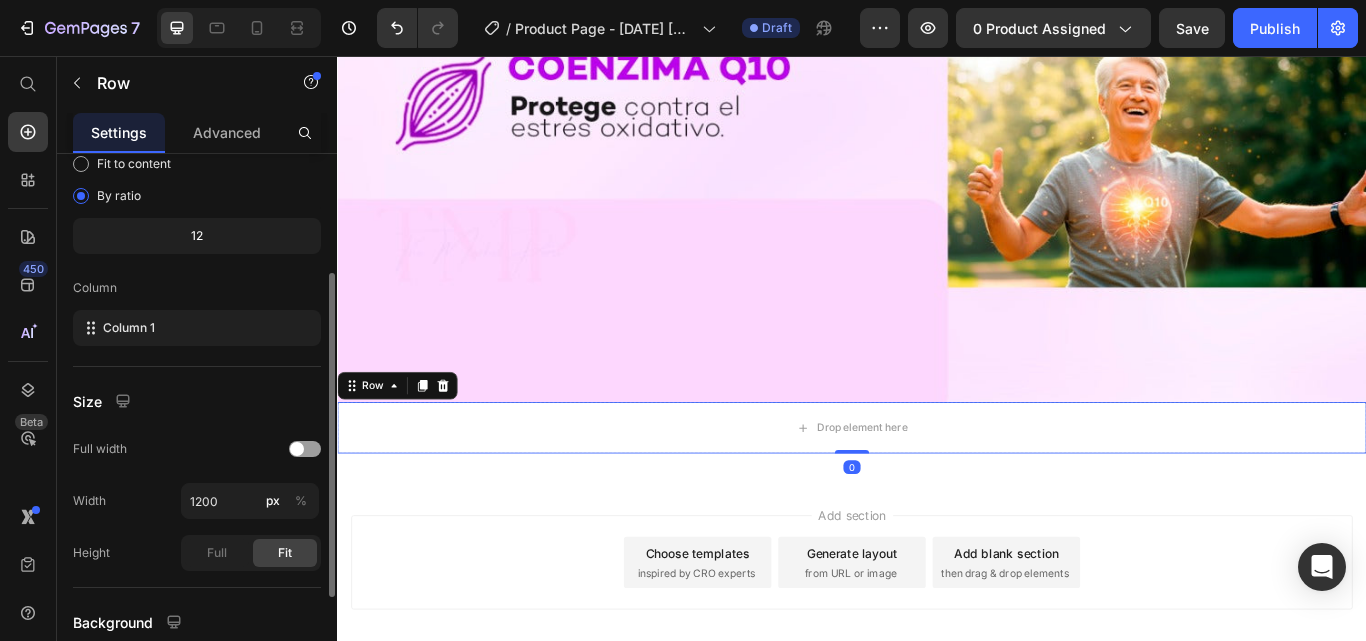 scroll, scrollTop: 368, scrollLeft: 0, axis: vertical 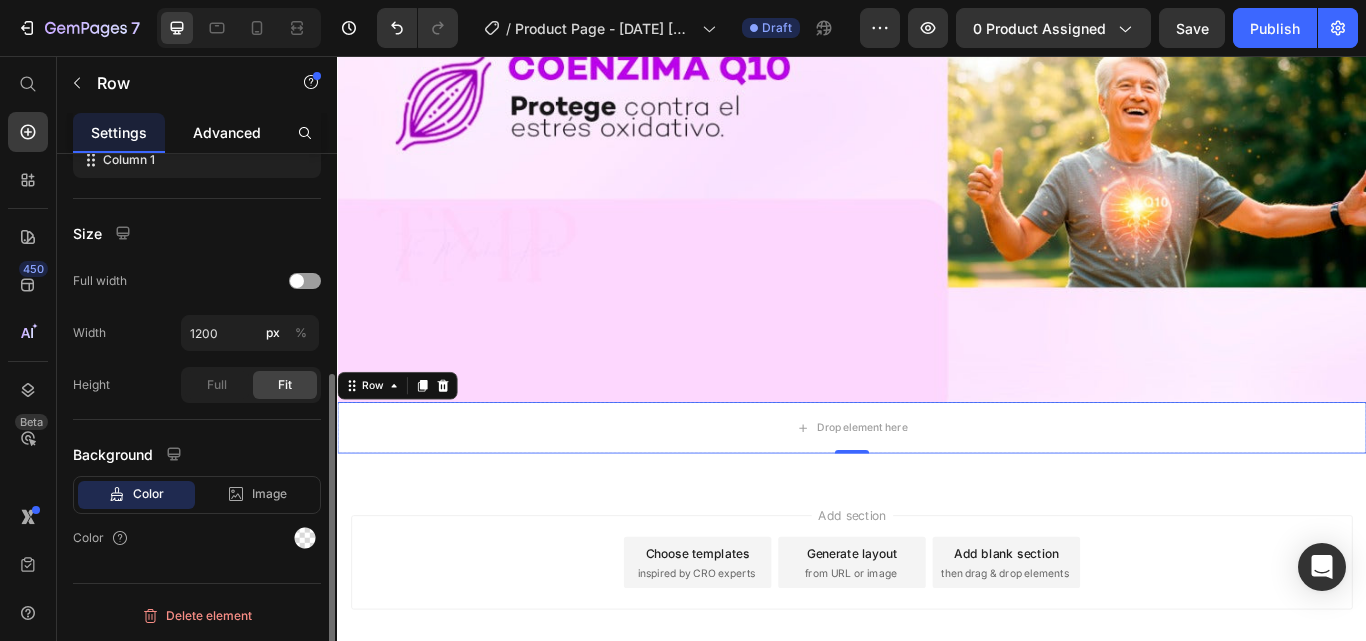 click on "Advanced" at bounding box center [227, 132] 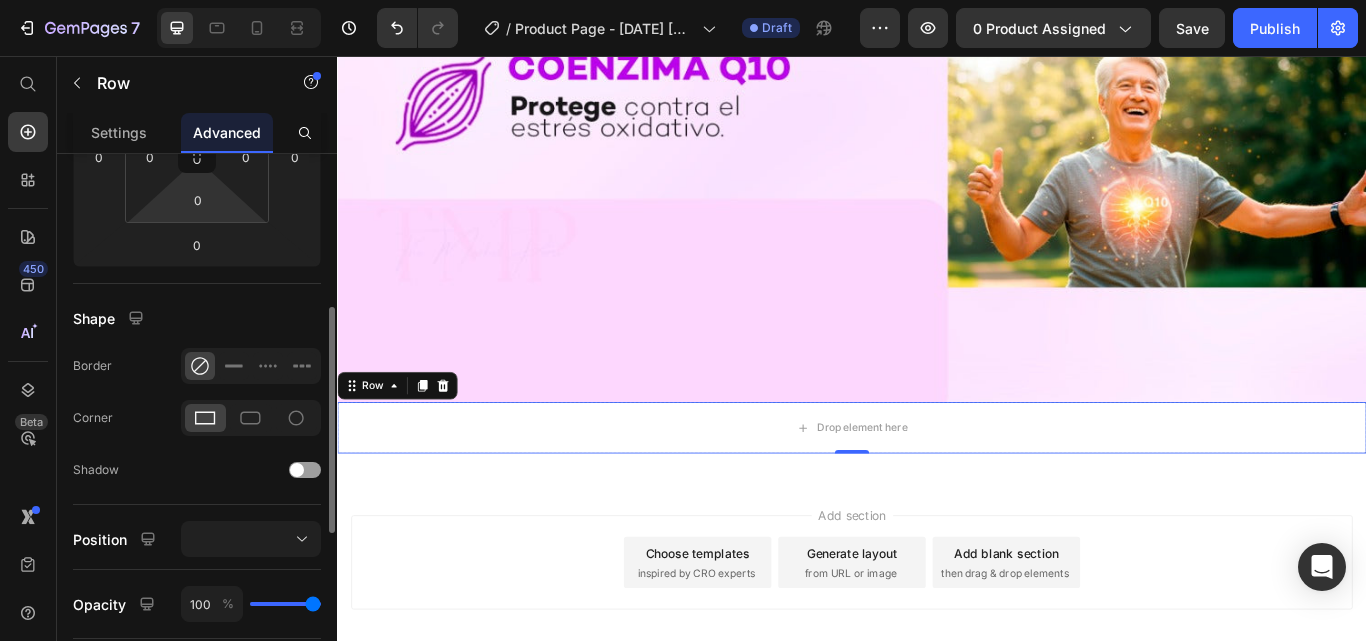 scroll, scrollTop: 0, scrollLeft: 0, axis: both 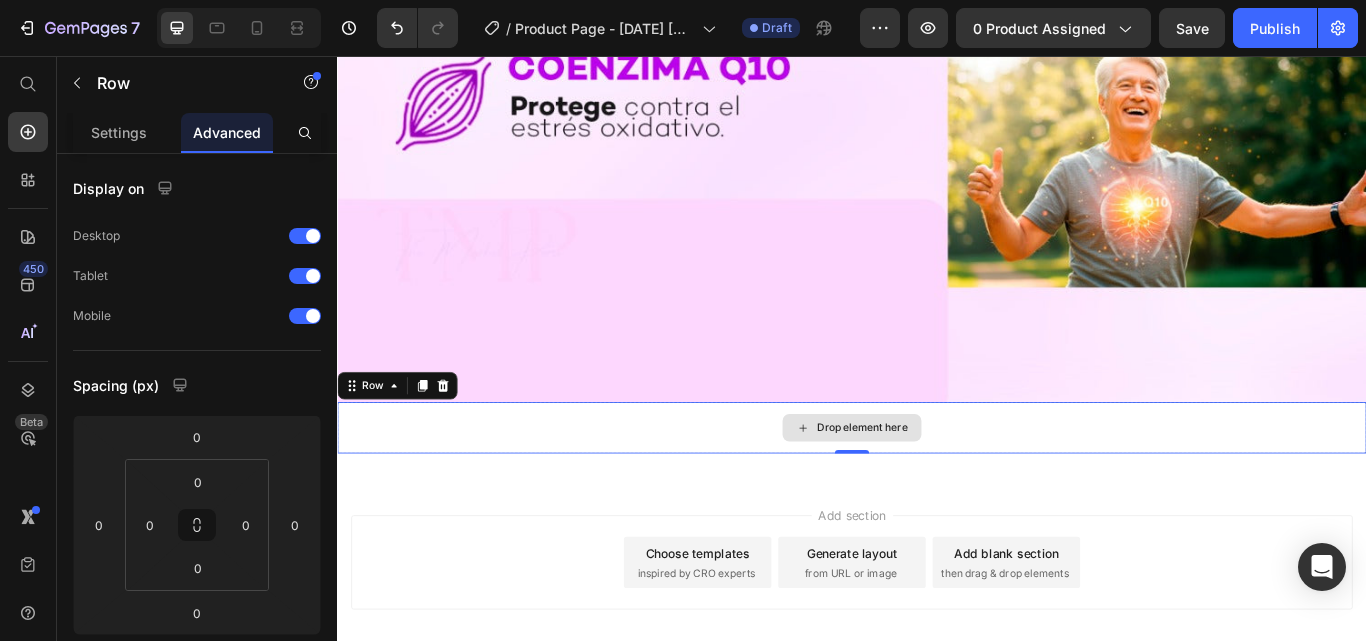 click on "Drop element here" at bounding box center (937, 490) 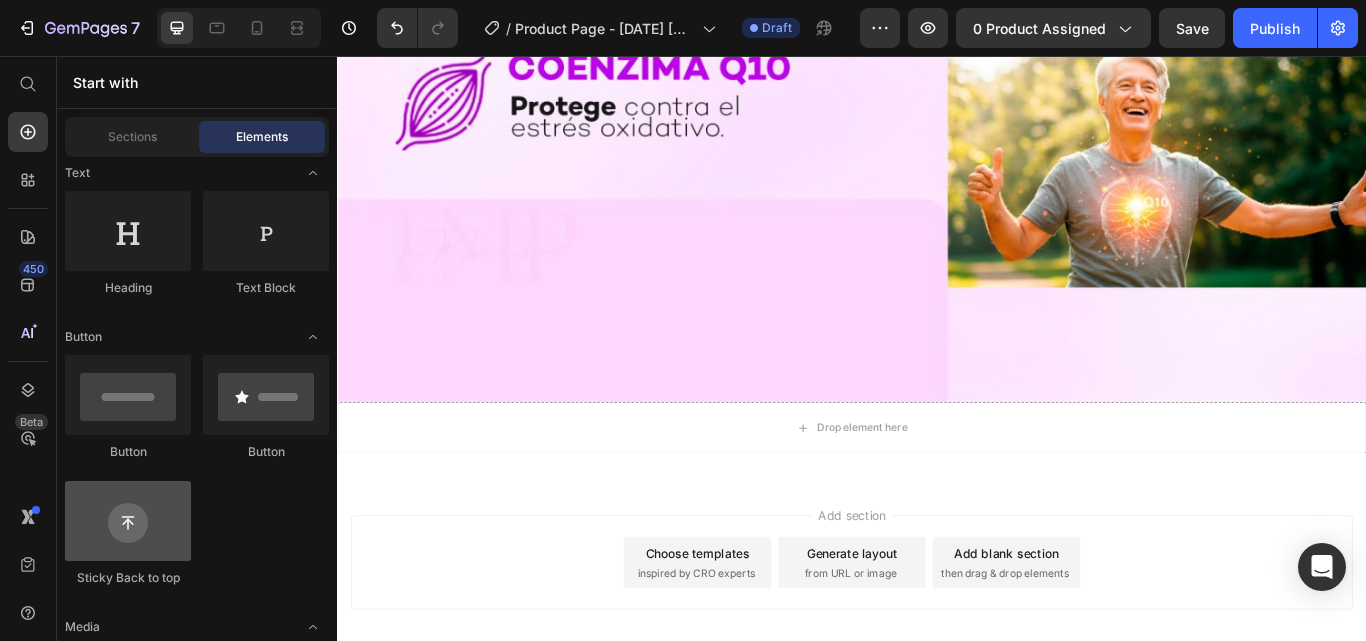 scroll, scrollTop: 400, scrollLeft: 0, axis: vertical 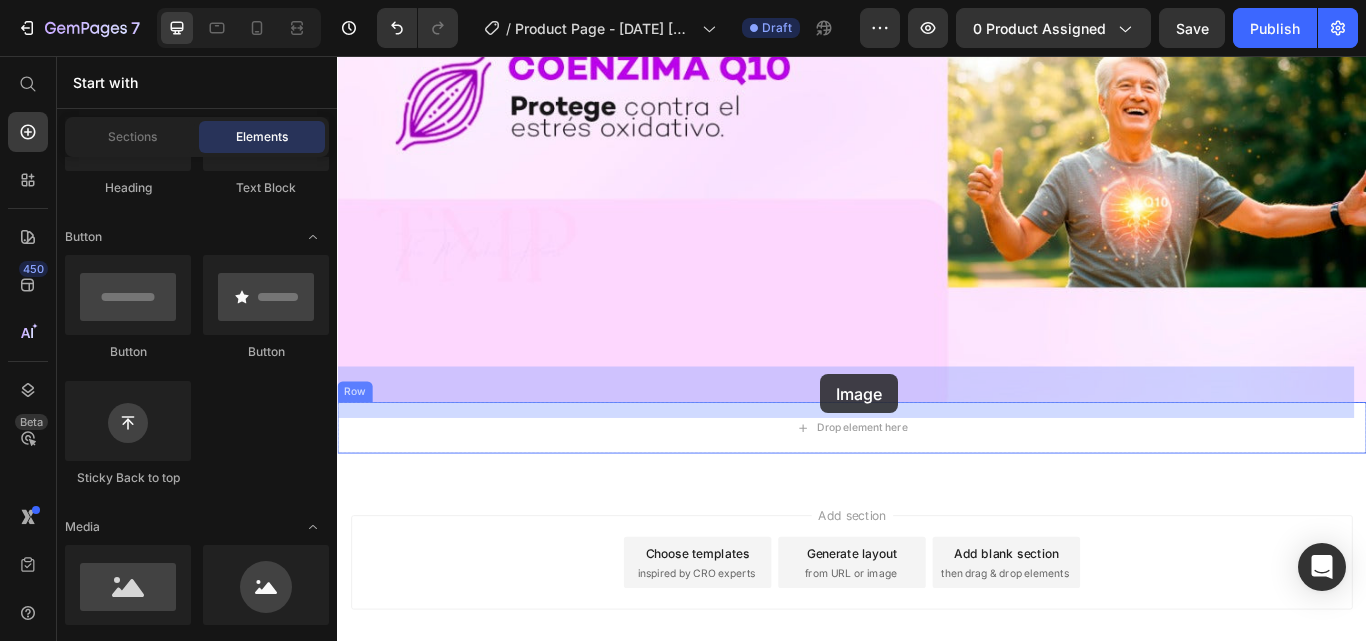 drag, startPoint x: 451, startPoint y: 652, endPoint x: 900, endPoint y: 427, distance: 502.22107 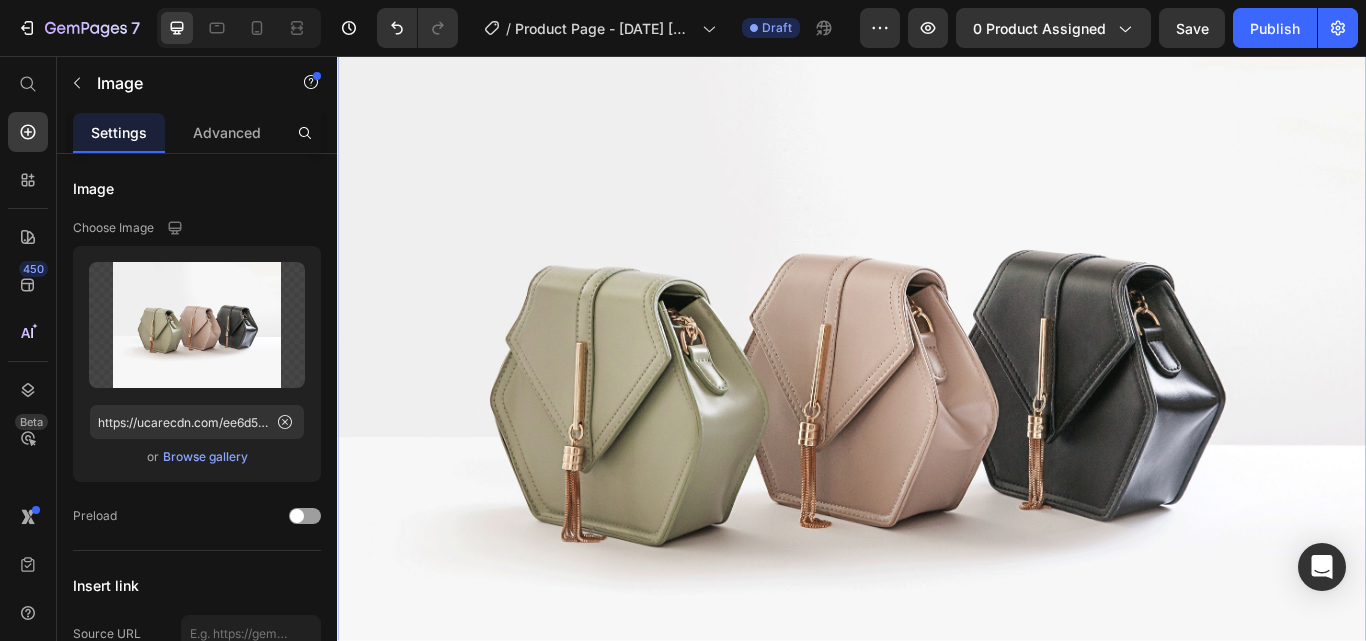 scroll, scrollTop: 3580, scrollLeft: 0, axis: vertical 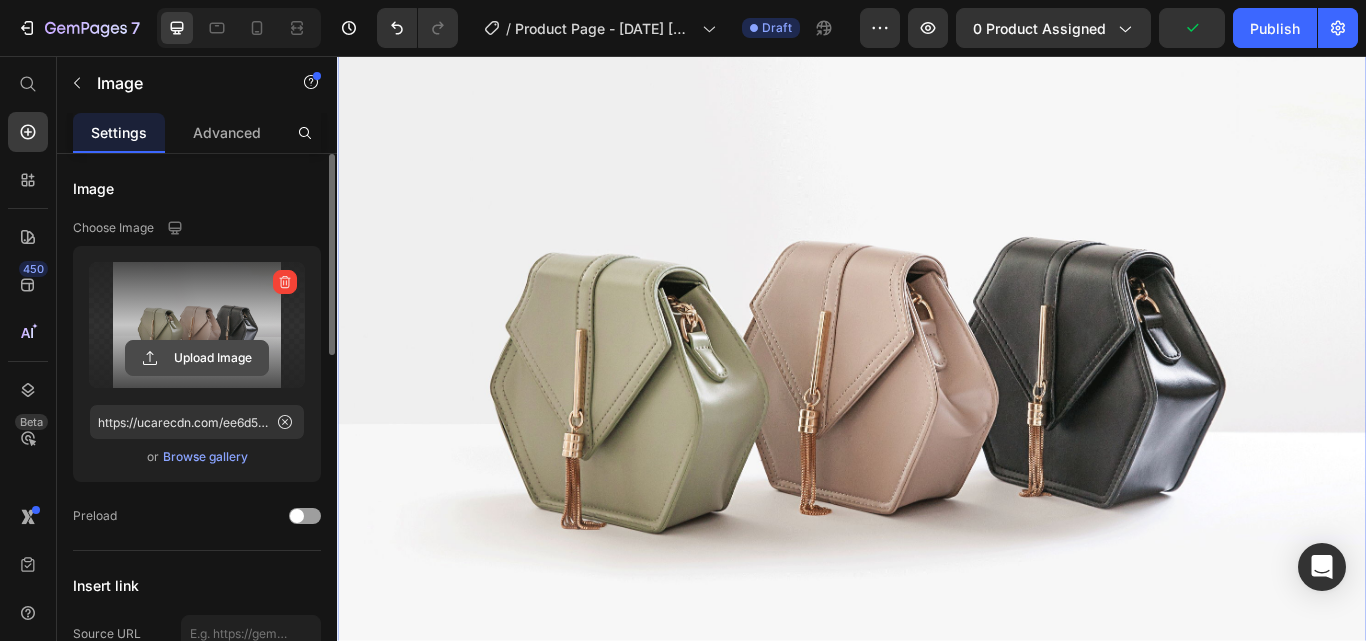 click 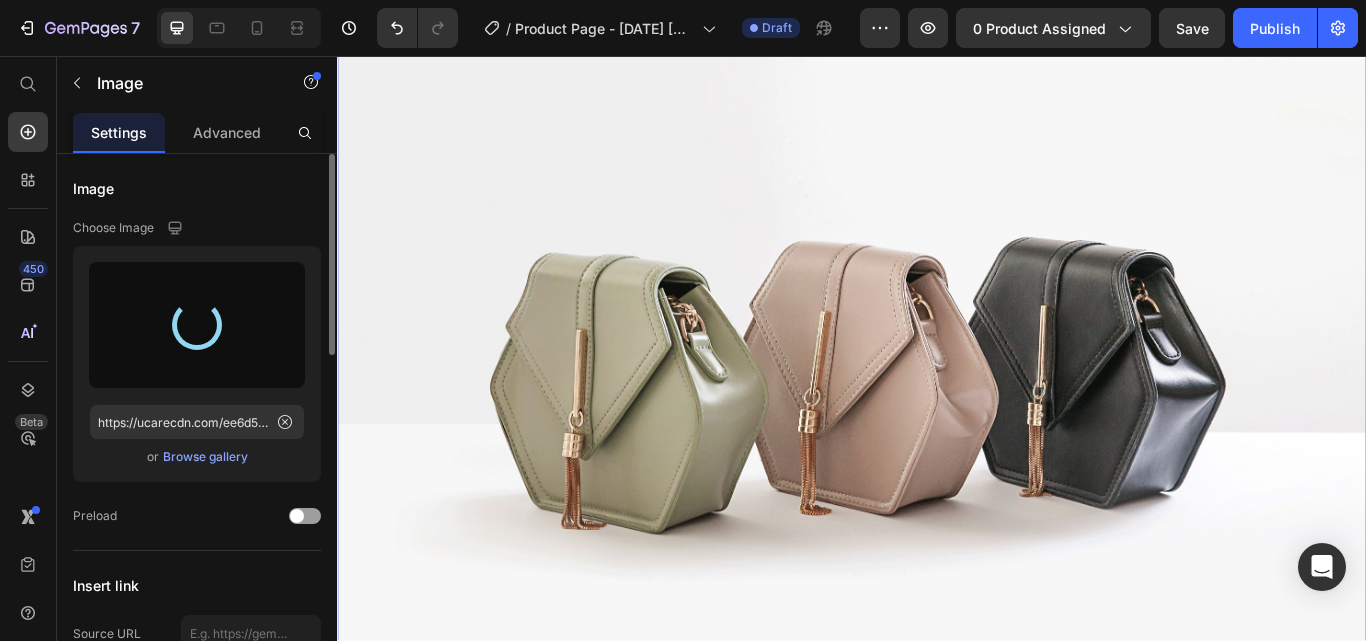 type on "https://cdn.shopify.com/s/files/1/0784/6739/9714/files/gempages_574895527607403632-d0cba64b-b36c-4b85-b62f-b2af7de5ca81.jpg" 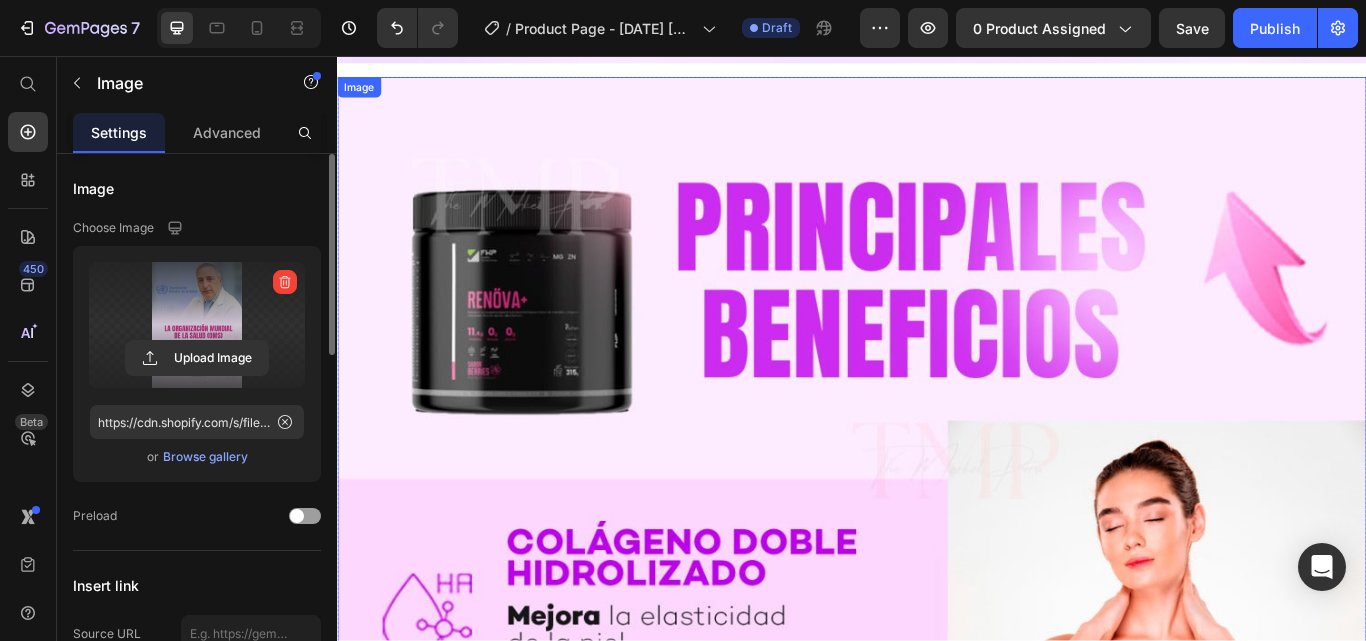 scroll, scrollTop: 1380, scrollLeft: 0, axis: vertical 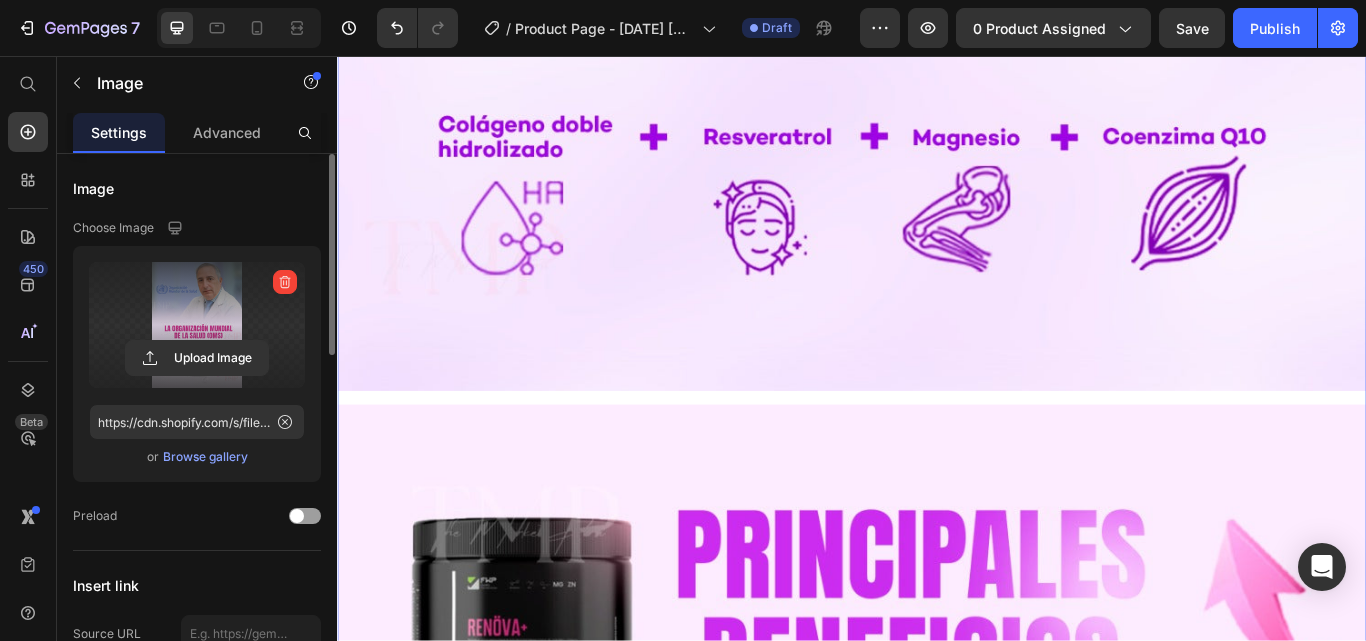 click on "Image Row Image Image   0 Row Row" at bounding box center [937, 1303] 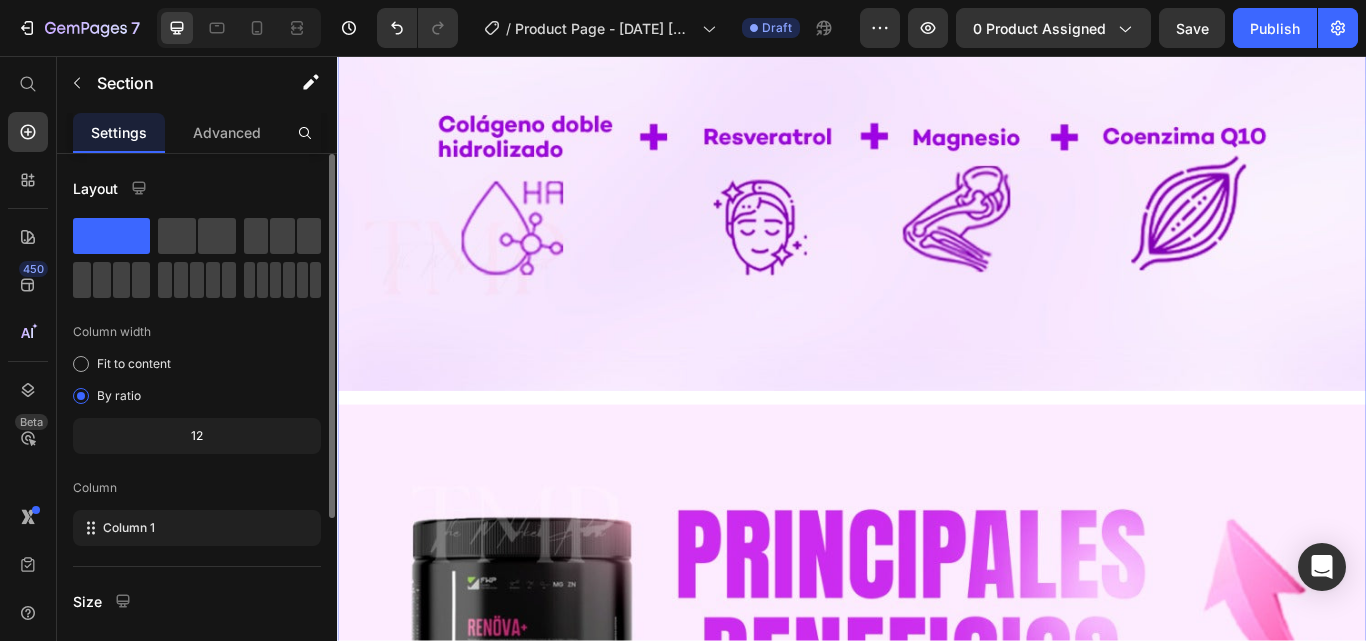 click on "Image Row Image Image Row Row" at bounding box center (937, 1303) 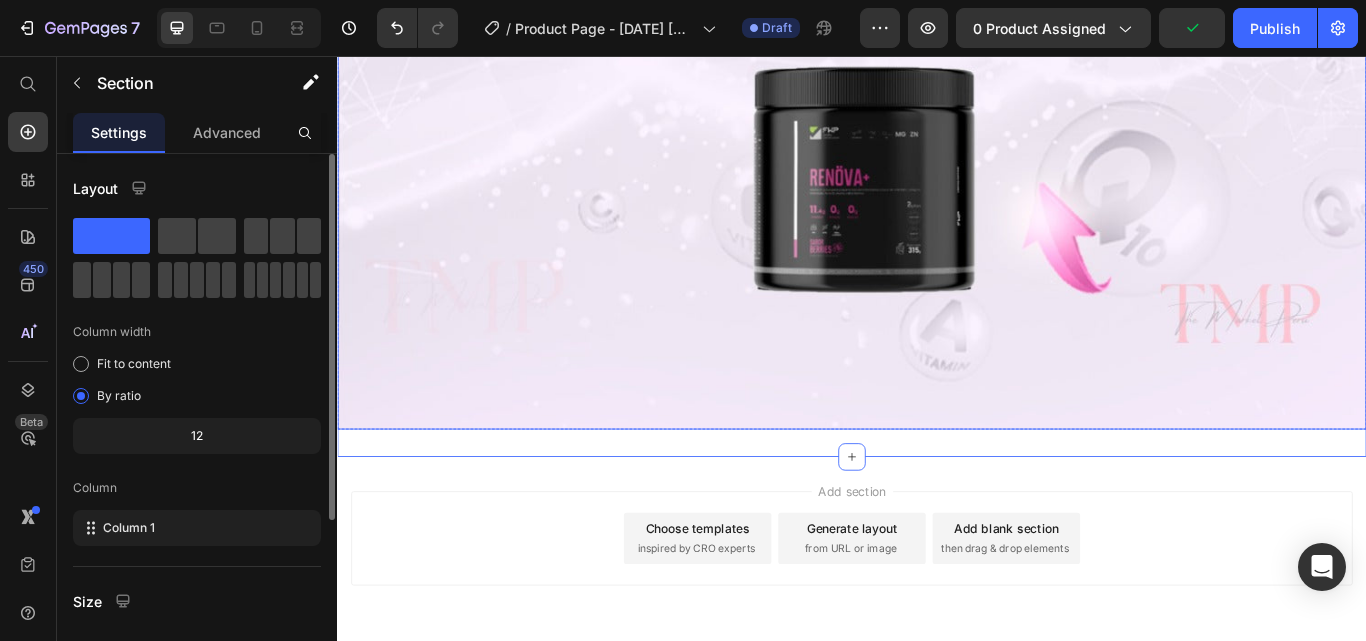 scroll, scrollTop: 4756, scrollLeft: 0, axis: vertical 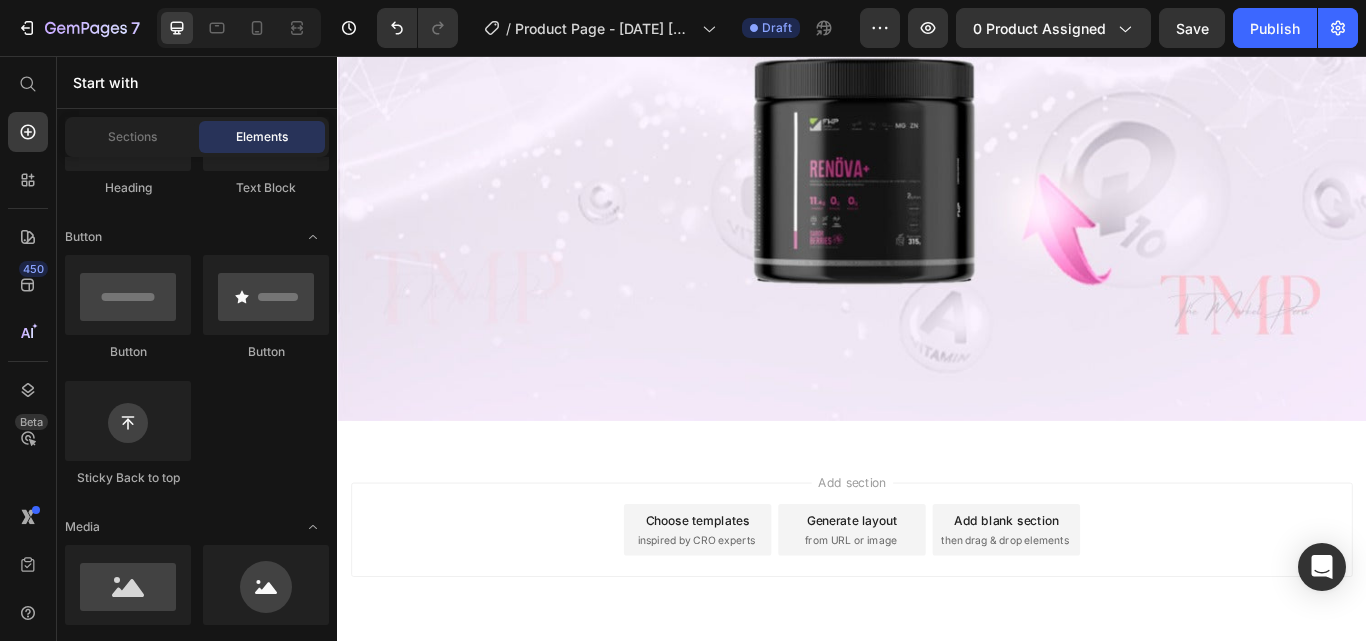 click on "Add section Choose templates inspired by CRO experts Generate layout from URL or image Add blank section then drag & drop elements" at bounding box center (937, 609) 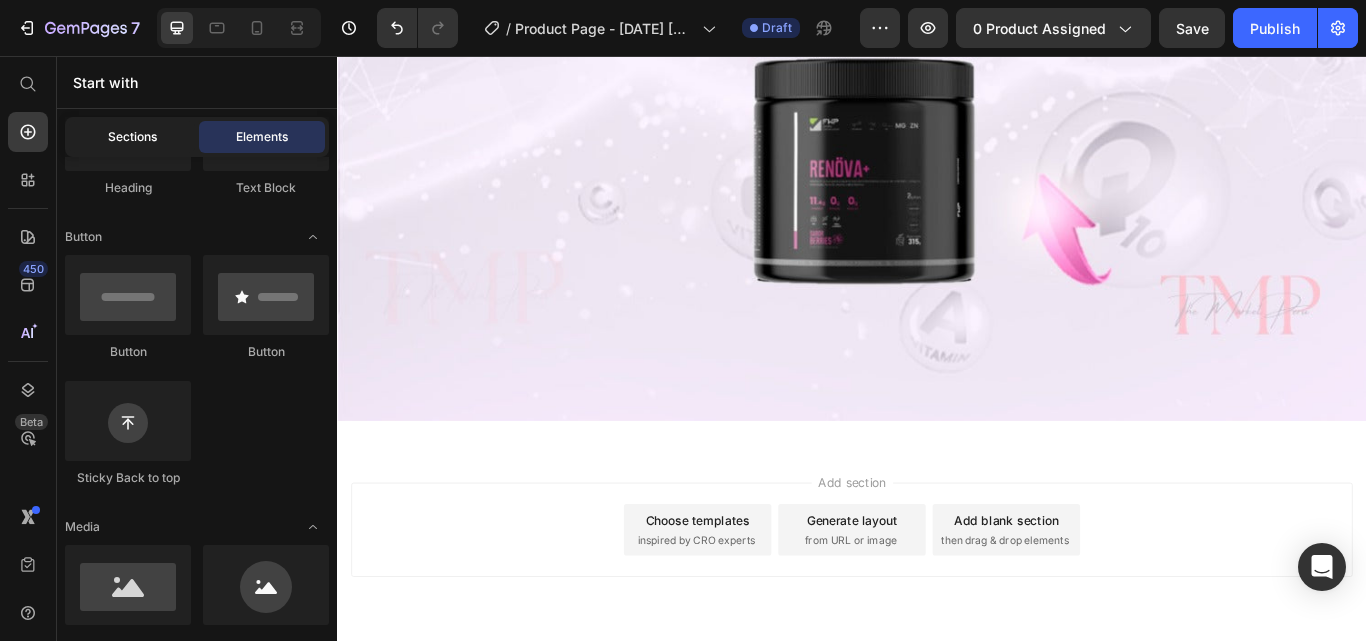 click on "Sections" 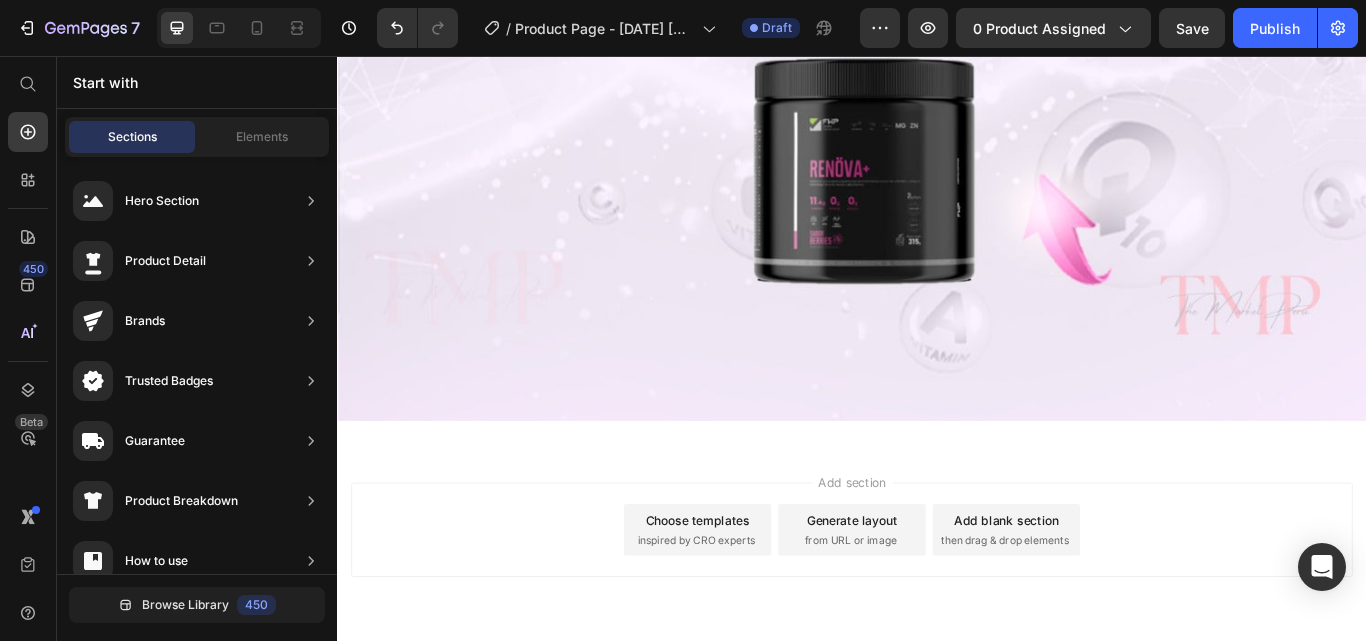 click on "Elements" 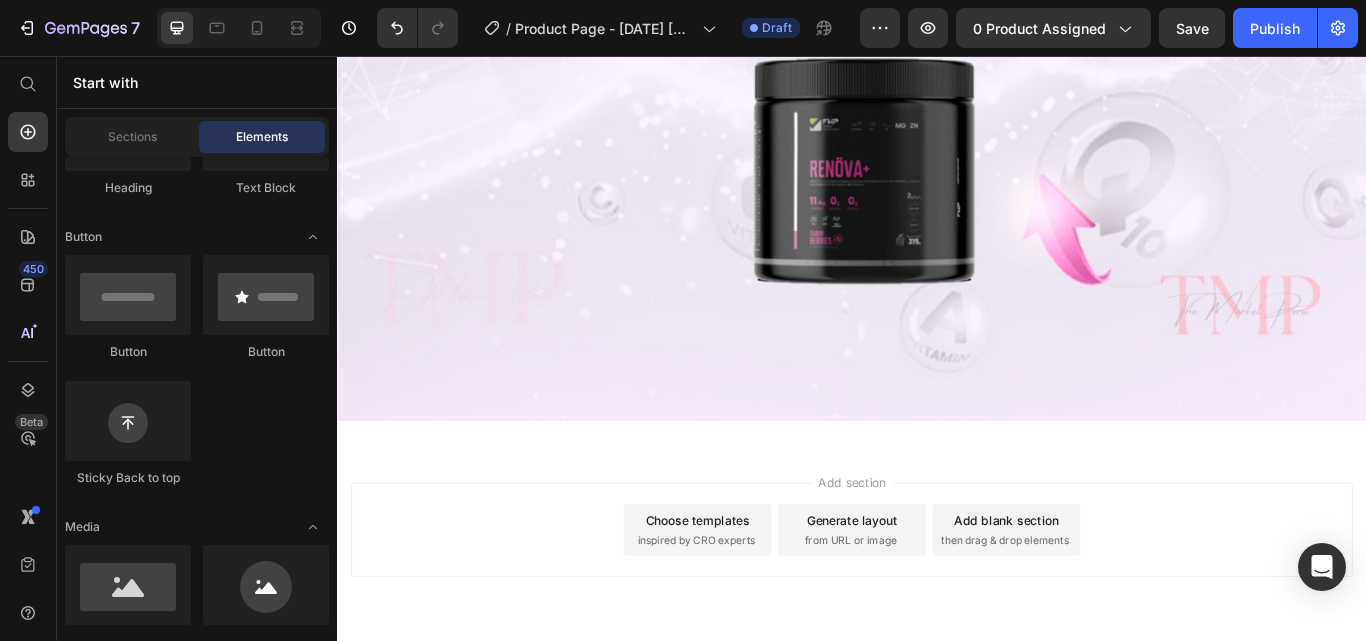 scroll, scrollTop: 0, scrollLeft: 0, axis: both 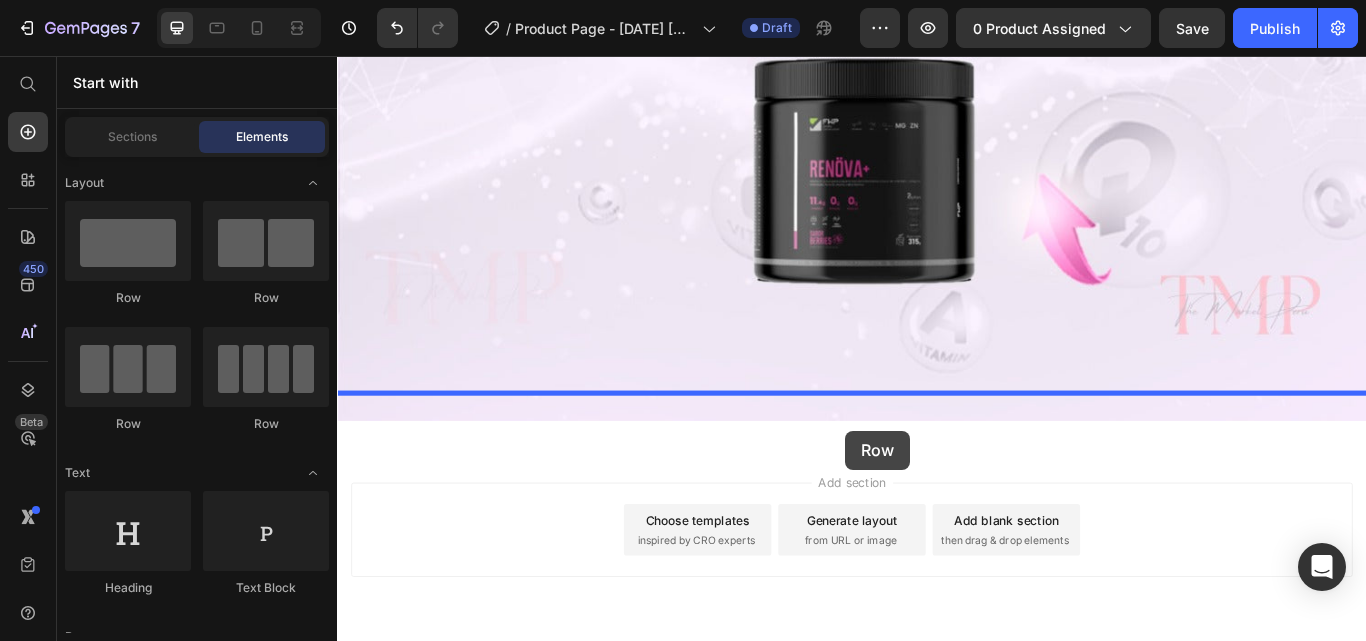 drag, startPoint x: 450, startPoint y: 300, endPoint x: 929, endPoint y: 490, distance: 515.3067 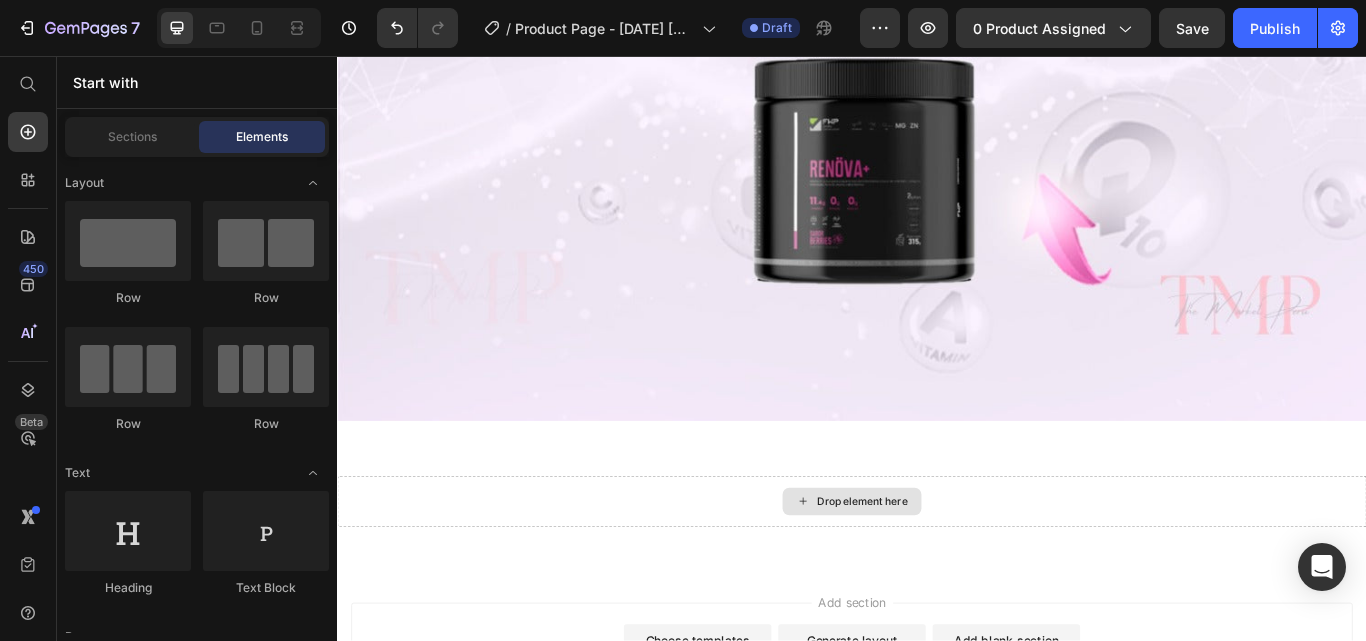 click on "Drop element here" at bounding box center [949, 576] 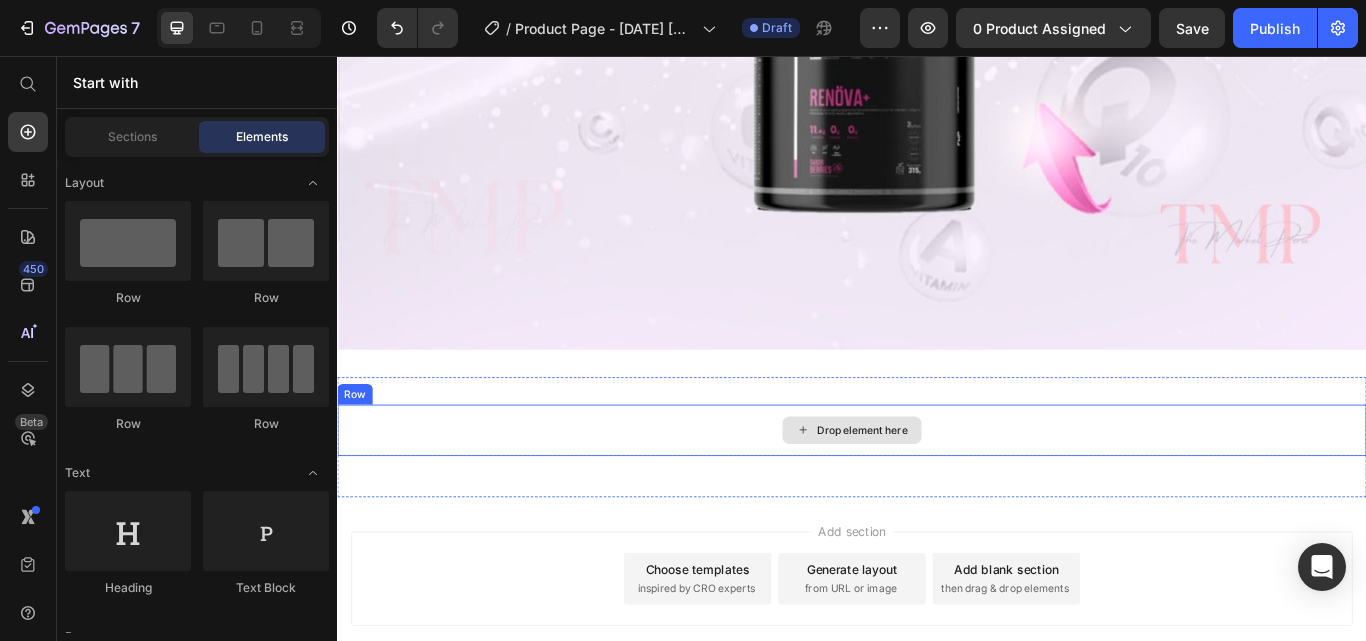 scroll, scrollTop: 4896, scrollLeft: 0, axis: vertical 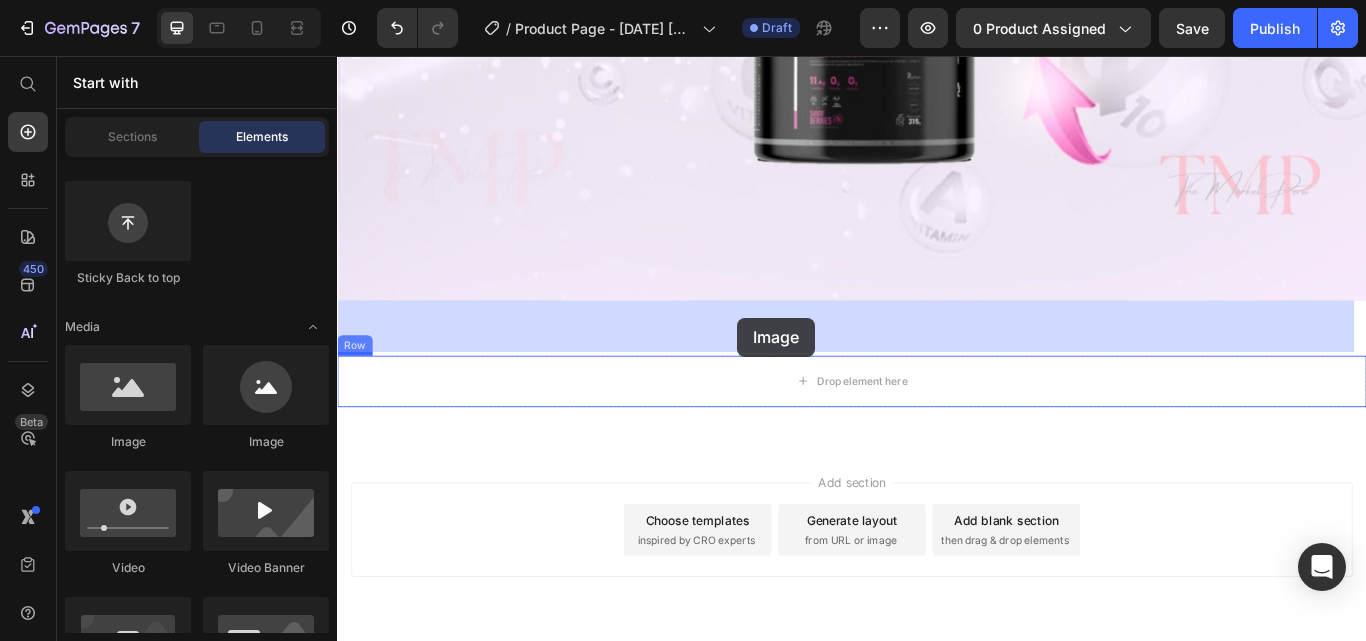 drag, startPoint x: 438, startPoint y: 448, endPoint x: 804, endPoint y: 361, distance: 376.1981 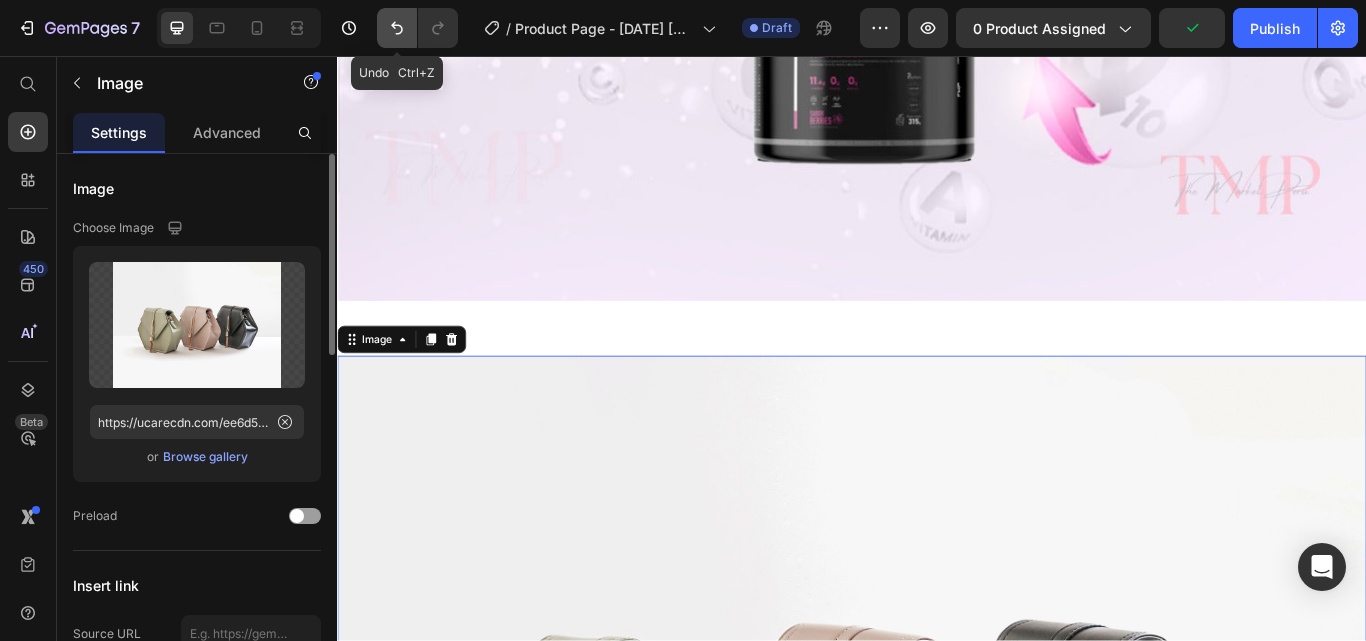 click 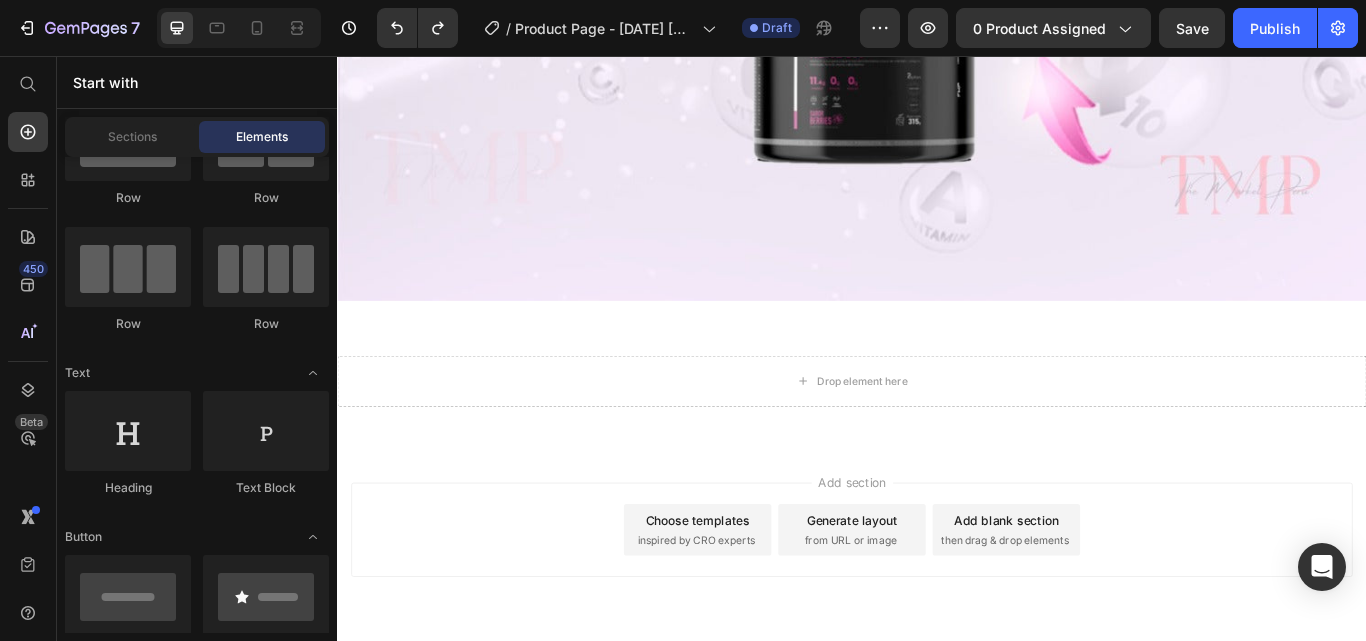 scroll, scrollTop: 0, scrollLeft: 0, axis: both 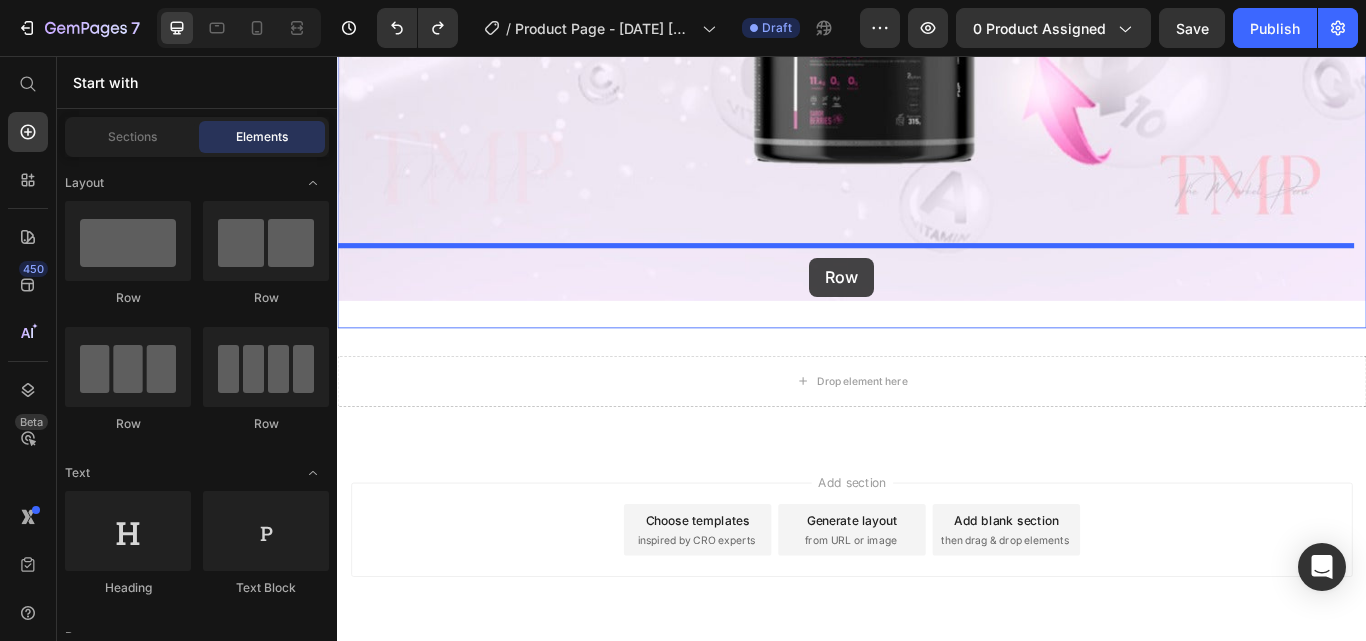 drag, startPoint x: 445, startPoint y: 304, endPoint x: 888, endPoint y: 291, distance: 443.1907 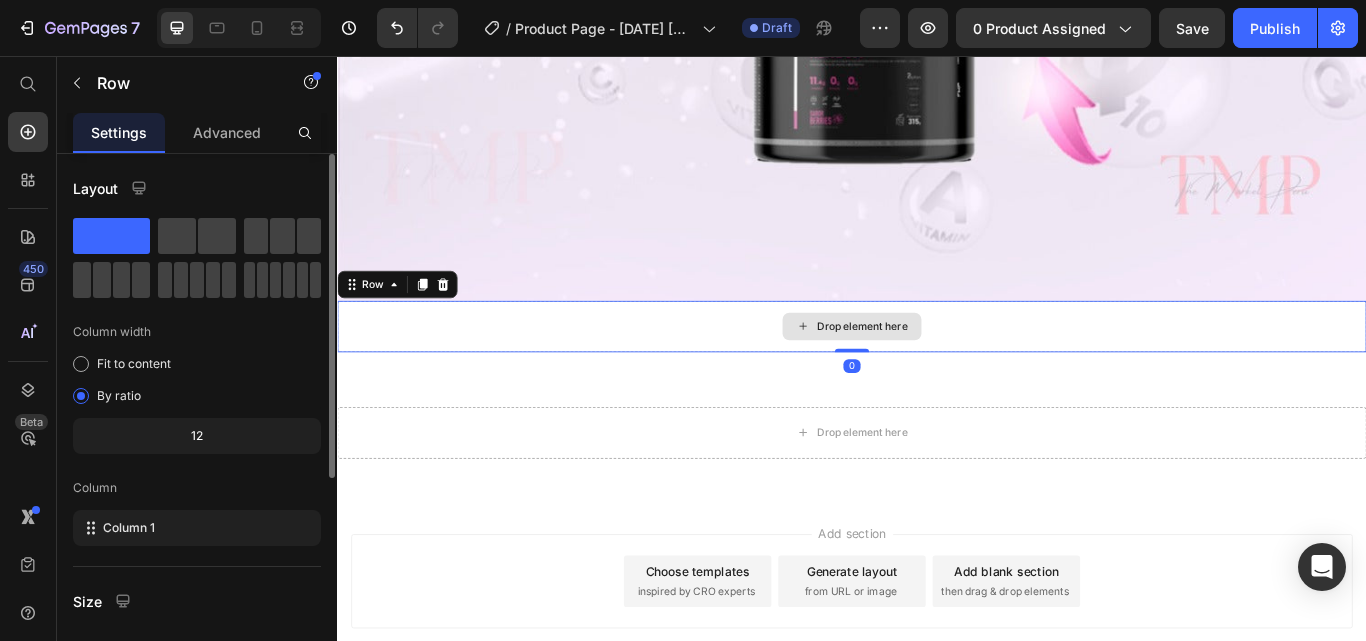 click on "Drop element here" at bounding box center [949, 372] 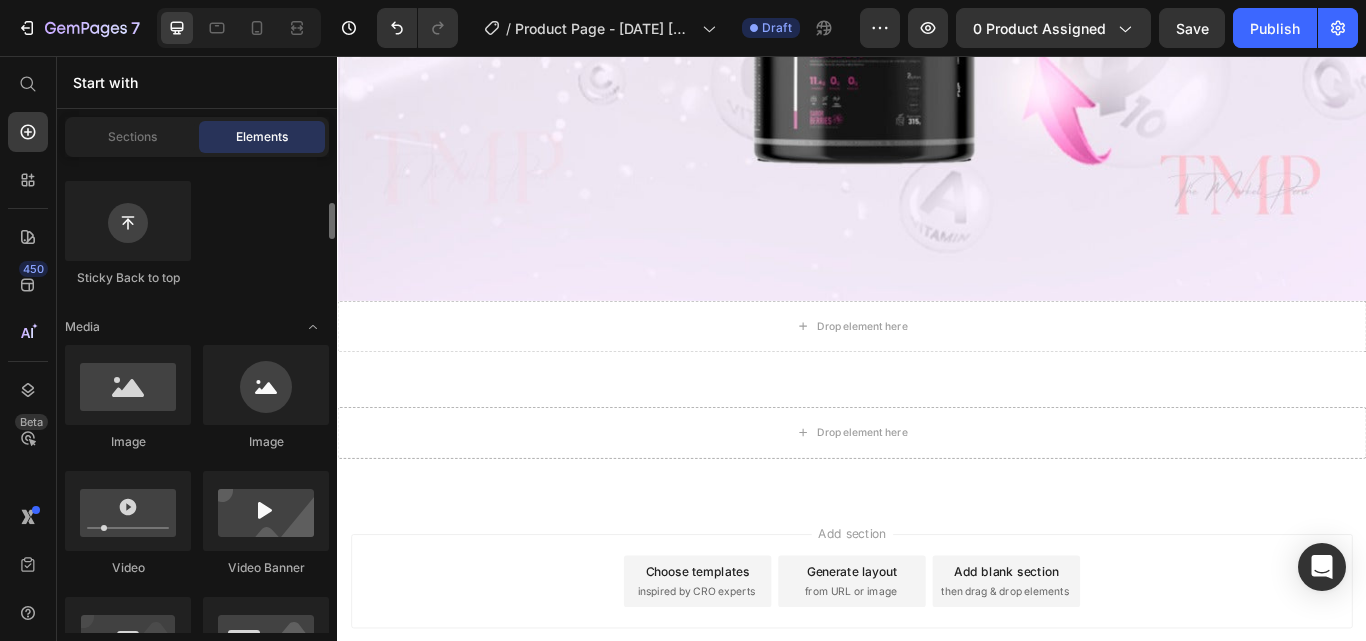 scroll, scrollTop: 500, scrollLeft: 0, axis: vertical 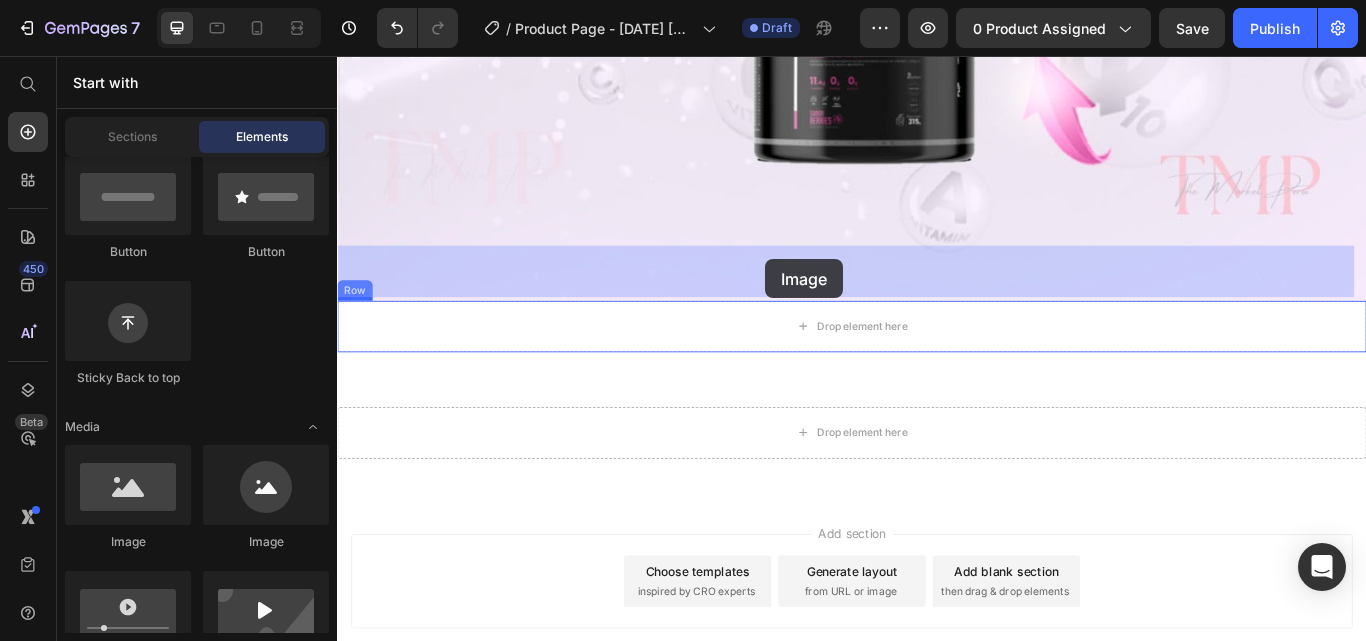 drag, startPoint x: 463, startPoint y: 557, endPoint x: 836, endPoint y: 293, distance: 456.97375 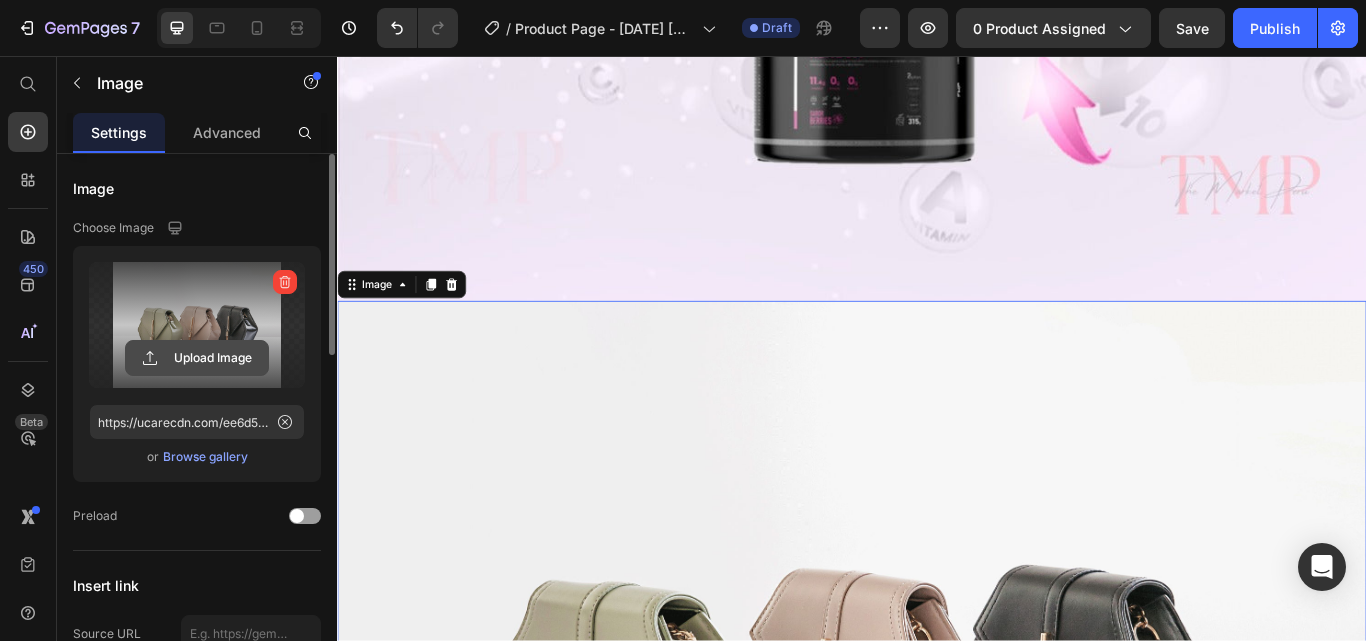 click 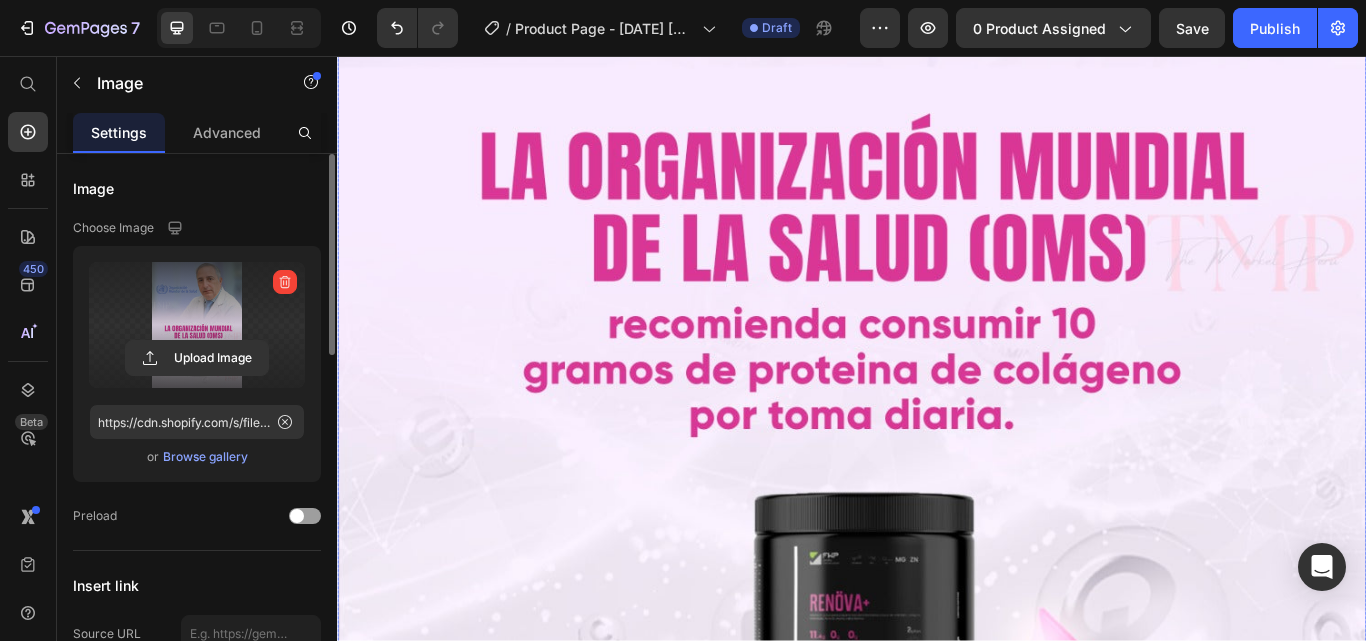 scroll, scrollTop: 4596, scrollLeft: 0, axis: vertical 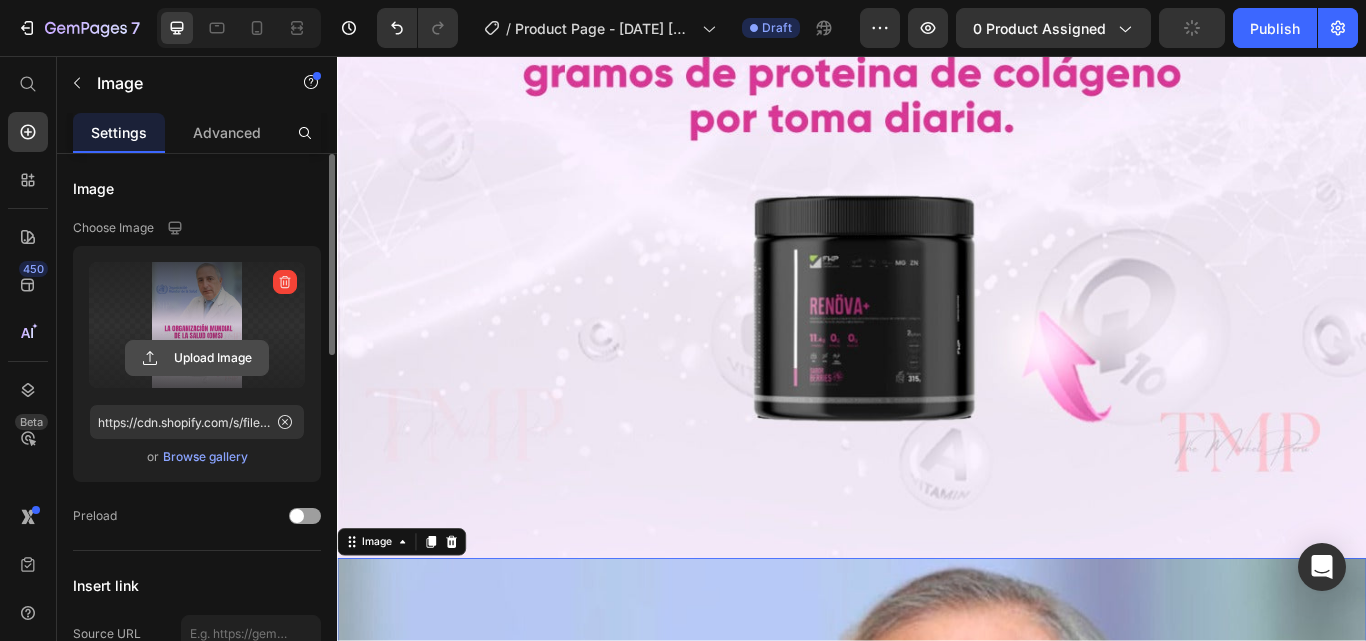 click 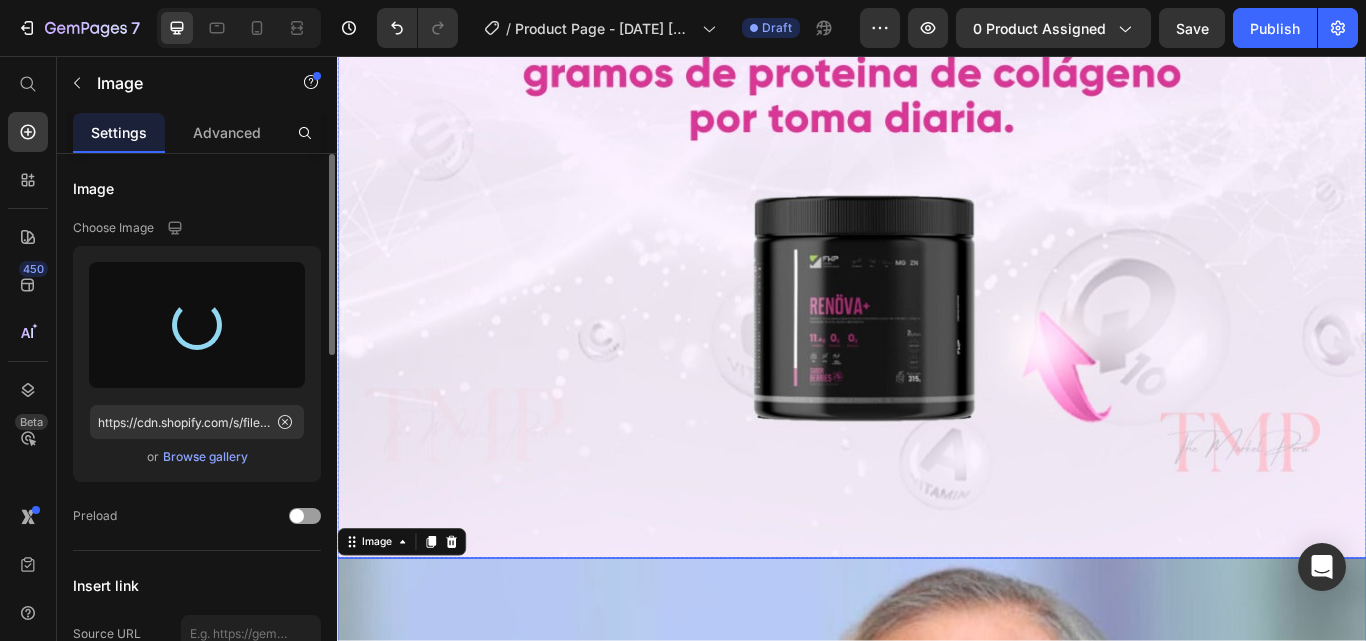 type on "https://cdn.shopify.com/s/files/1/0784/6739/9714/files/gempages_574895527607403632-dfc28412-d392-4187-a94b-0dbf2d2f123b.jpg" 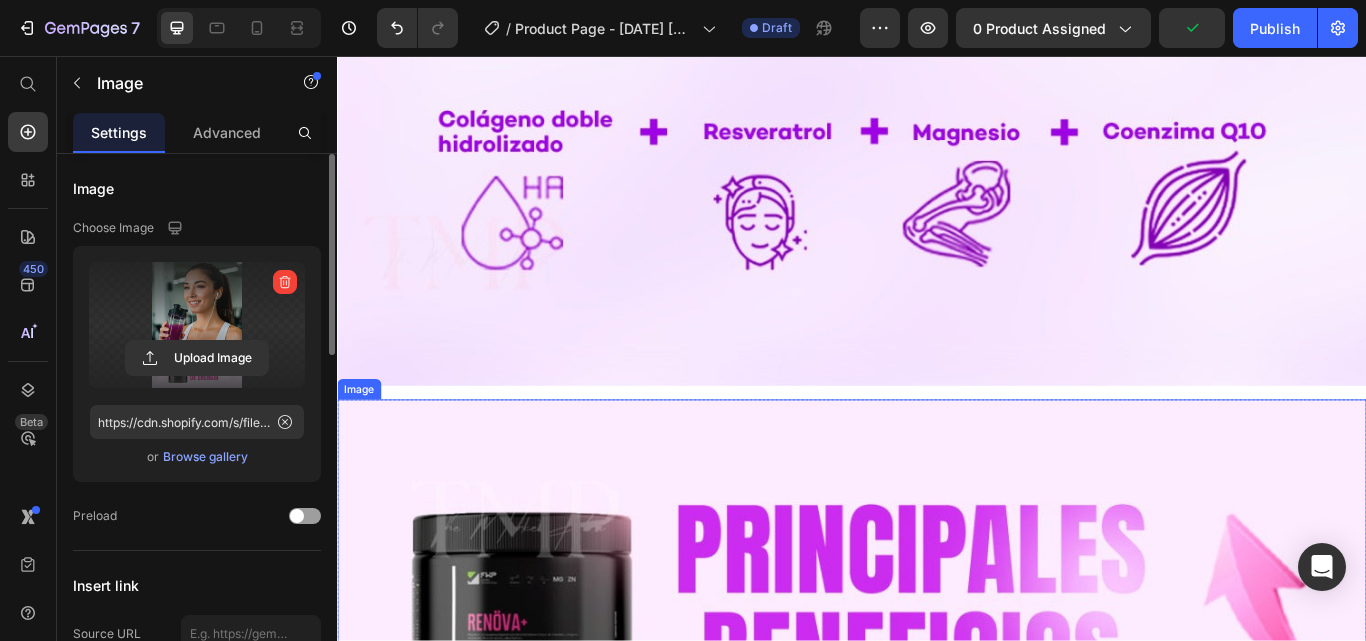 scroll, scrollTop: 1373, scrollLeft: 0, axis: vertical 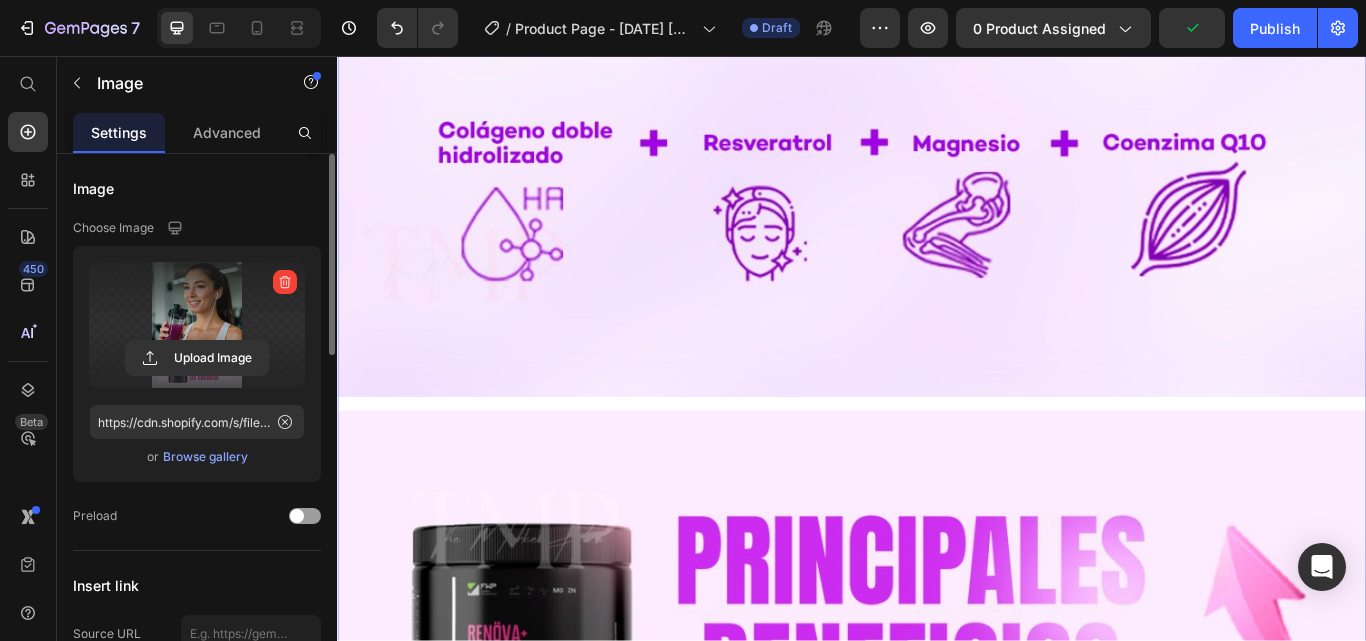 click on "Image Row Image Image Row Row Image   0 Row" at bounding box center [937, 2159] 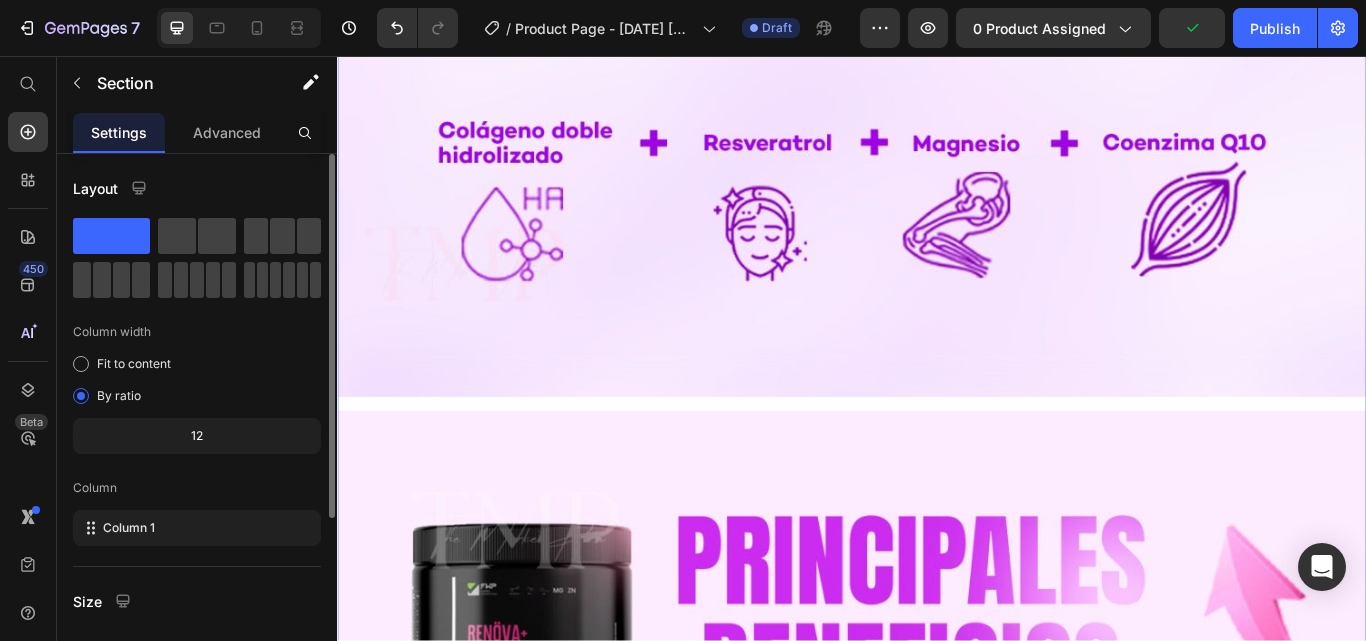 click on "Image Row Image Image Row Row Image Row" at bounding box center (937, 2159) 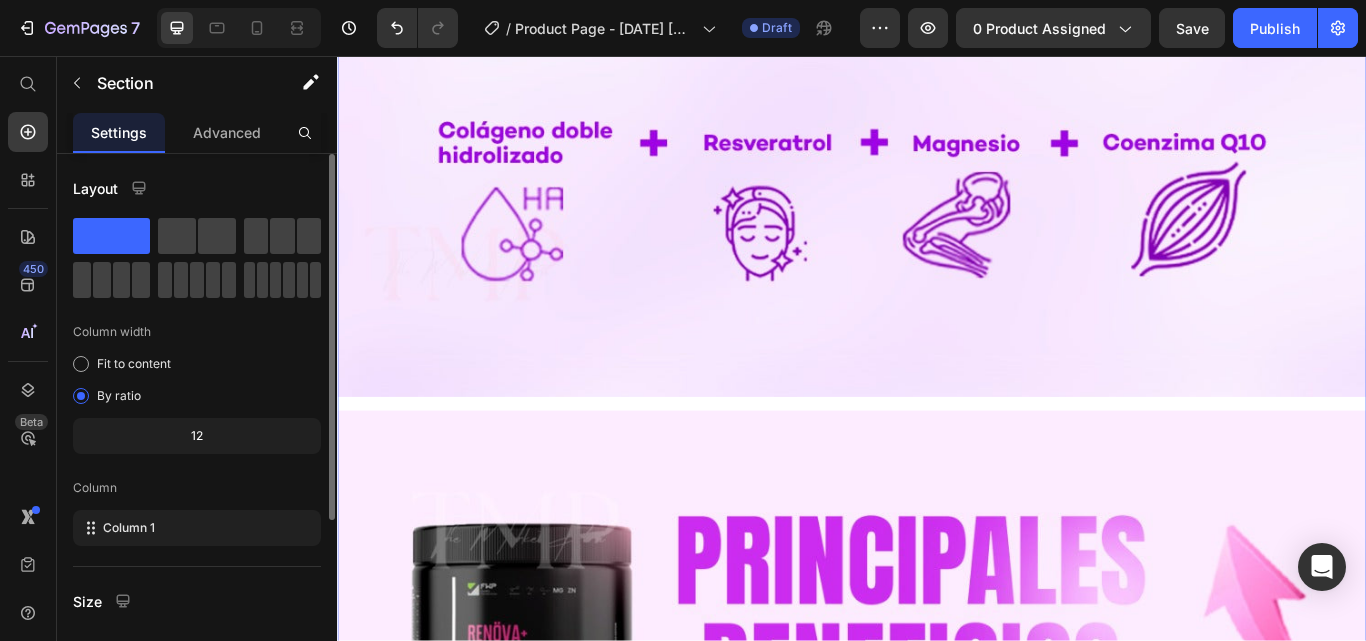 click on "Image Row Image Image Row Row Image Row" at bounding box center [937, 2159] 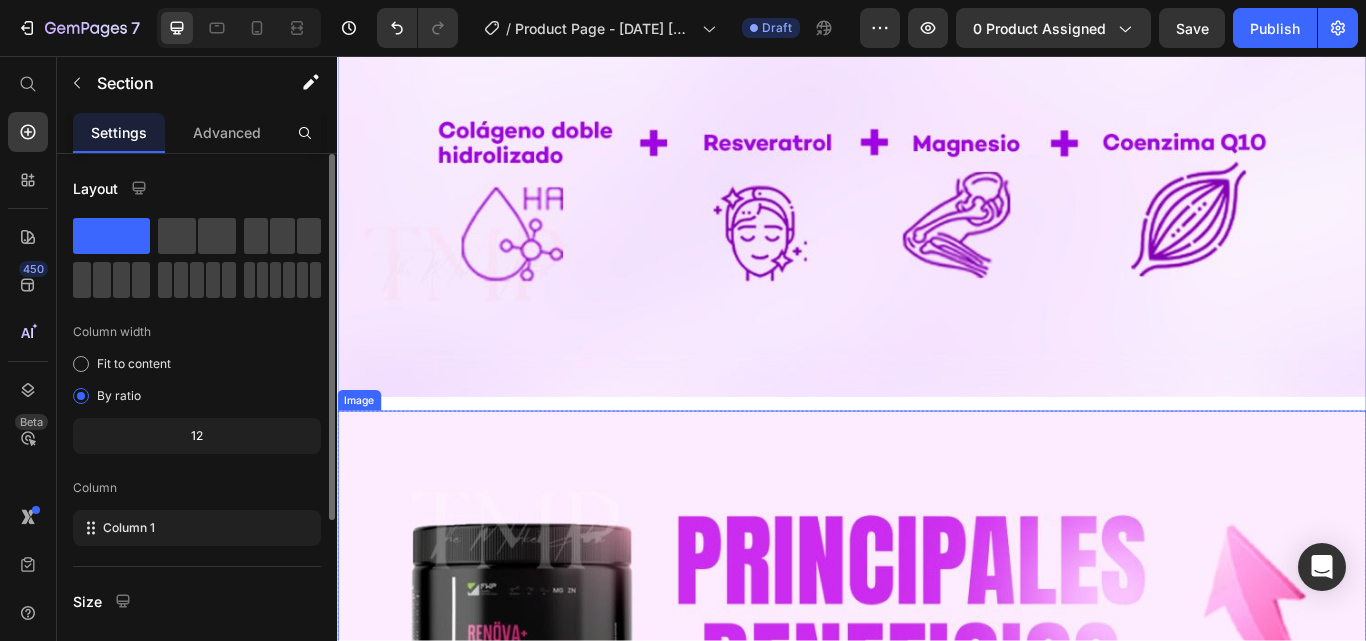 click at bounding box center (937, 1319) 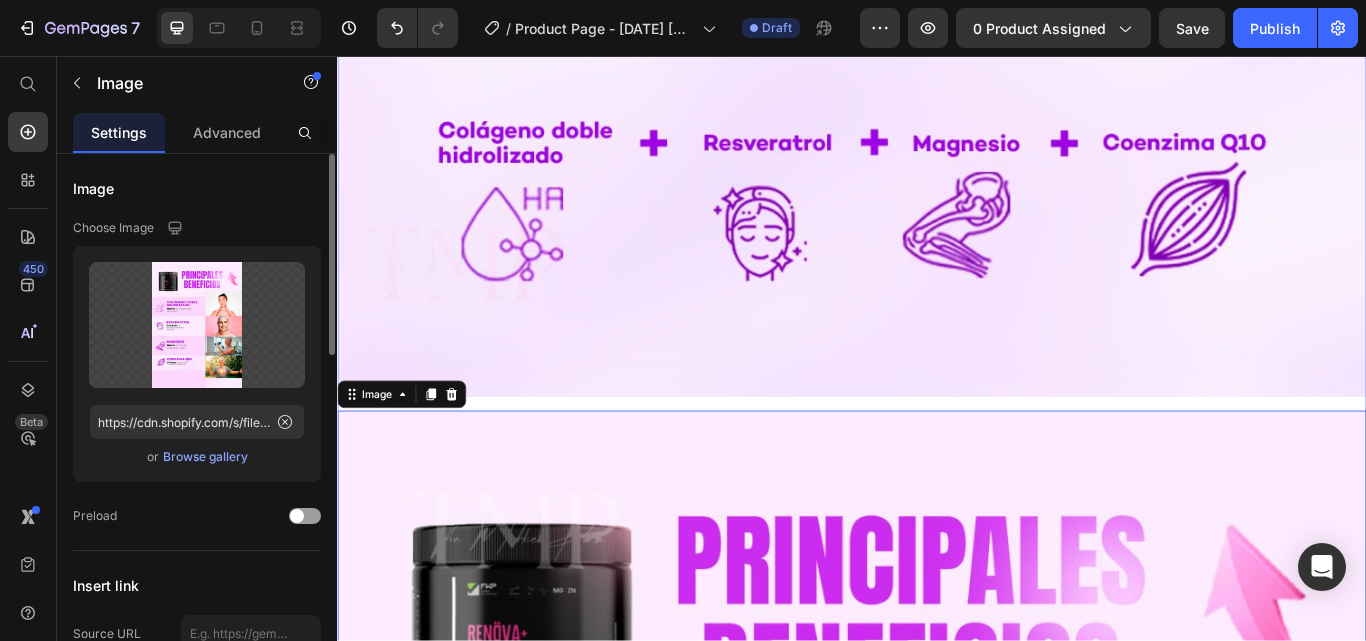 click on "Image Row Image   0 Image Row Row Image Row" at bounding box center (937, 2159) 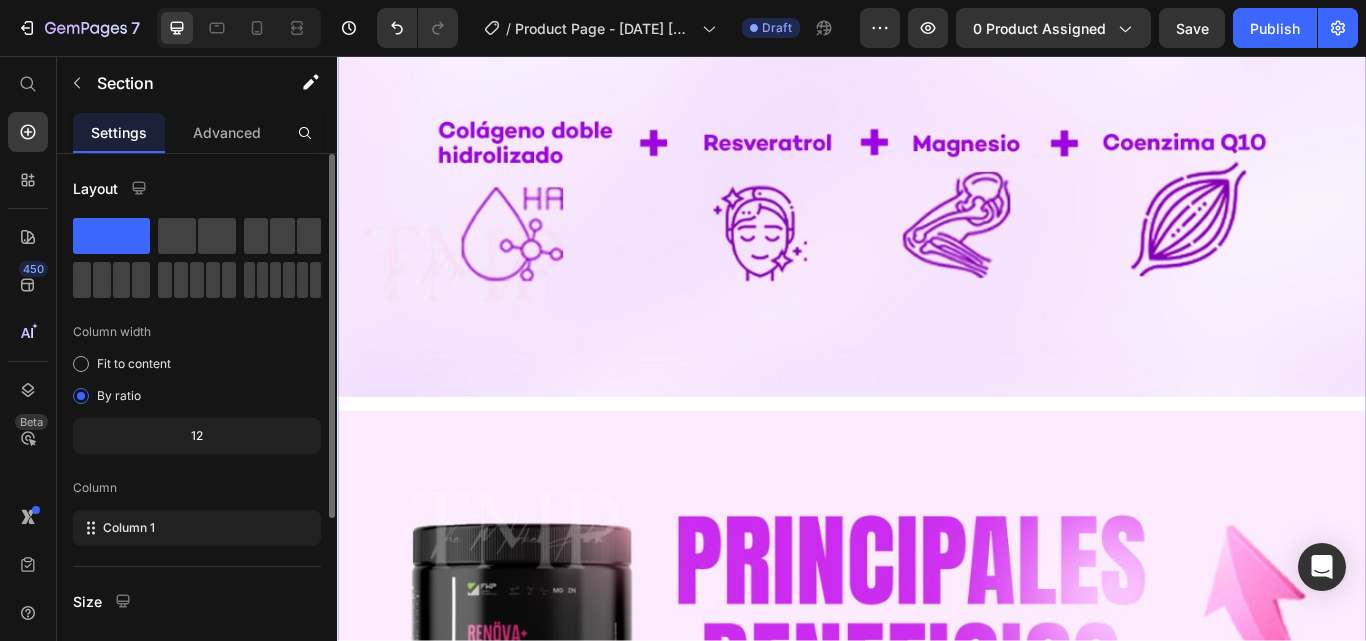 click on "Image Row Image Image Row Row Image Row" at bounding box center [937, 2159] 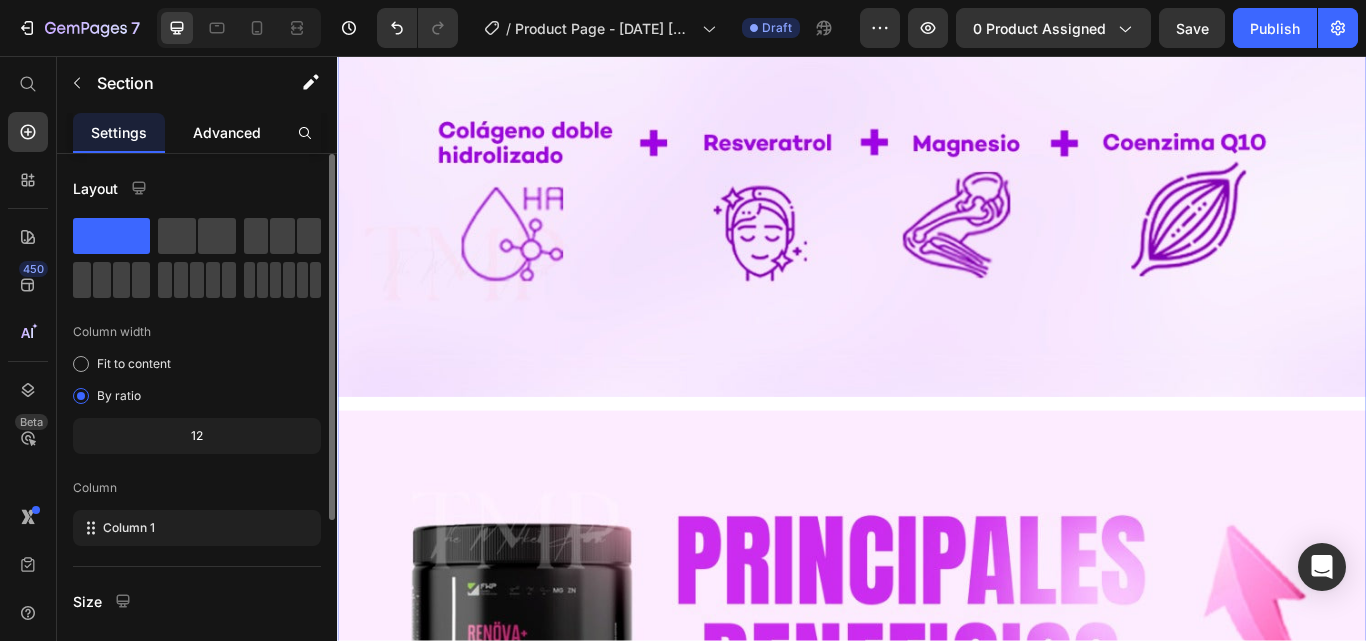 click on "Advanced" at bounding box center (227, 132) 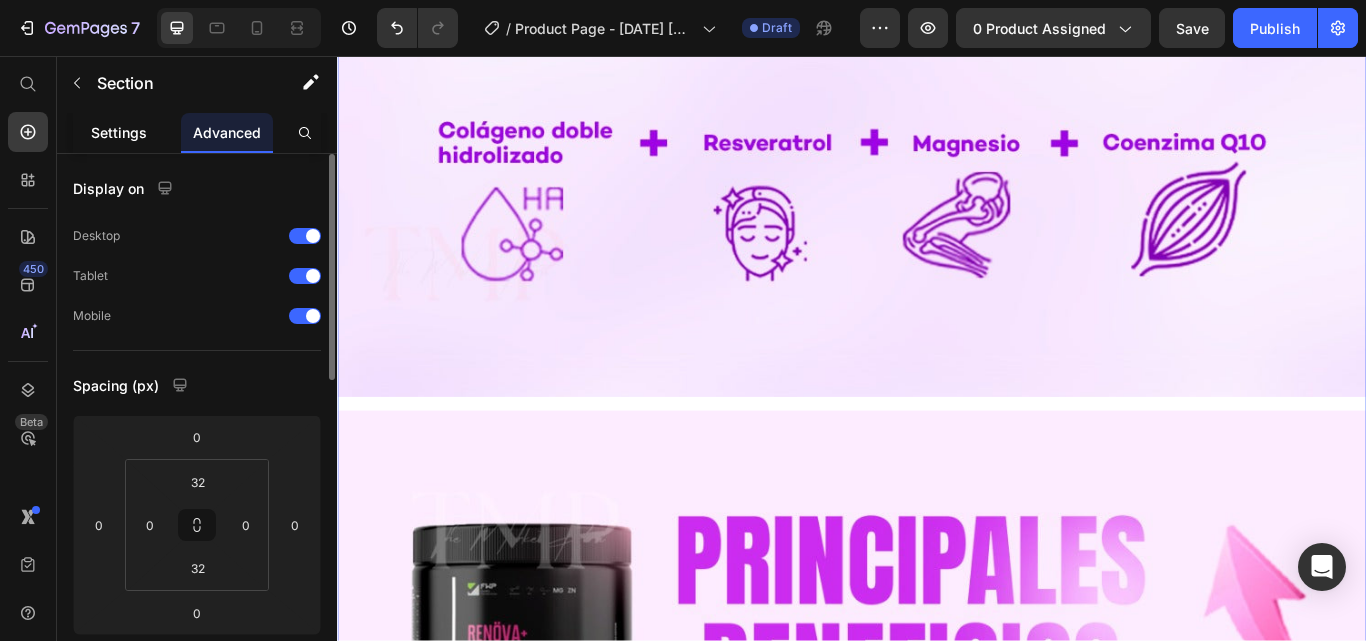 click on "Settings" at bounding box center [119, 132] 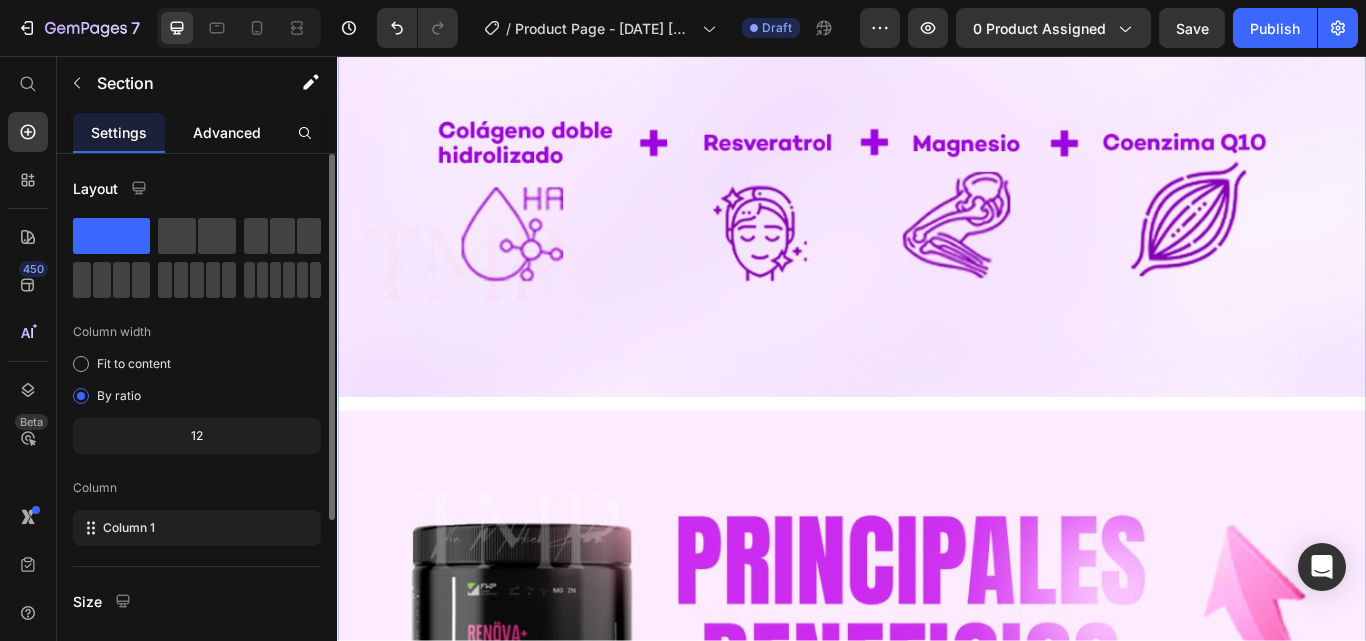click on "Advanced" 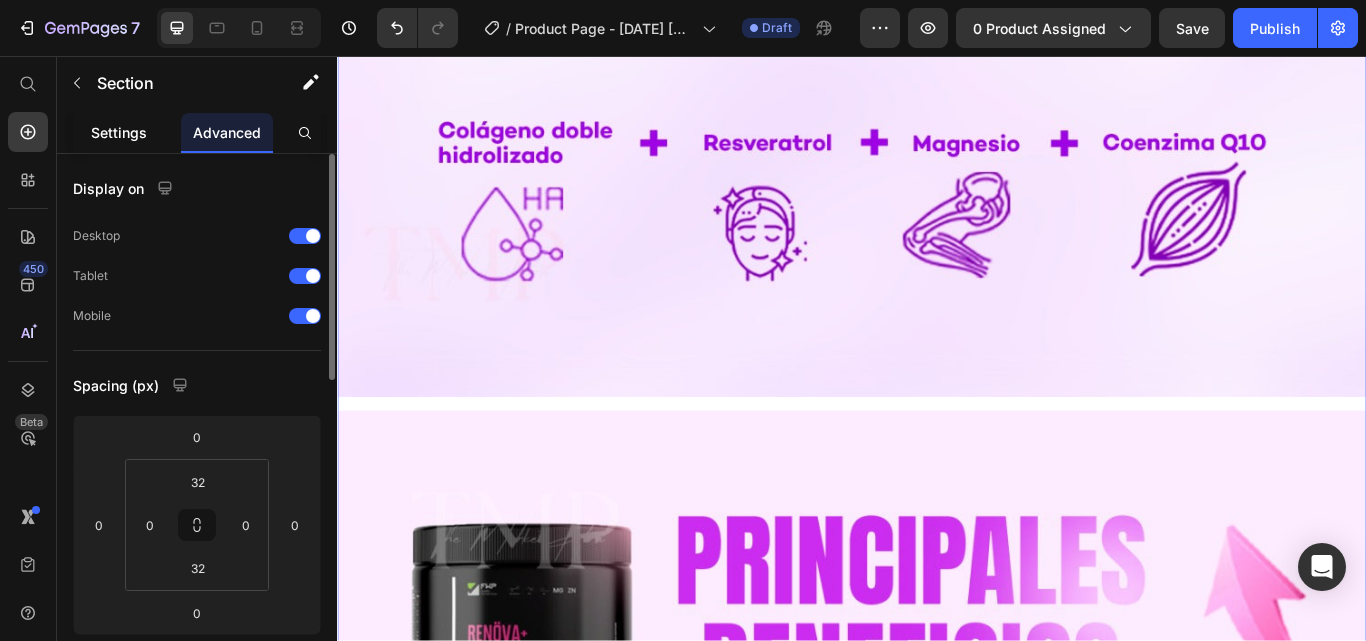 click on "Settings" 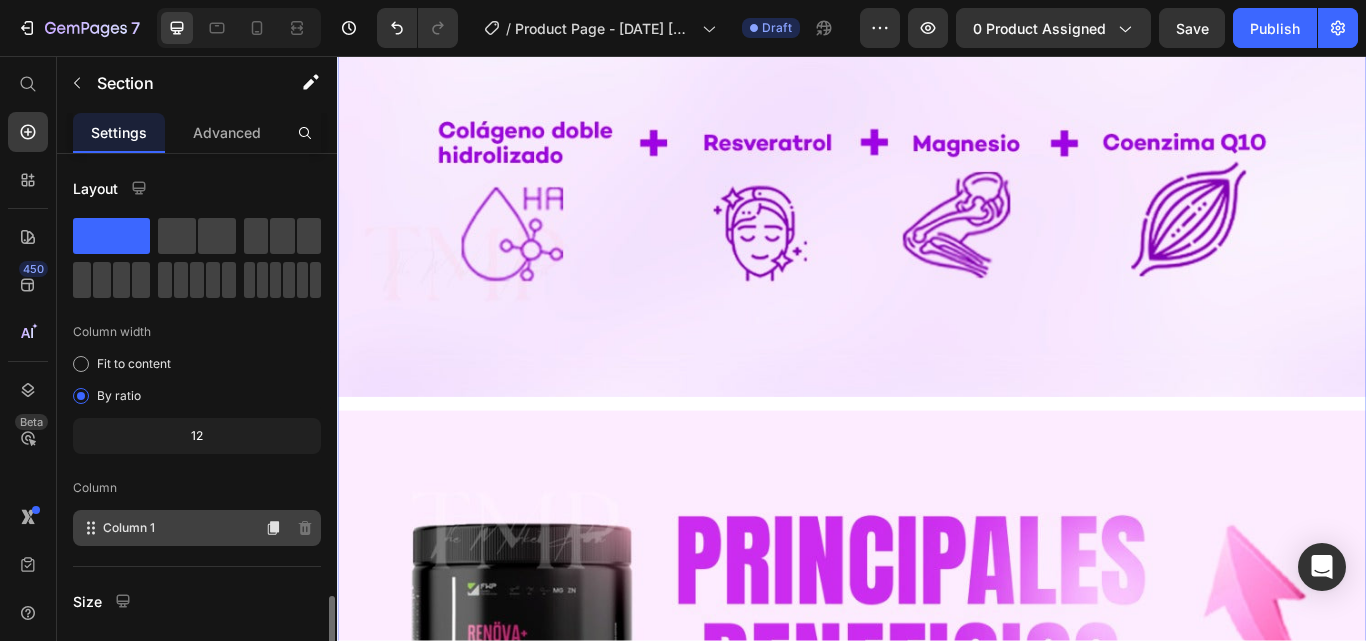 scroll, scrollTop: 264, scrollLeft: 0, axis: vertical 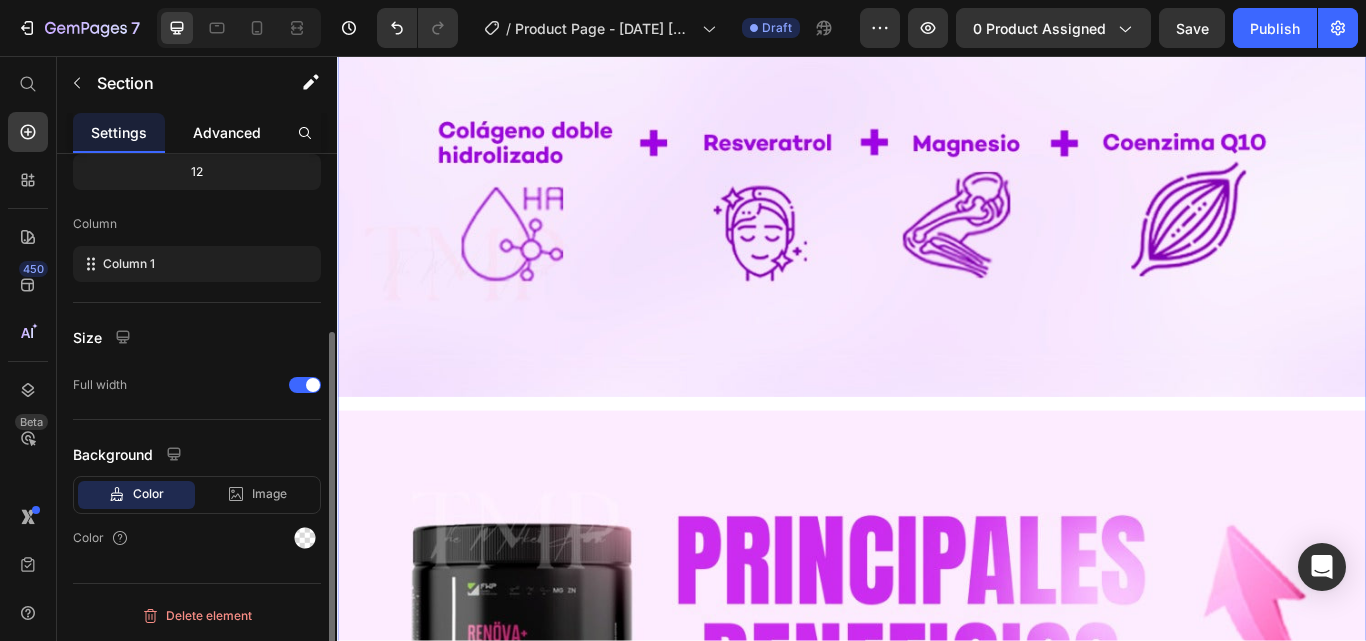 click on "Advanced" at bounding box center (227, 132) 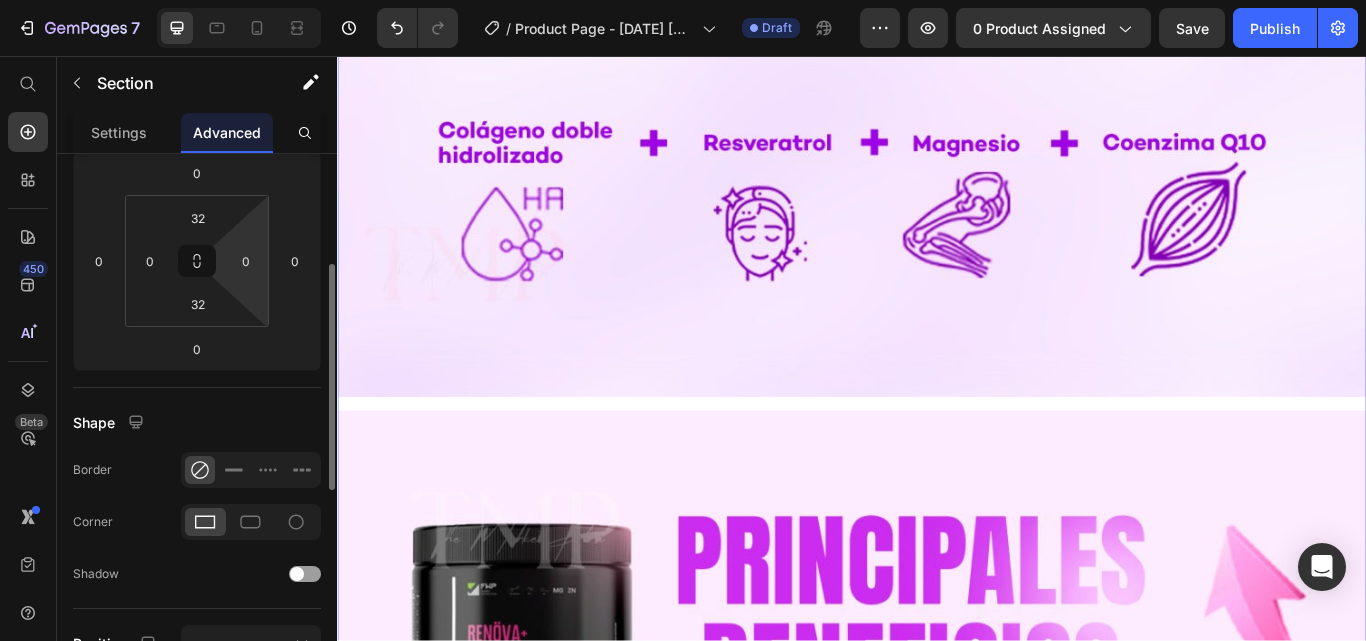 scroll, scrollTop: 0, scrollLeft: 0, axis: both 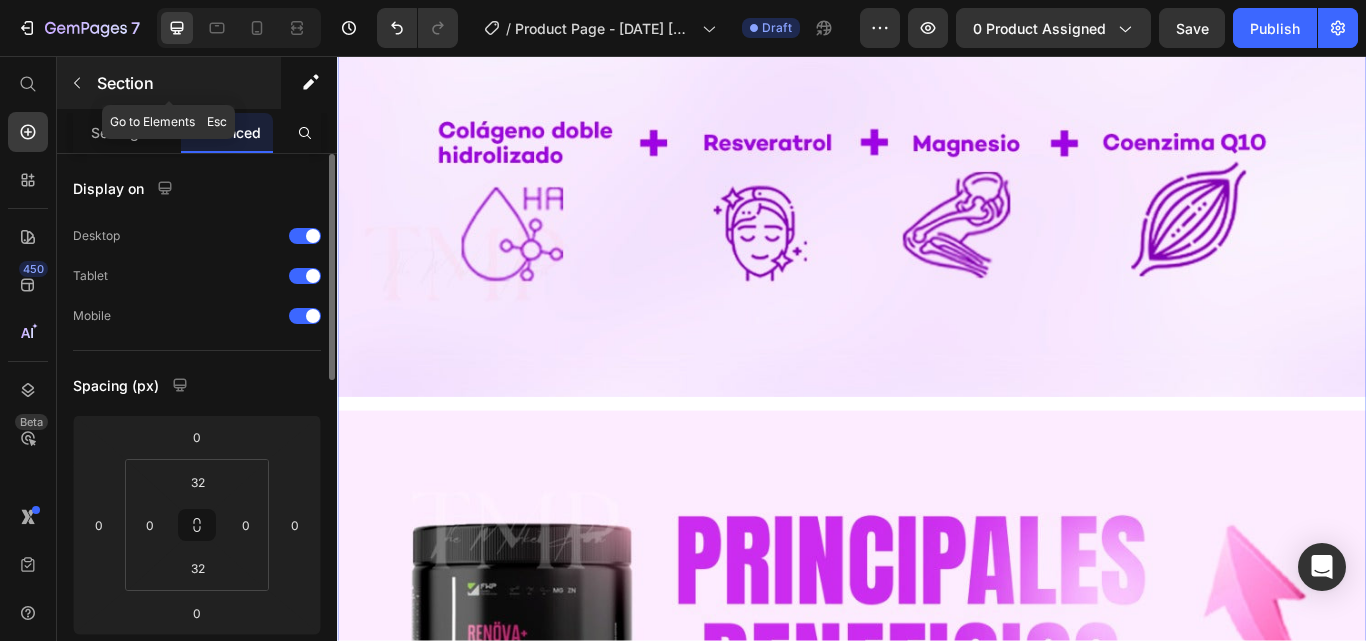 click 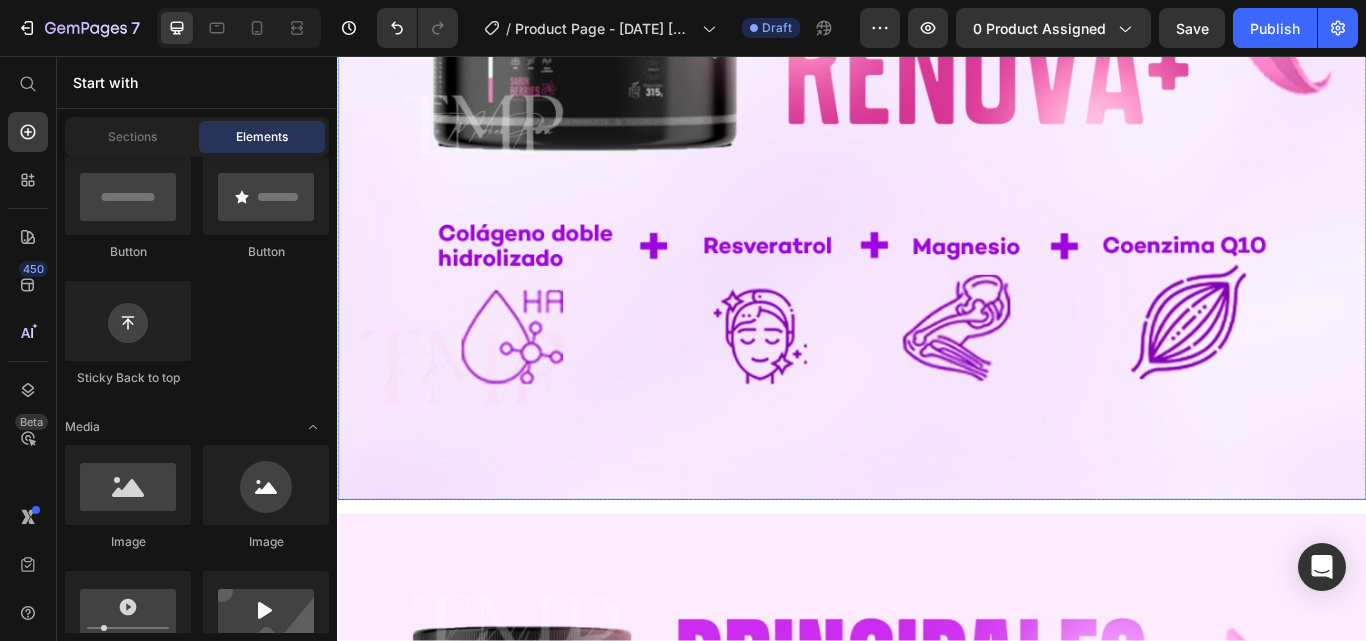 scroll, scrollTop: 1373, scrollLeft: 0, axis: vertical 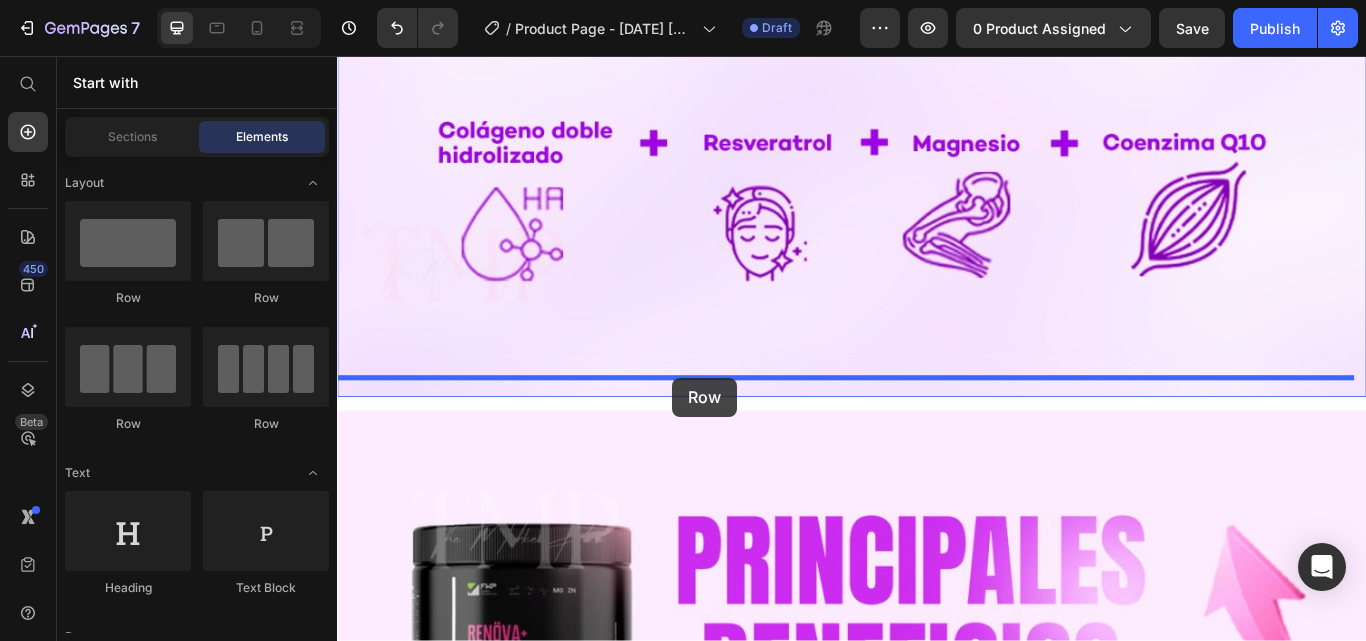 drag, startPoint x: 469, startPoint y: 309, endPoint x: 728, endPoint y: 431, distance: 286.2953 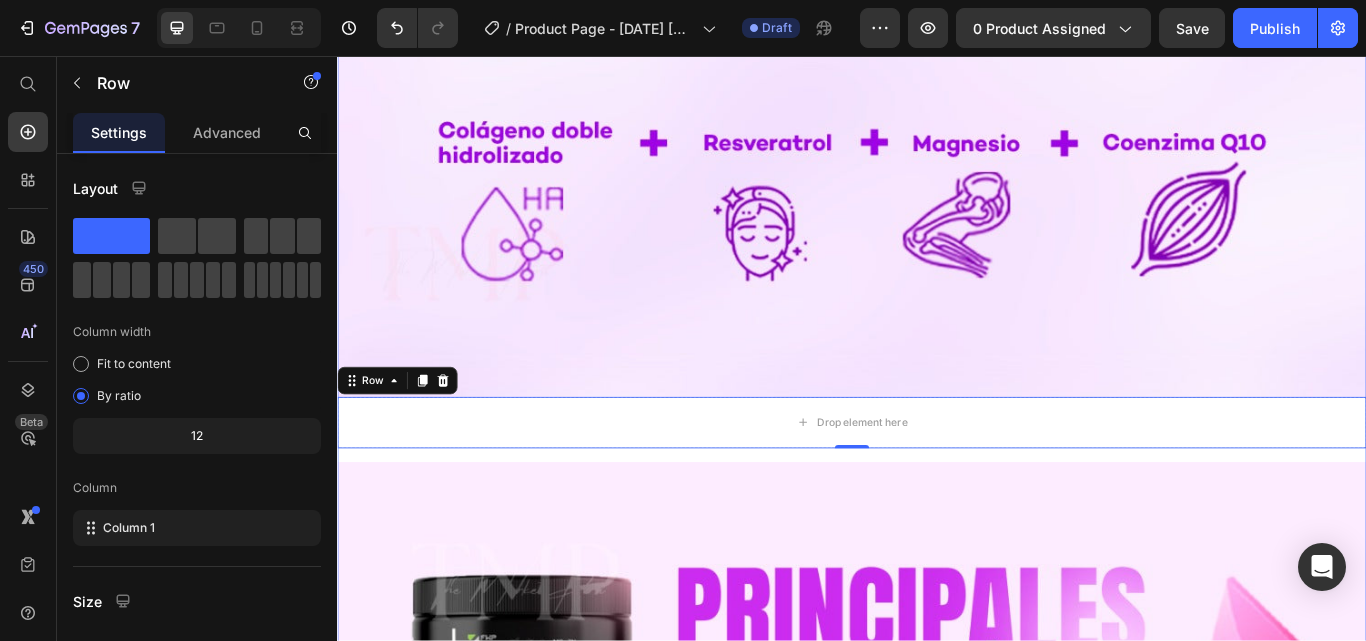 click on "Image
Drop element here Row   0 Row Image Image Row Row Image Row" at bounding box center [937, 2189] 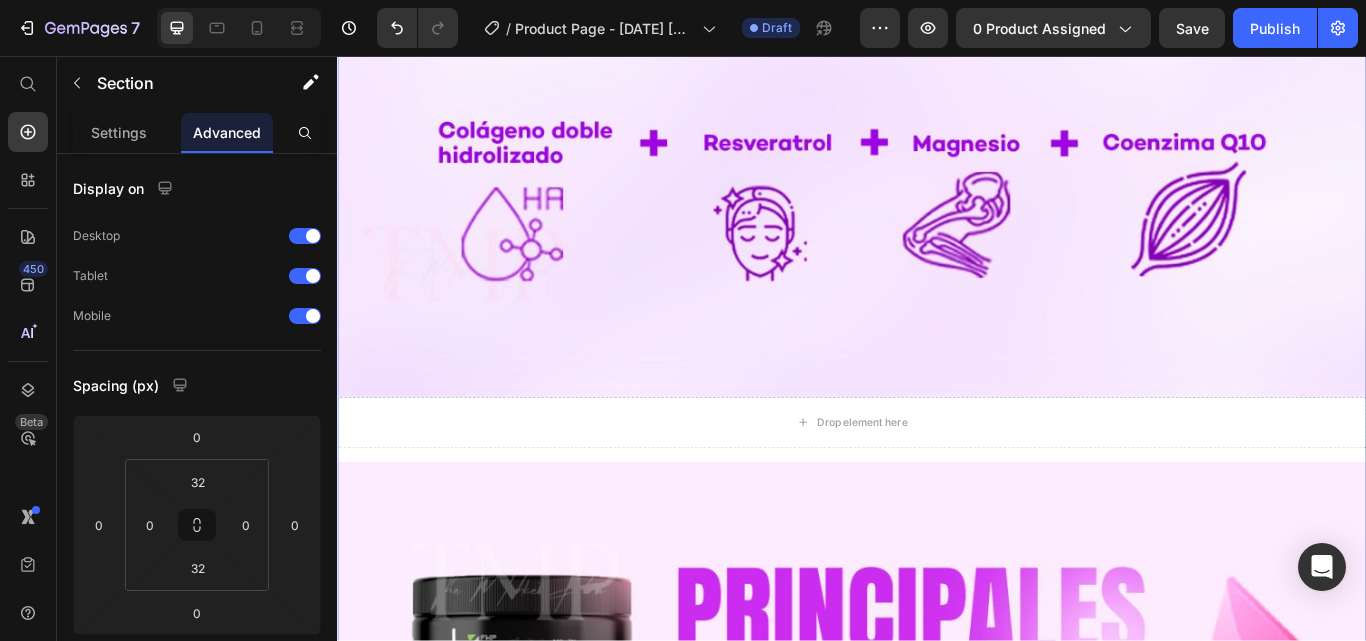 click on "Image
Drop element here Row Row Image Image Row Row Image Row" at bounding box center (937, 2189) 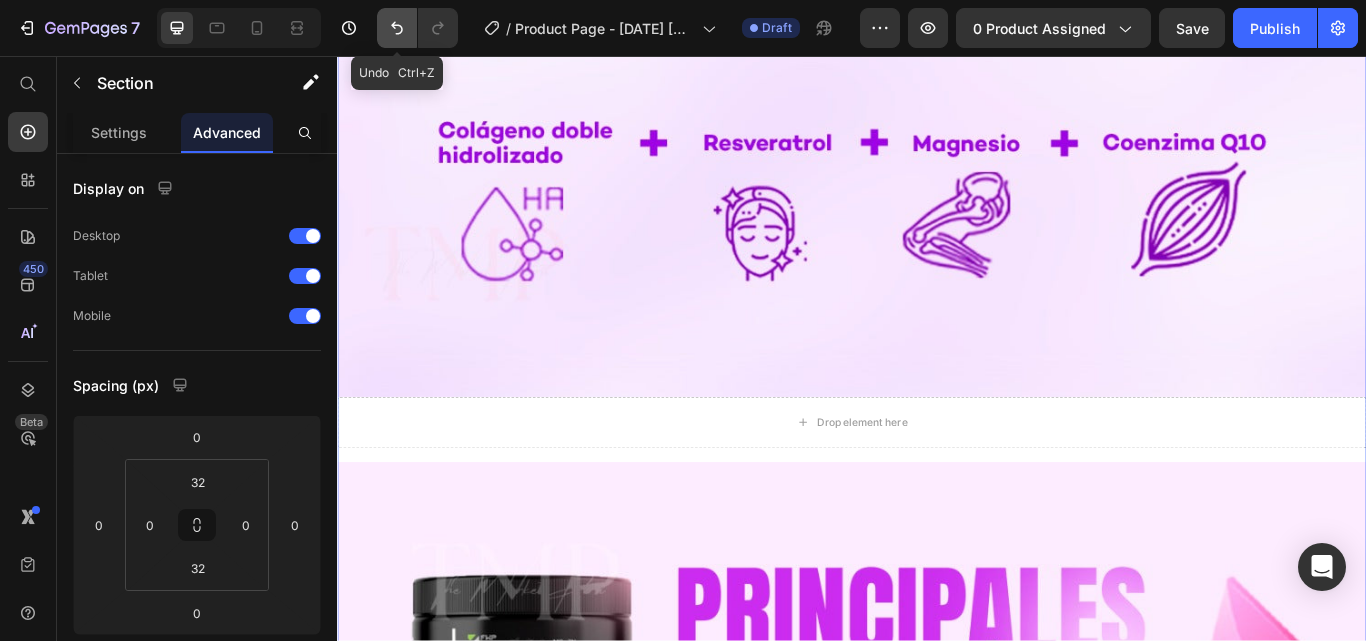 click 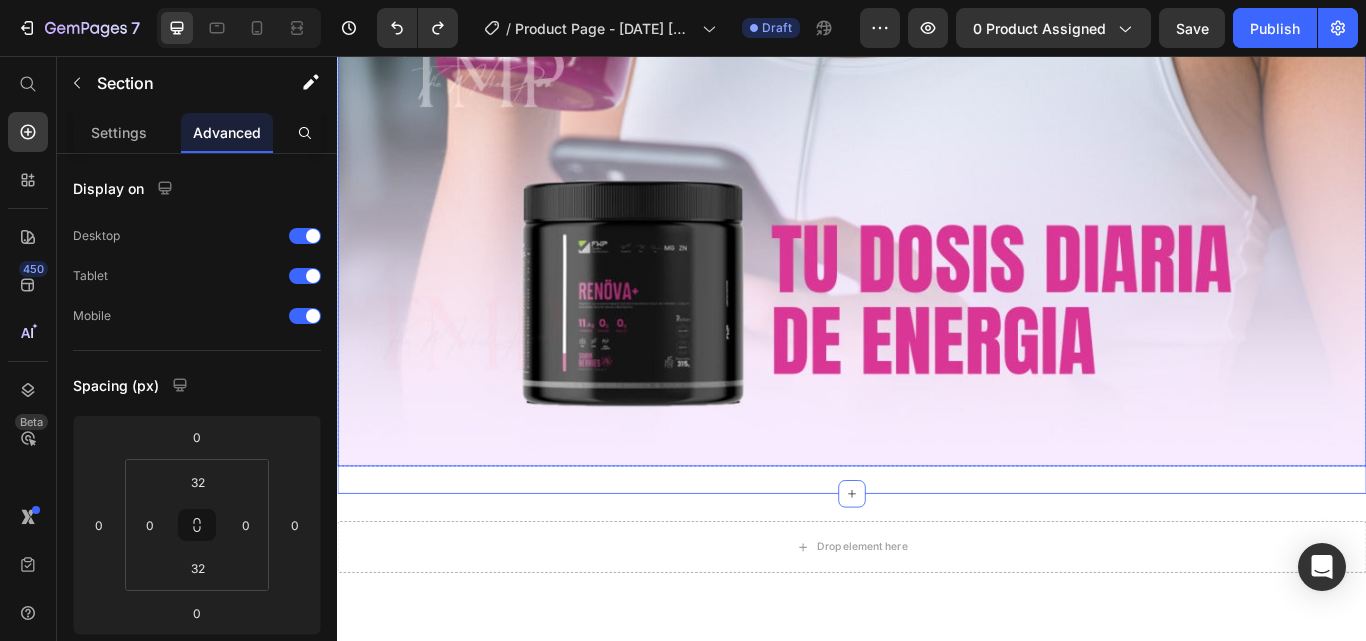 scroll, scrollTop: 6573, scrollLeft: 0, axis: vertical 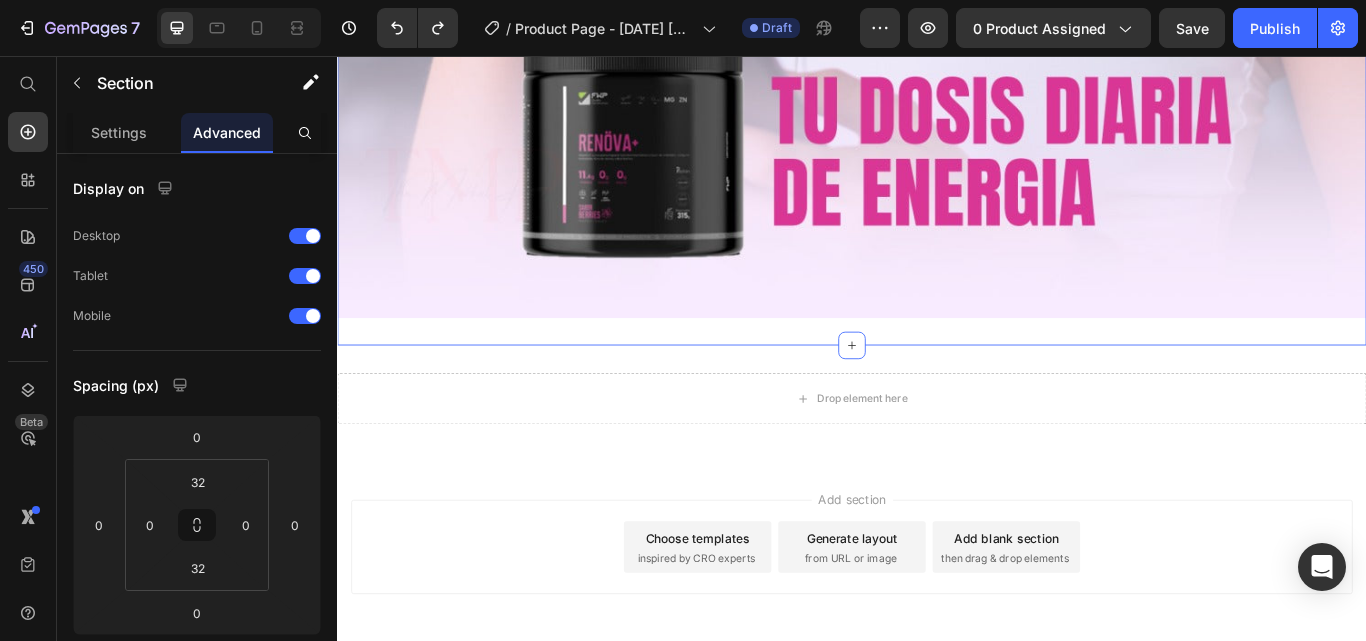 click on "Image Row Image Image Row Row Image Row Section 1   You can create reusable sections Create Theme Section AI Content Write with GemAI What would you like to describe here? Tone and Voice Persuasive Product MINI PLANCHA - ENVÍO GRATIS Show more Generate" at bounding box center [937, -3041] 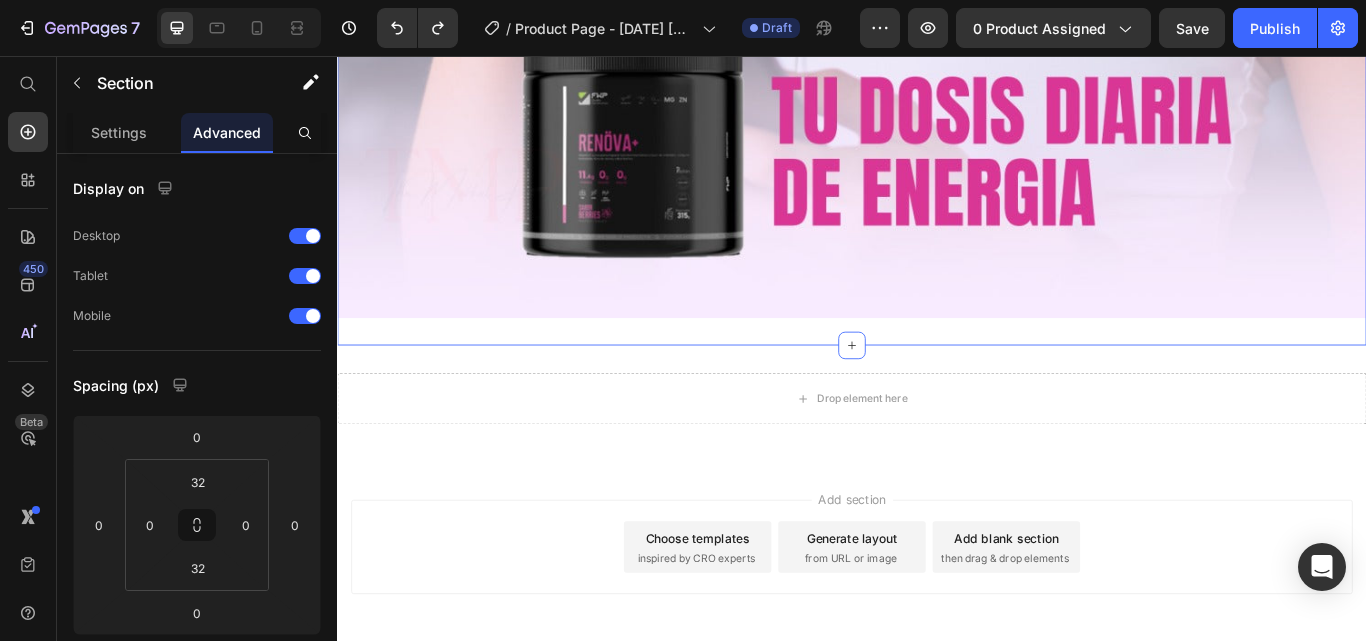 click on "Image Row Image Image Row Row Image Row Section 1   You can create reusable sections Create Theme Section AI Content Write with GemAI What would you like to describe here? Tone and Voice Persuasive Product MINI PLANCHA - ENVÍO GRATIS Show more Generate" at bounding box center (937, -3041) 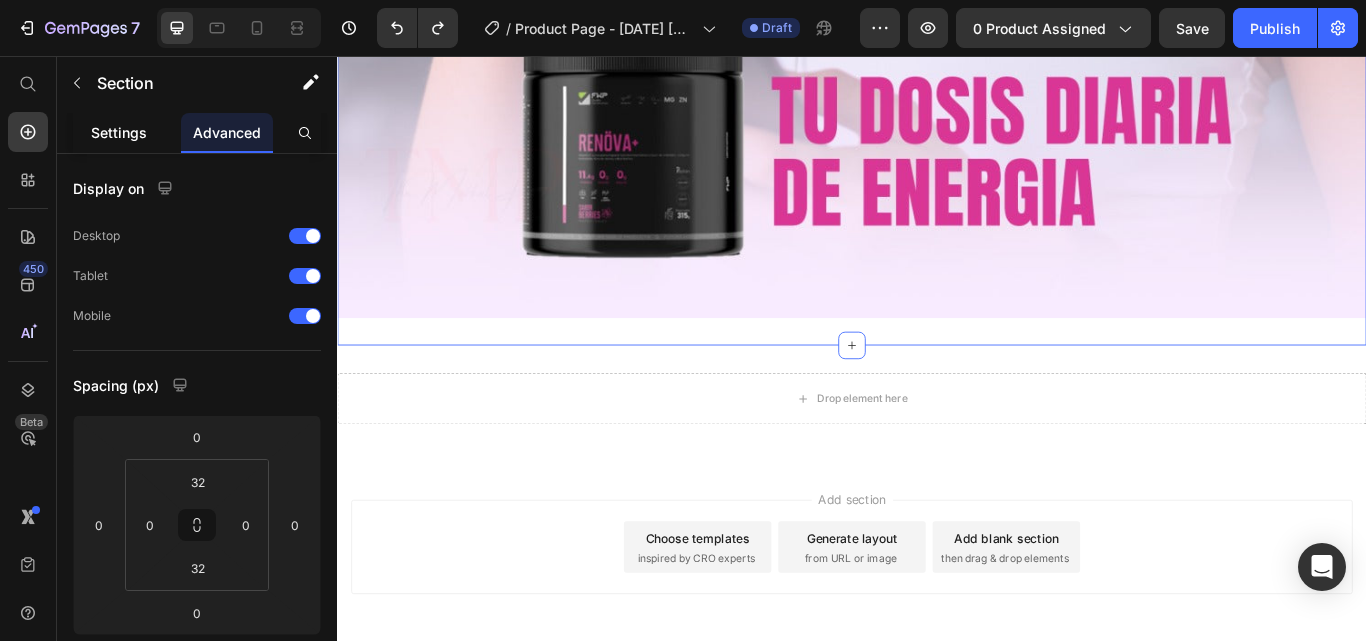 click on "Settings" at bounding box center [119, 132] 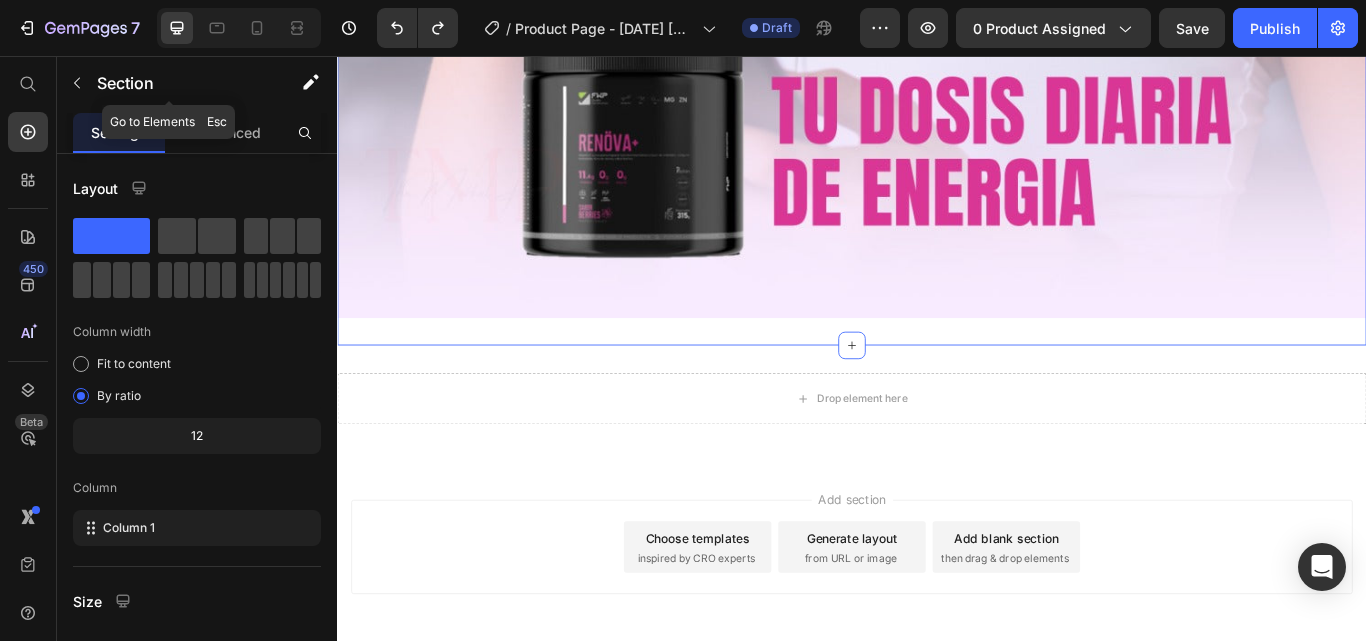 click at bounding box center (77, 83) 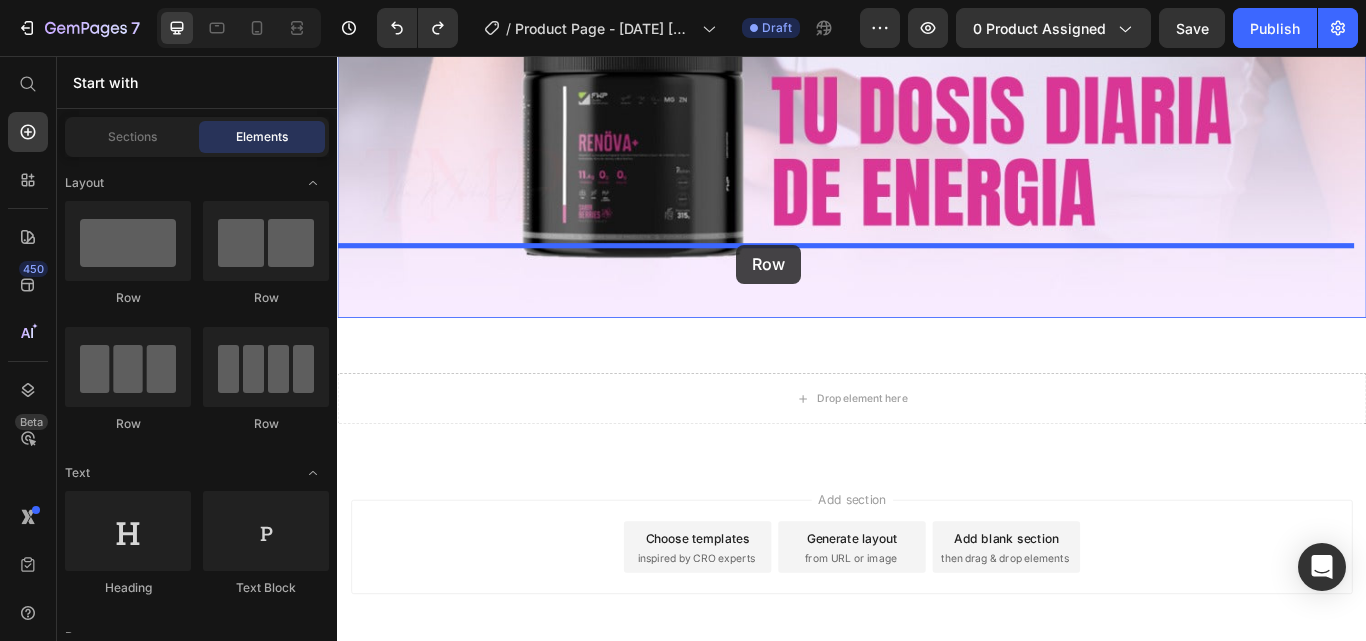 drag, startPoint x: 440, startPoint y: 316, endPoint x: 802, endPoint y: 276, distance: 364.20325 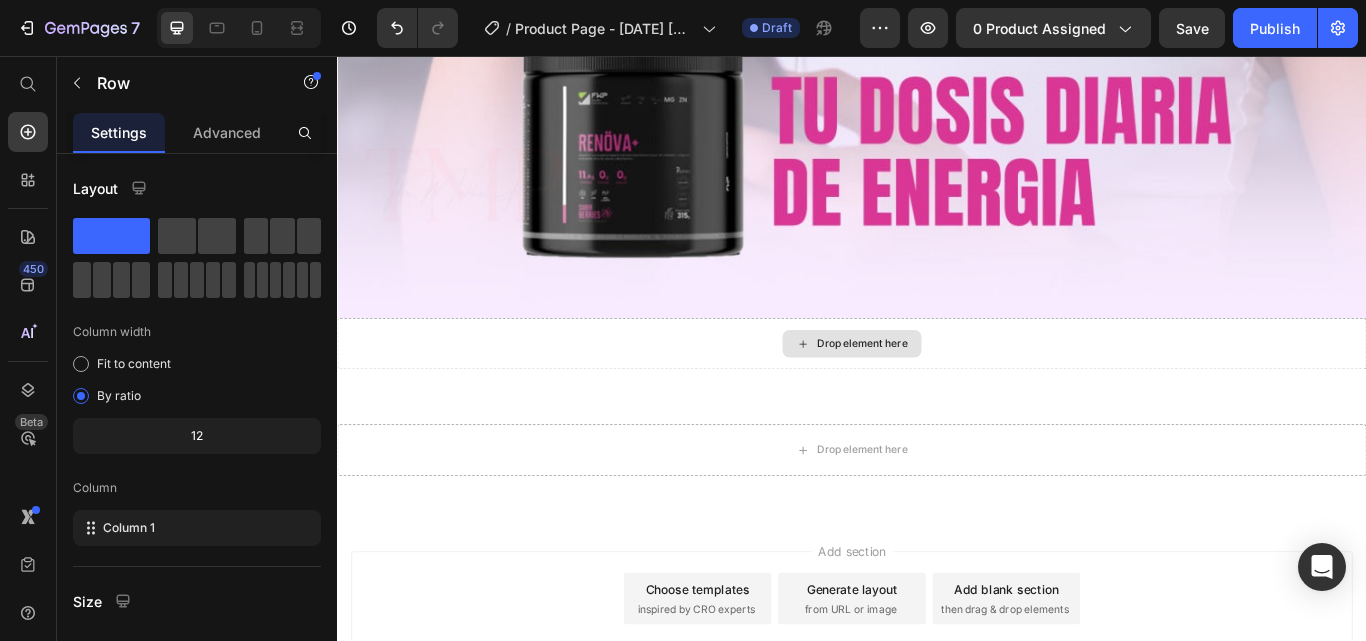 click 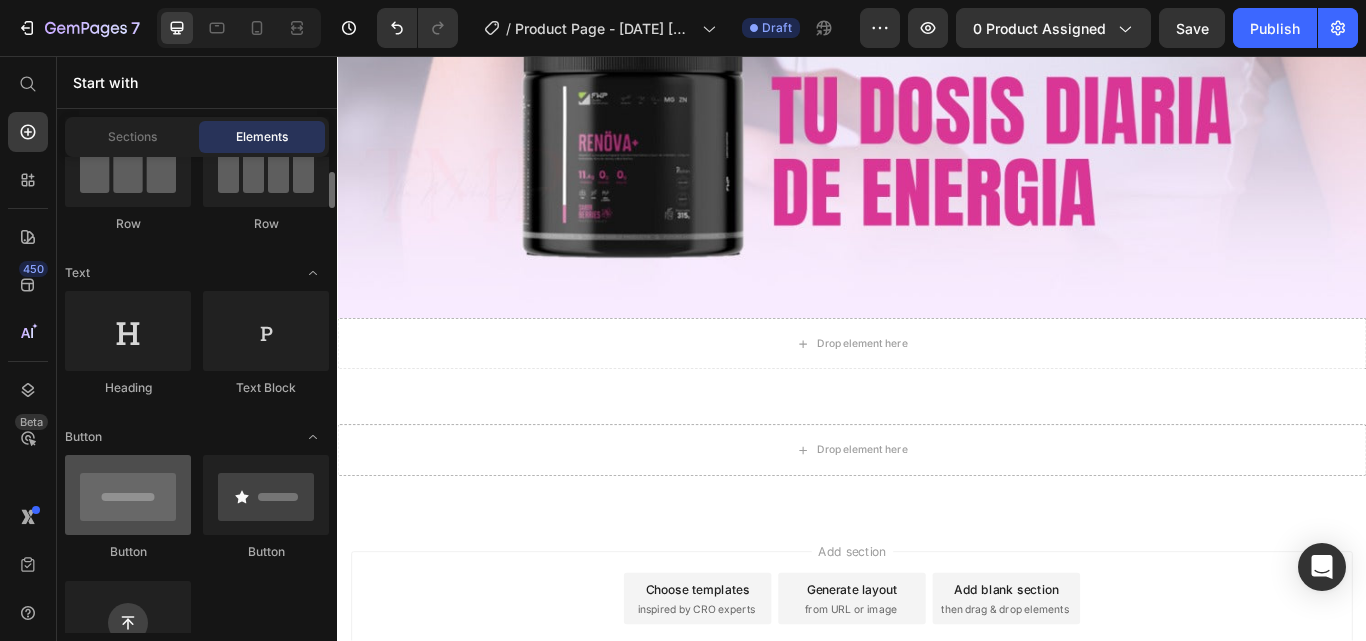 scroll, scrollTop: 400, scrollLeft: 0, axis: vertical 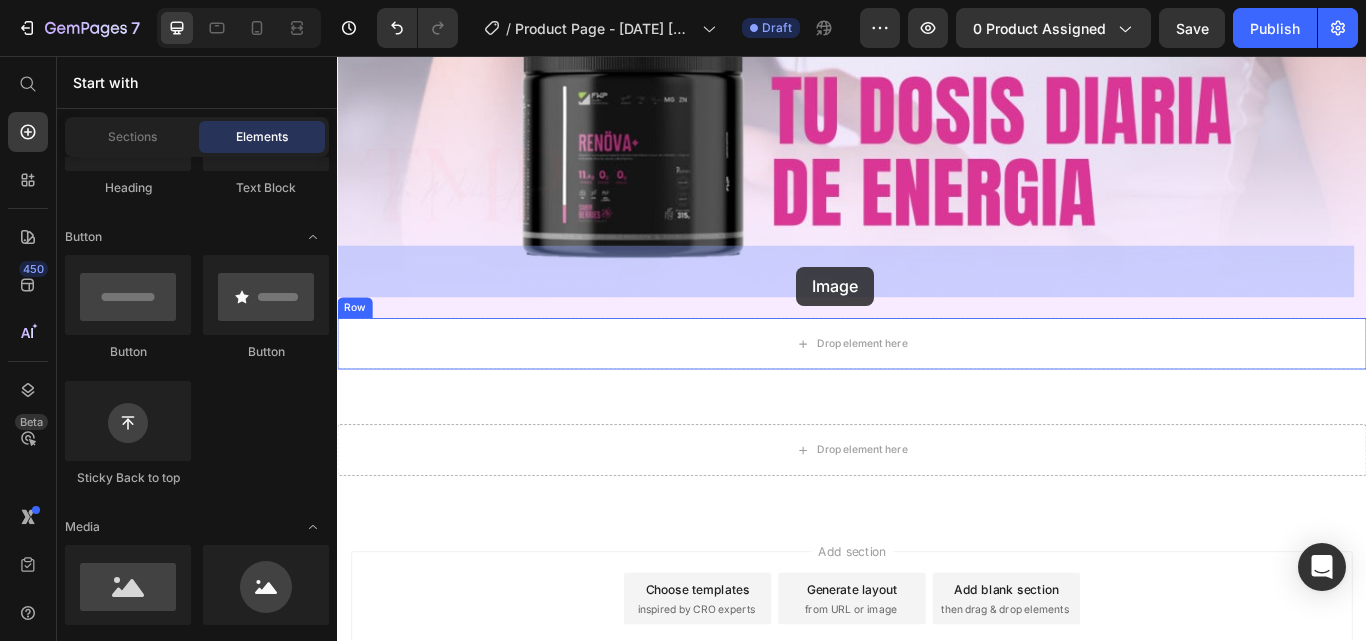 drag, startPoint x: 486, startPoint y: 623, endPoint x: 872, endPoint y: 302, distance: 502.03287 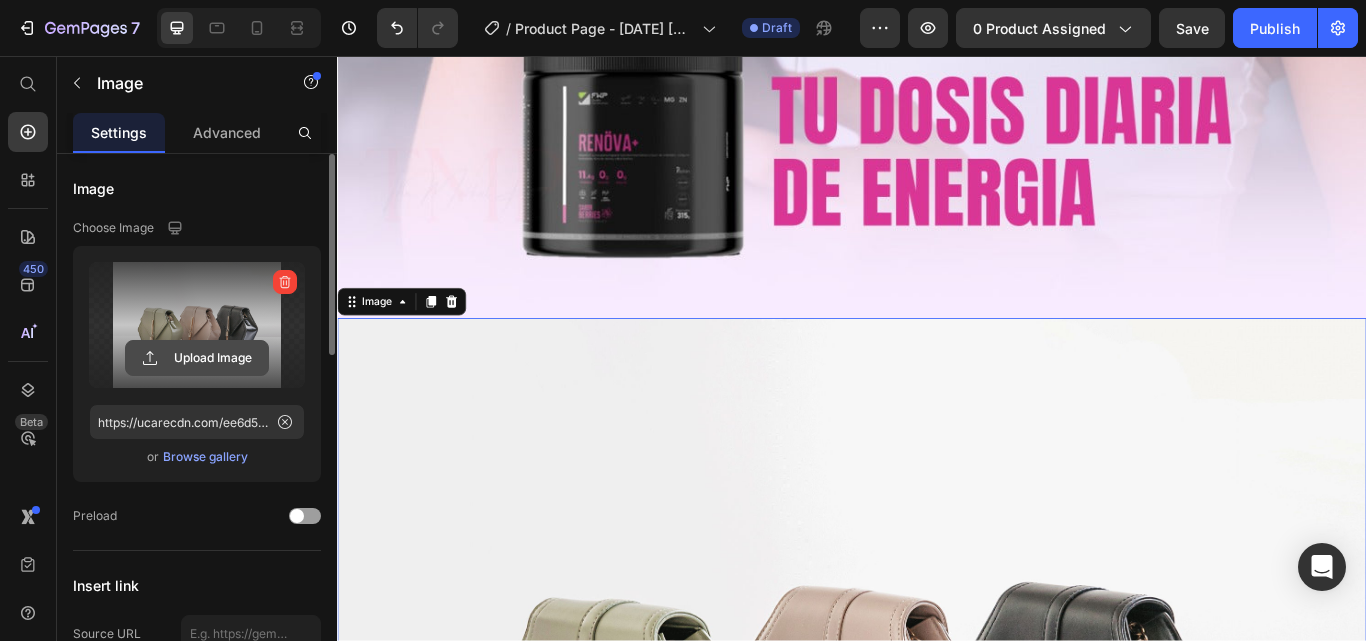 click 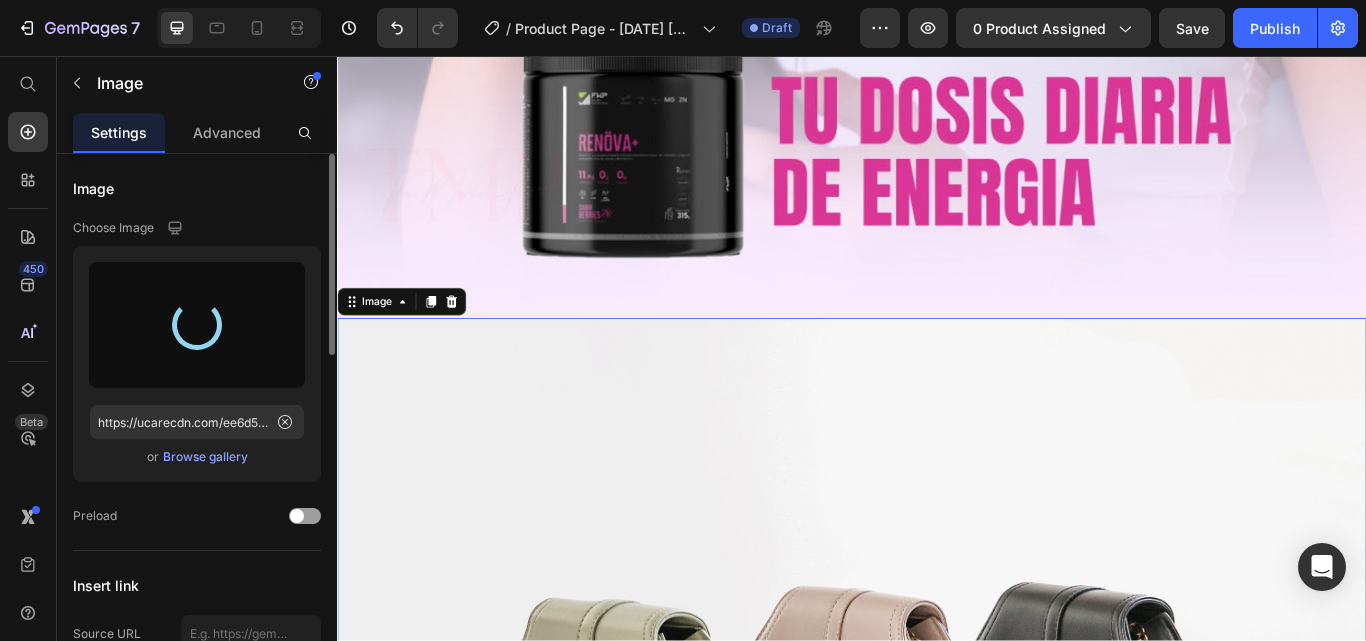 type on "https://cdn.shopify.com/s/files/1/0784/6739/9714/files/gempages_574895527607403632-be4c1a9b-bead-4aaa-b0b0-326b64fabc36.jpg" 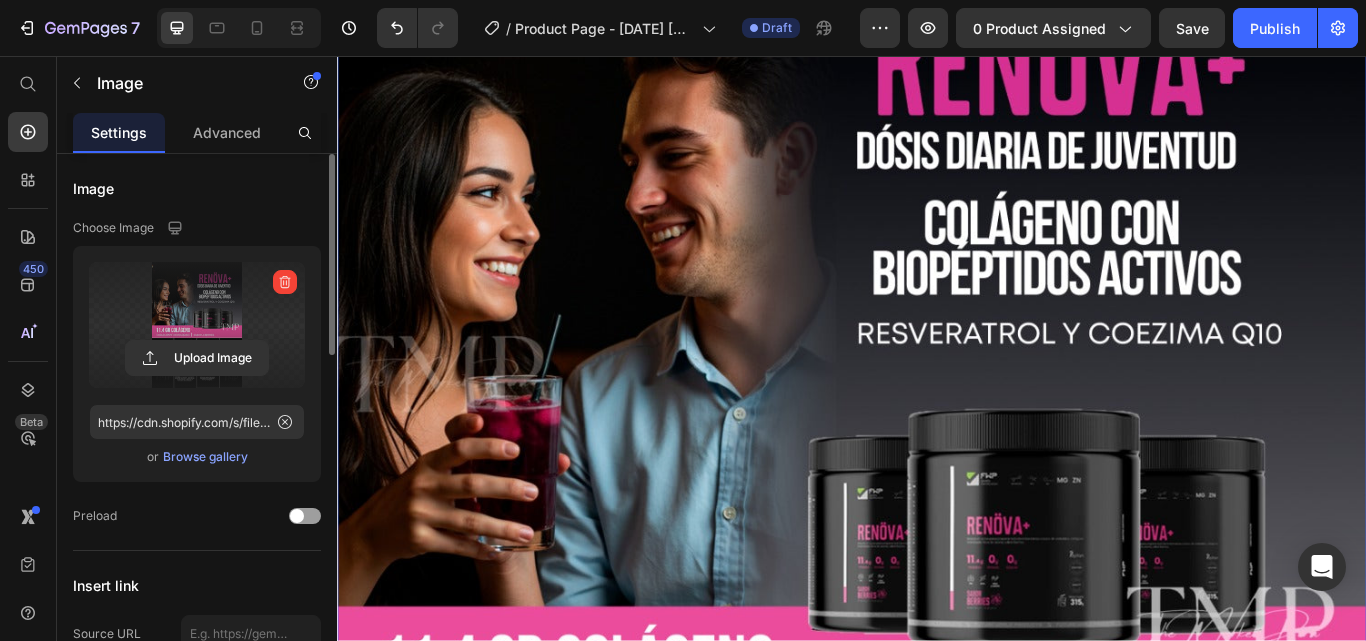 scroll, scrollTop: 7373, scrollLeft: 0, axis: vertical 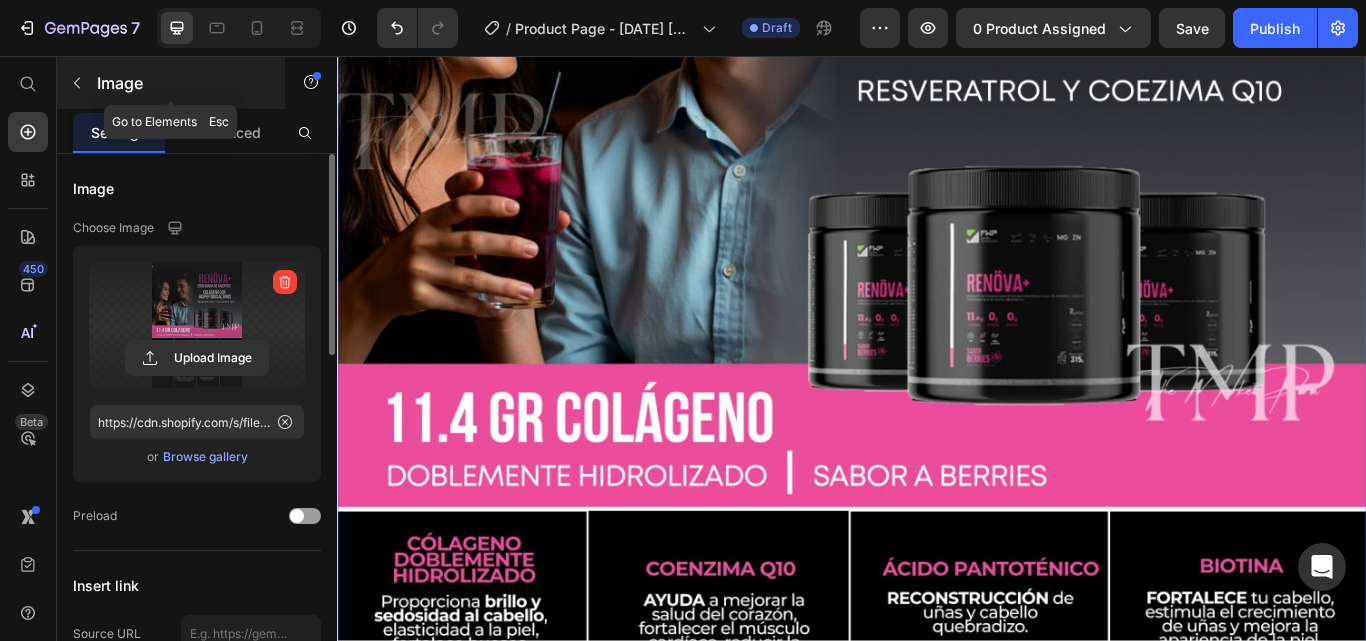 click 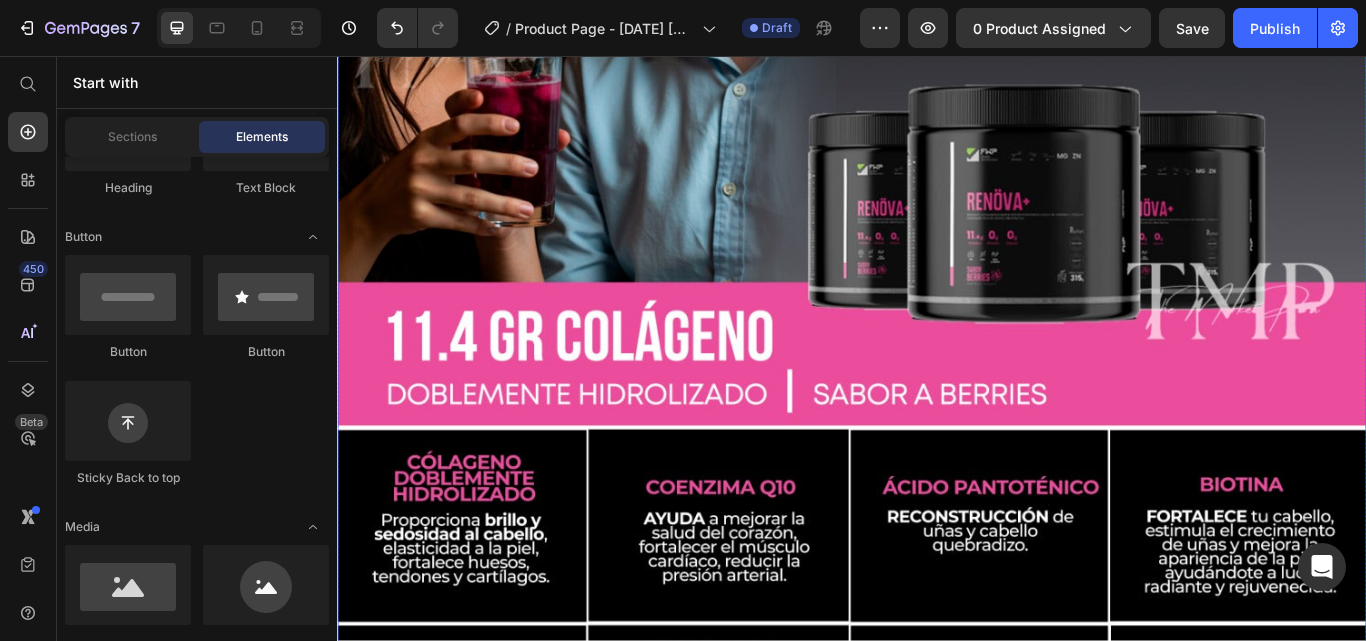 scroll, scrollTop: 7573, scrollLeft: 0, axis: vertical 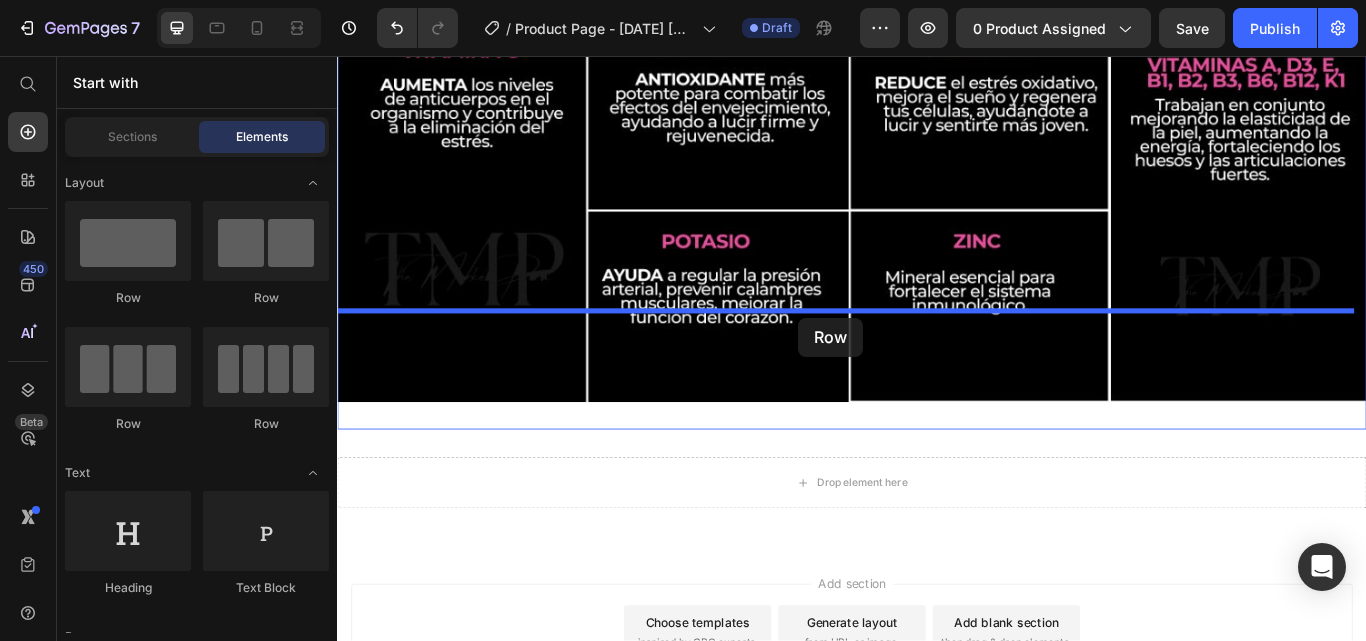 drag, startPoint x: 443, startPoint y: 317, endPoint x: 875, endPoint y: 361, distance: 434.23495 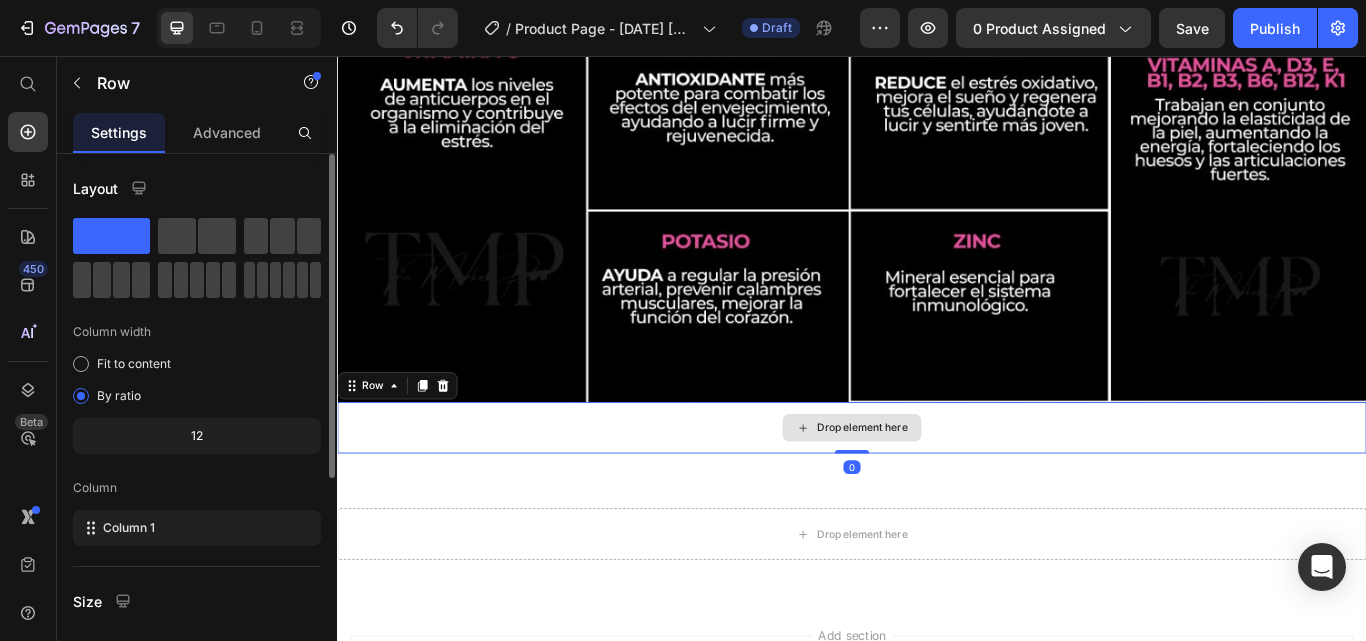 click on "Drop element here" at bounding box center [949, 490] 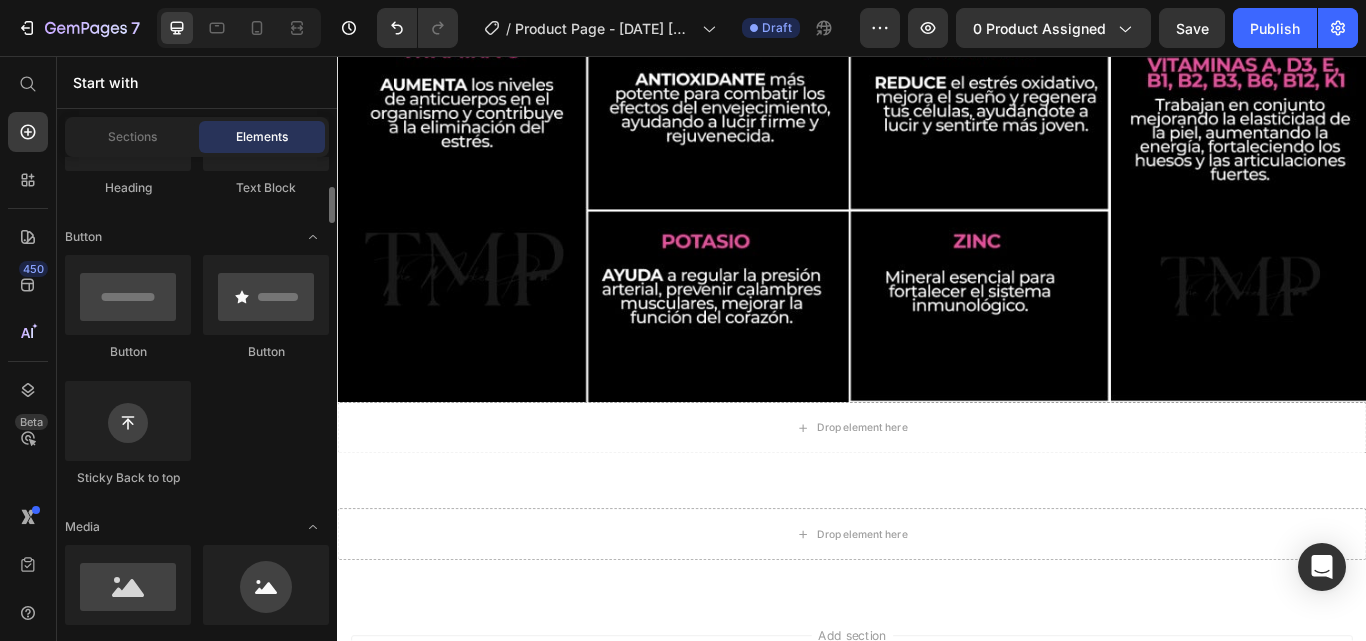 scroll, scrollTop: 600, scrollLeft: 0, axis: vertical 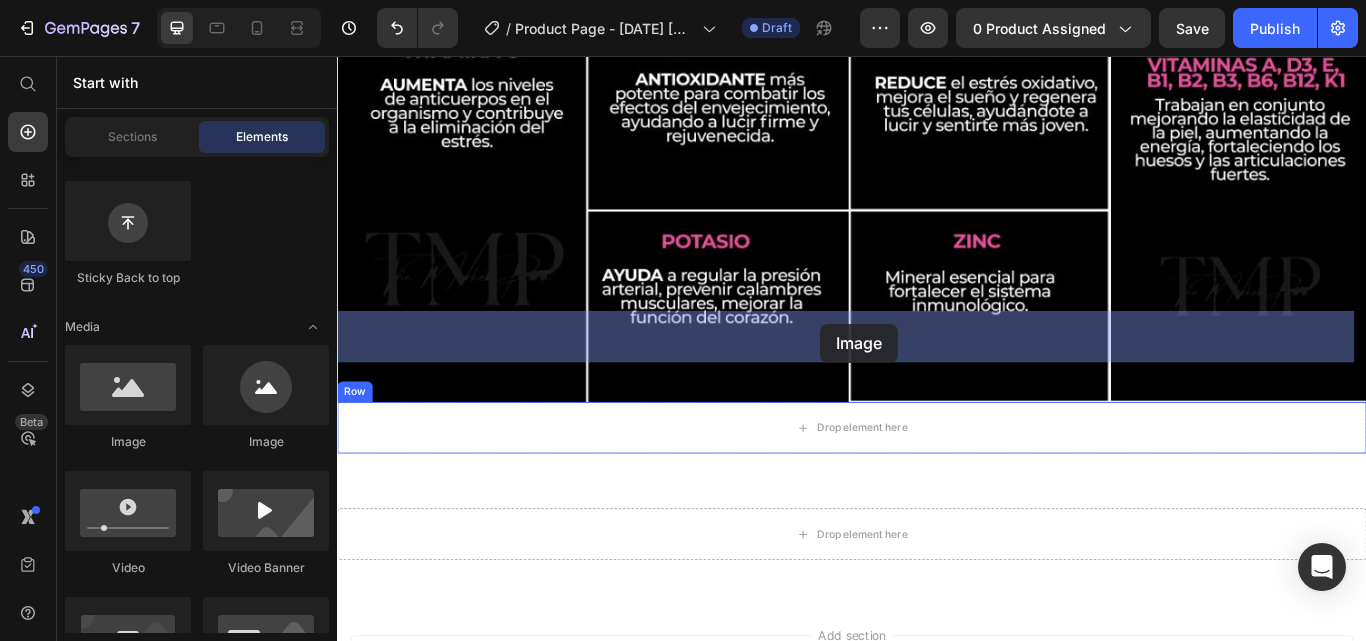 drag, startPoint x: 449, startPoint y: 428, endPoint x: 900, endPoint y: 368, distance: 454.97363 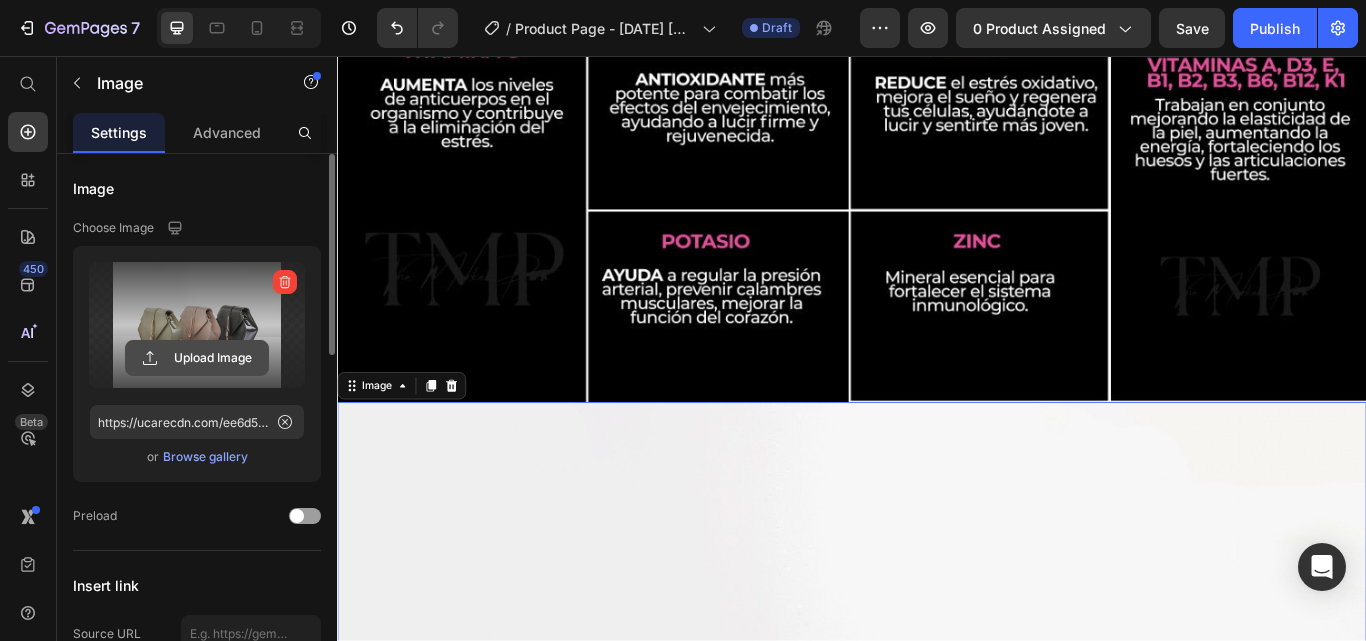 click 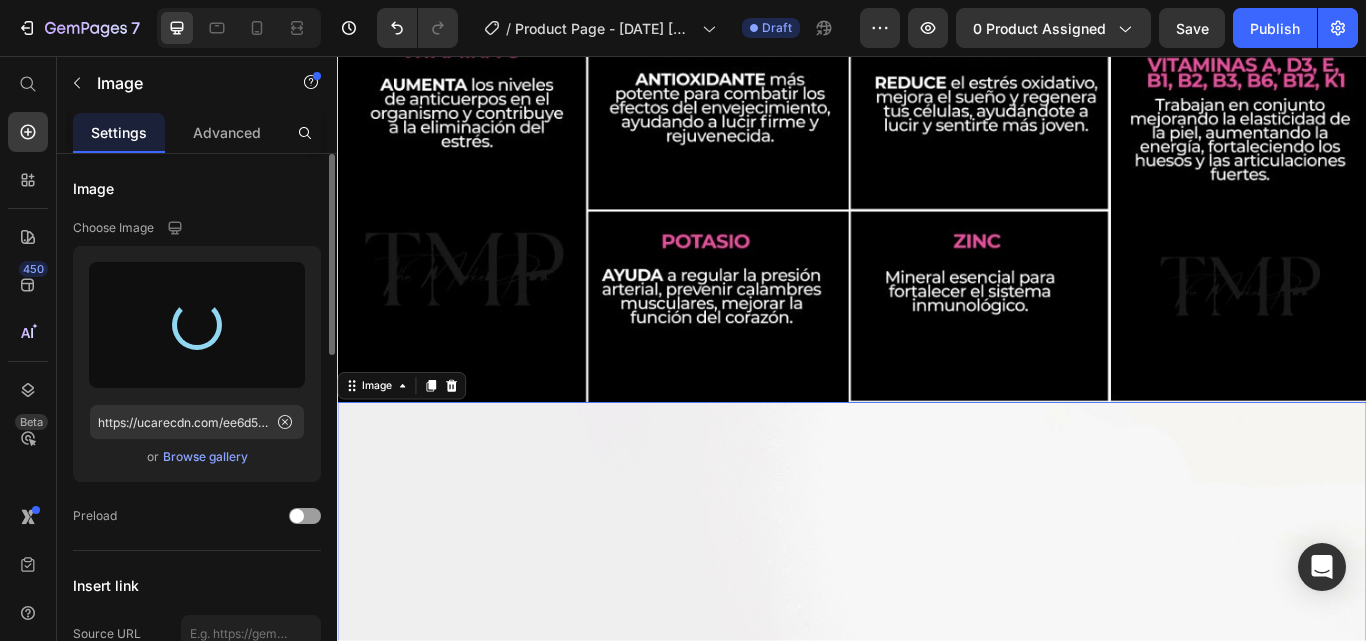 type on "https://cdn.shopify.com/s/files/1/0784/6739/9714/files/gempages_574895527607403632-7d2ef1a6-355f-4294-8519-f88316bf9037.jpg" 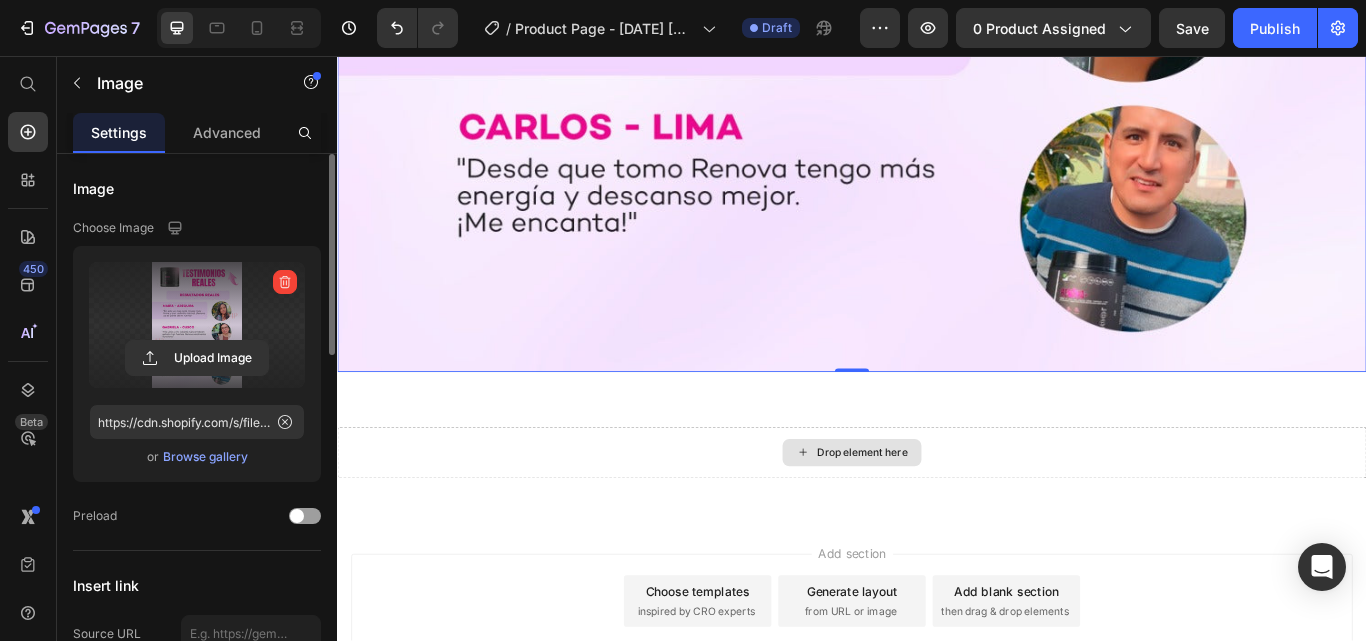 scroll, scrollTop: 9925, scrollLeft: 0, axis: vertical 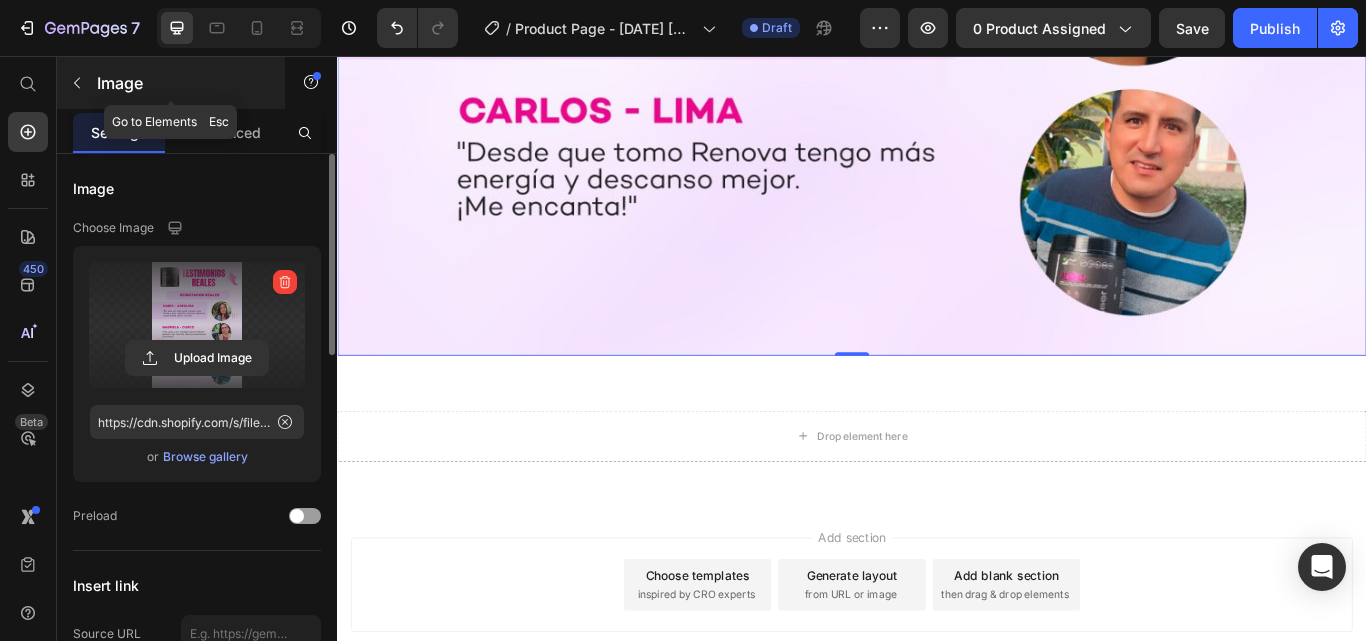 click 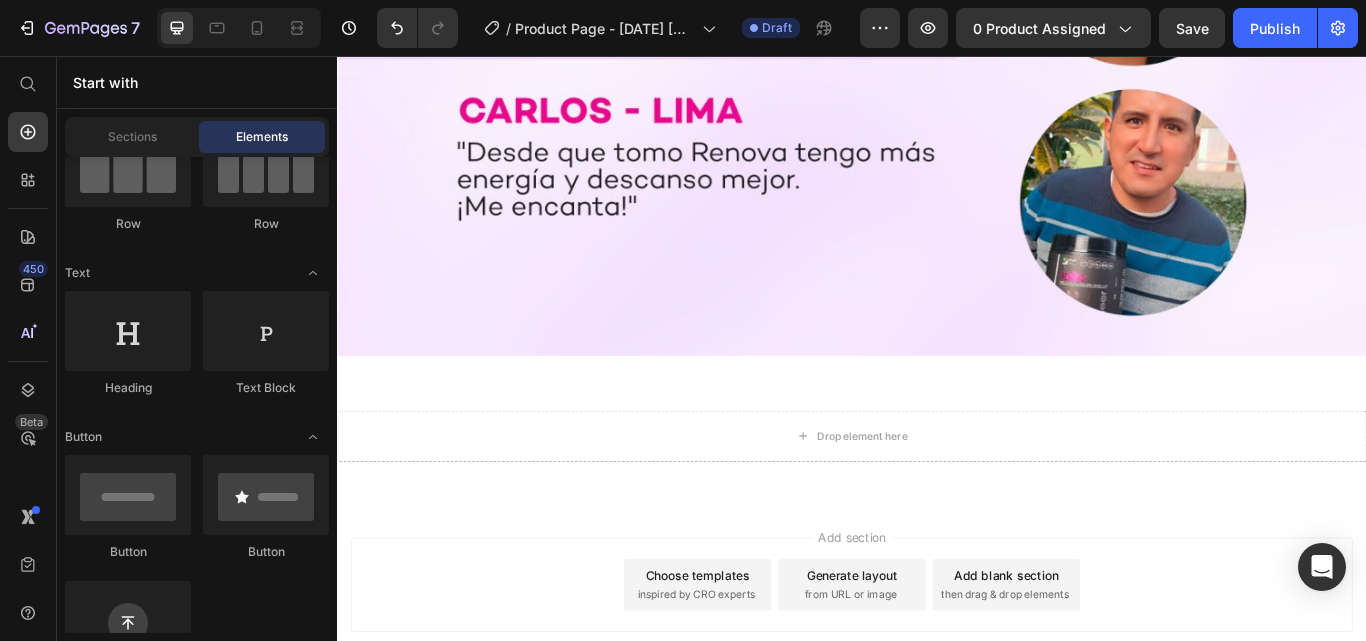 scroll, scrollTop: 0, scrollLeft: 0, axis: both 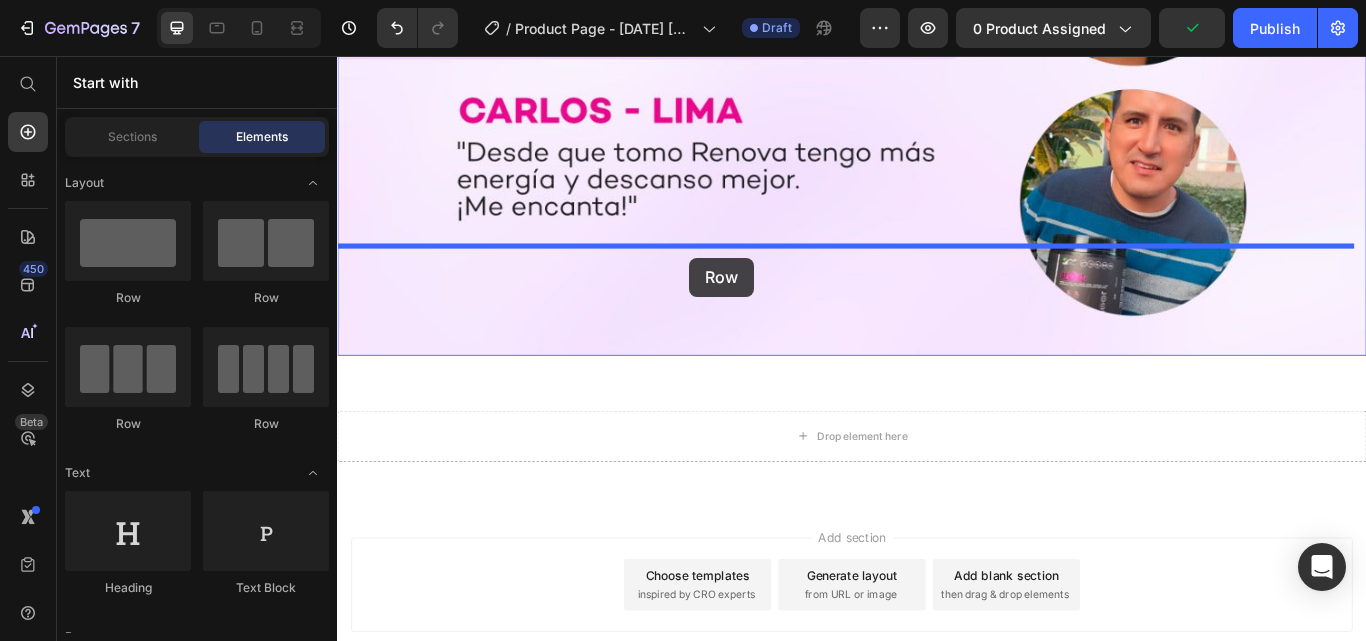 drag, startPoint x: 452, startPoint y: 308, endPoint x: 747, endPoint y: 291, distance: 295.4894 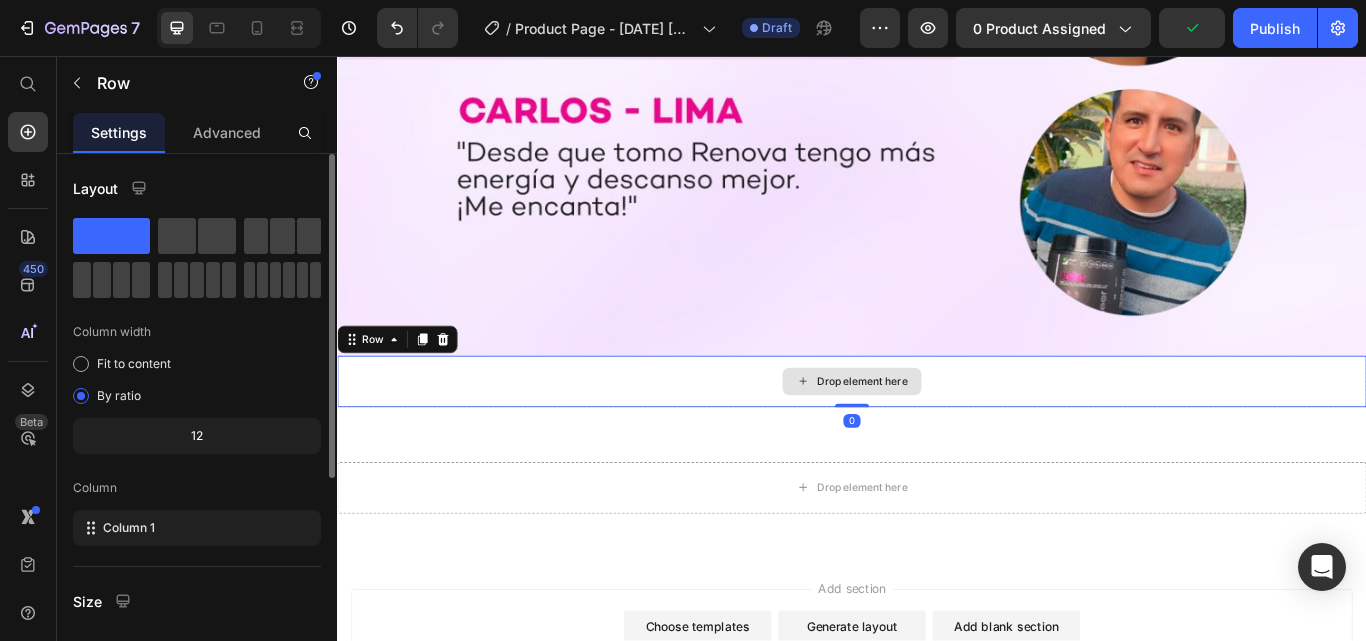 click on "Drop element here" at bounding box center [937, 436] 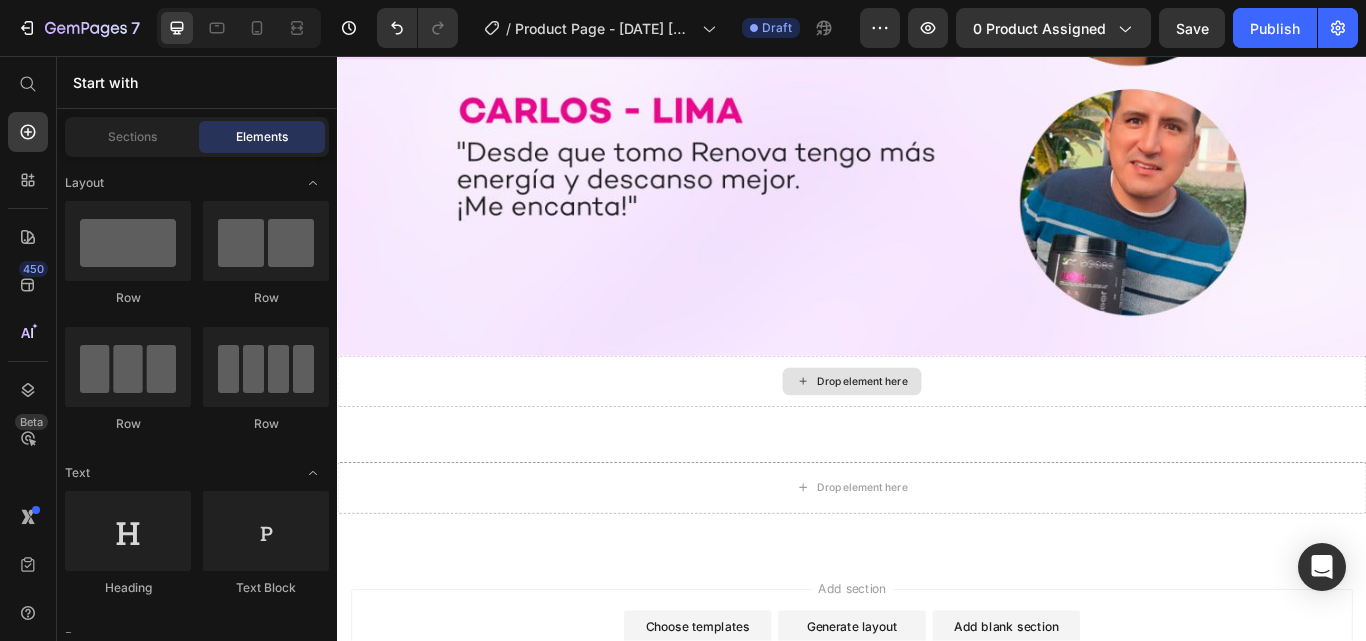 click on "Drop element here" at bounding box center [937, 436] 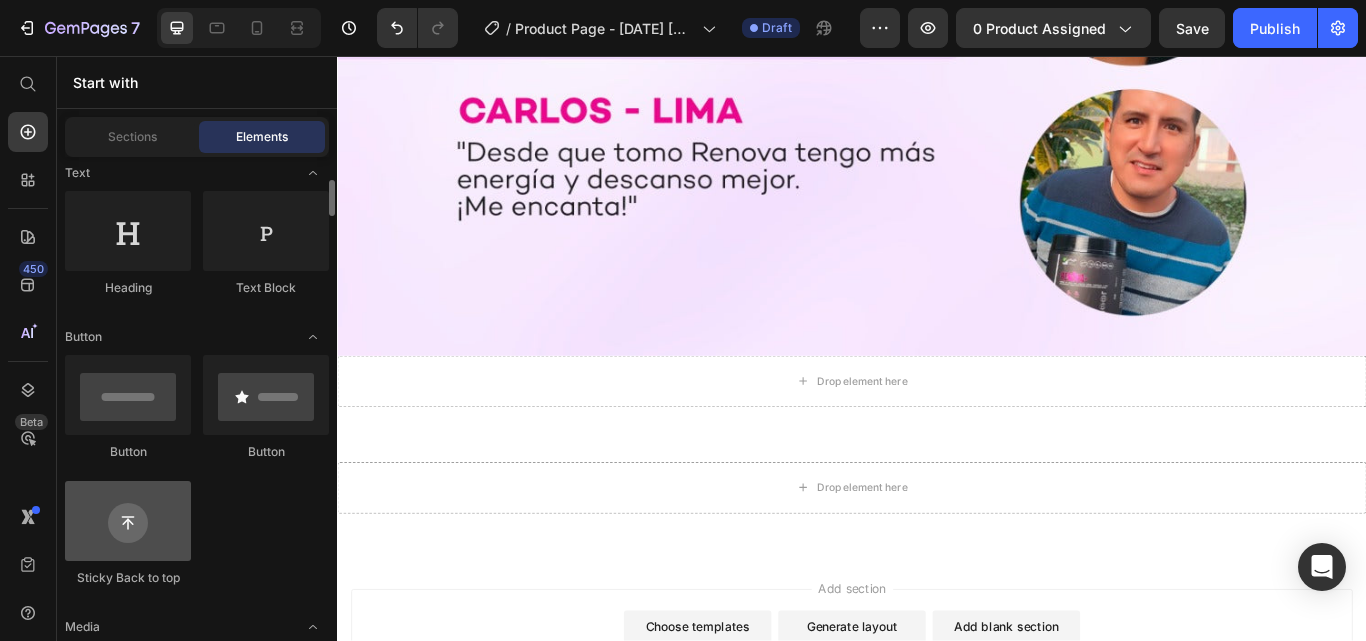 scroll, scrollTop: 500, scrollLeft: 0, axis: vertical 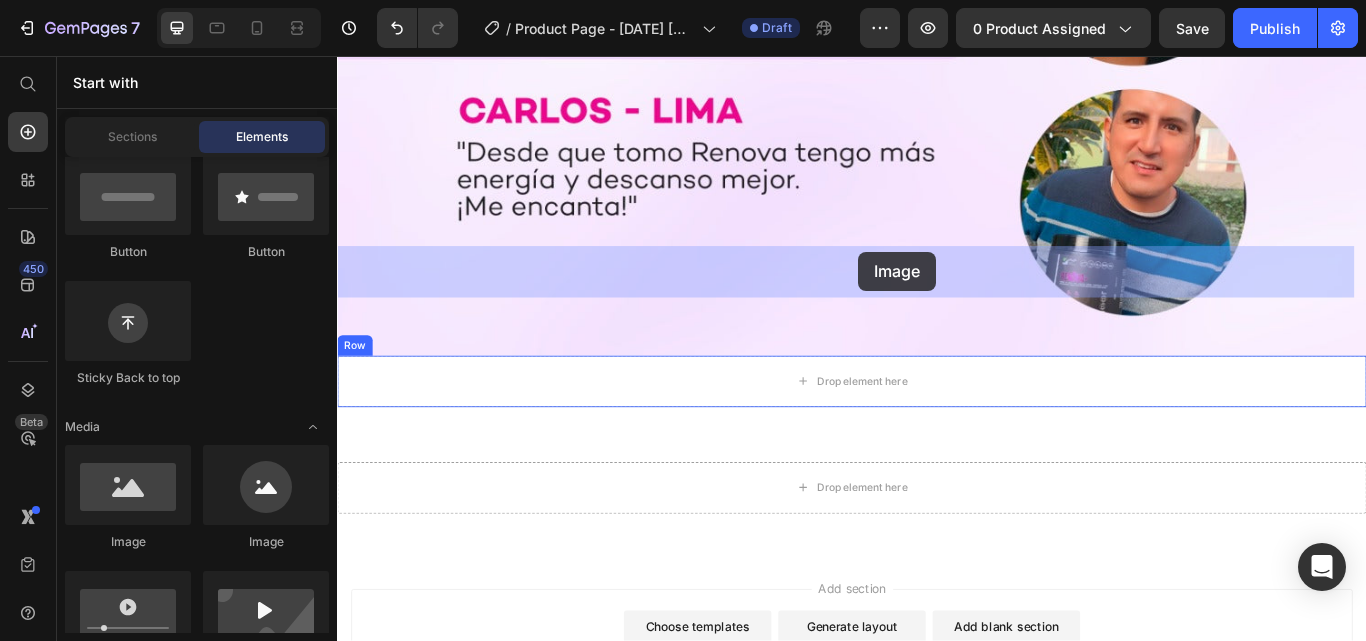 drag, startPoint x: 440, startPoint y: 541, endPoint x: 941, endPoint y: 284, distance: 563.07196 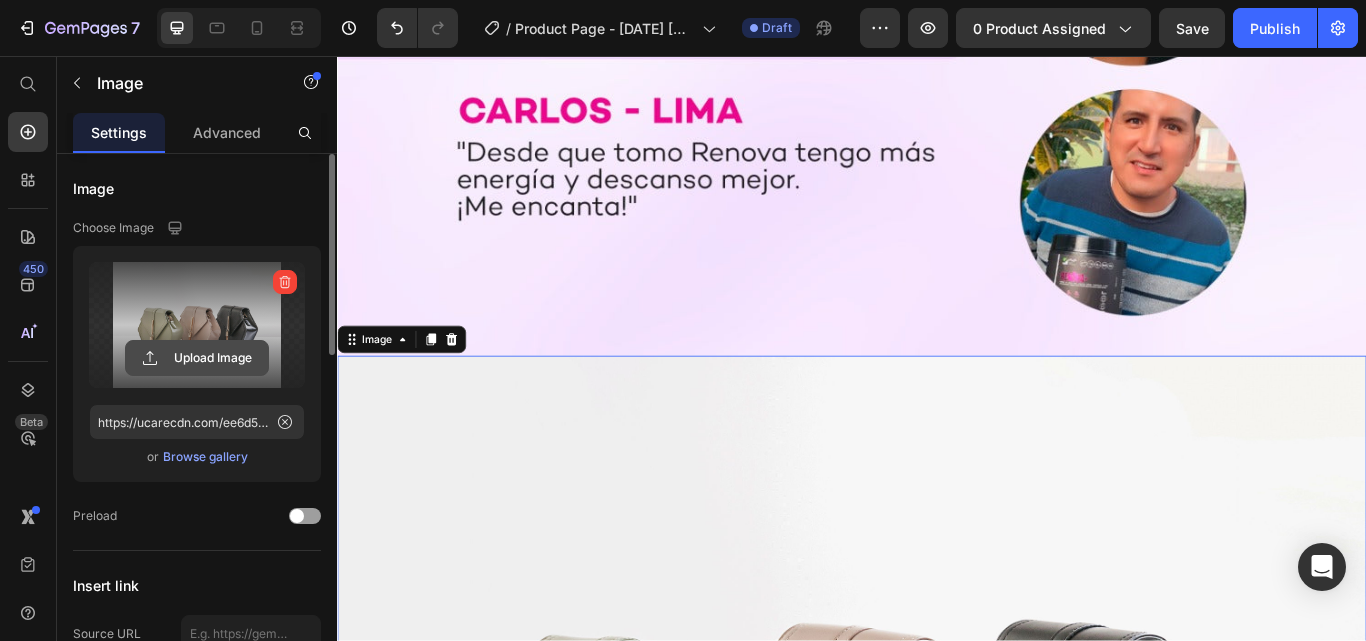 click 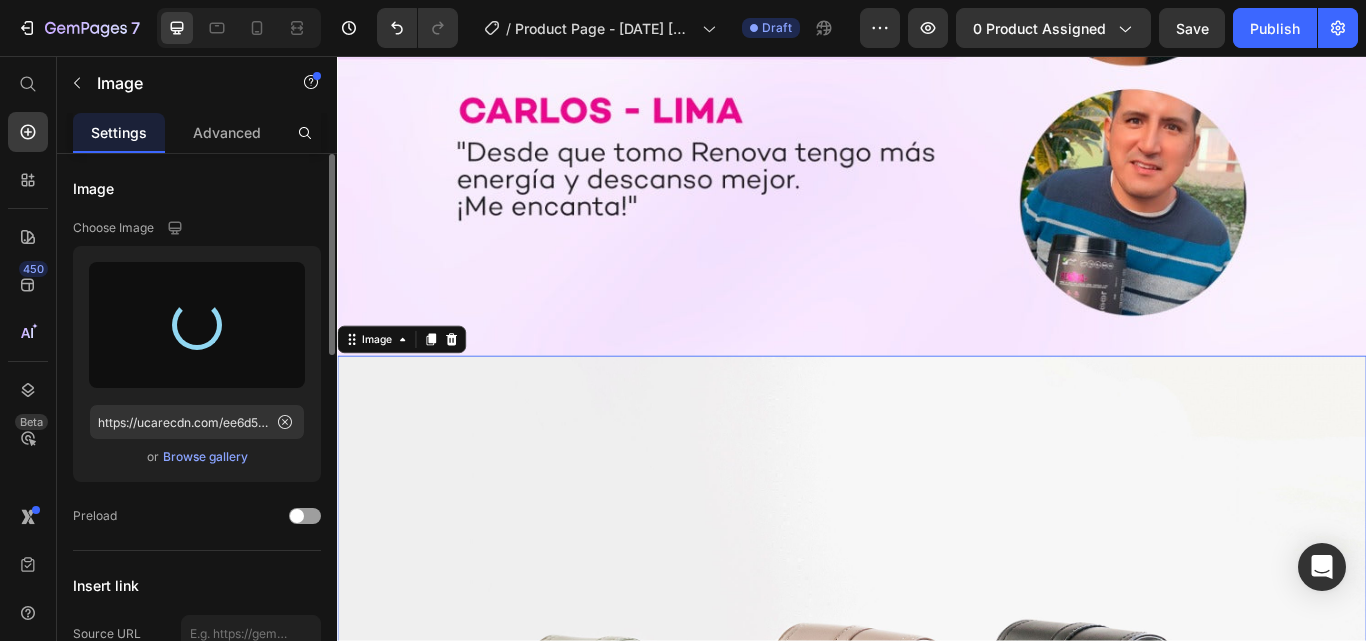 type on "https://cdn.shopify.com/s/files/1/0784/6739/9714/files/gempages_574895527607403632-56ad8bd7-76a3-4c3e-ae7f-539e7af92d51.jpg" 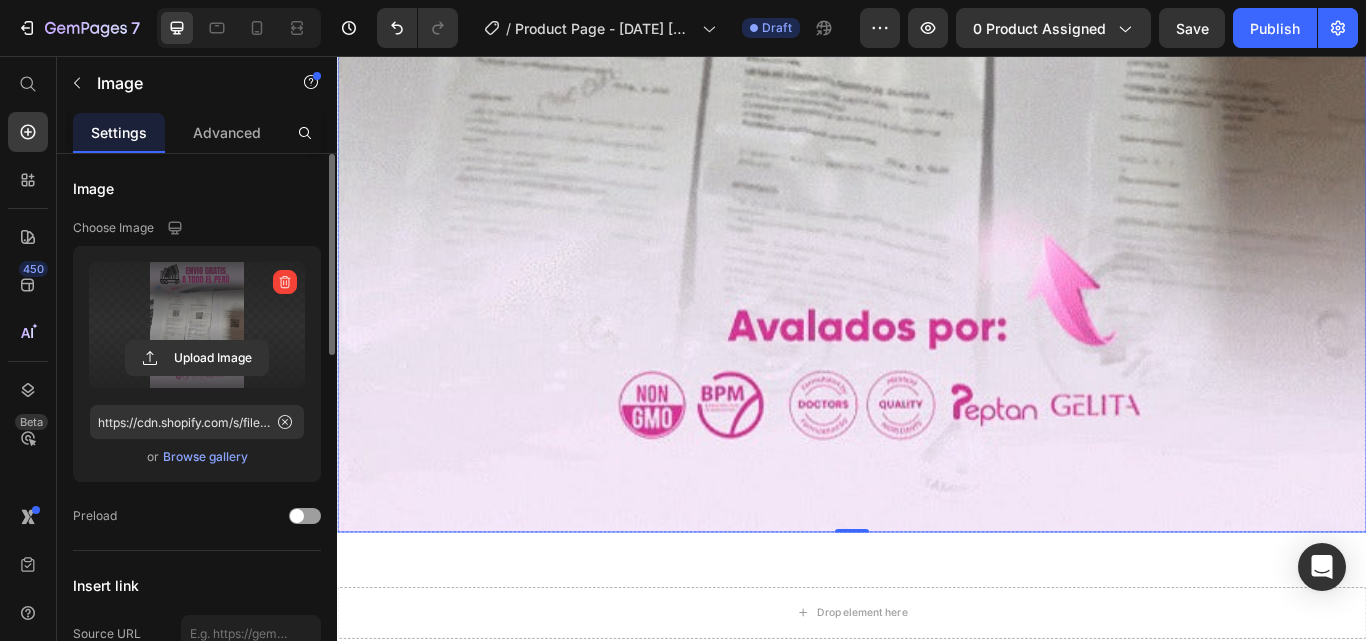 scroll, scrollTop: 11507, scrollLeft: 0, axis: vertical 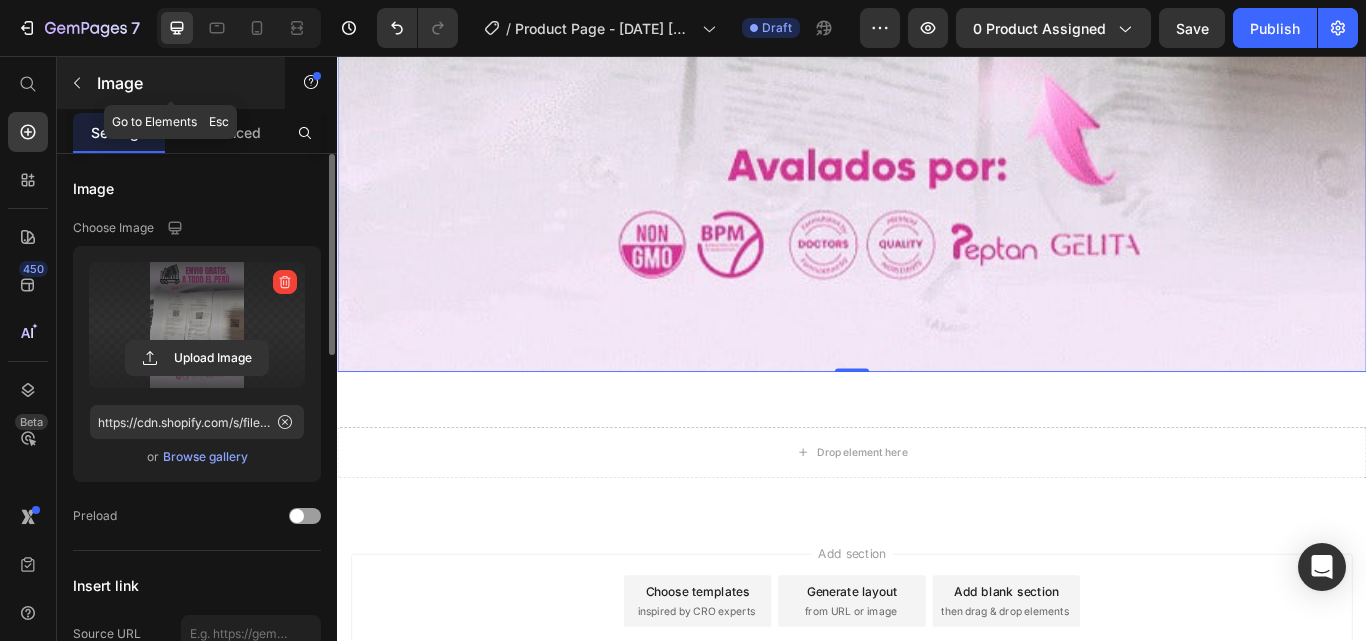 click 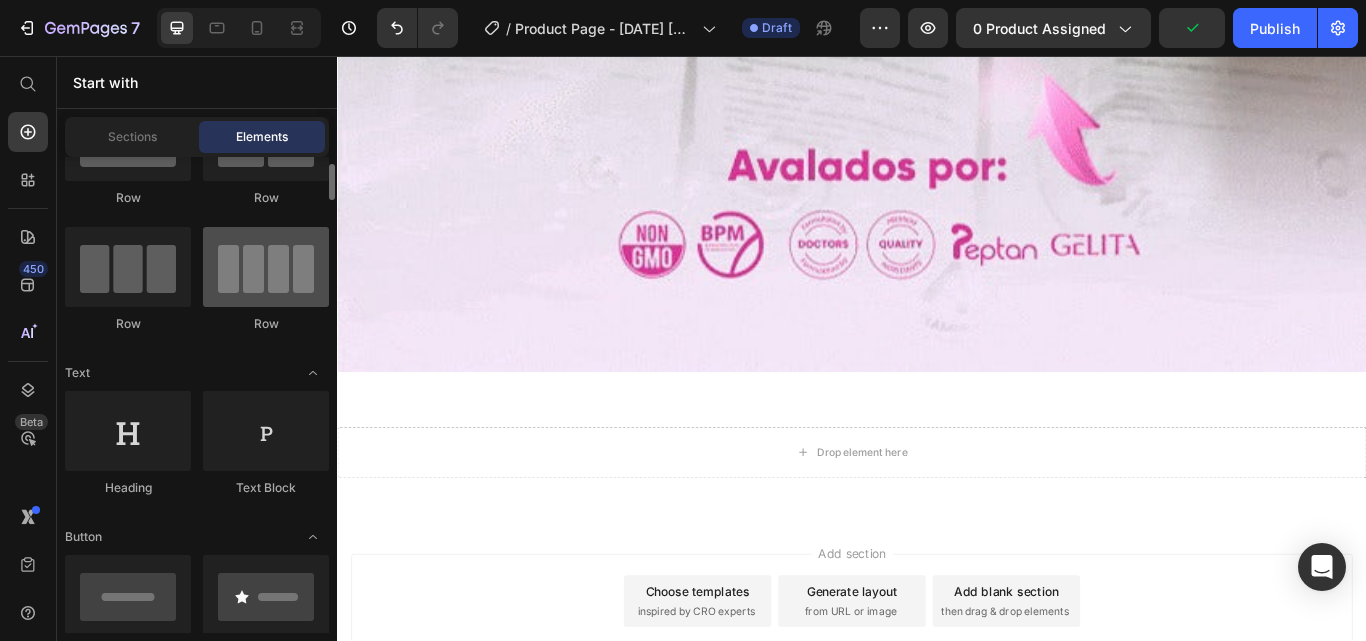 scroll, scrollTop: 0, scrollLeft: 0, axis: both 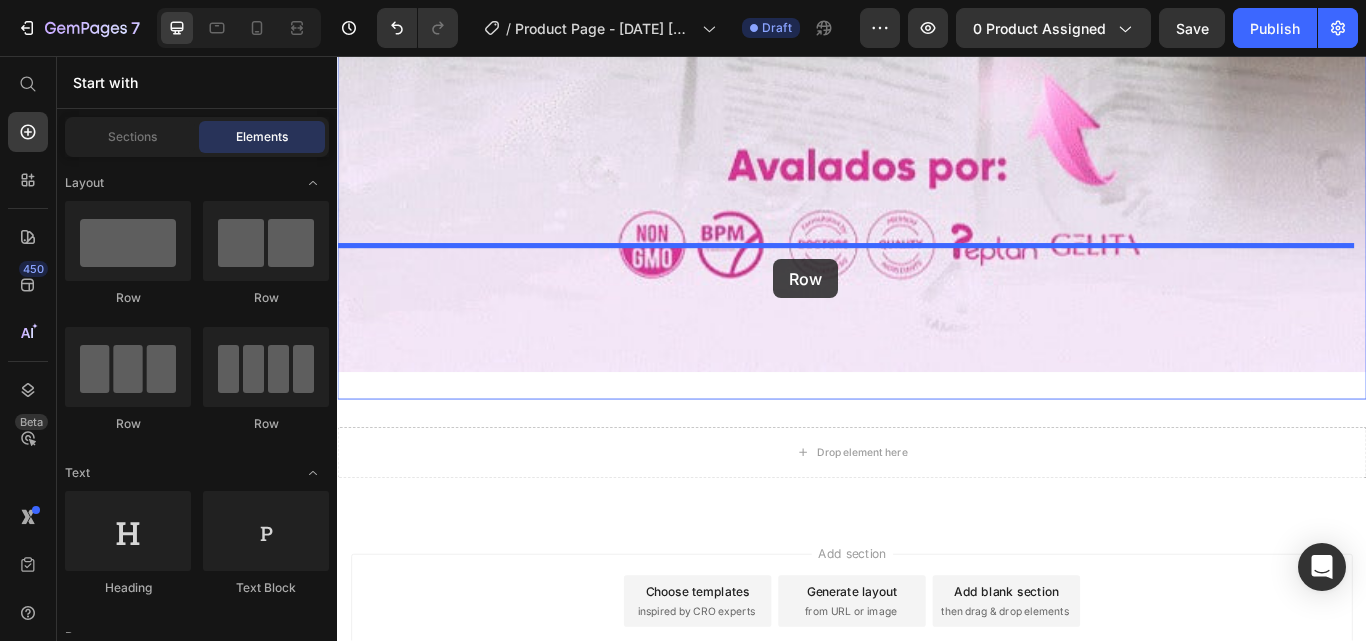 drag, startPoint x: 478, startPoint y: 310, endPoint x: 845, endPoint y: 293, distance: 367.39352 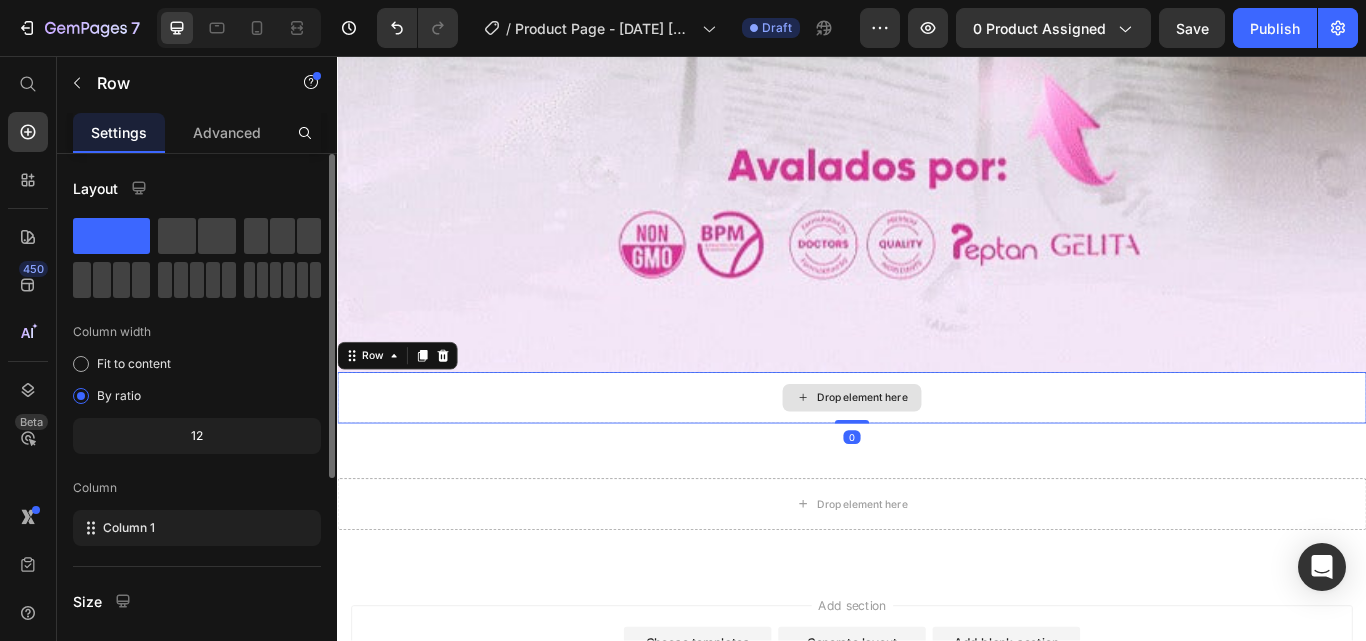 click on "Drop element here" at bounding box center (937, 455) 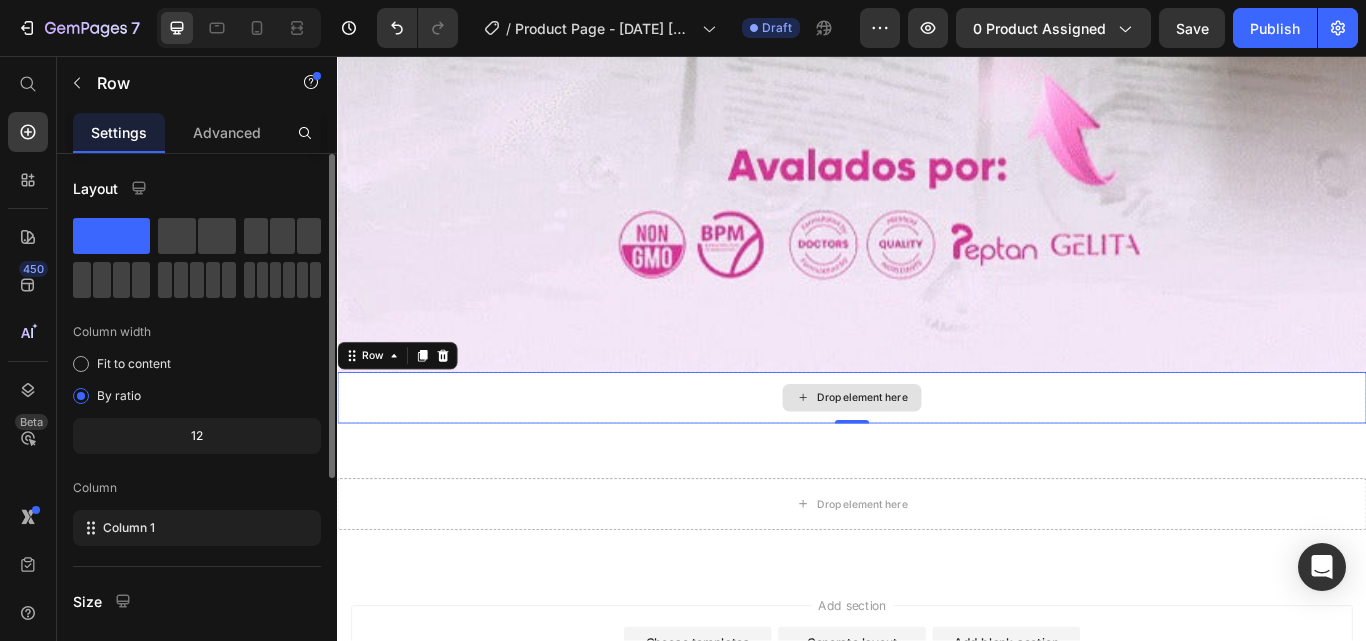 click on "Drop element here" at bounding box center (937, 455) 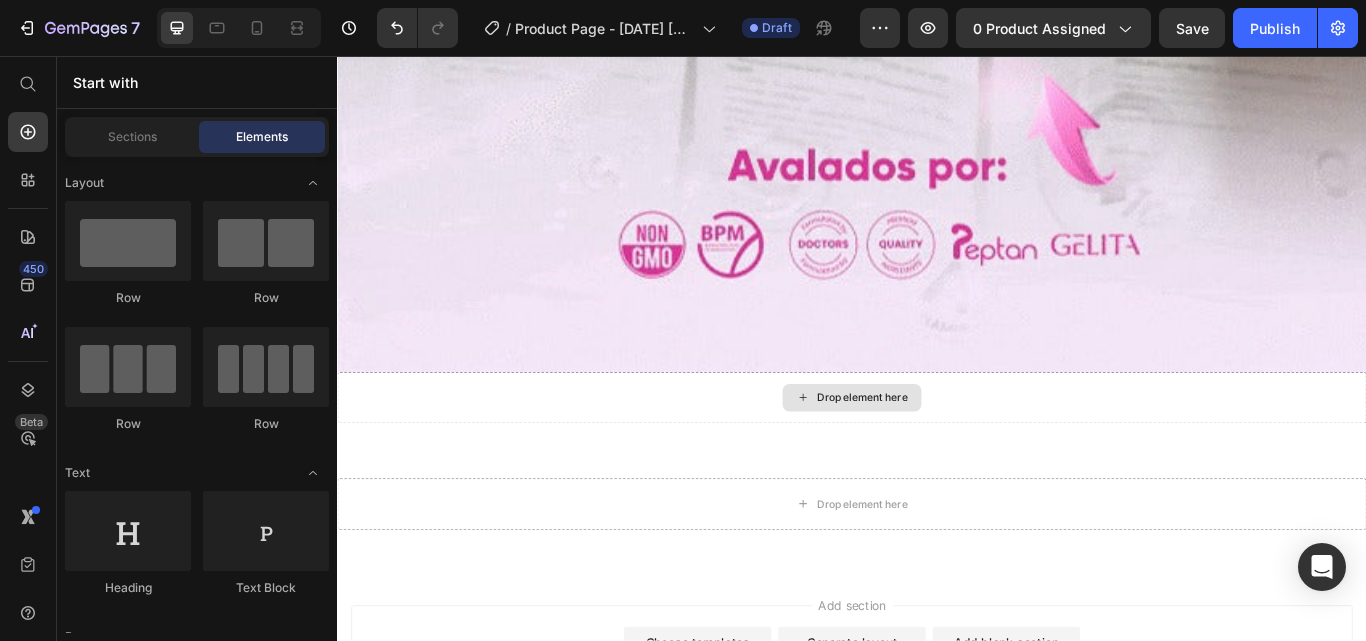 click on "Drop element here" at bounding box center (937, 455) 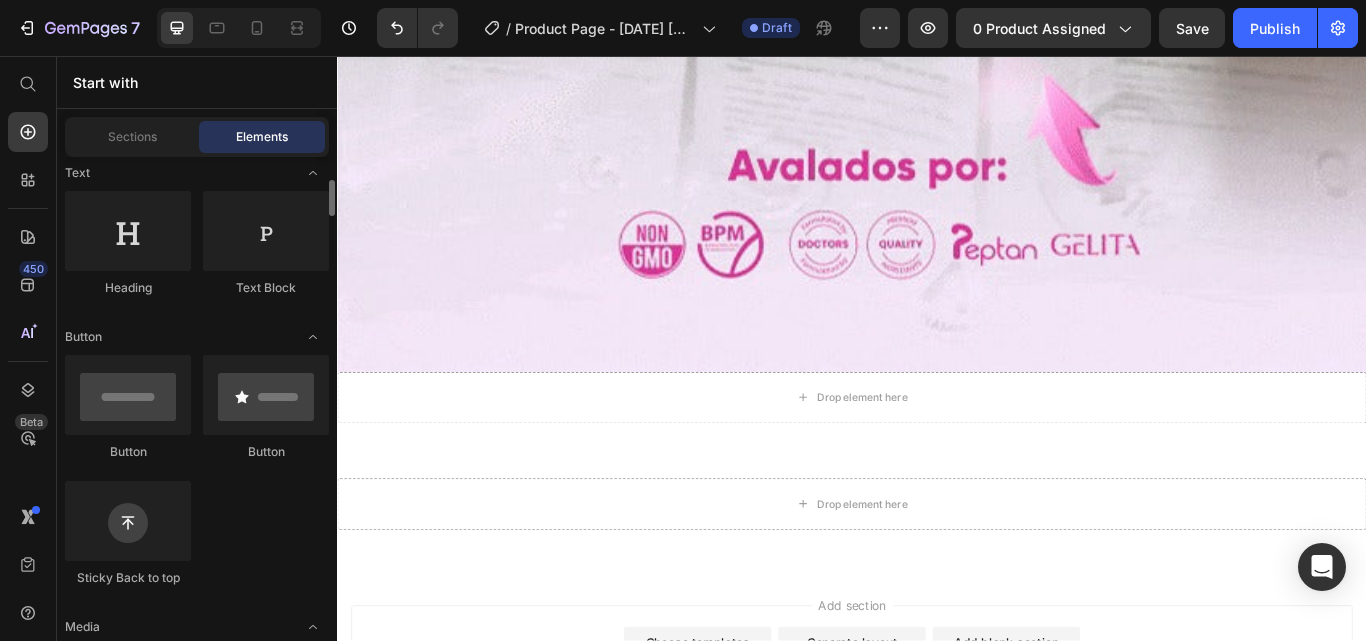 scroll, scrollTop: 600, scrollLeft: 0, axis: vertical 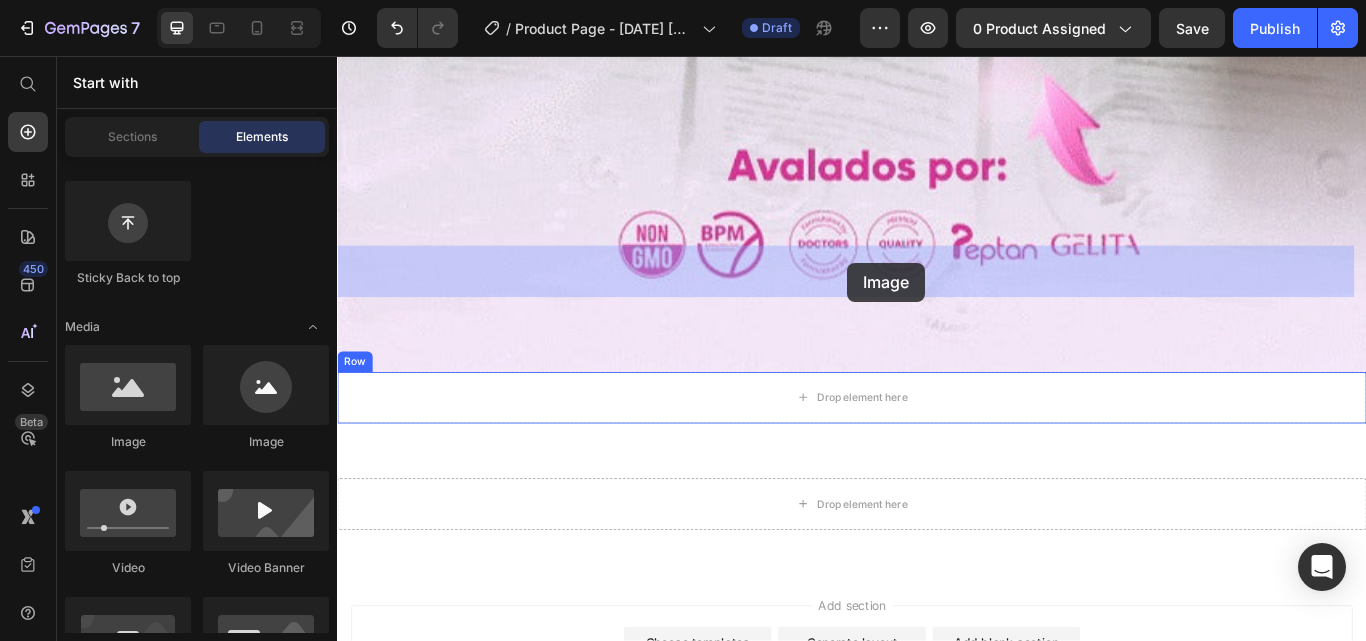 drag, startPoint x: 453, startPoint y: 432, endPoint x: 932, endPoint y: 297, distance: 497.66052 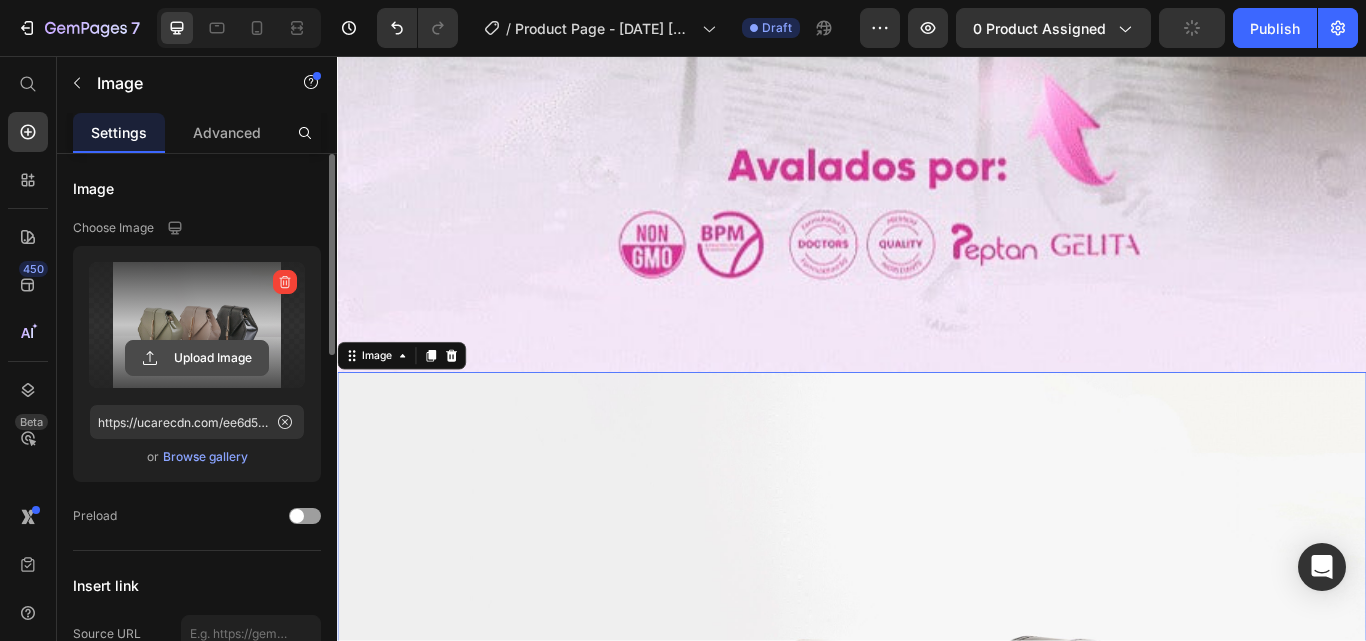 click 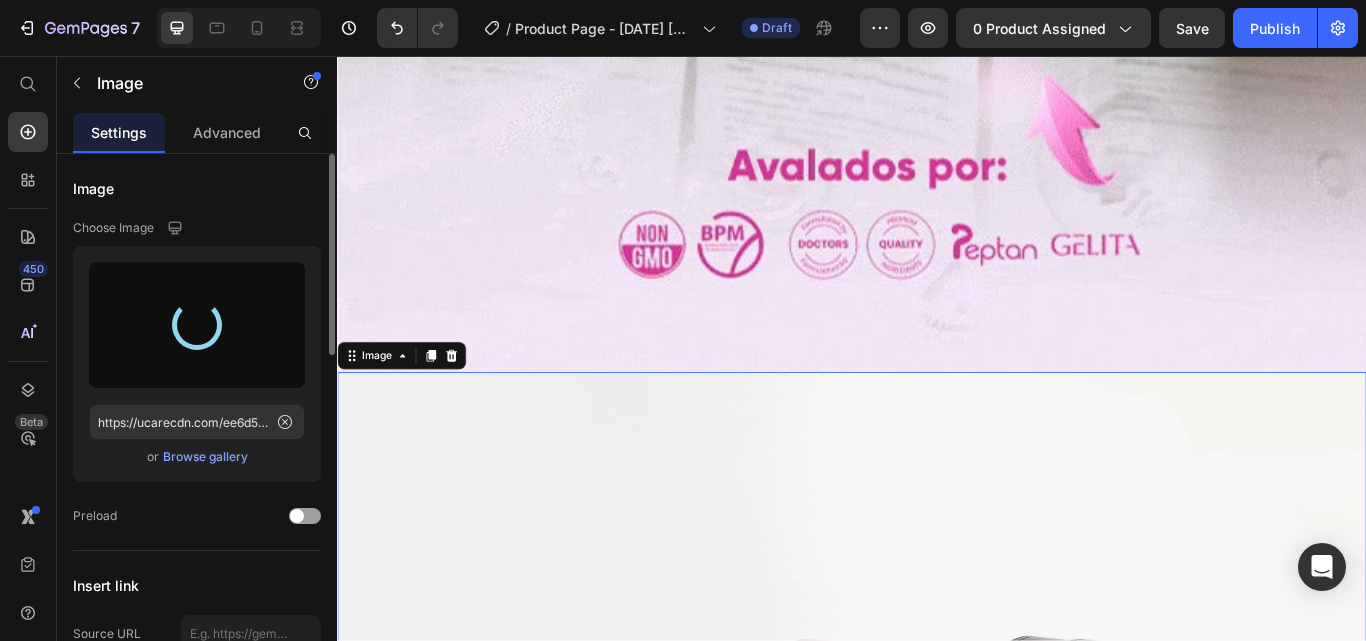 type on "https://cdn.shopify.com/s/files/1/0784/6739/9714/files/gempages_574895527607403632-b1426c2d-190c-4c2b-a3d0-16da8260f5bc.jpg" 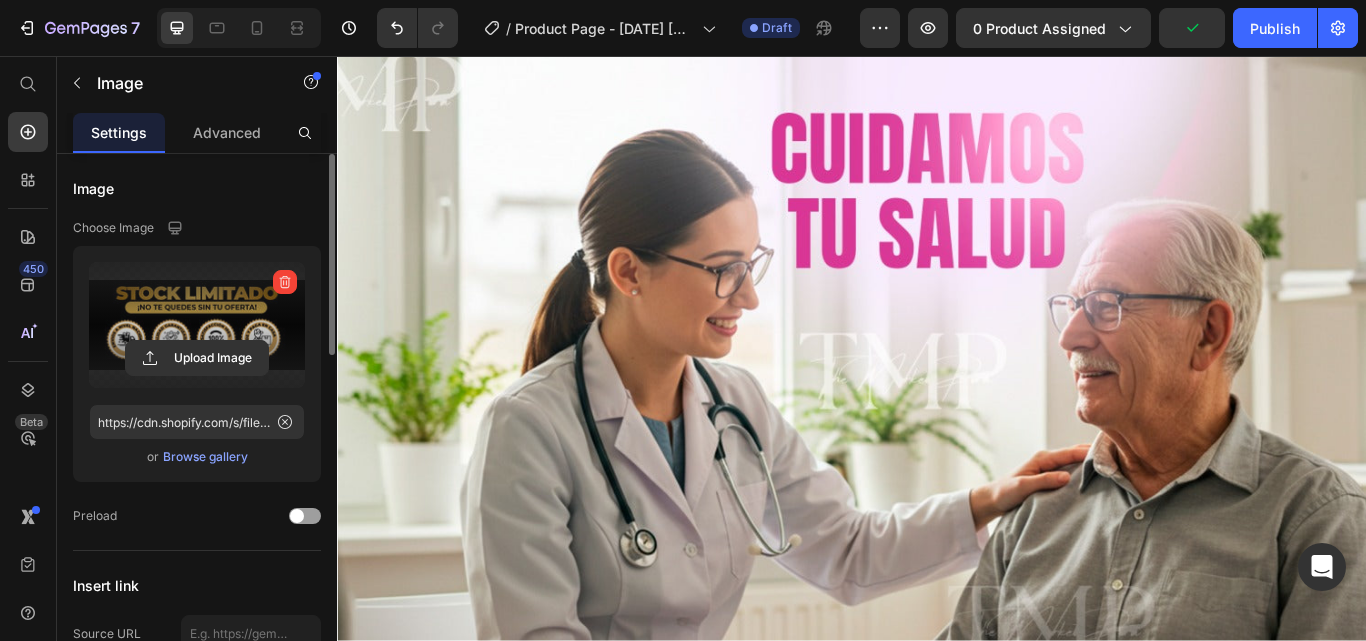 scroll, scrollTop: 0, scrollLeft: 0, axis: both 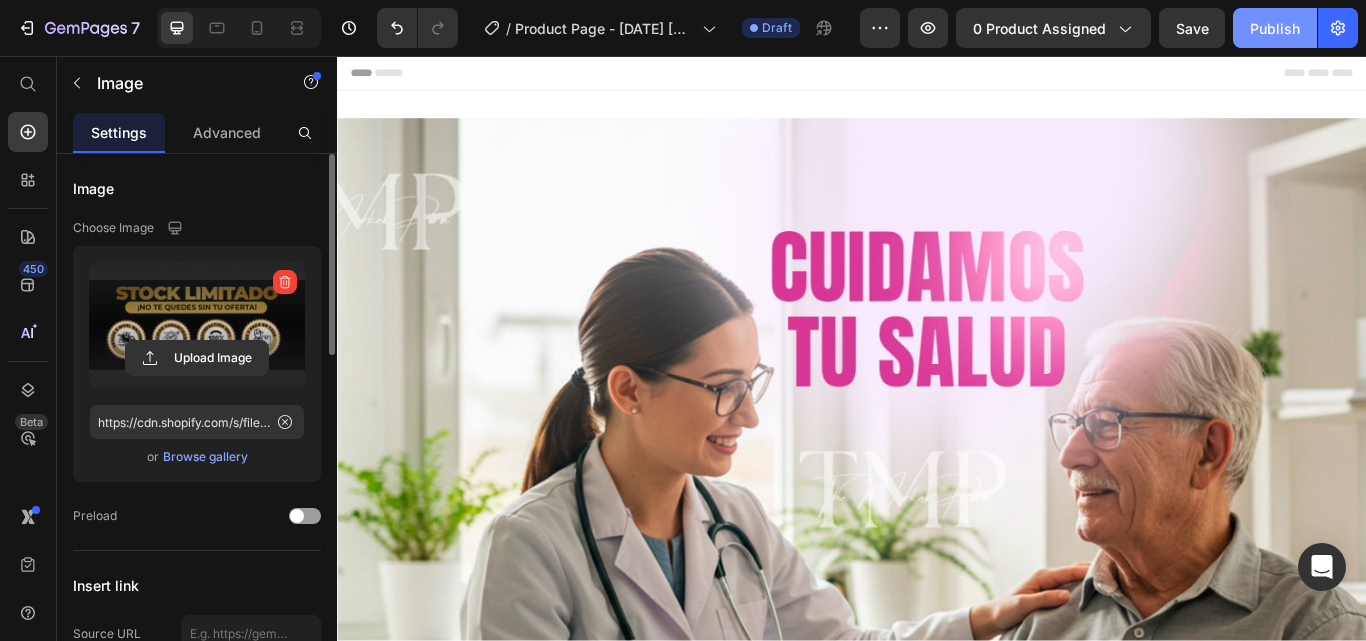 click on "Publish" at bounding box center (1275, 28) 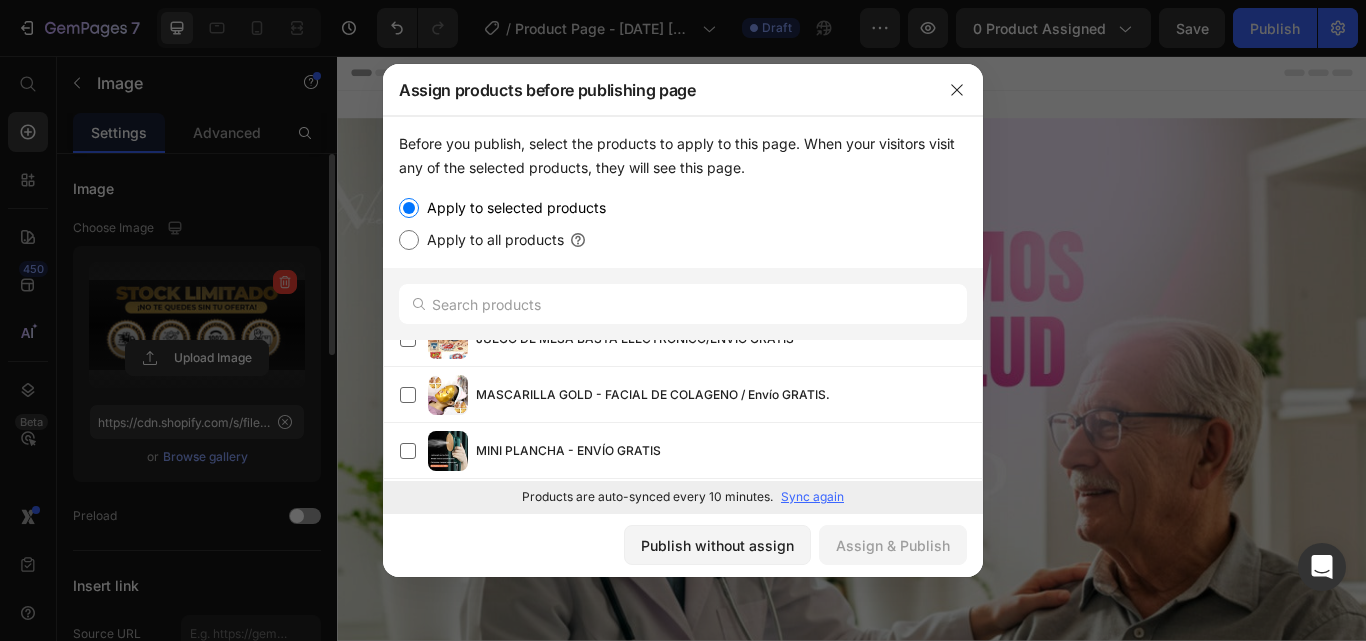scroll, scrollTop: 0, scrollLeft: 0, axis: both 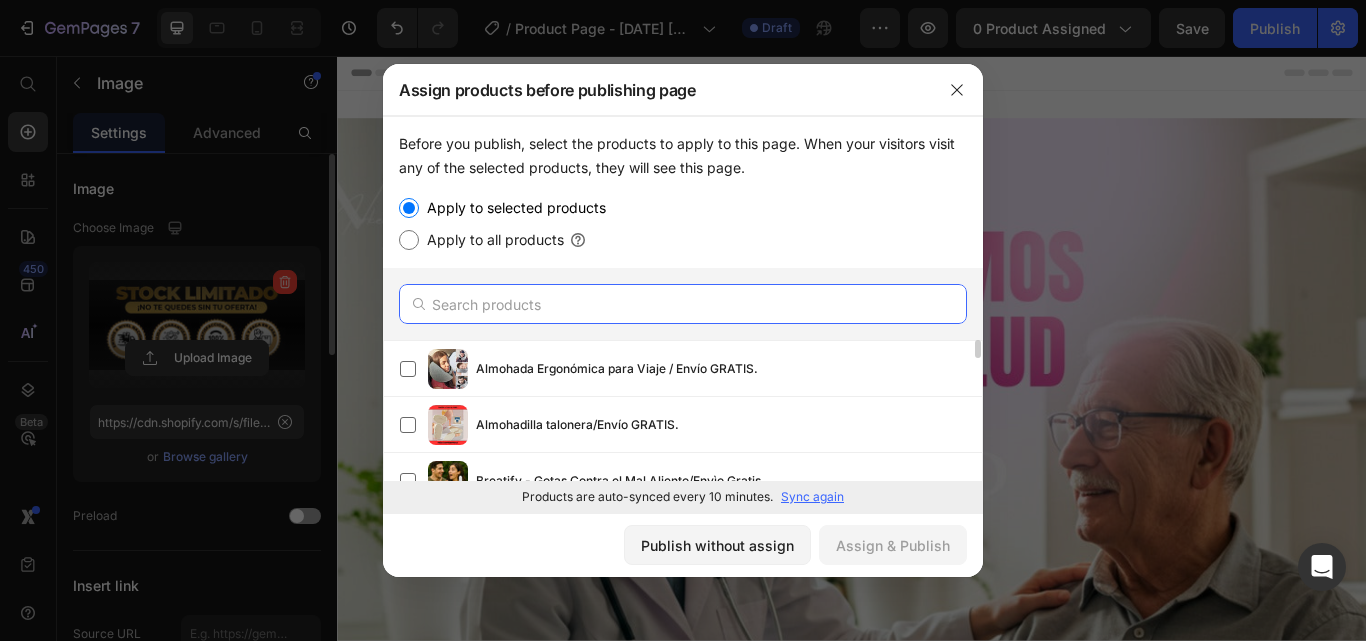click at bounding box center (683, 304) 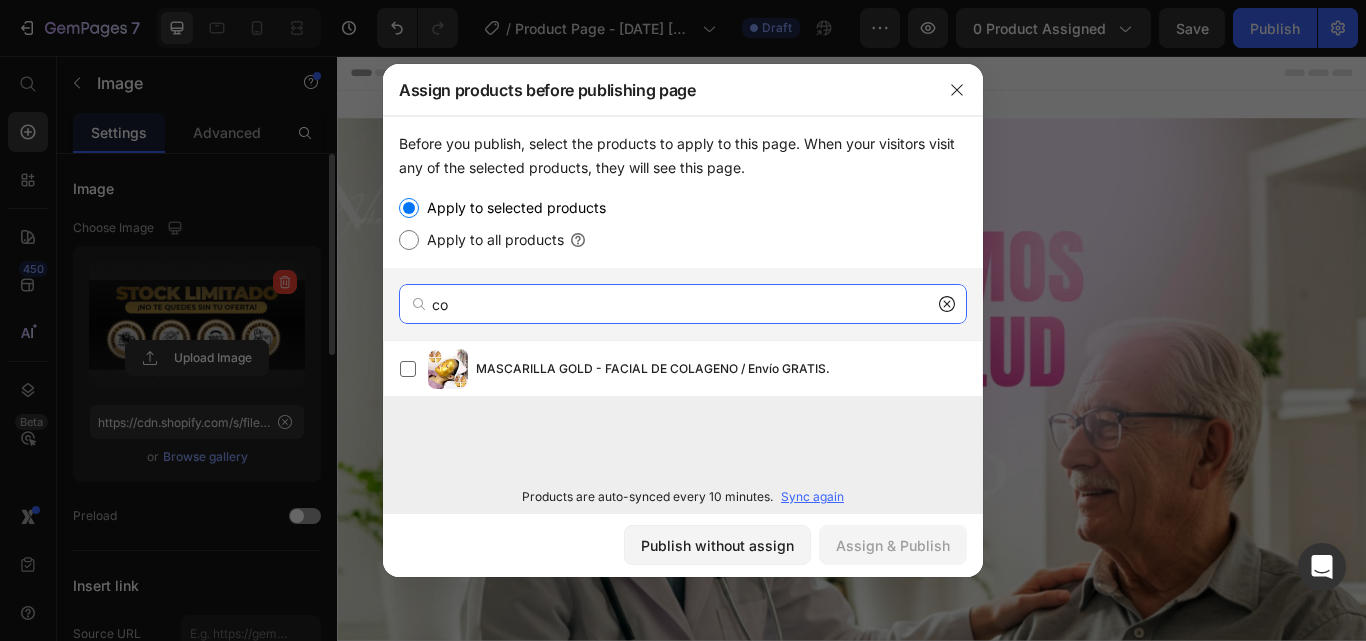 type on "c" 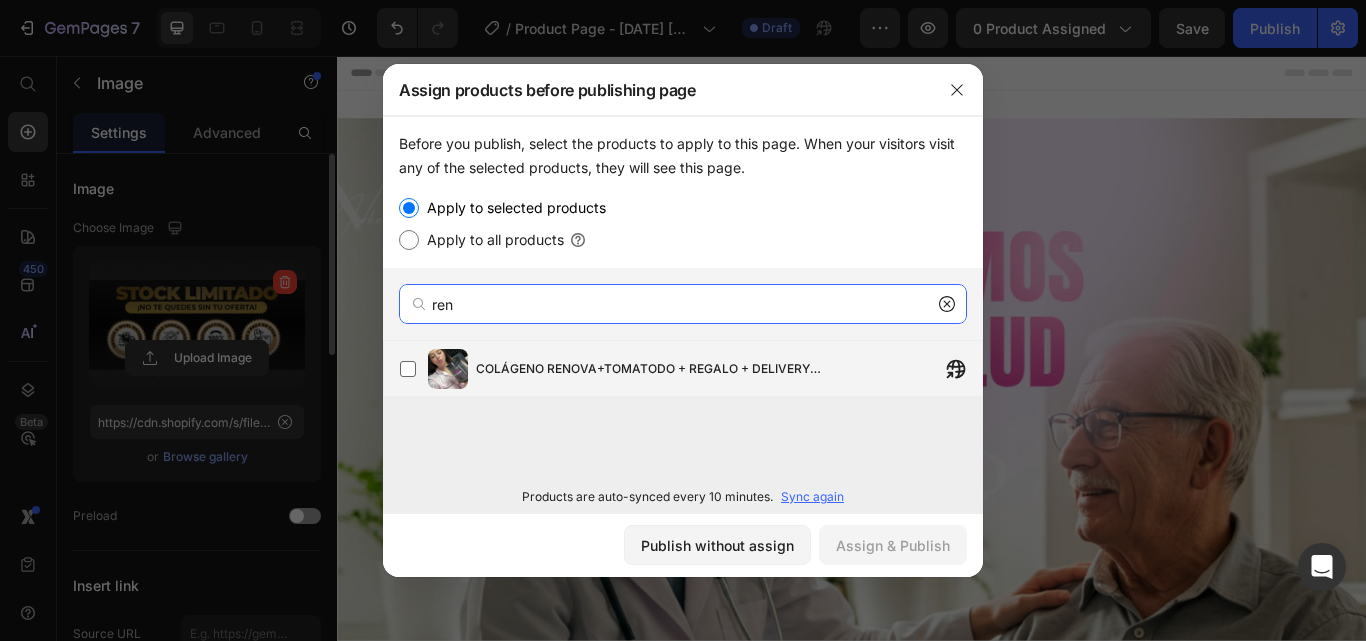 type on "ren" 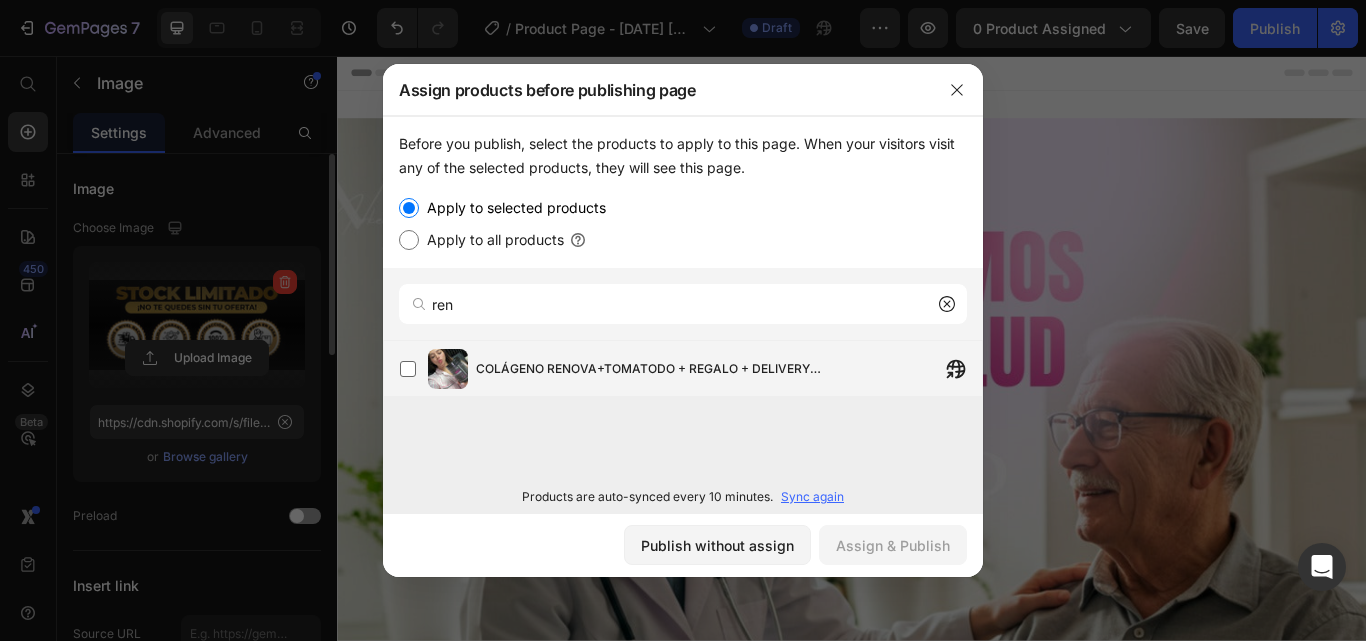 click on "COLÁGENO RENOVA+TOMATODO + REGALO + DELIVERY GRATIS." 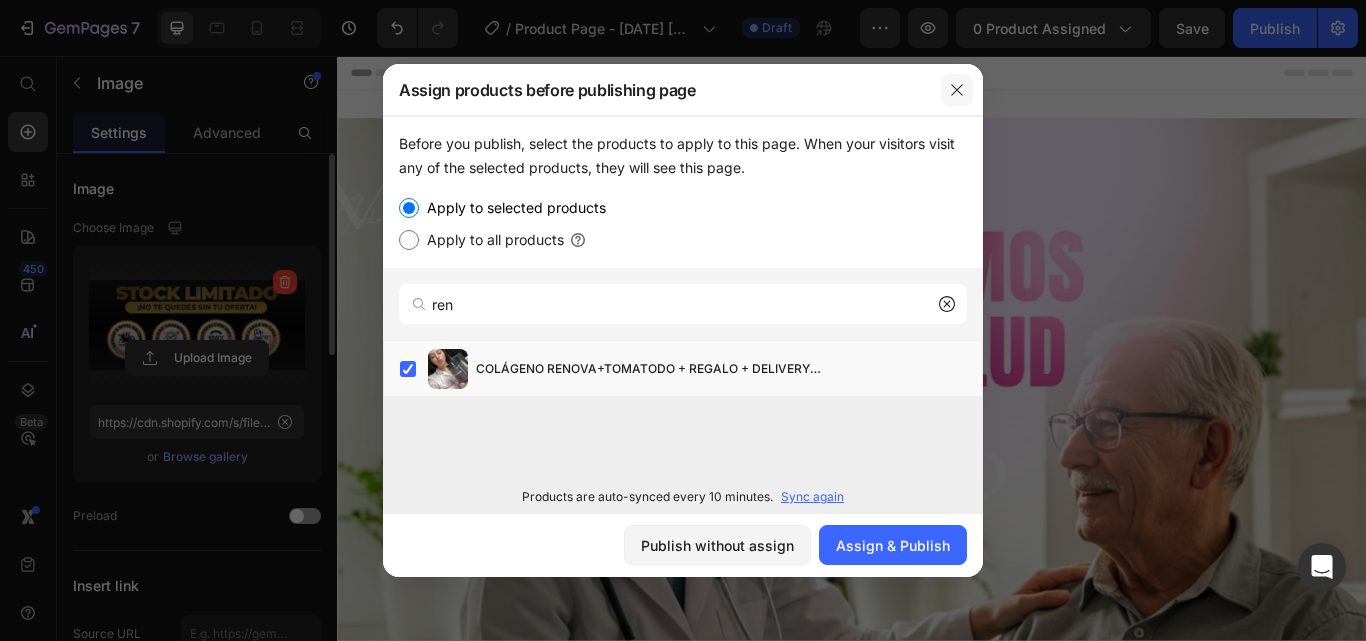 click 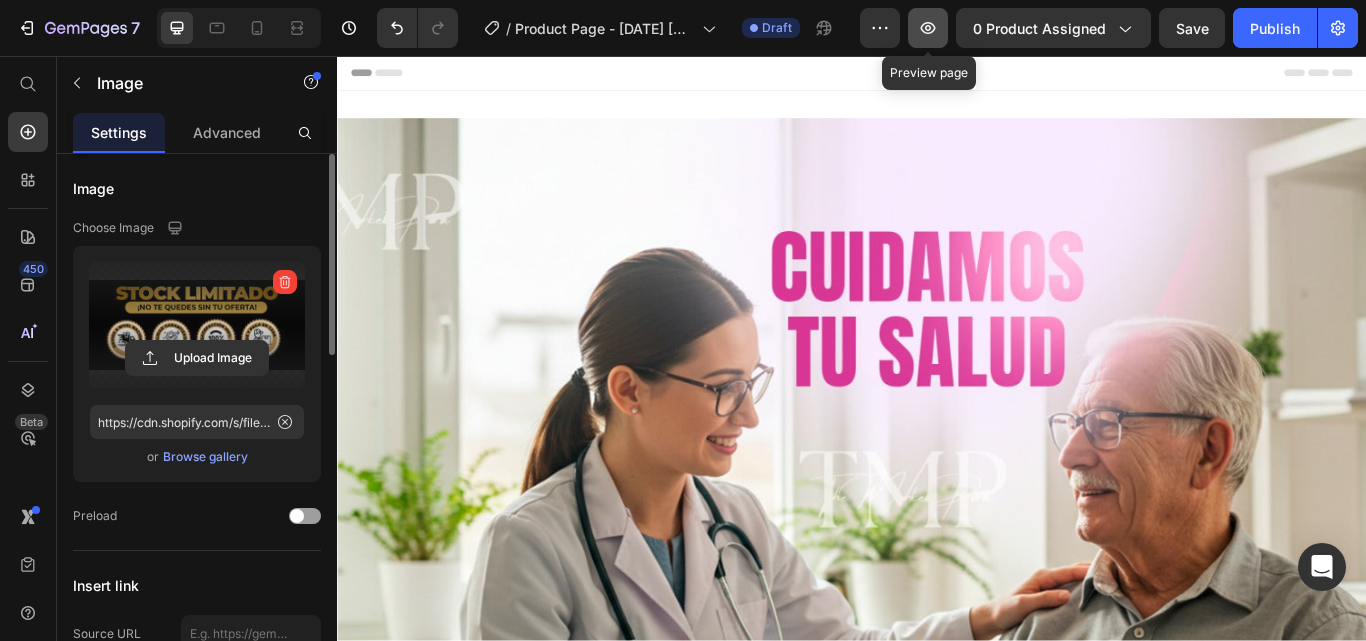 click 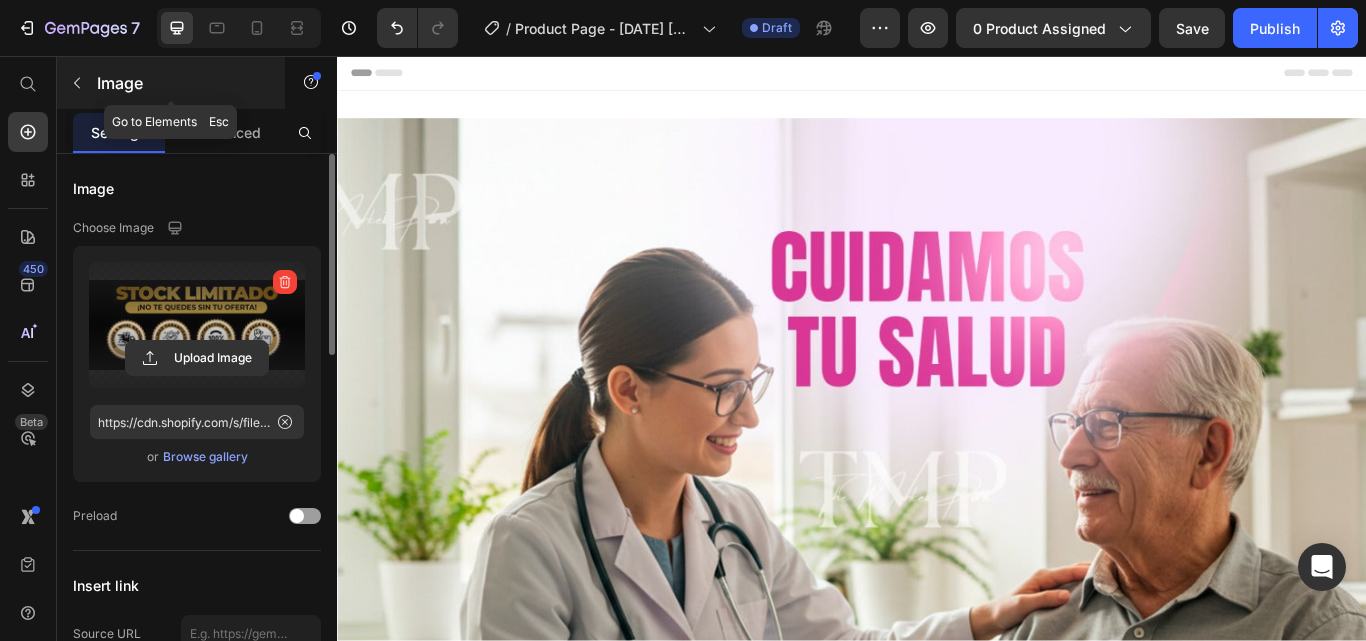 click at bounding box center [77, 83] 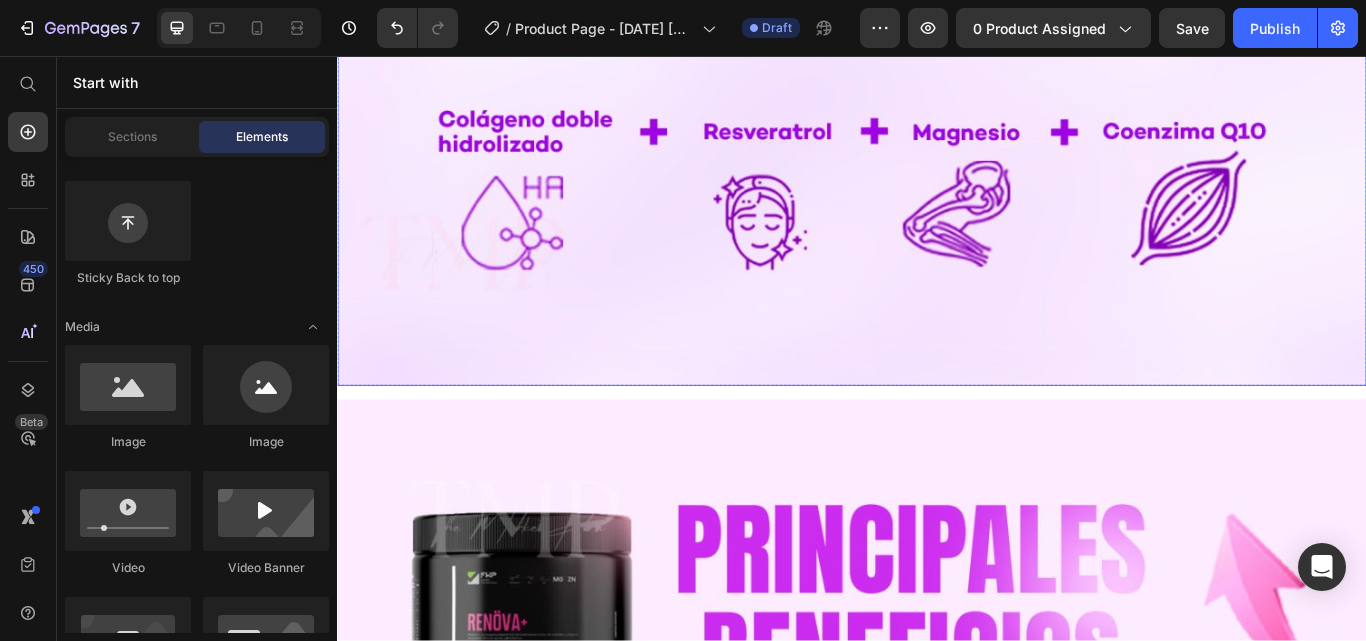 scroll, scrollTop: 1400, scrollLeft: 0, axis: vertical 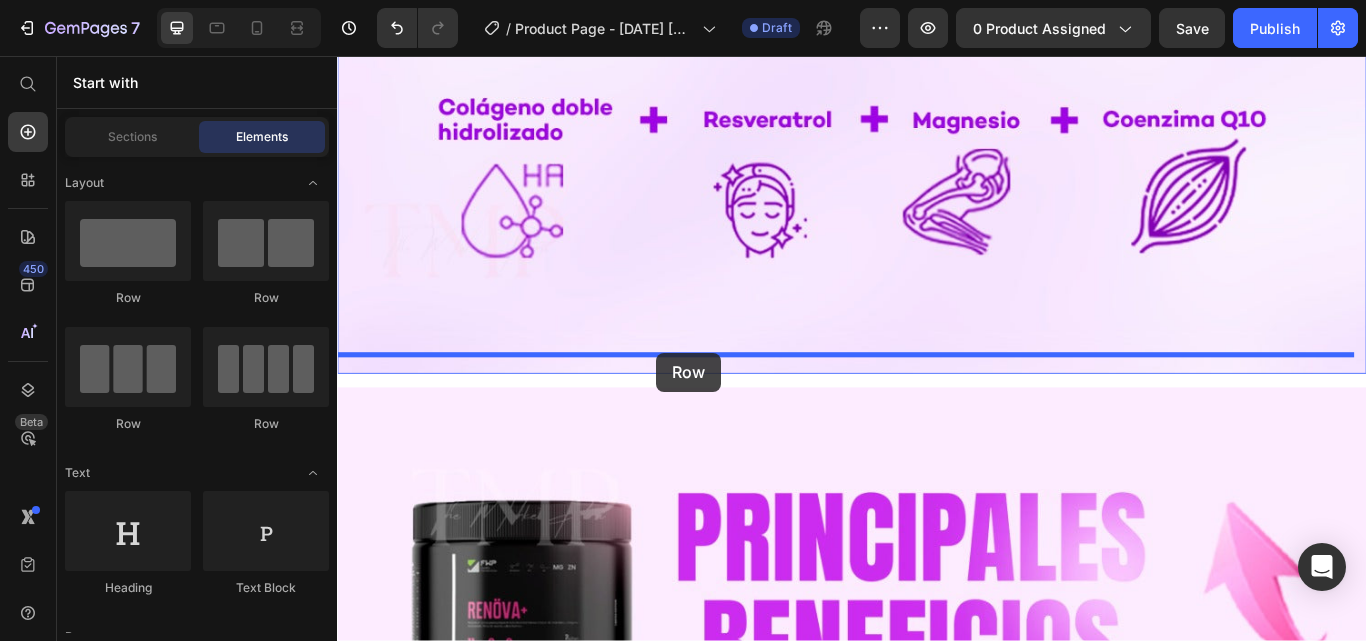 drag, startPoint x: 469, startPoint y: 318, endPoint x: 709, endPoint y: 402, distance: 254.27544 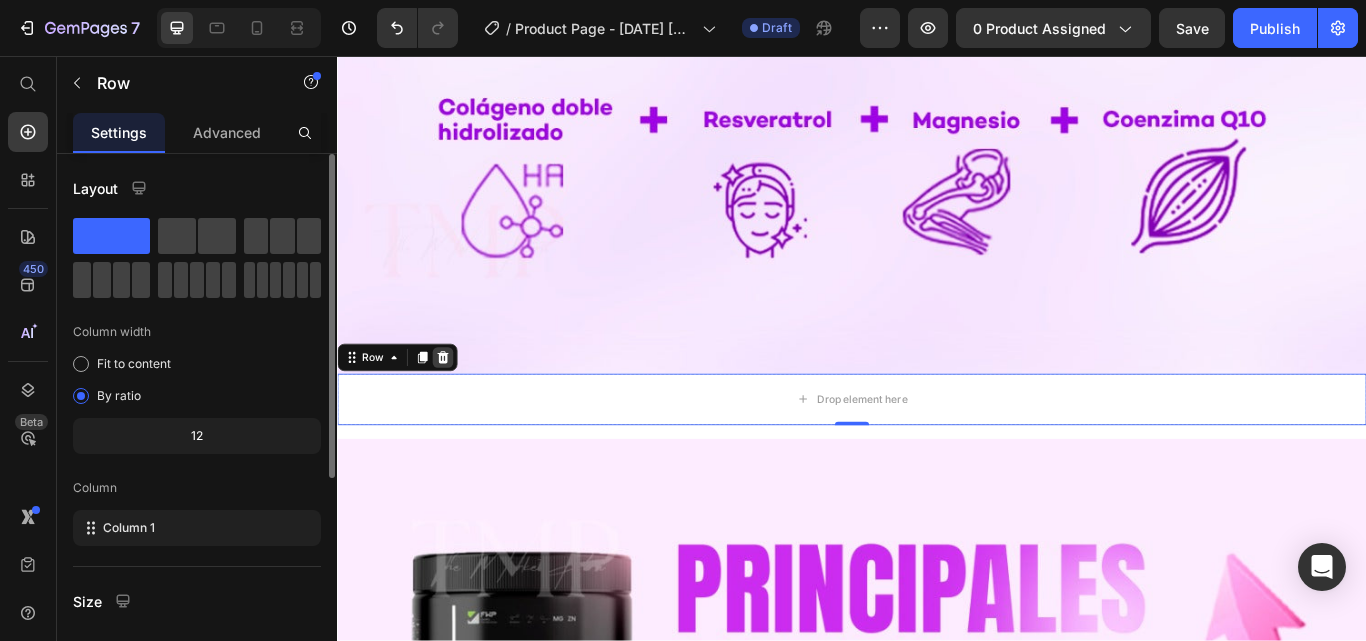 click 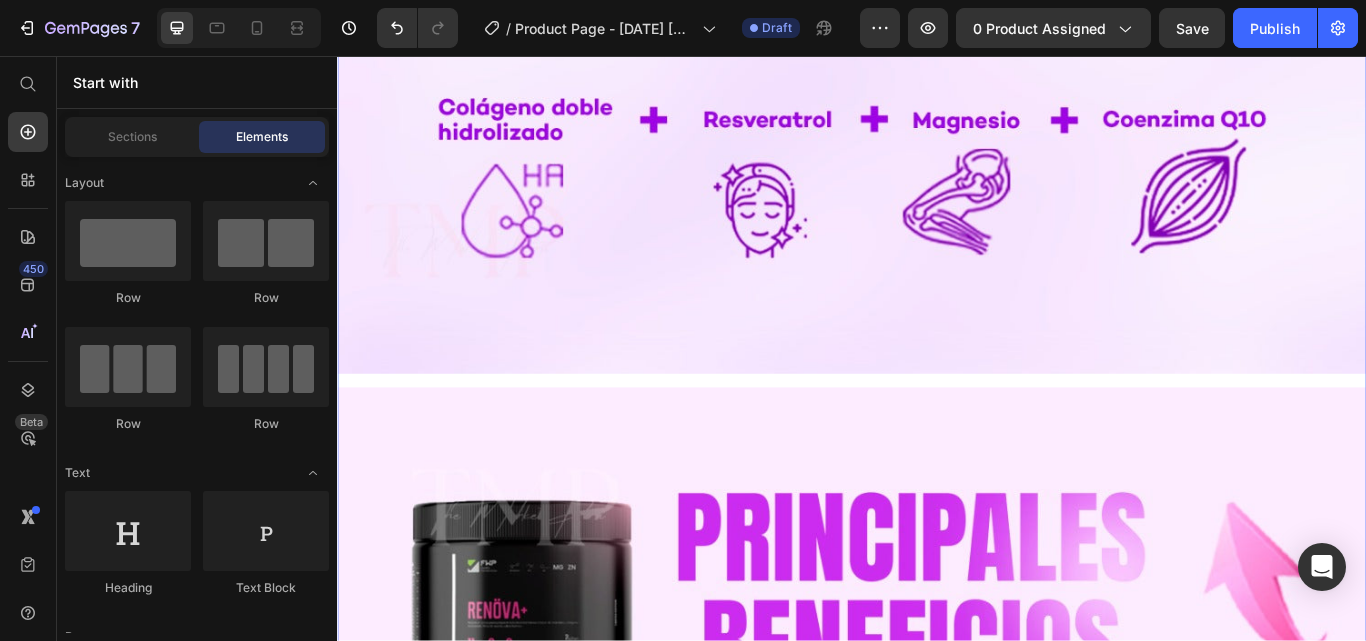 click on "Image Row Image Image Row Row Image Image Row Row Image Image Row Row Image Row" at bounding box center [937, 4879] 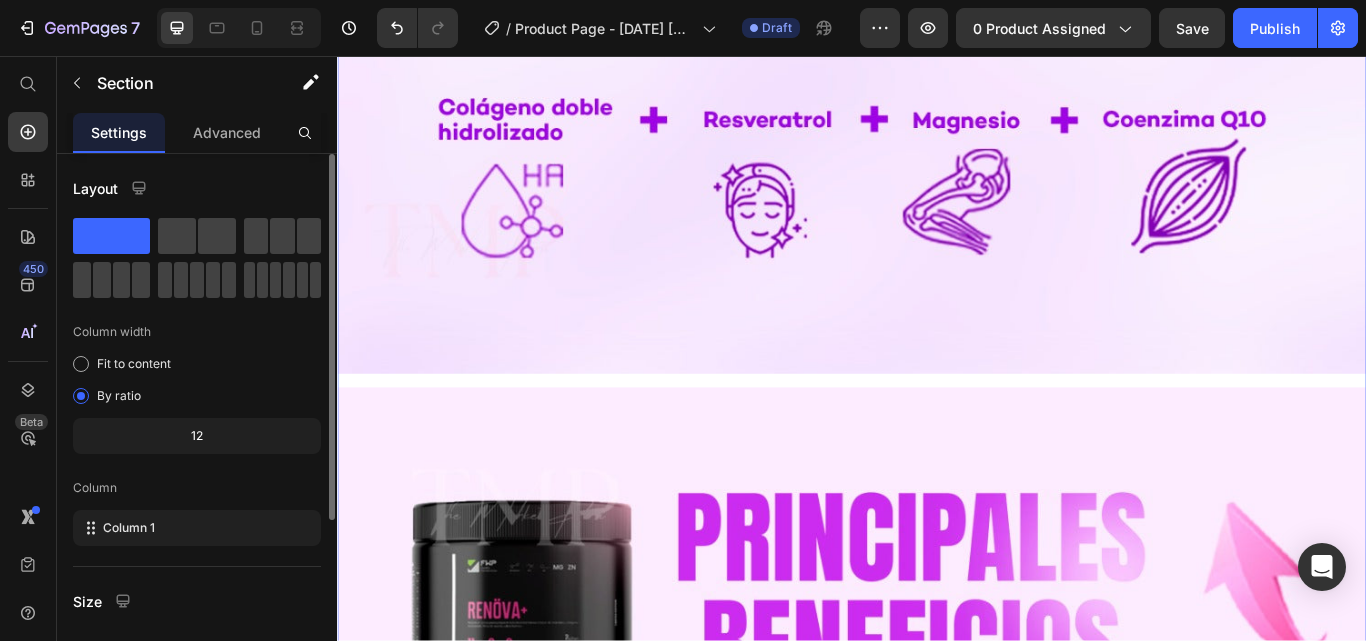 click on "Image Row Image Image Row Row Image Image Row Row Image Image Row Row Image Row" at bounding box center (937, 4879) 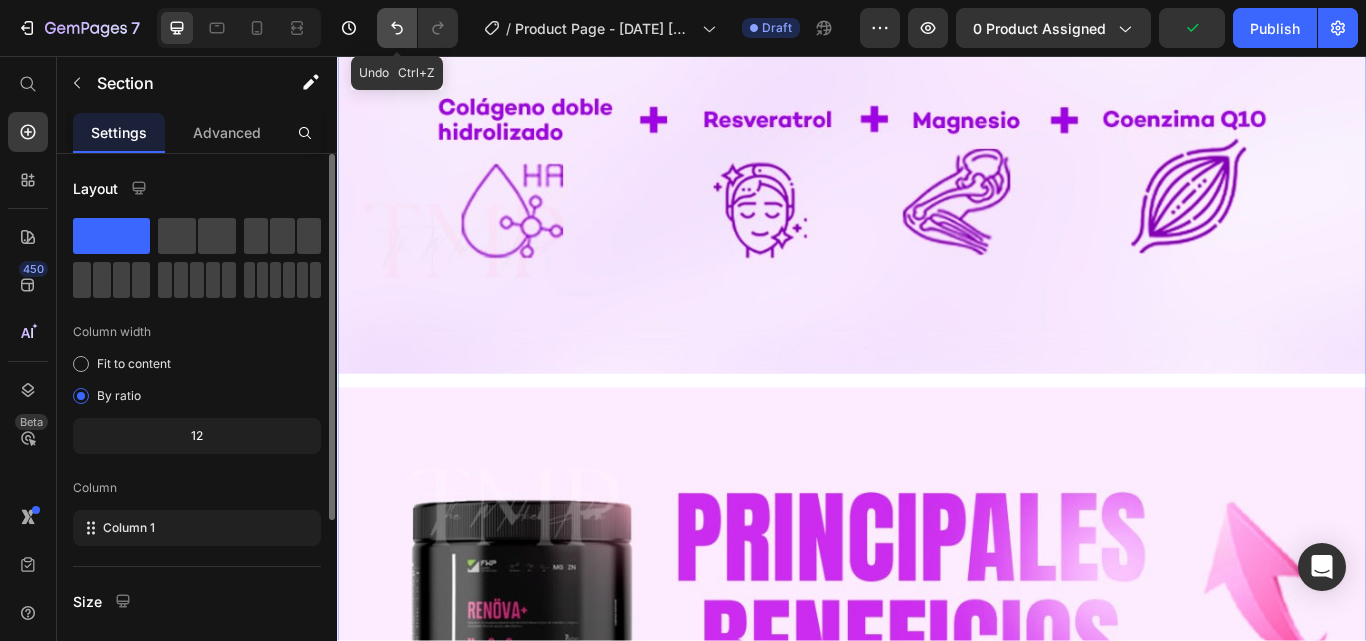 click 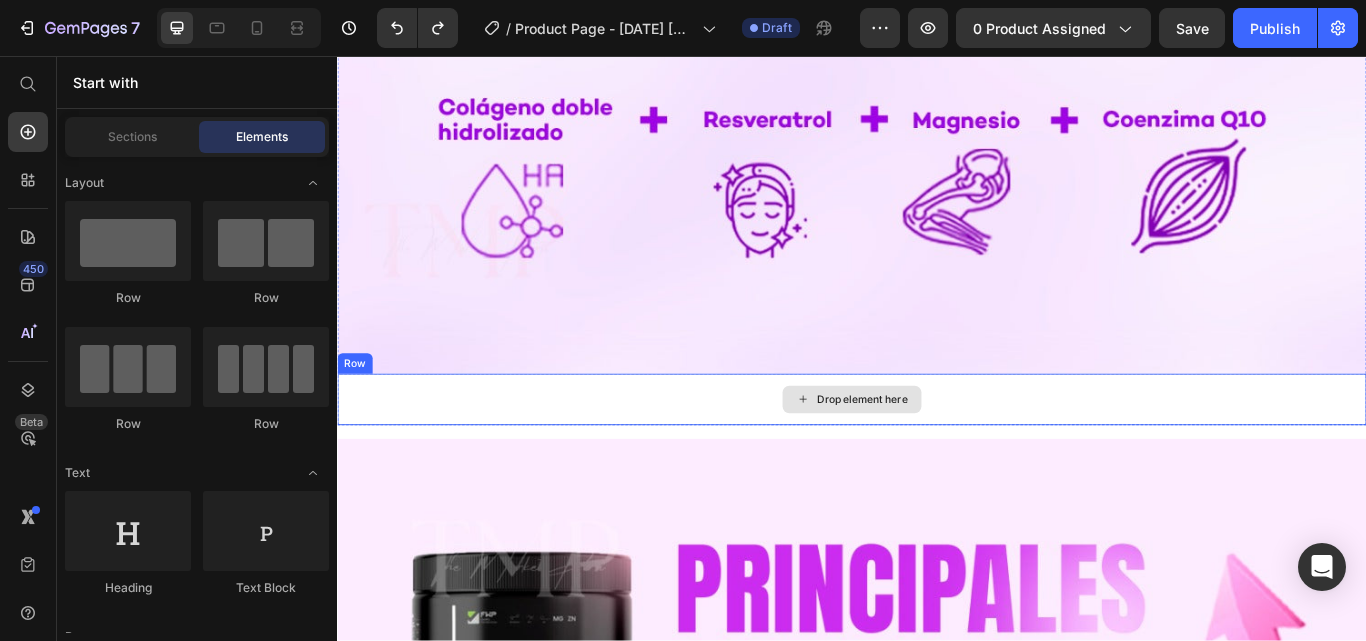 click on "Drop element here" at bounding box center (949, 457) 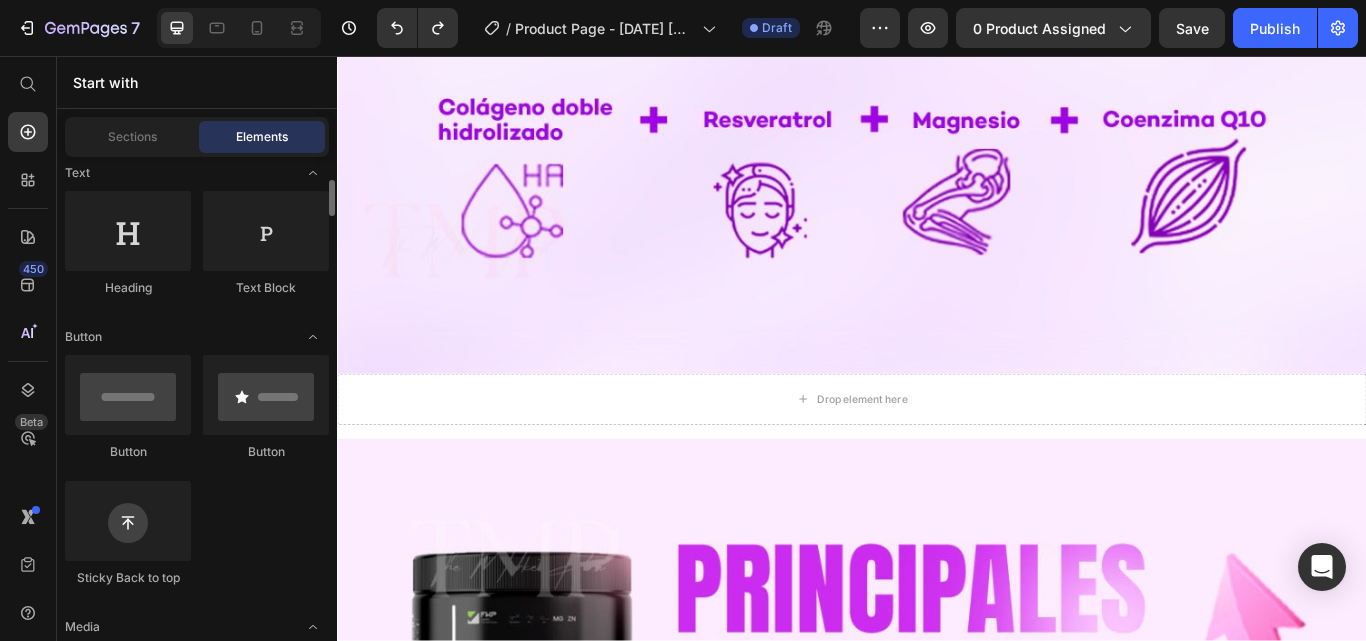 scroll, scrollTop: 600, scrollLeft: 0, axis: vertical 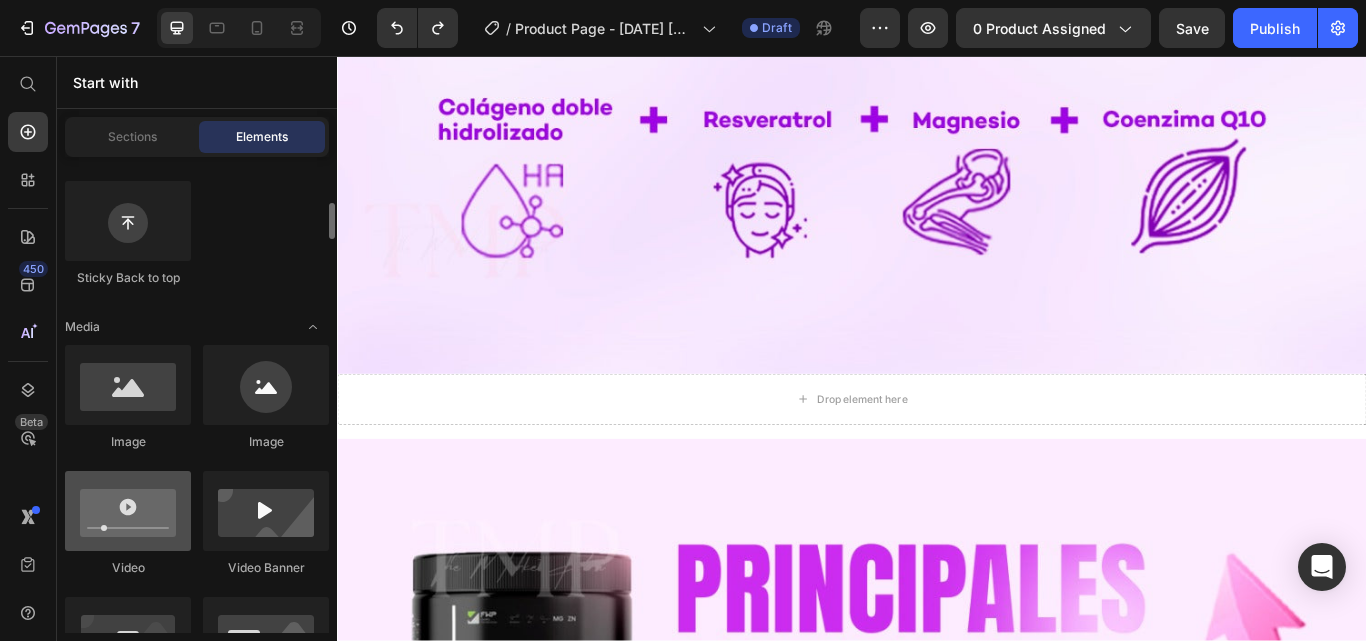 click at bounding box center (128, 511) 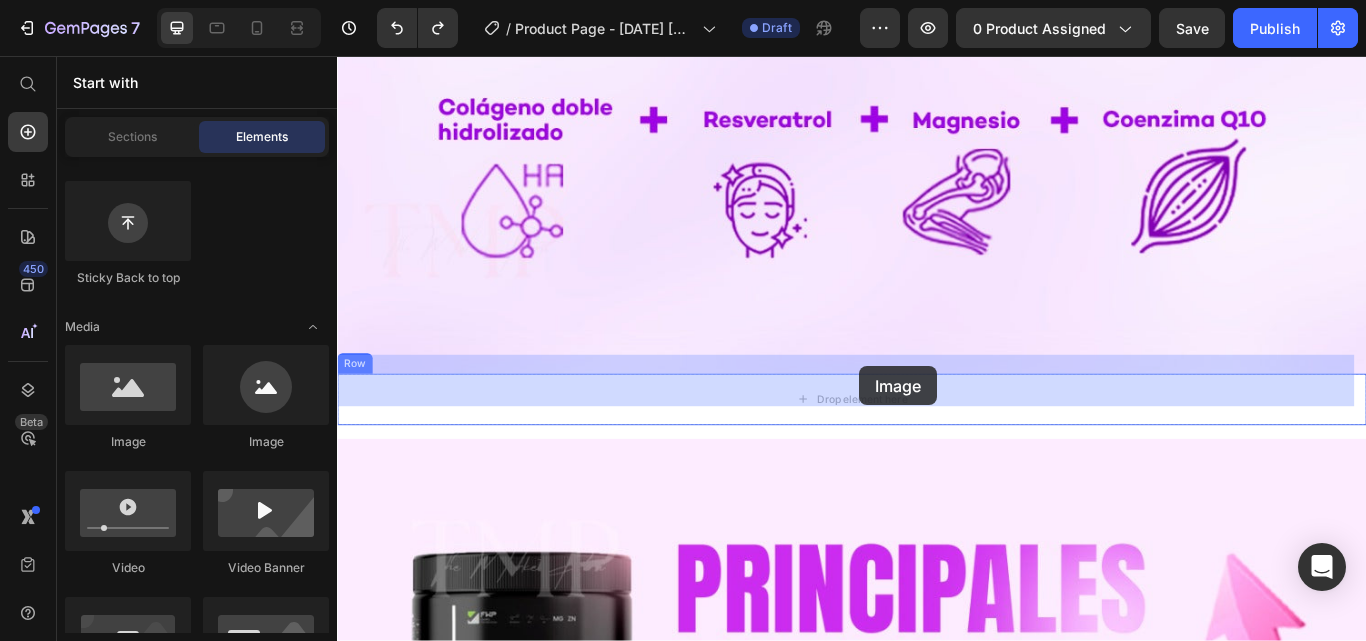 drag, startPoint x: 473, startPoint y: 454, endPoint x: 946, endPoint y: 418, distance: 474.368 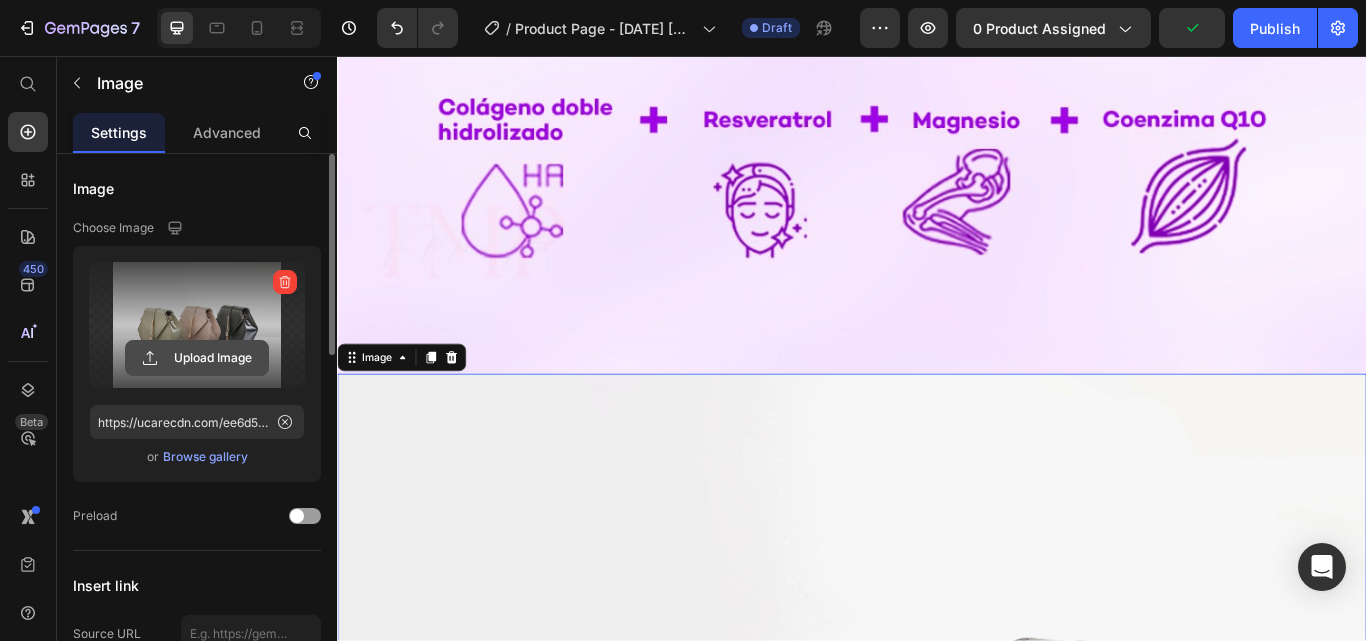click 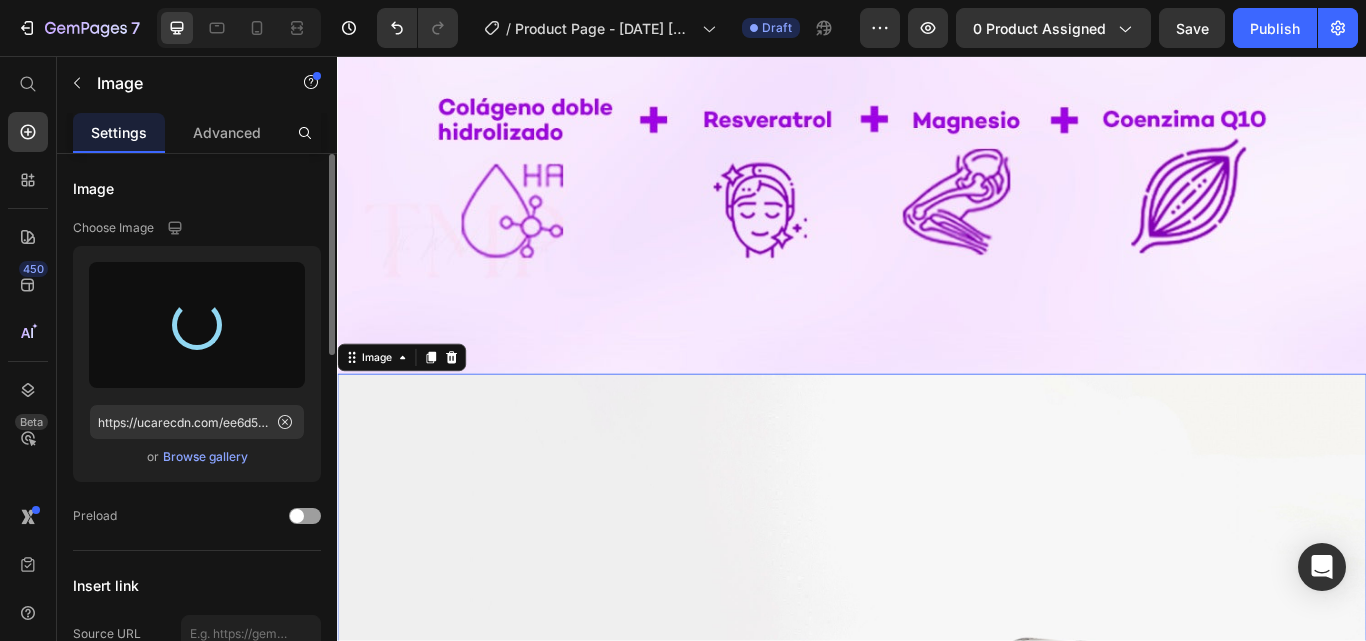 type on "https://cdn.shopify.com/s/files/1/0784/6739/9714/files/gempages_574895527607403632-ae653e5d-63cc-47b3-86fc-69e3c21ba98b.jpg" 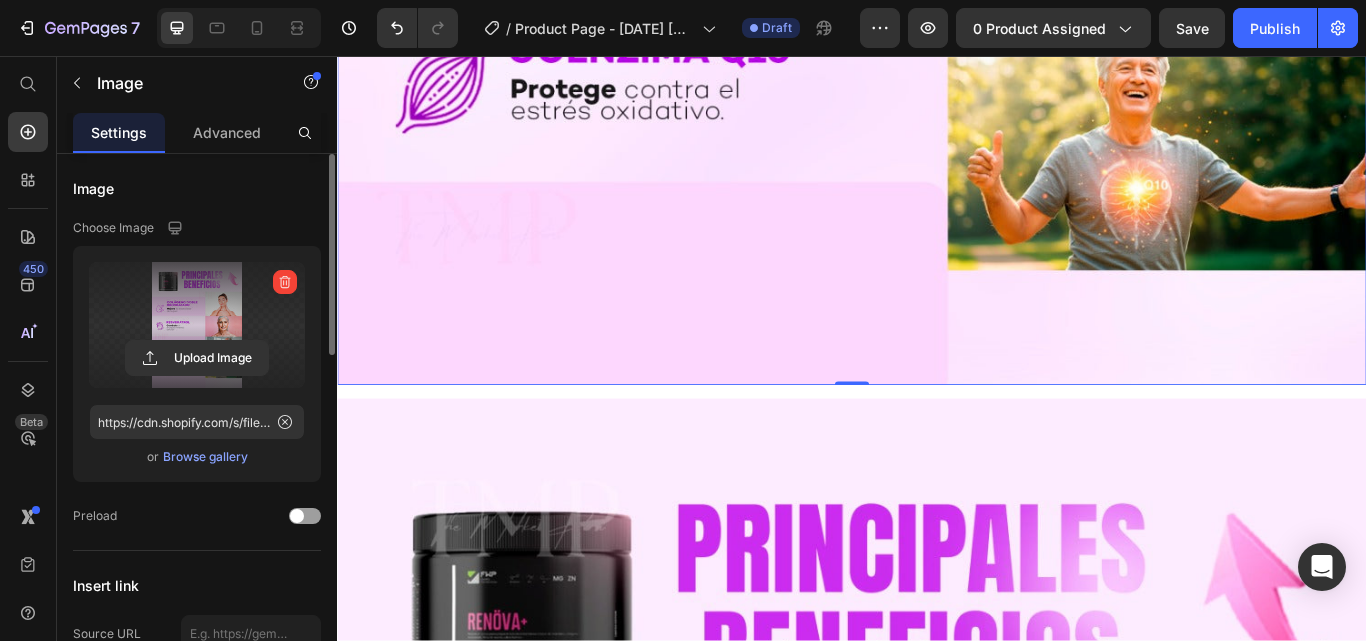 scroll, scrollTop: 3200, scrollLeft: 0, axis: vertical 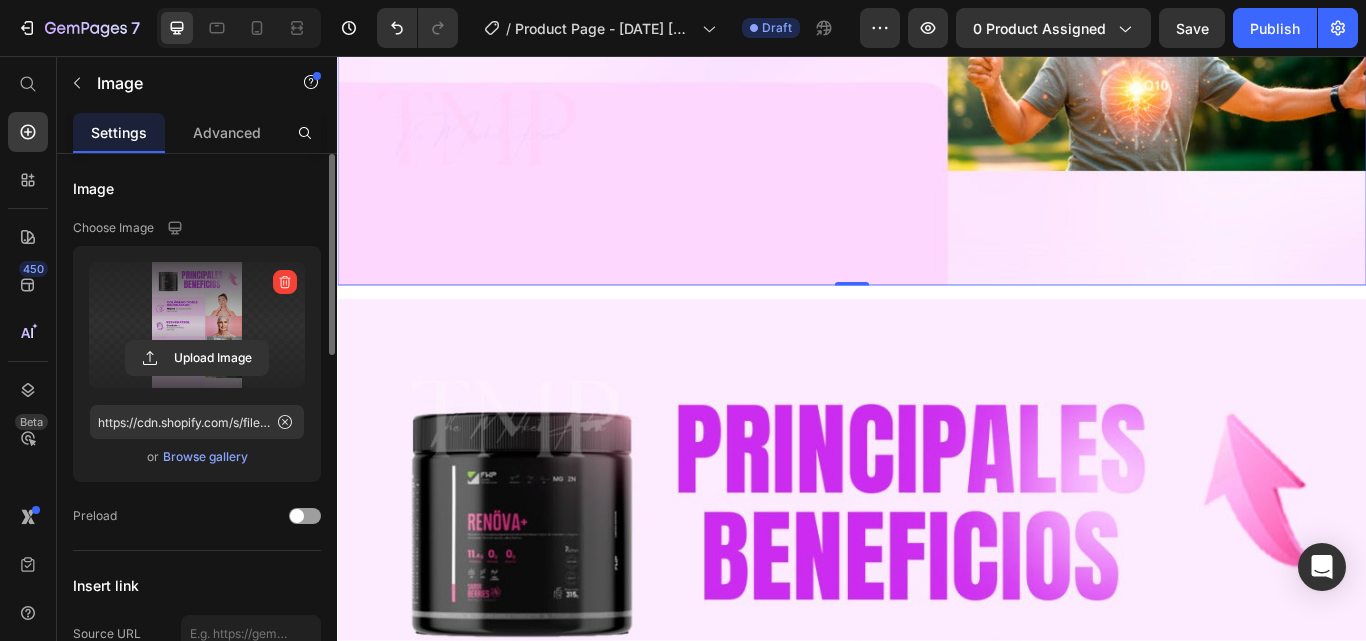 click on "0" at bounding box center (937, 340) 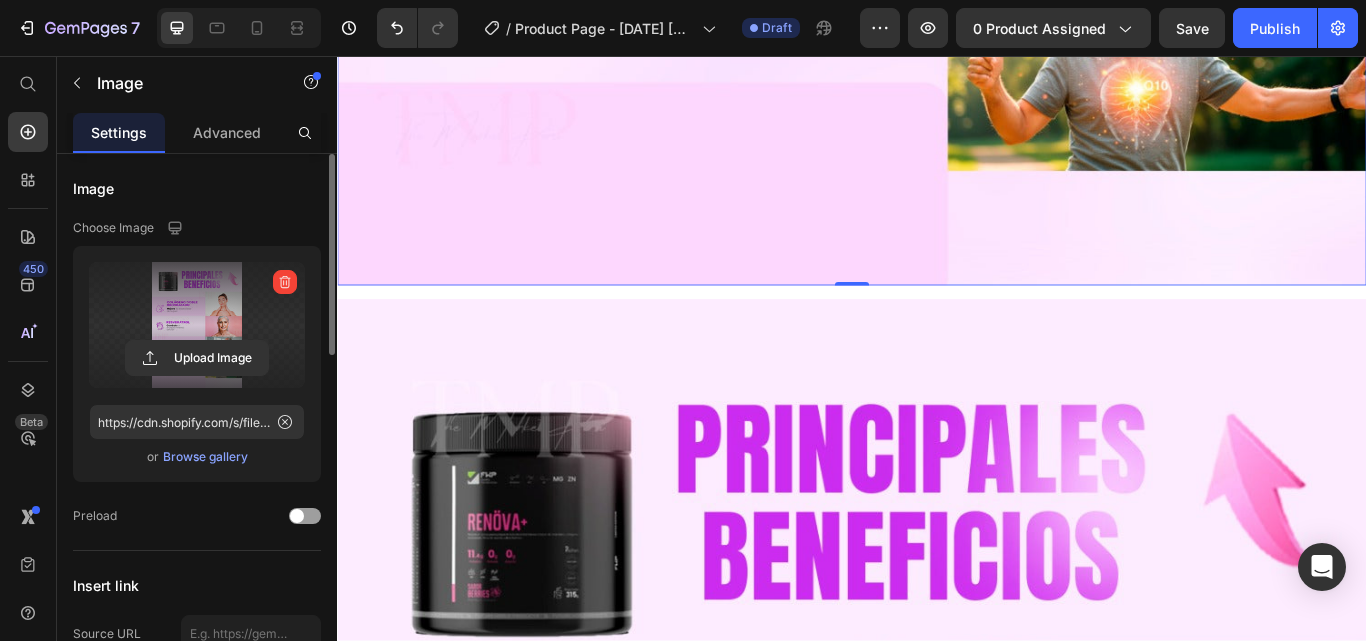 click on "Image Image   0 Row Row Image Image Row Row Image Image Row Row Image Image Row Row Image Row" at bounding box center [937, 3928] 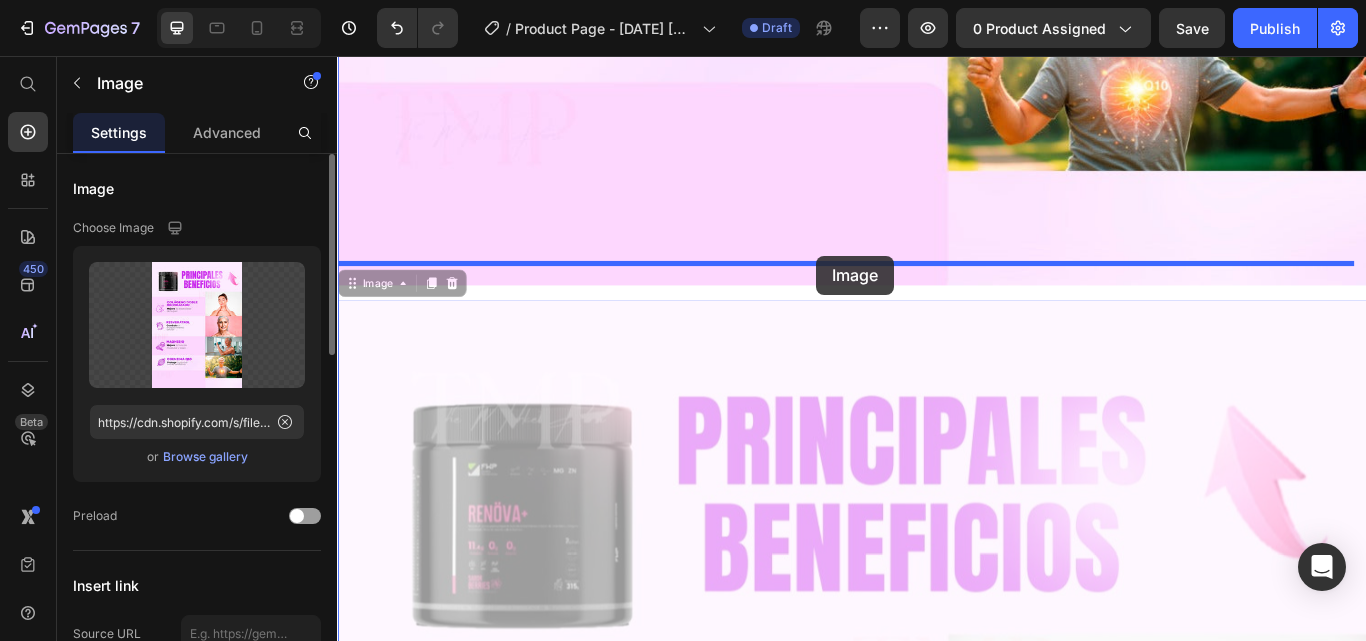 drag, startPoint x: 895, startPoint y: 327, endPoint x: 896, endPoint y: 289, distance: 38.013157 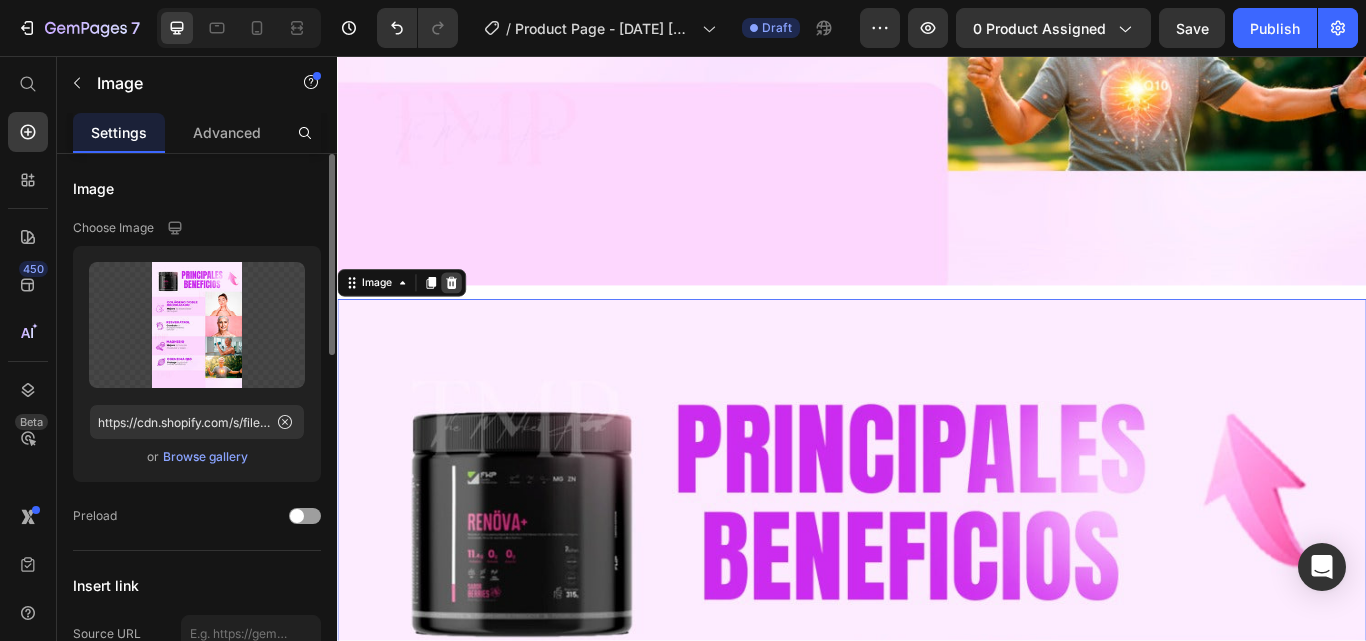 click 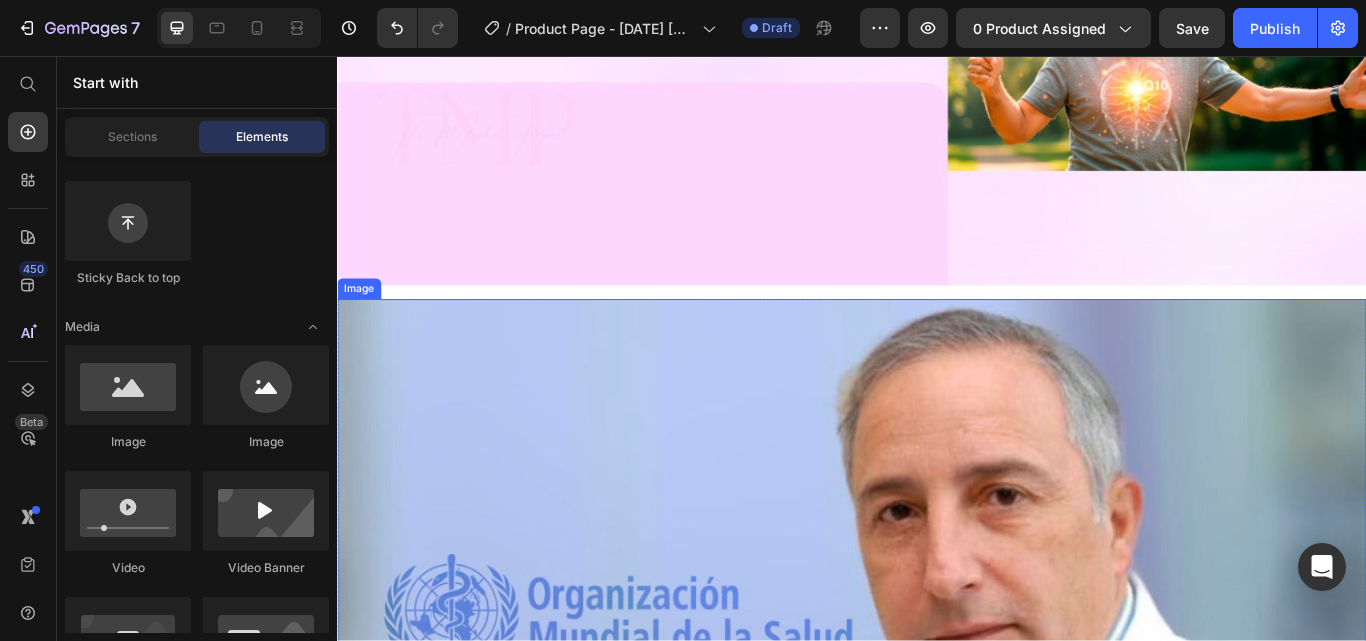 click at bounding box center [937, 1189] 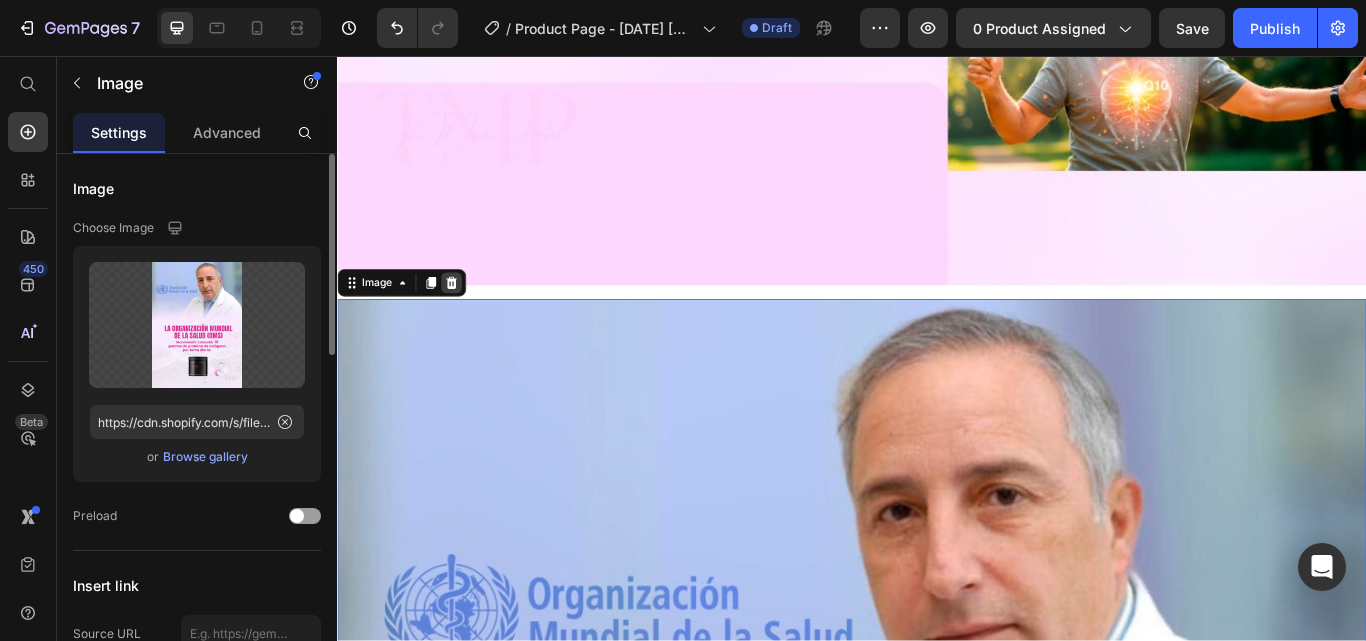 click 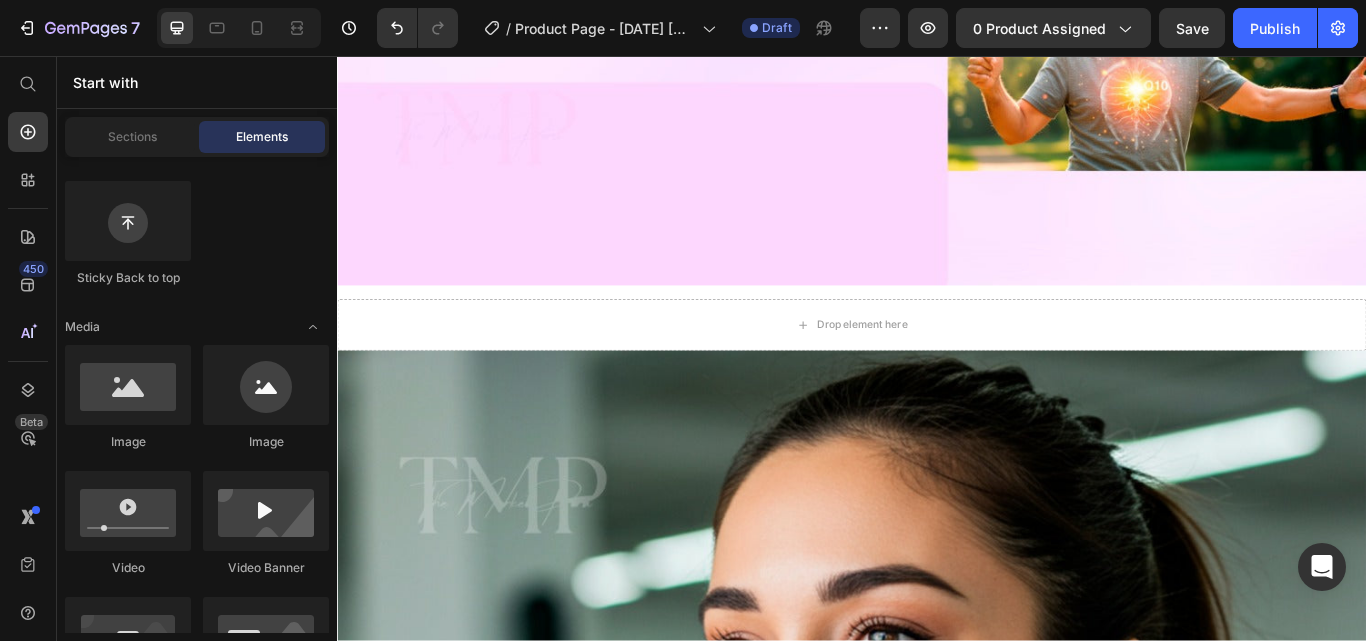 click at bounding box center (937, 1249) 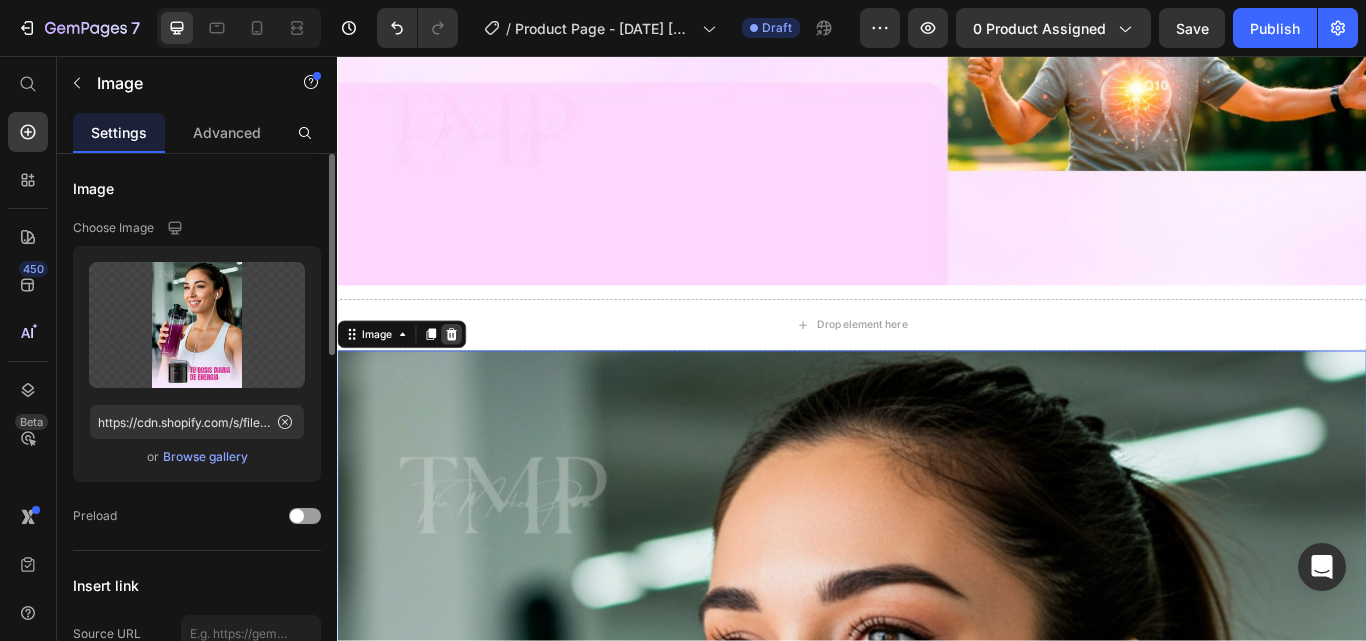 click 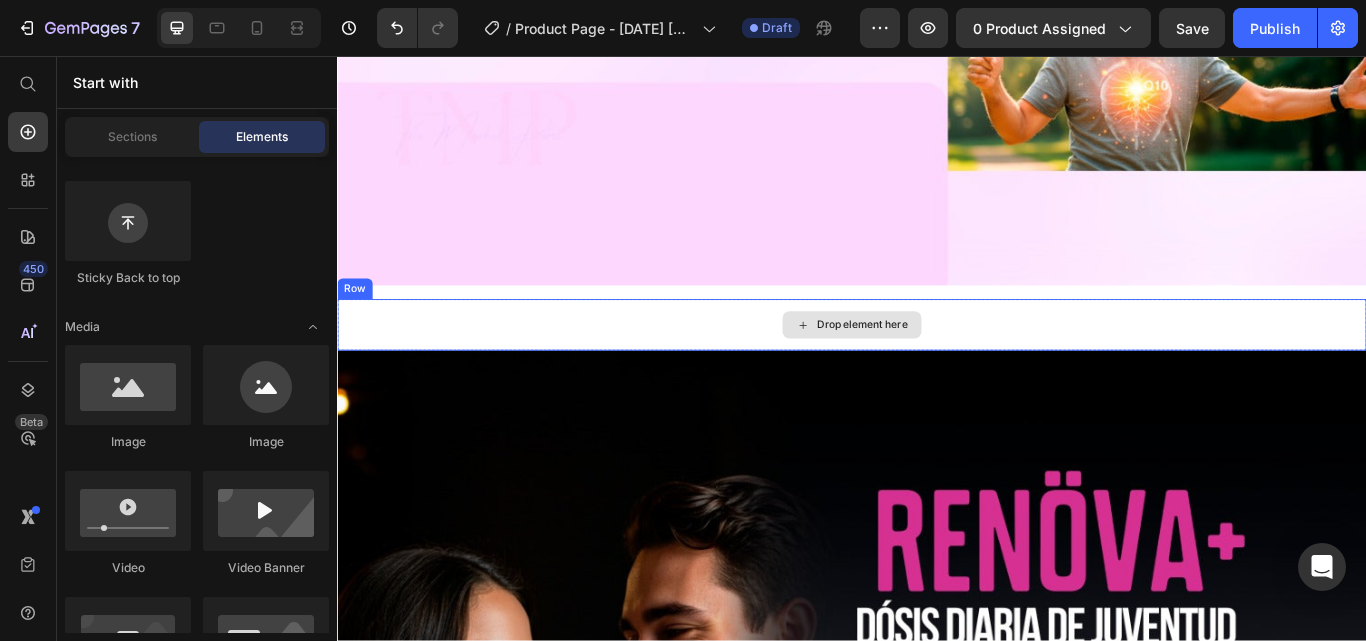 click at bounding box center (937, 1249) 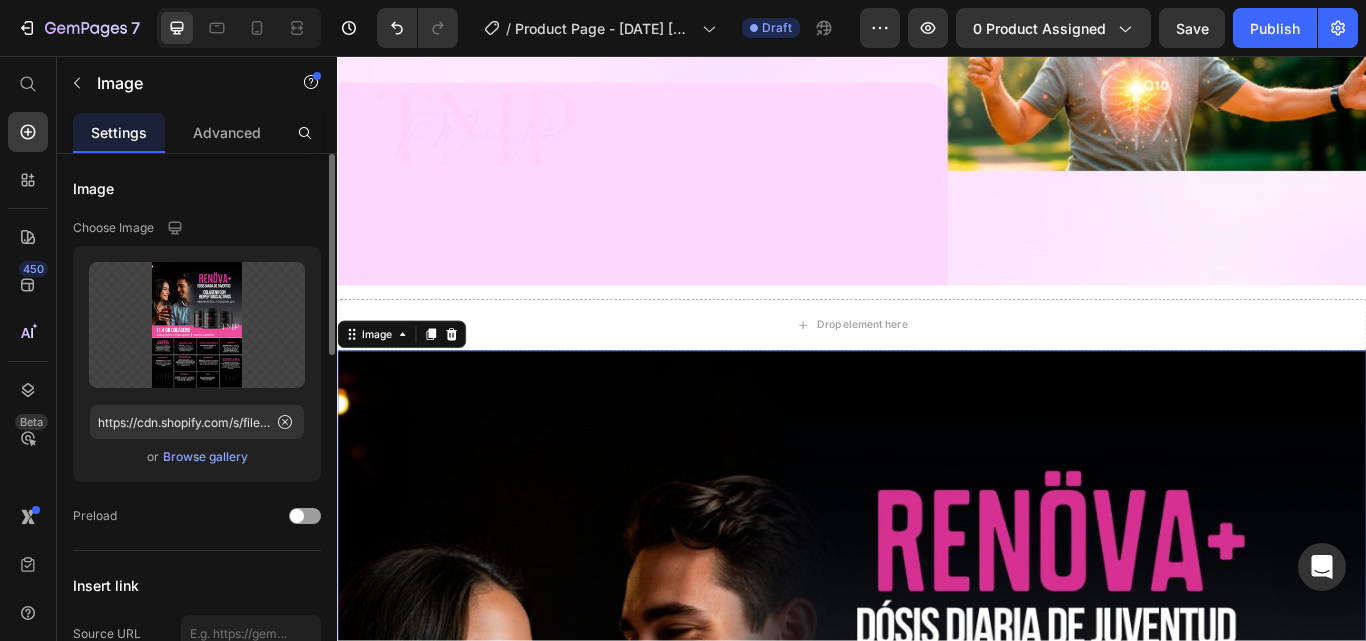 click 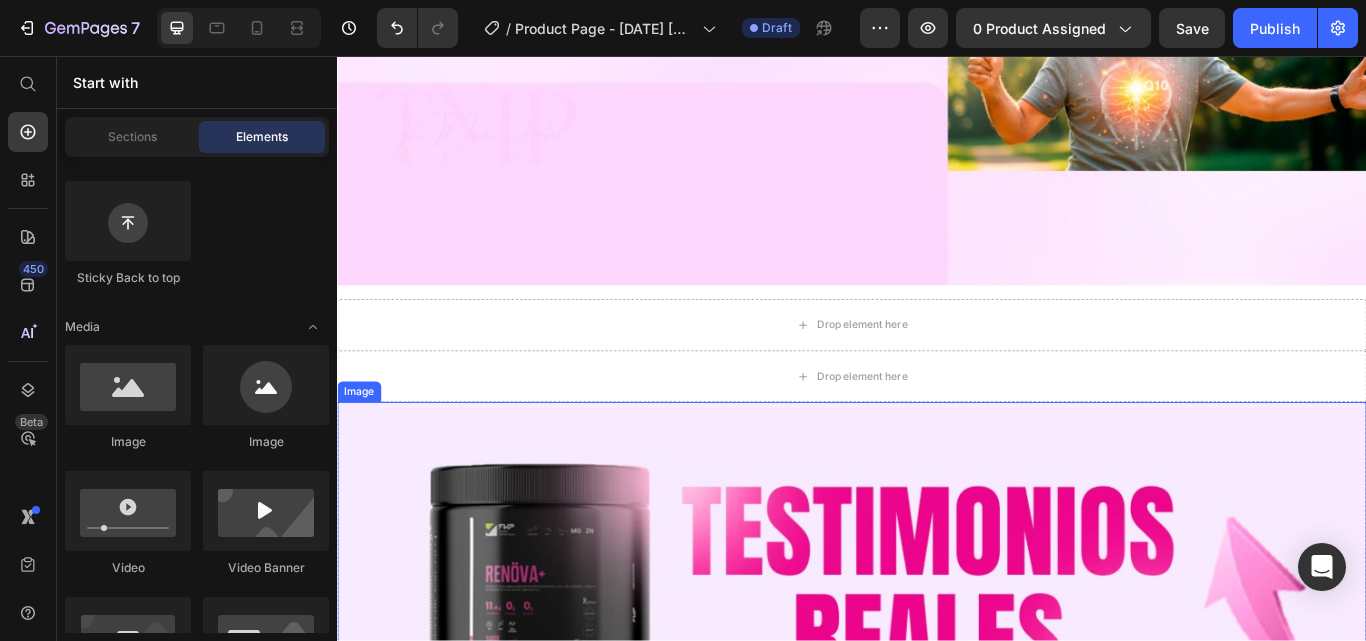 click at bounding box center [937, 1309] 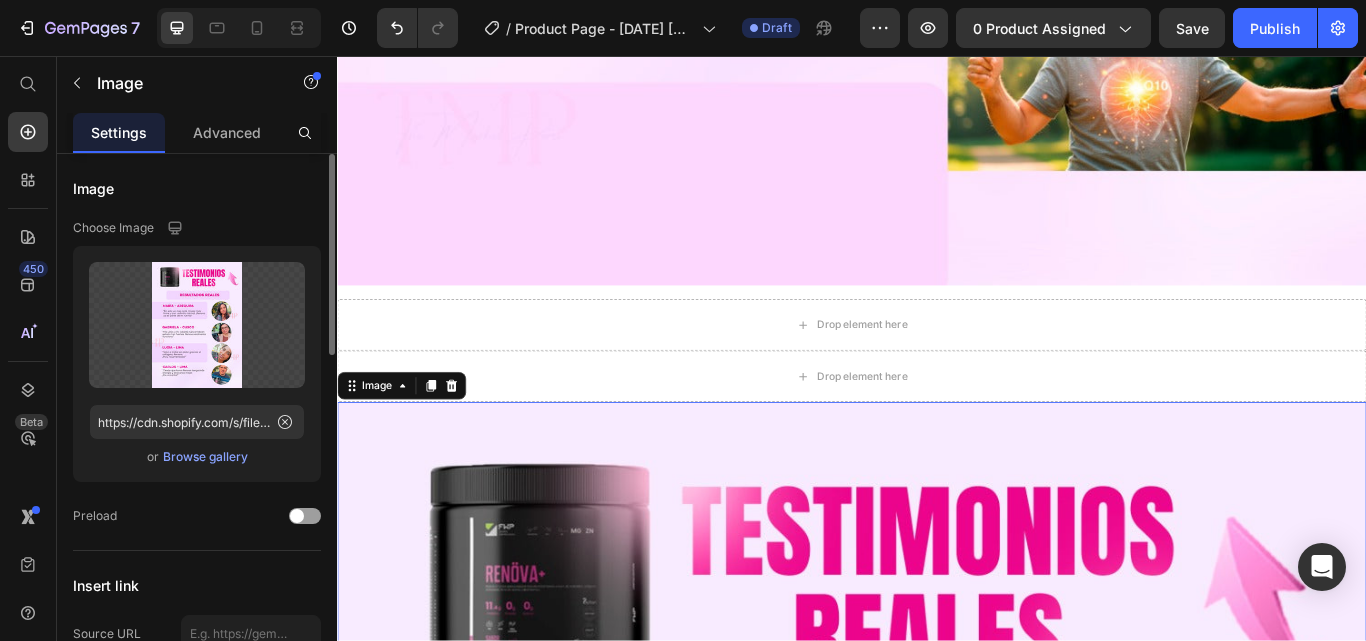 click 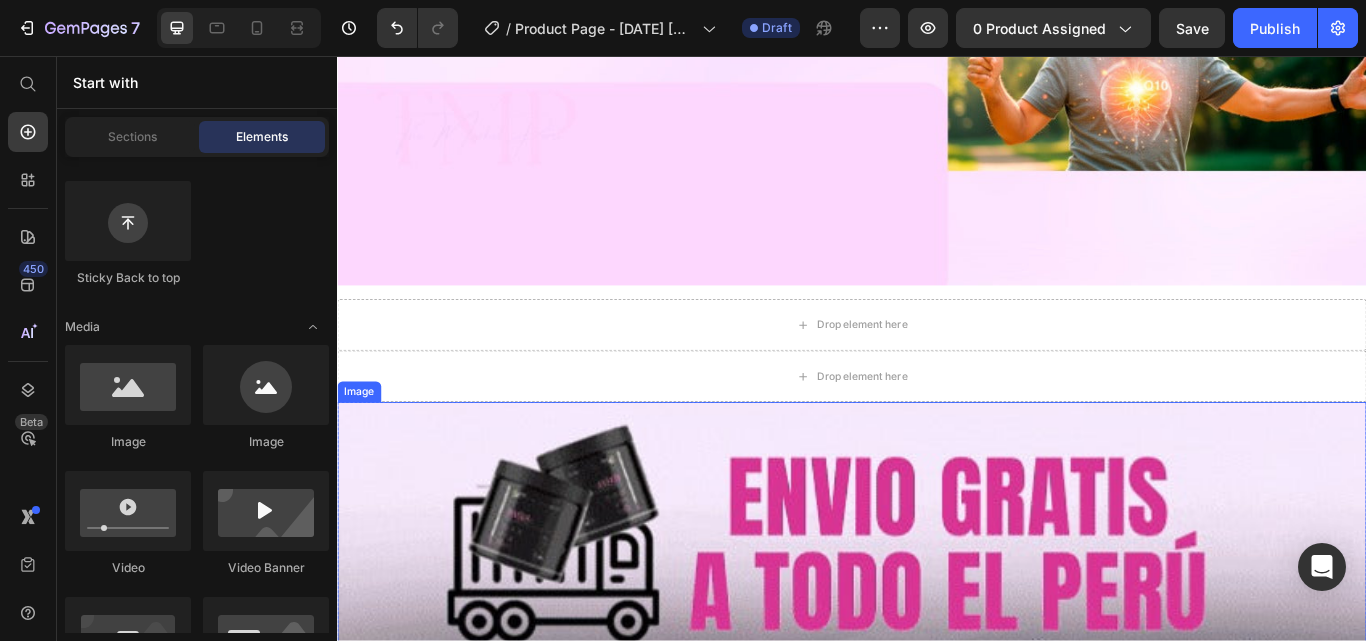 click at bounding box center (937, 1260) 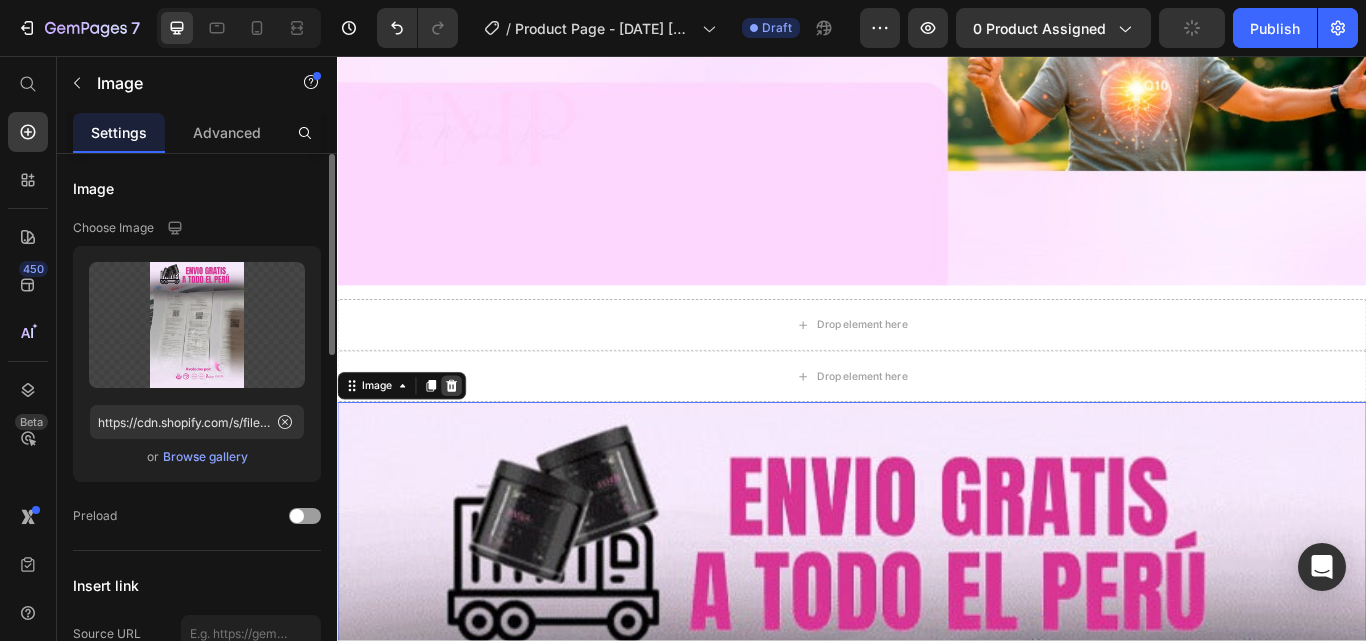 click 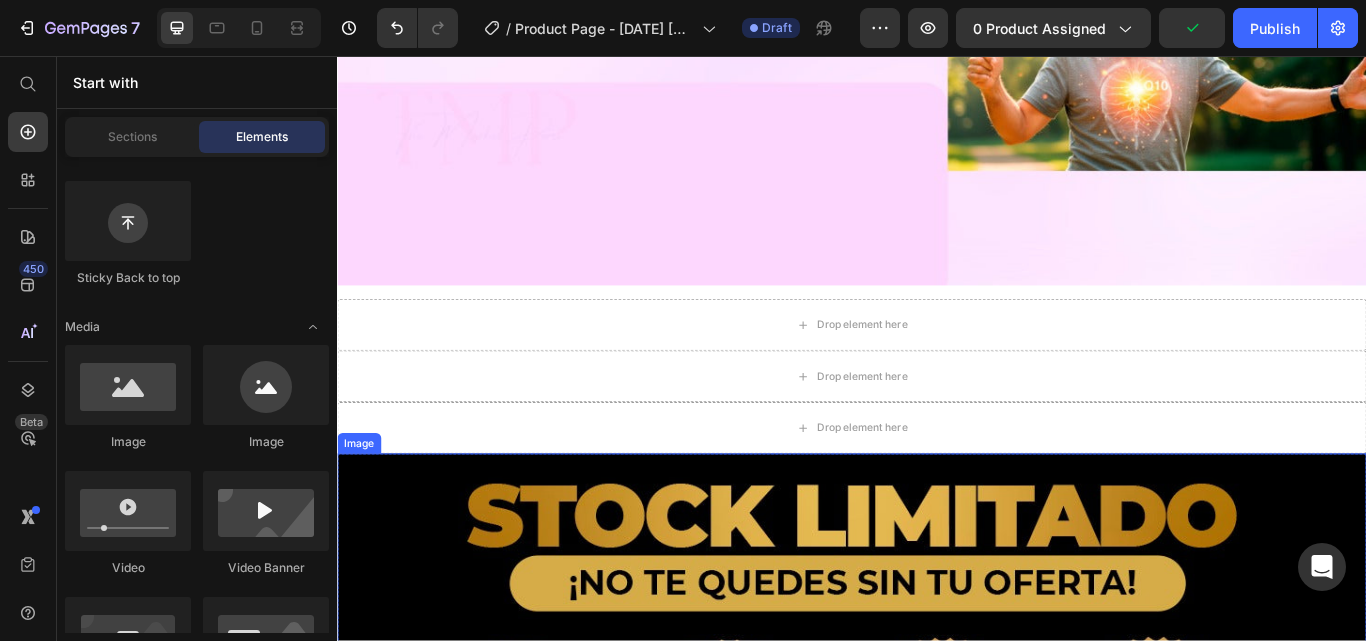 click at bounding box center (937, 769) 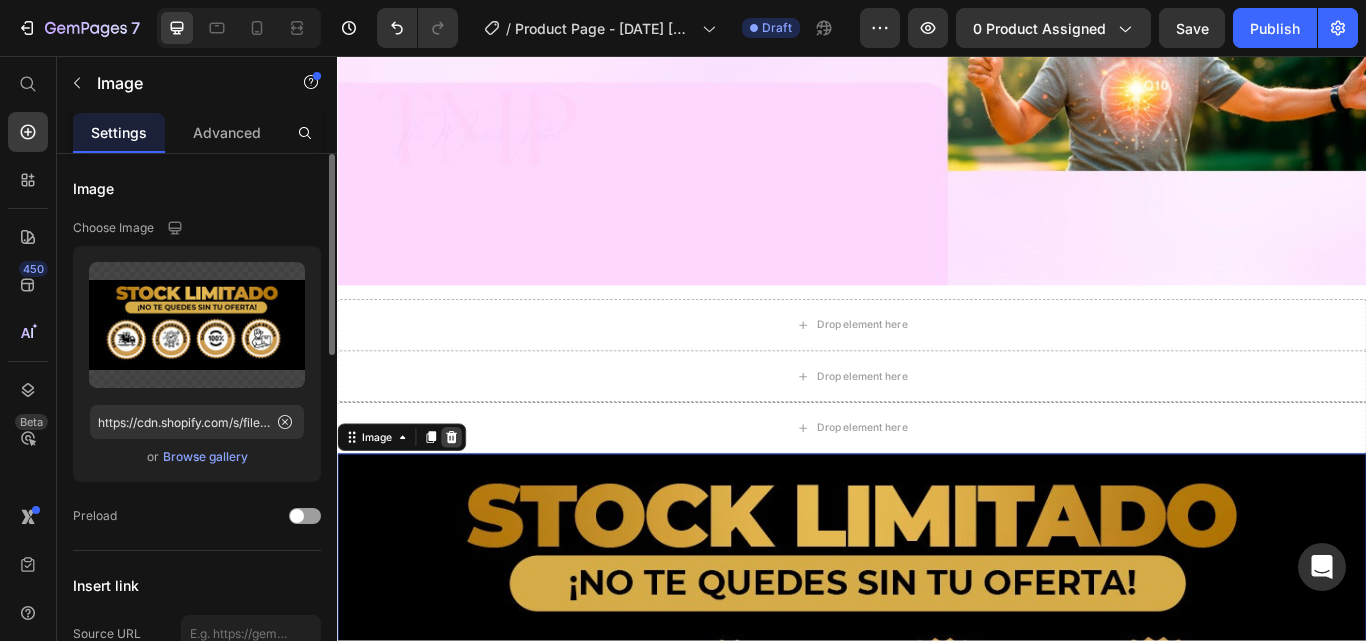 click 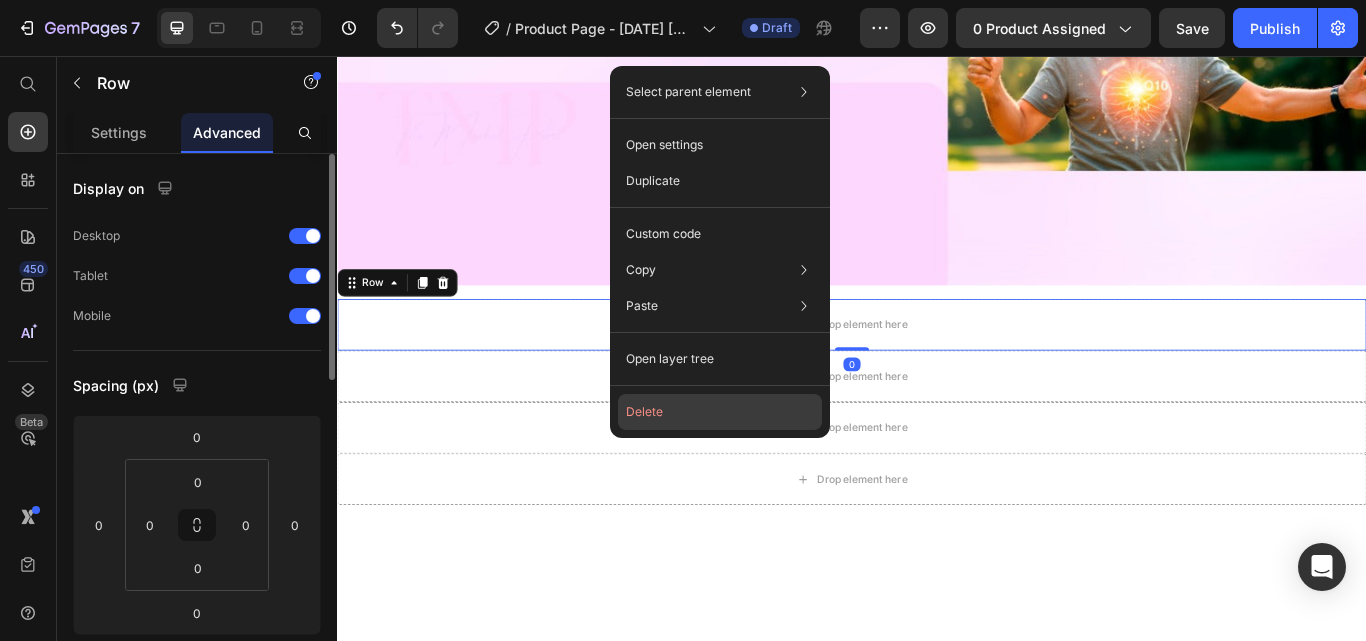 click on "Delete" 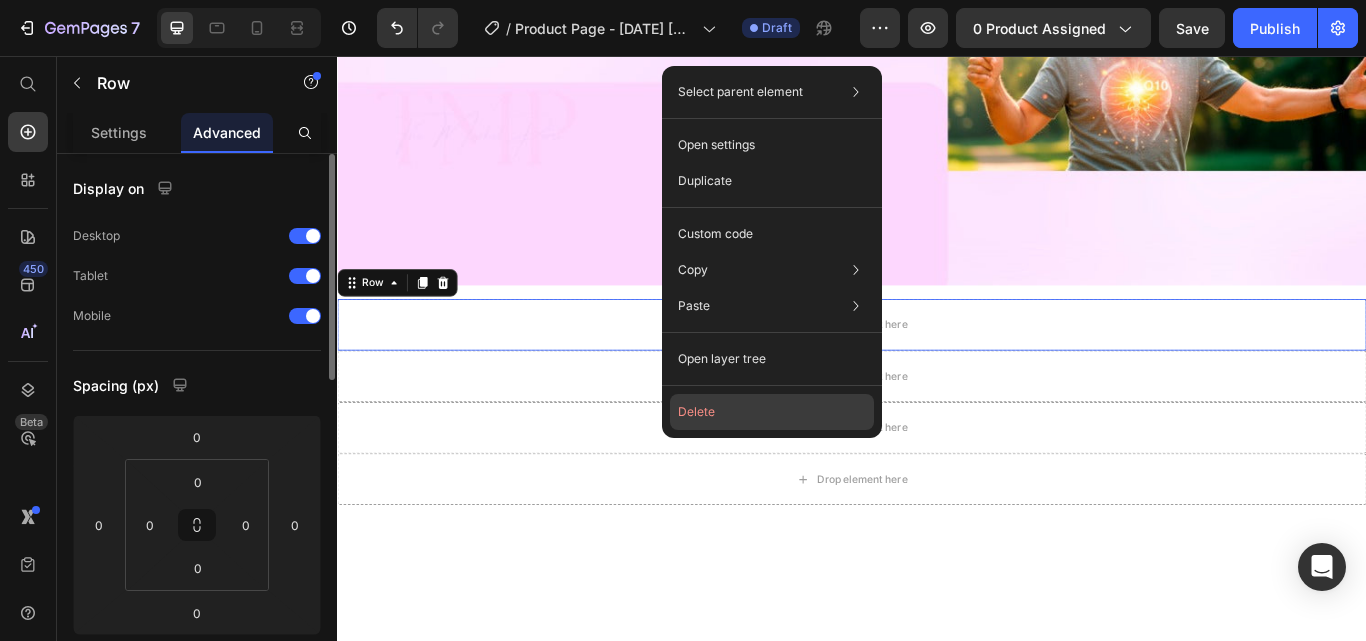 click on "Delete" 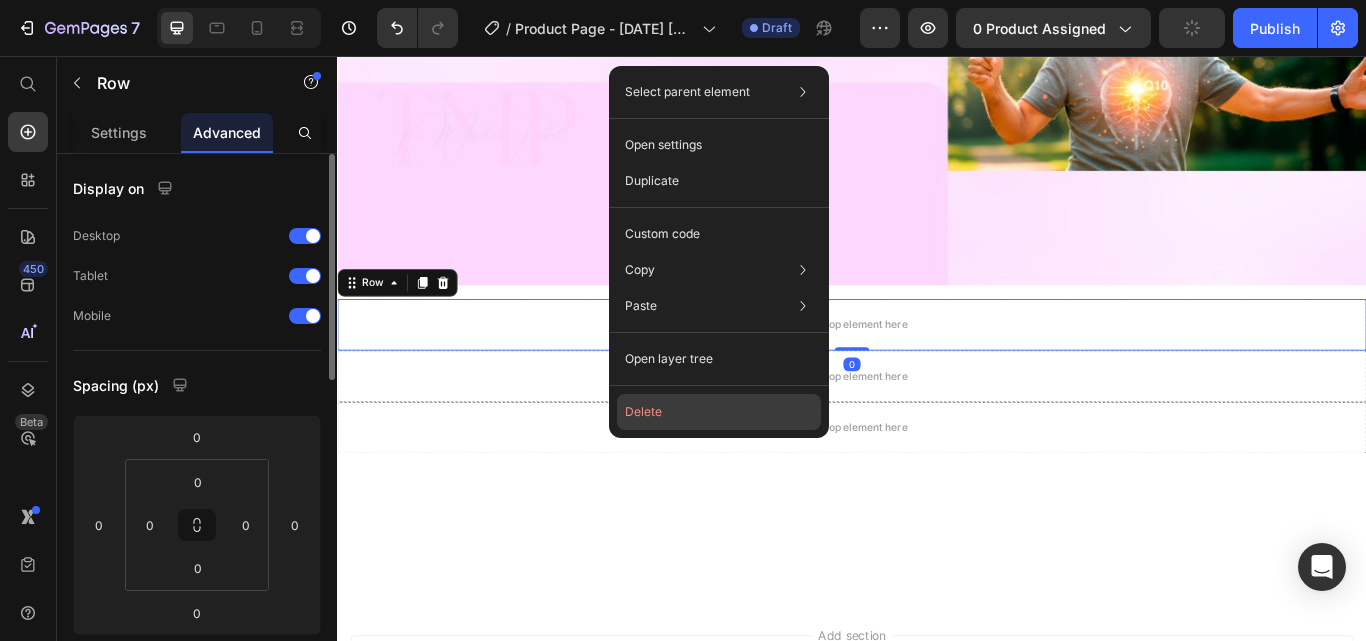 click on "Delete" 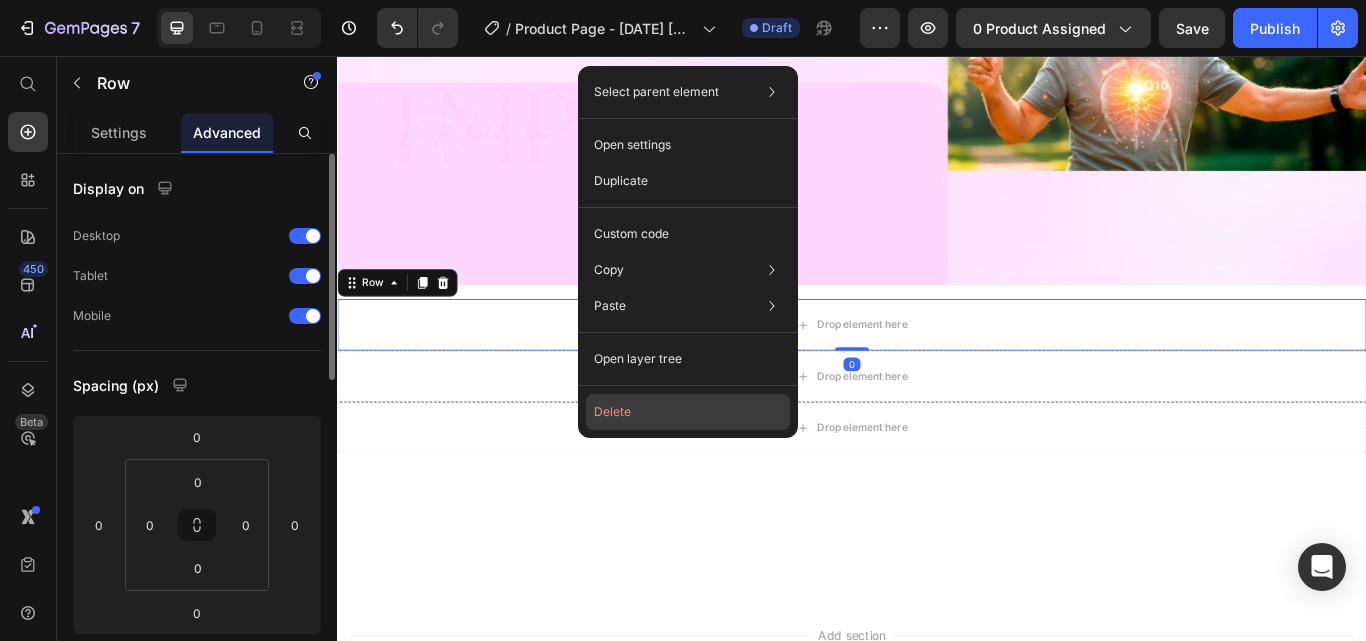click on "Delete" 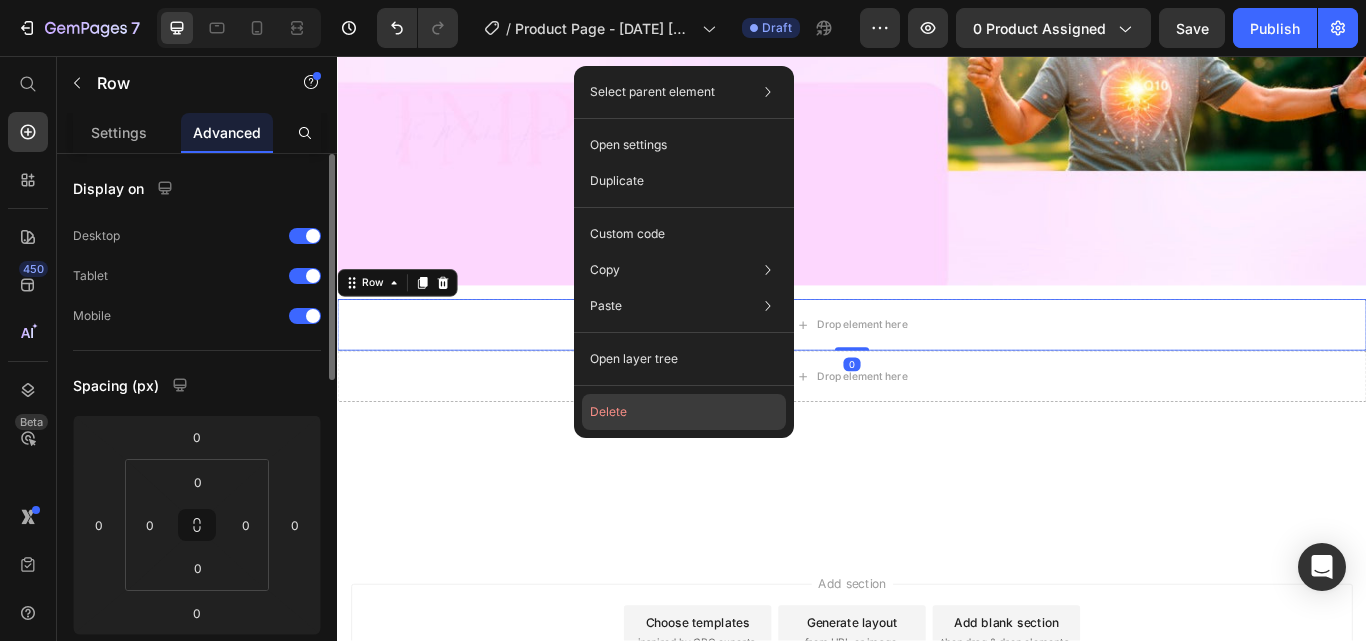 click on "Delete" 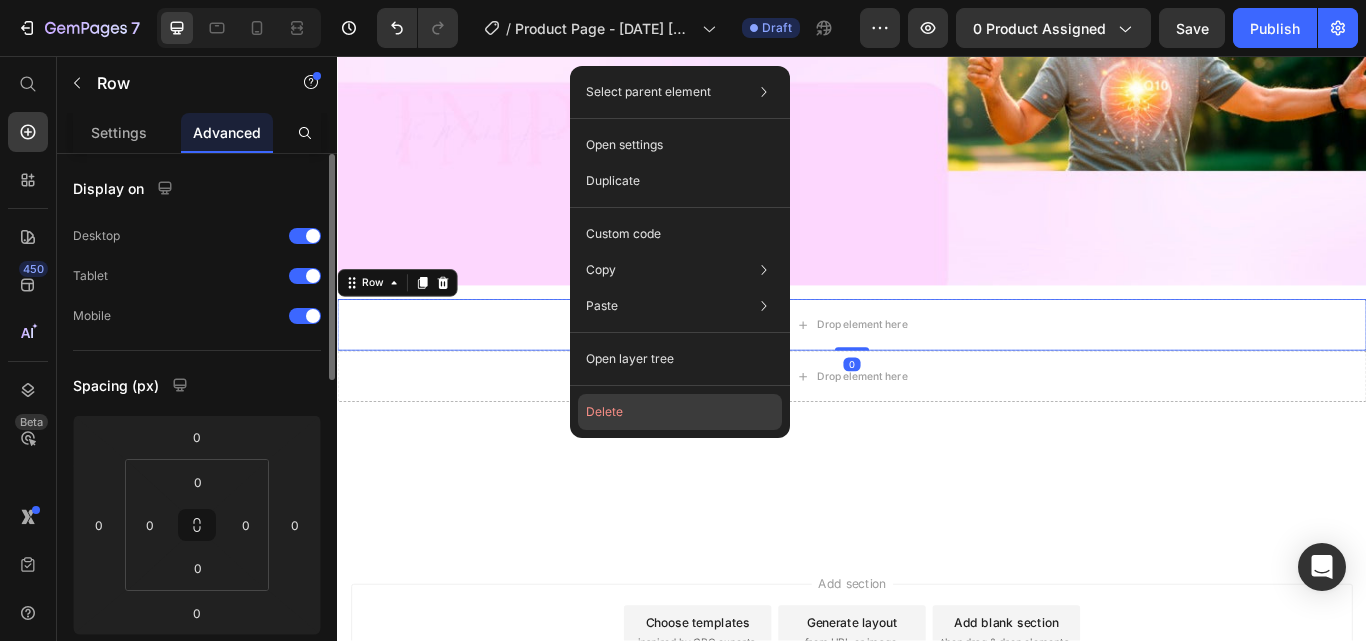 click on "Delete" 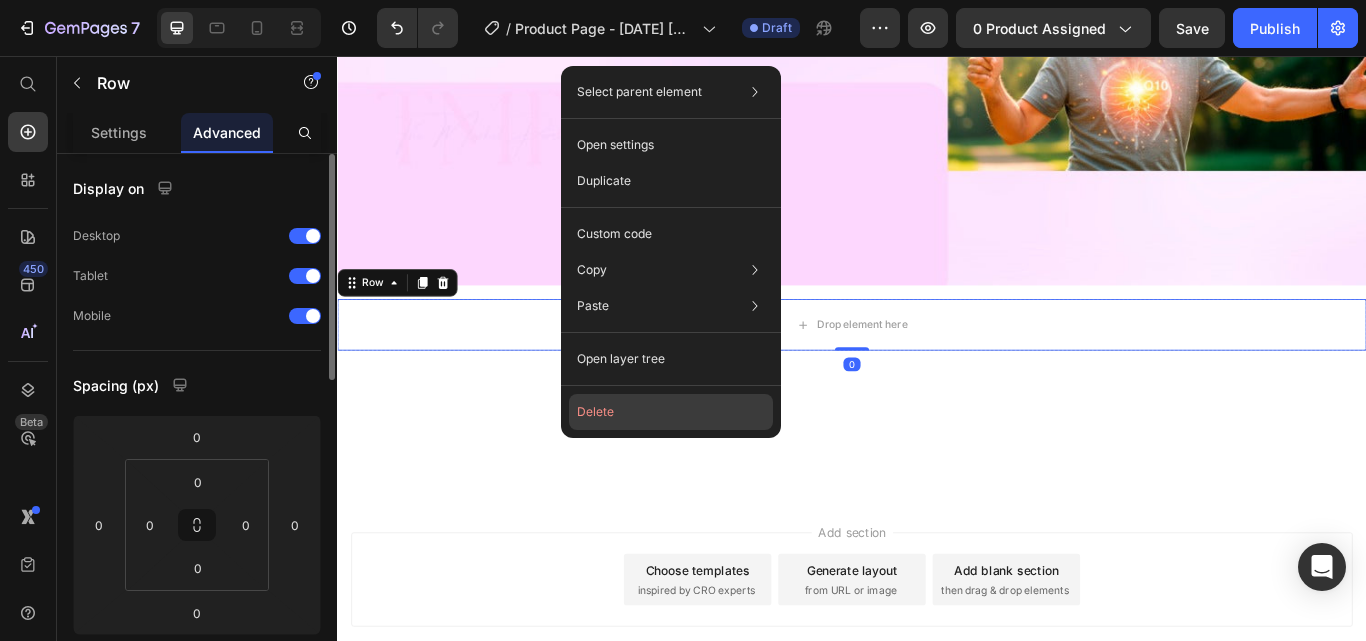 click on "Delete" 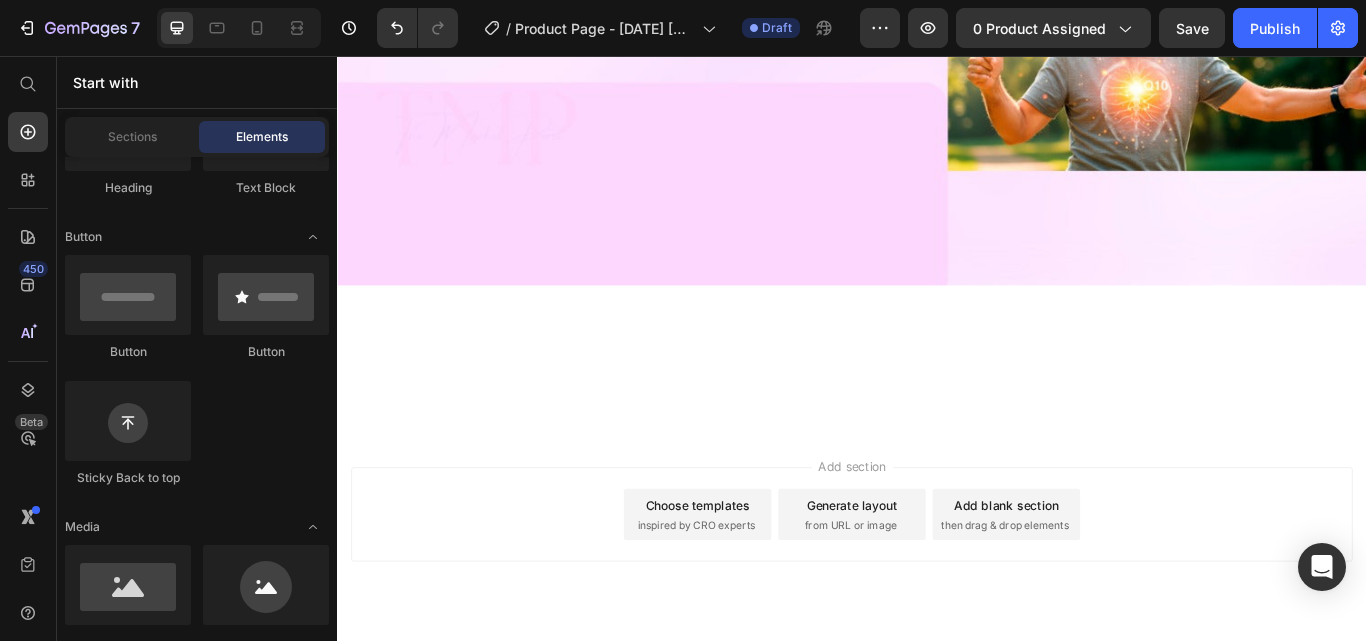 scroll, scrollTop: 0, scrollLeft: 0, axis: both 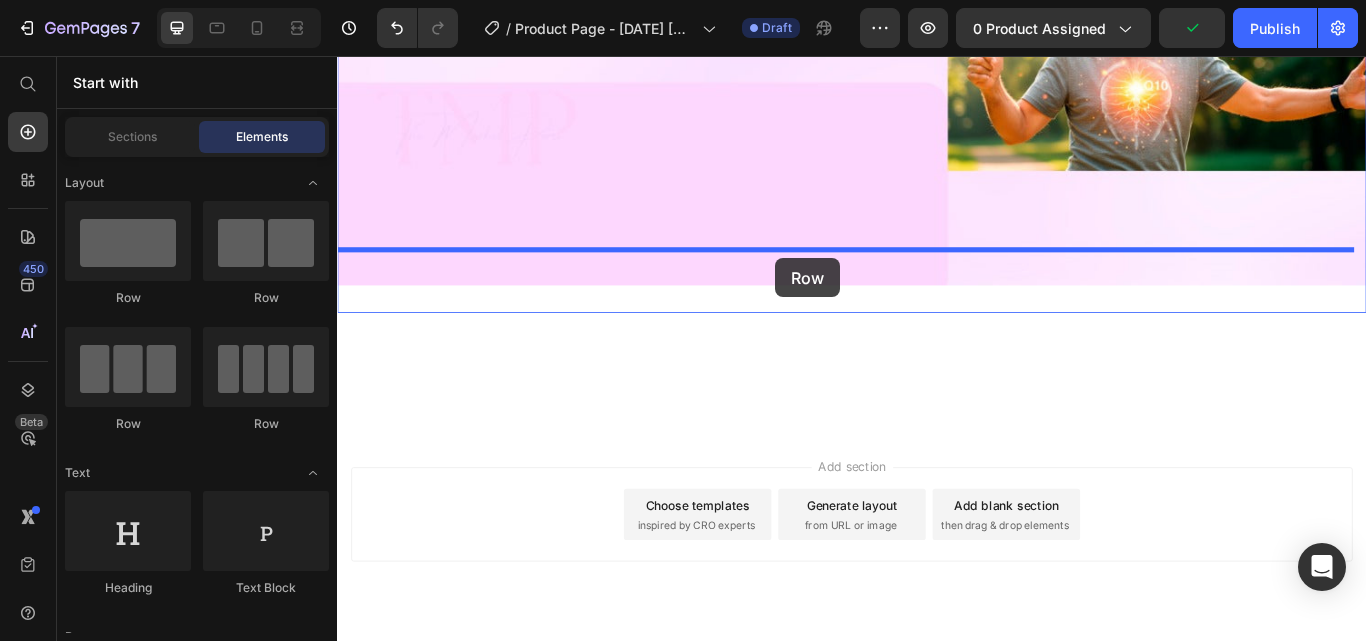drag, startPoint x: 479, startPoint y: 302, endPoint x: 848, endPoint y: 292, distance: 369.13547 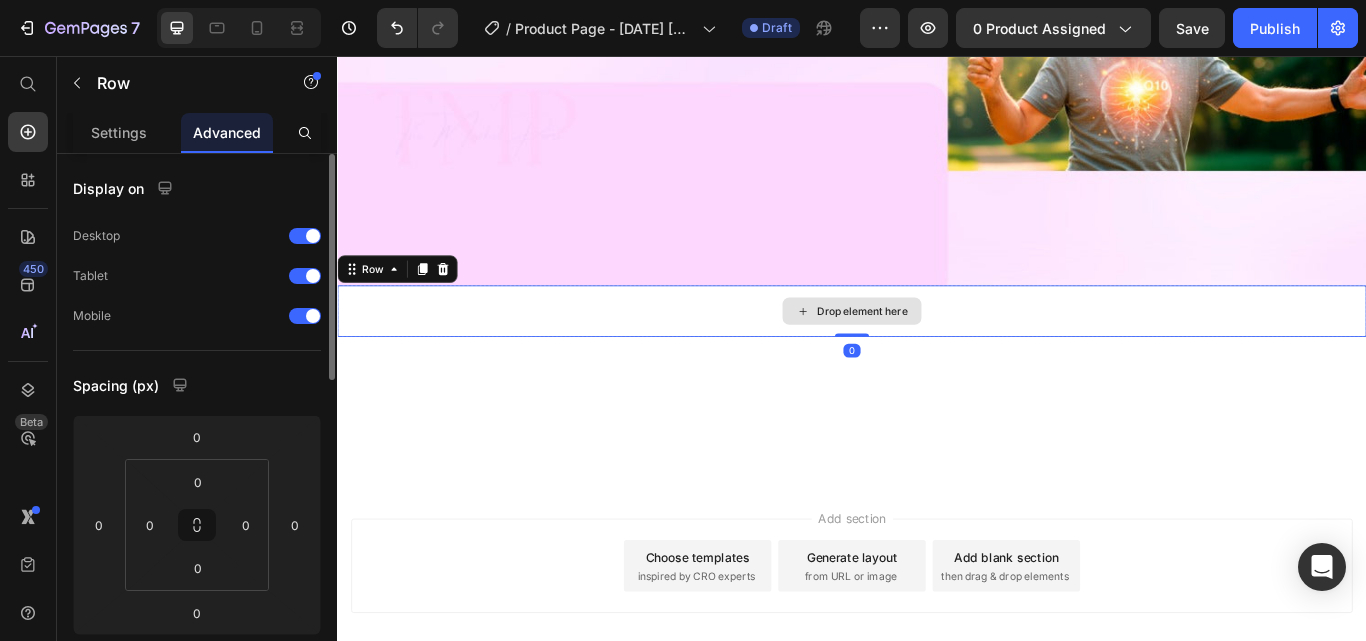 click on "Drop element here" at bounding box center [949, 354] 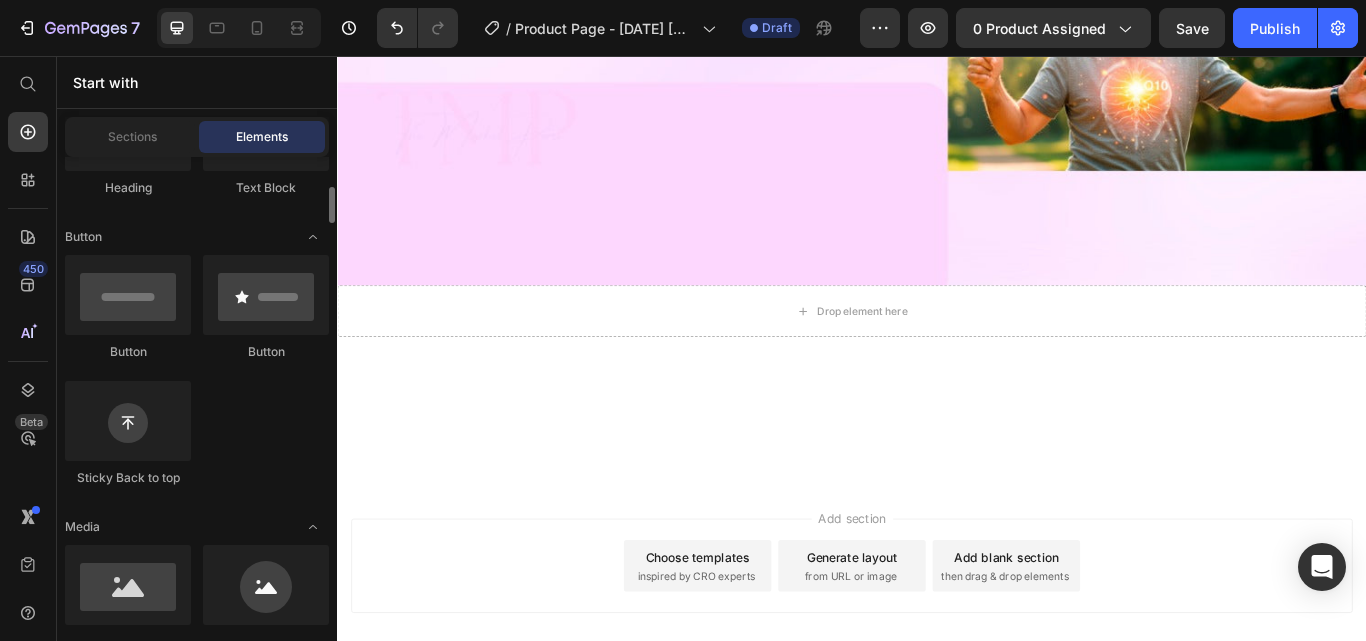 scroll, scrollTop: 600, scrollLeft: 0, axis: vertical 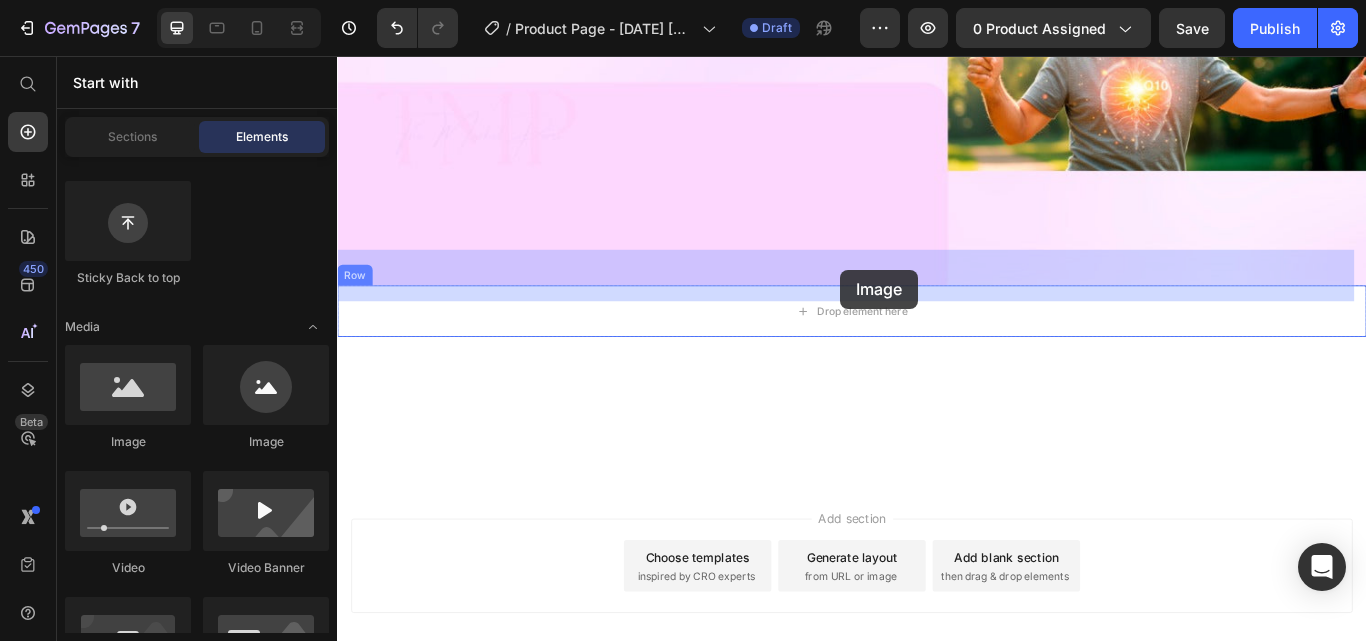 drag, startPoint x: 451, startPoint y: 449, endPoint x: 924, endPoint y: 305, distance: 494.43402 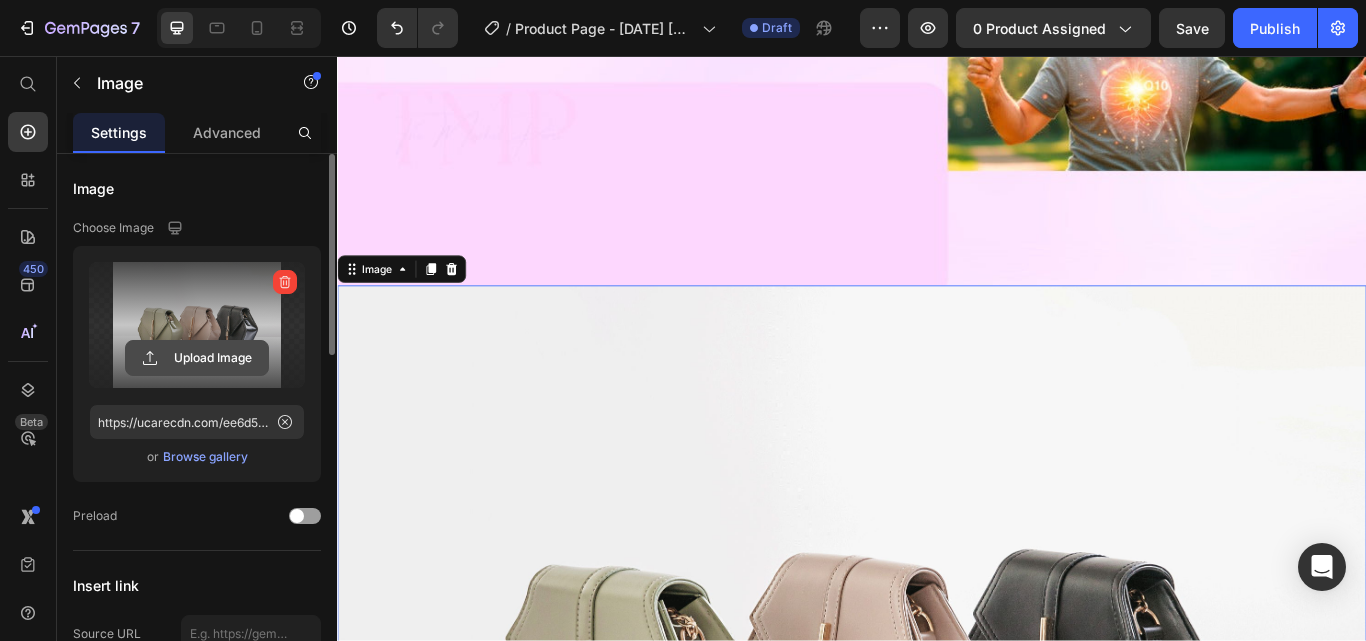 click 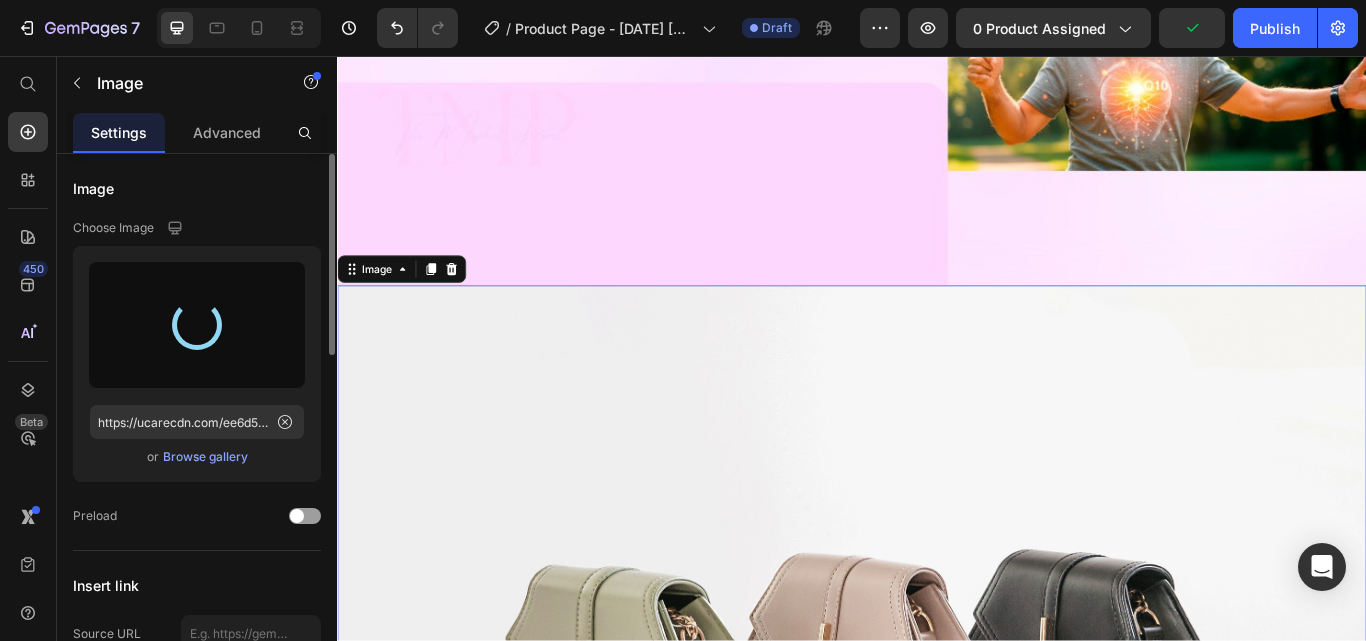 type on "https://cdn.shopify.com/s/files/1/0784/6739/9714/files/gempages_574895527607403632-d0cba64b-b36c-4b85-b62f-b2af7de5ca81.jpg" 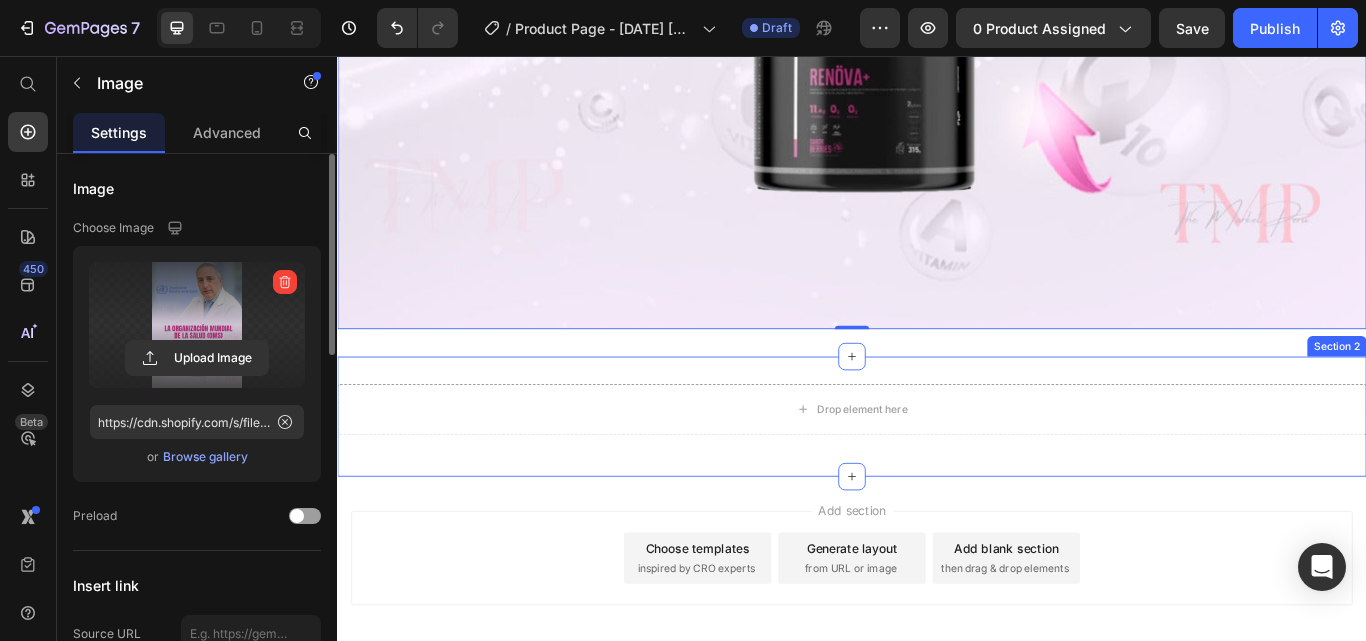 scroll, scrollTop: 4880, scrollLeft: 0, axis: vertical 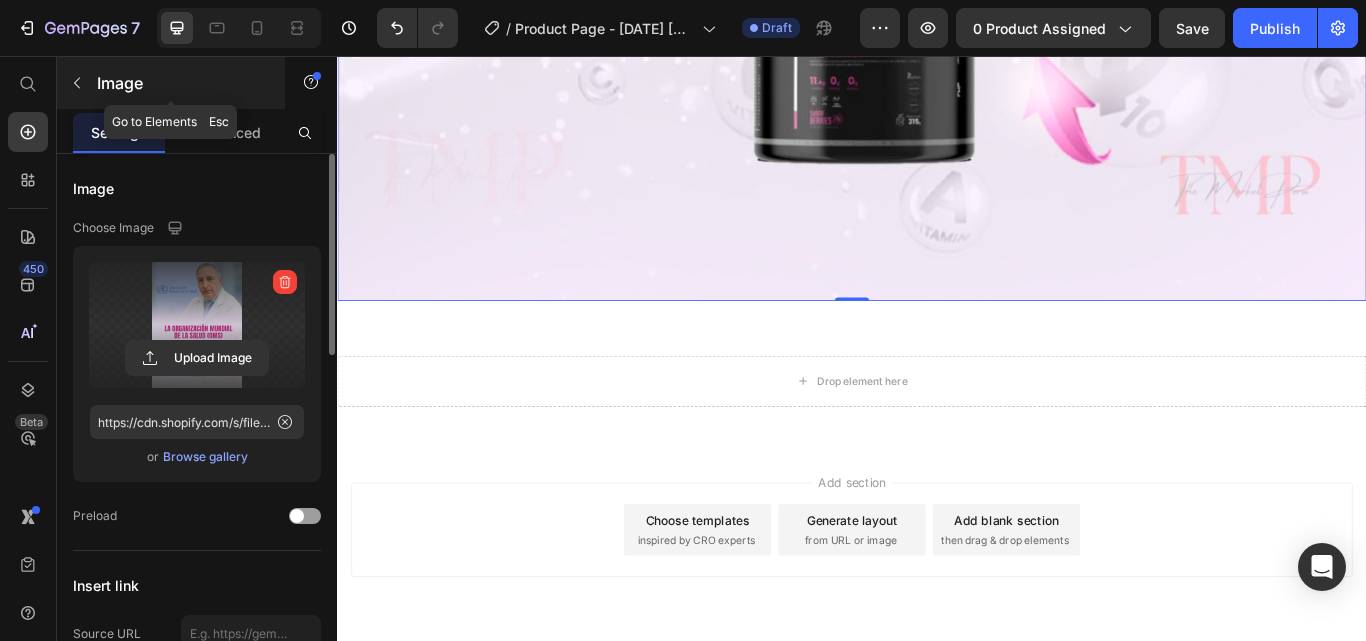click on "Image" at bounding box center (171, 83) 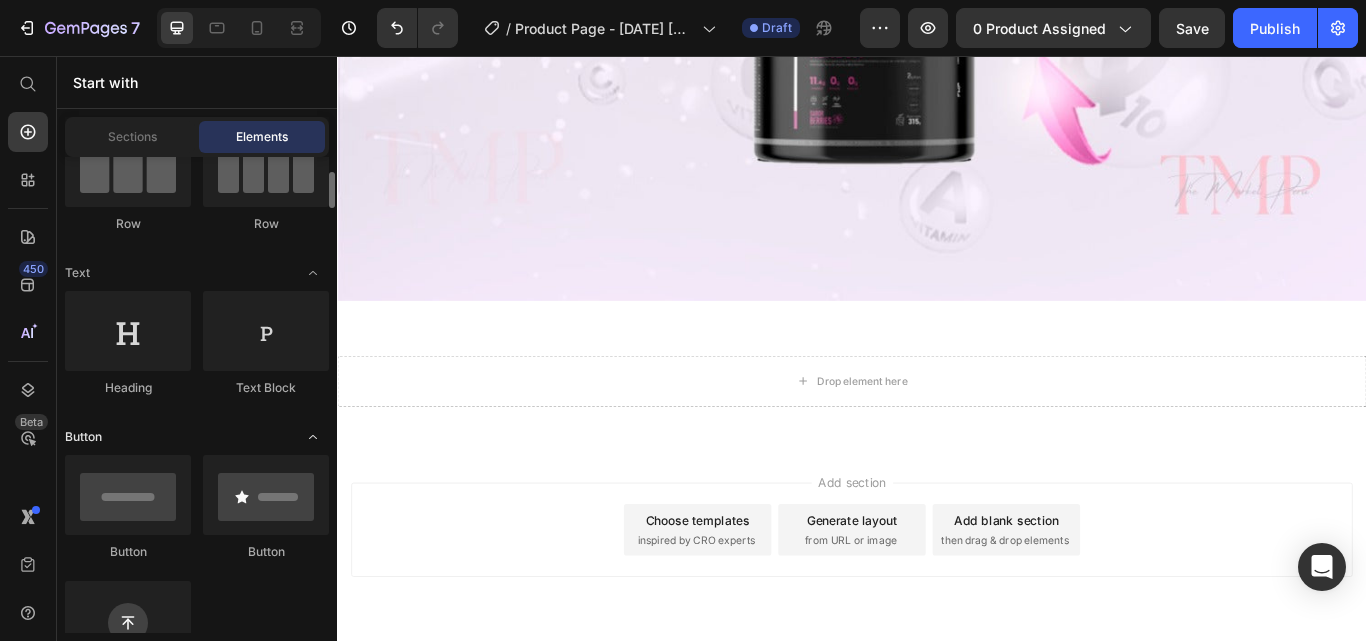 scroll, scrollTop: 0, scrollLeft: 0, axis: both 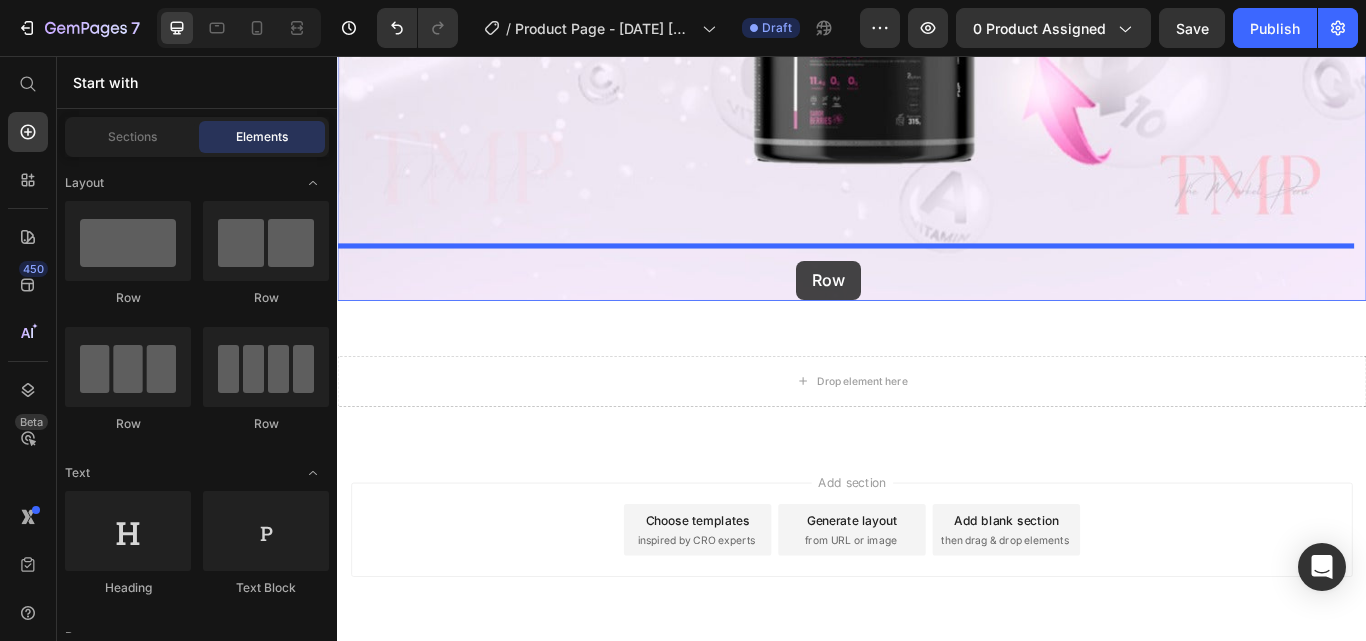 drag, startPoint x: 464, startPoint y: 301, endPoint x: 872, endPoint y: 295, distance: 408.04413 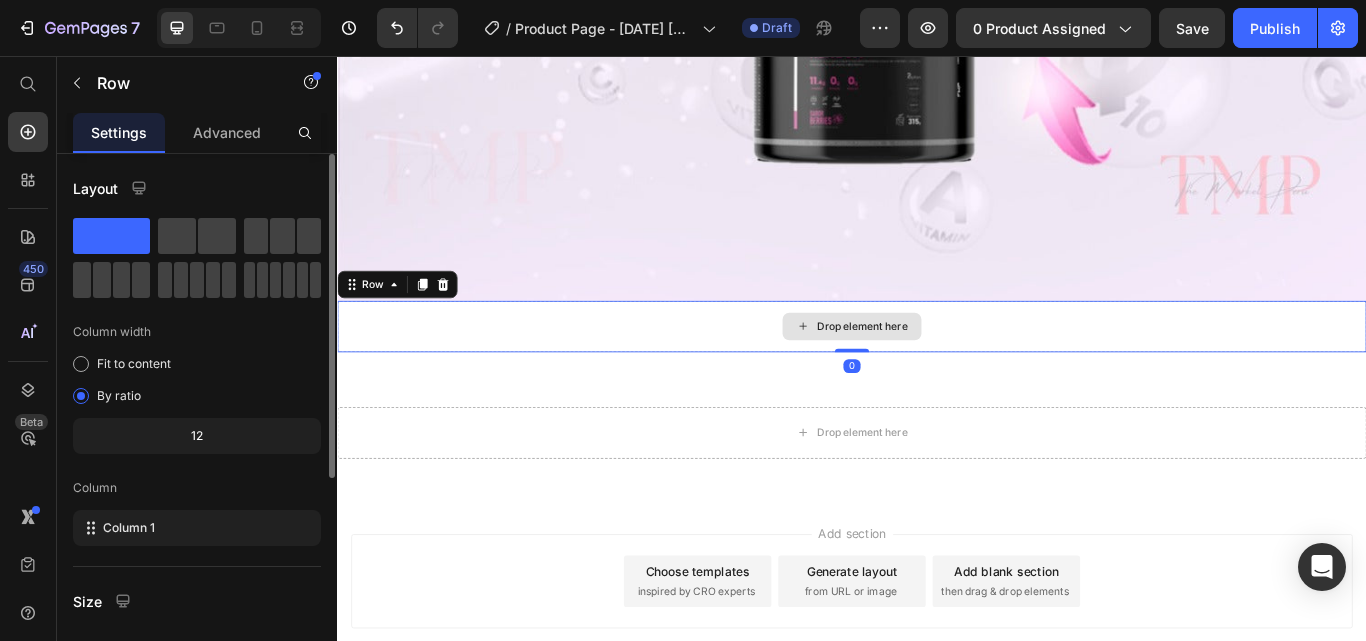 click on "Drop element here" at bounding box center (937, 372) 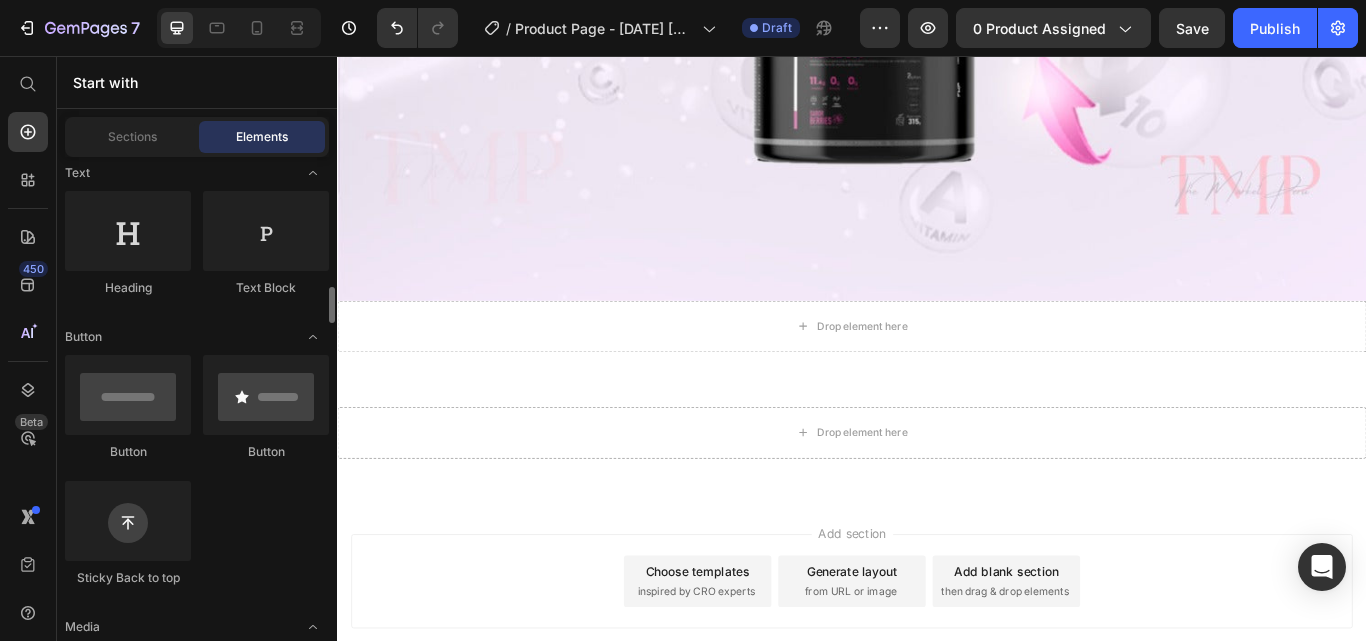 scroll, scrollTop: 500, scrollLeft: 0, axis: vertical 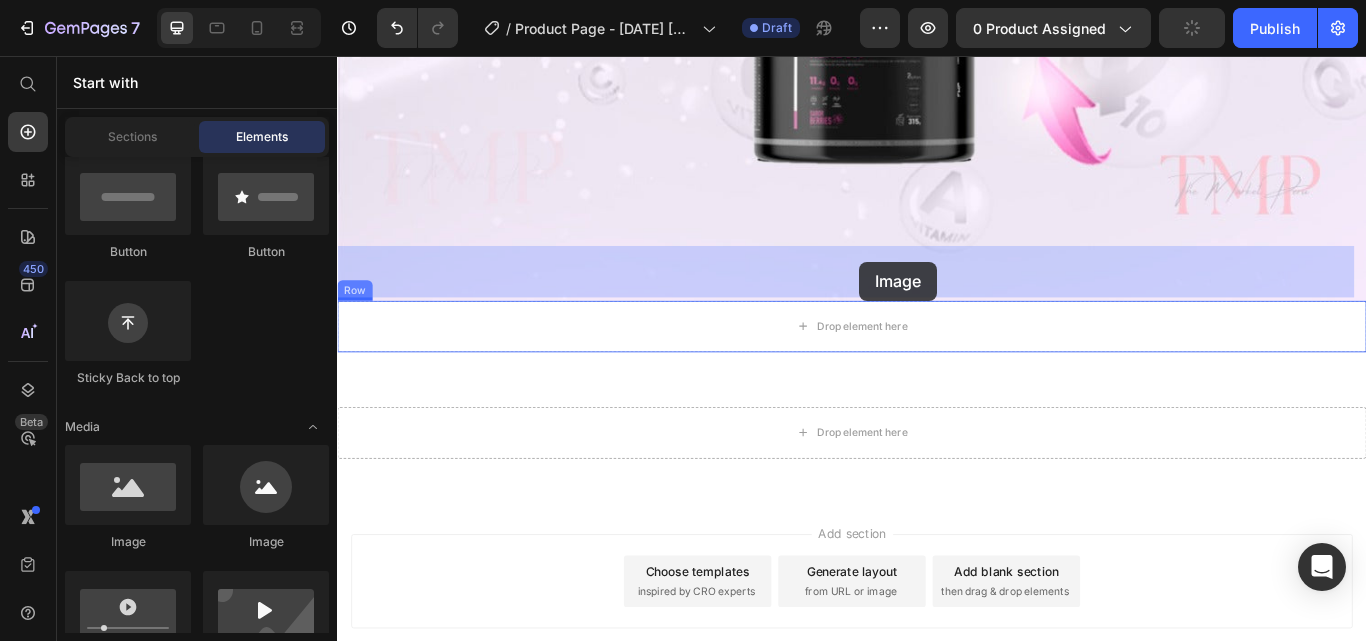 drag, startPoint x: 469, startPoint y: 544, endPoint x: 946, endPoint y: 296, distance: 537.6179 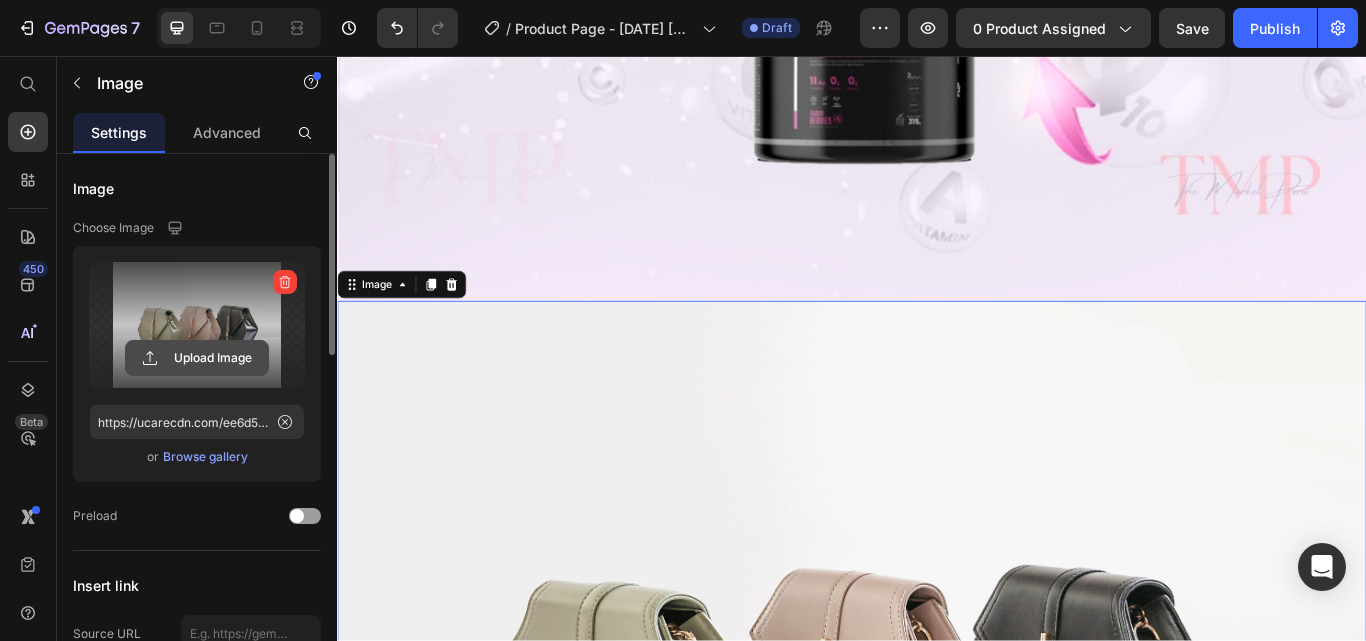 click 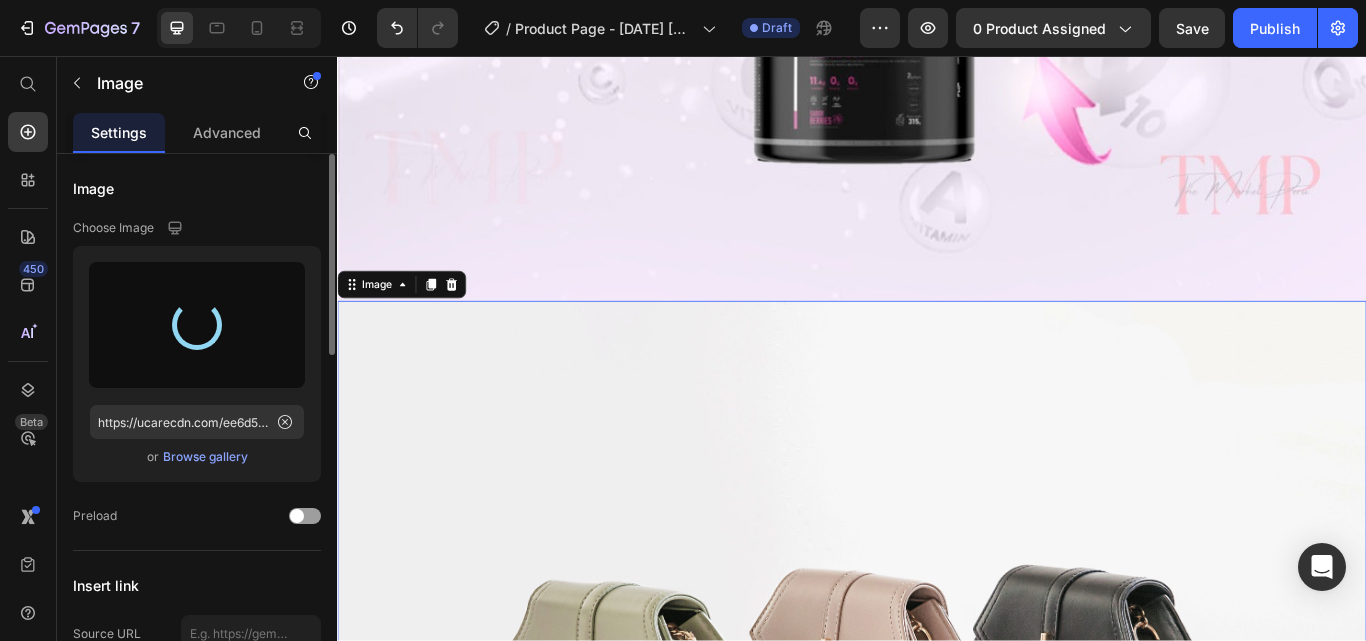 type on "https://cdn.shopify.com/s/files/1/0784/6739/9714/files/gempages_574895527607403632-dfc28412-d392-4187-a94b-0dbf2d2f123b.jpg" 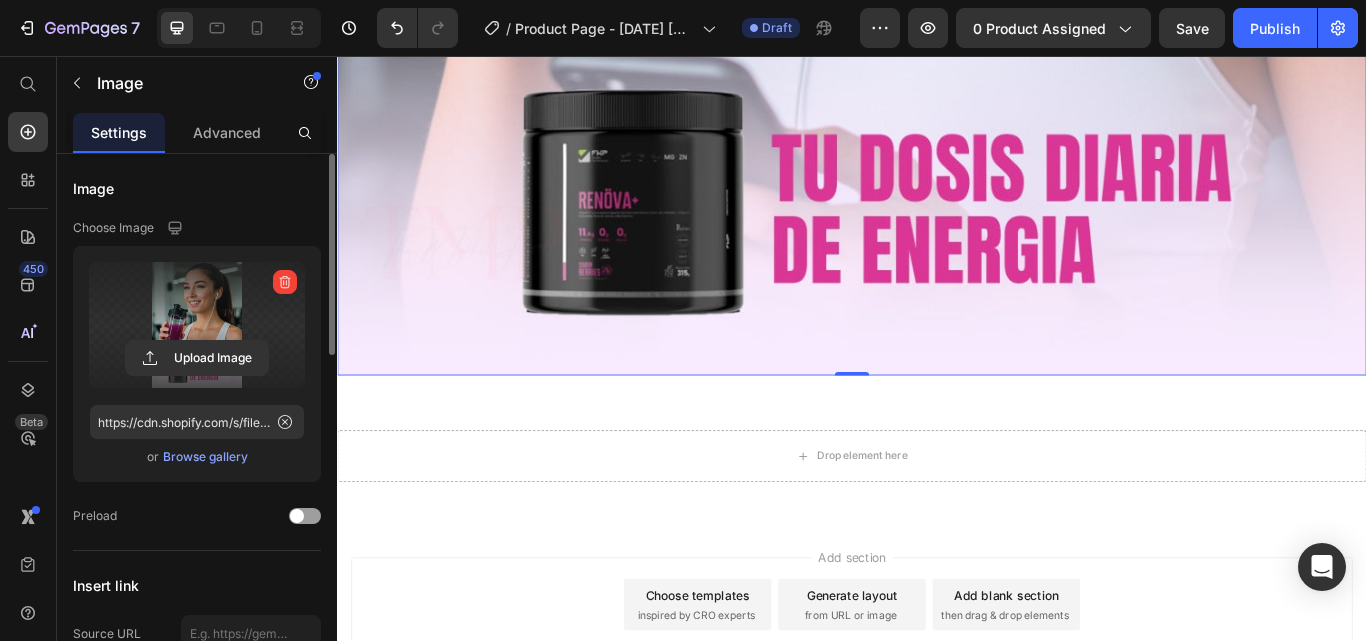 scroll, scrollTop: 6557, scrollLeft: 0, axis: vertical 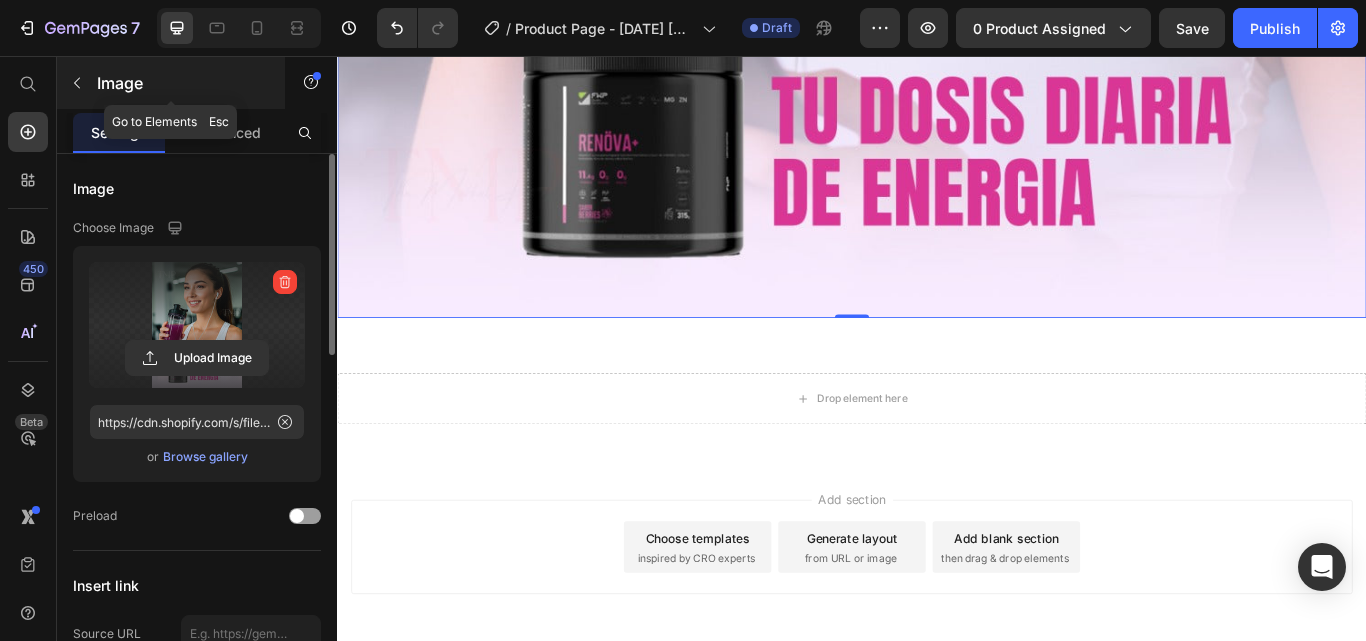 click 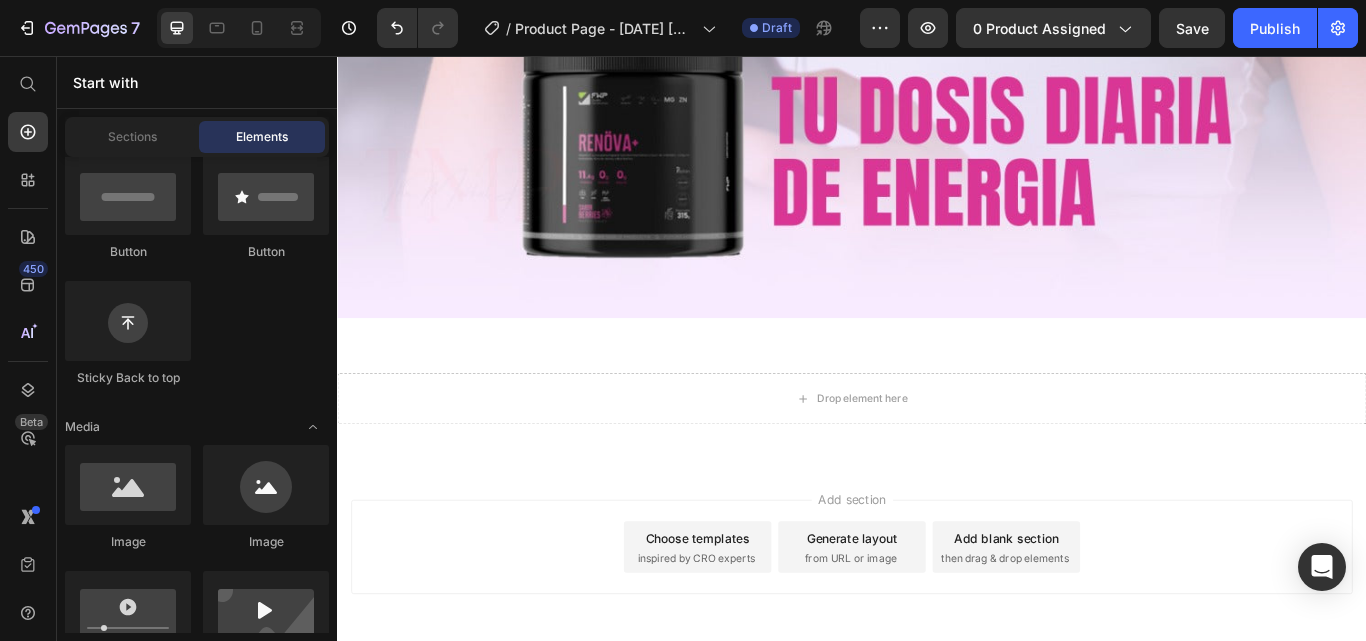 scroll, scrollTop: 0, scrollLeft: 0, axis: both 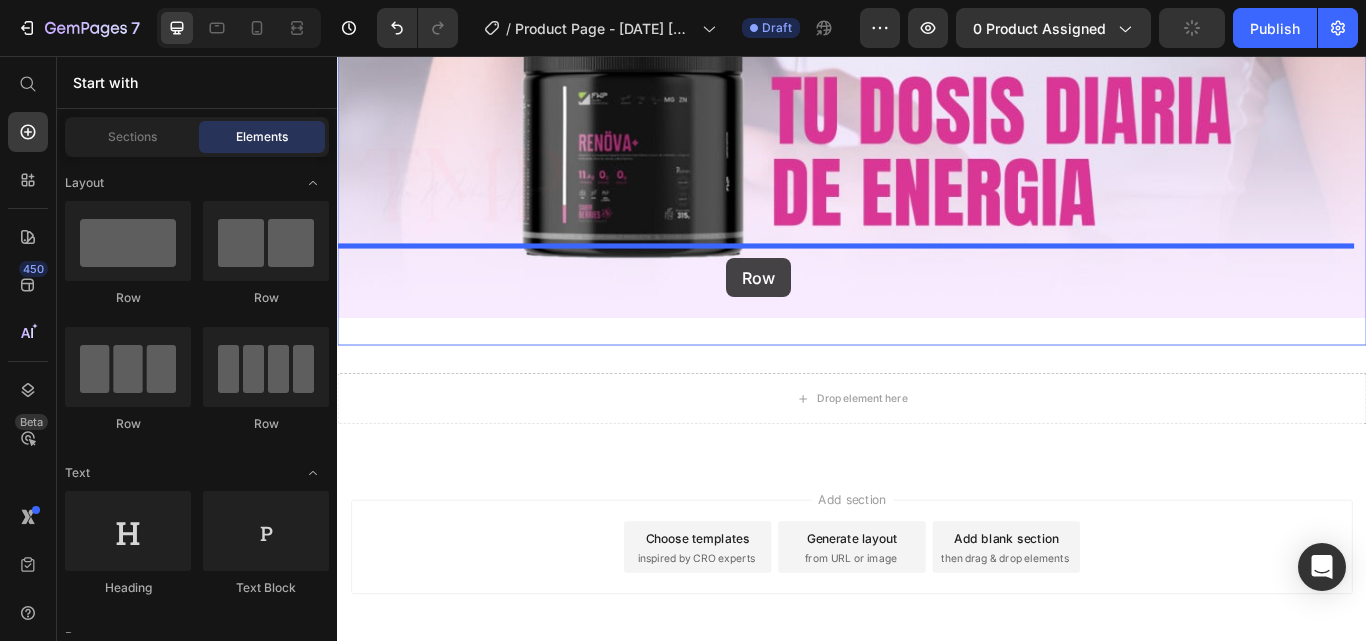 drag, startPoint x: 484, startPoint y: 312, endPoint x: 791, endPoint y: 292, distance: 307.6508 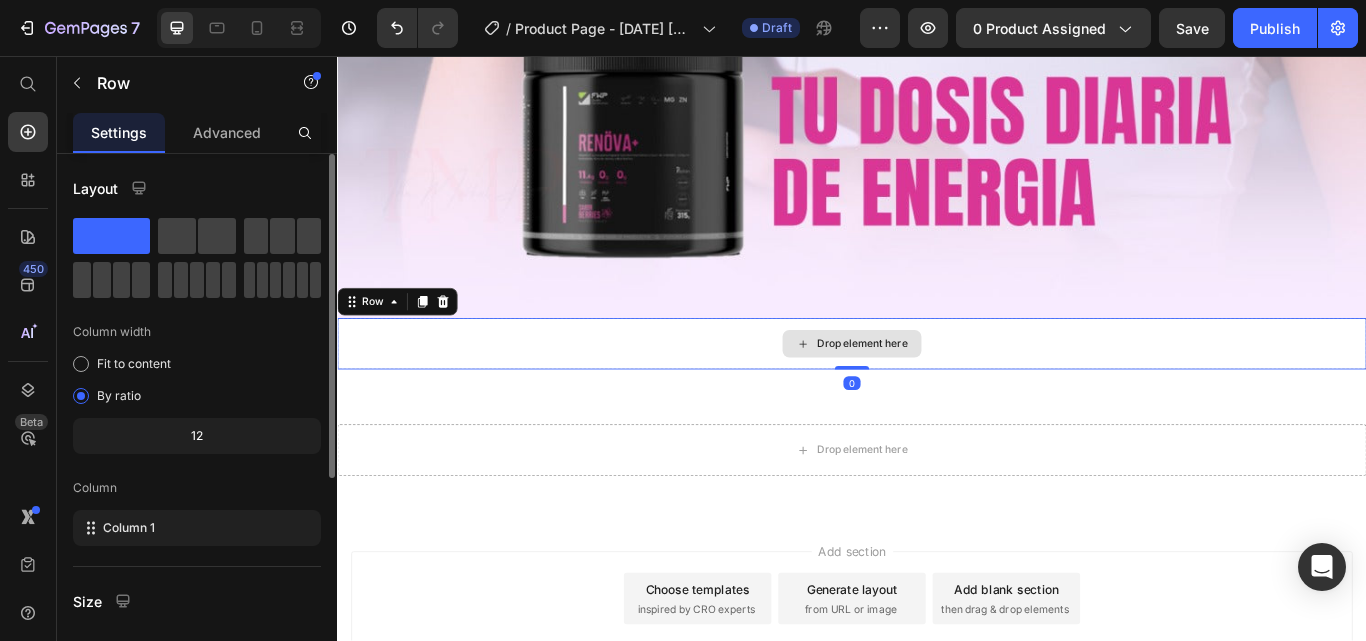 click on "Drop element here" at bounding box center [949, 392] 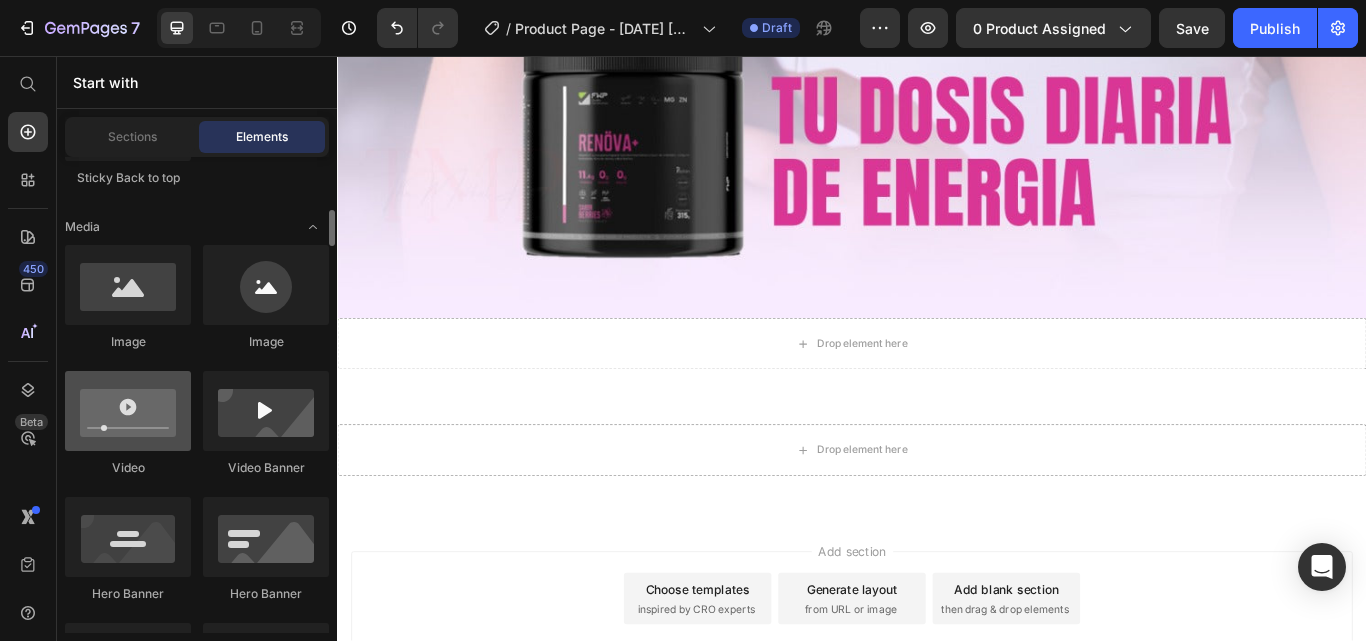 scroll, scrollTop: 500, scrollLeft: 0, axis: vertical 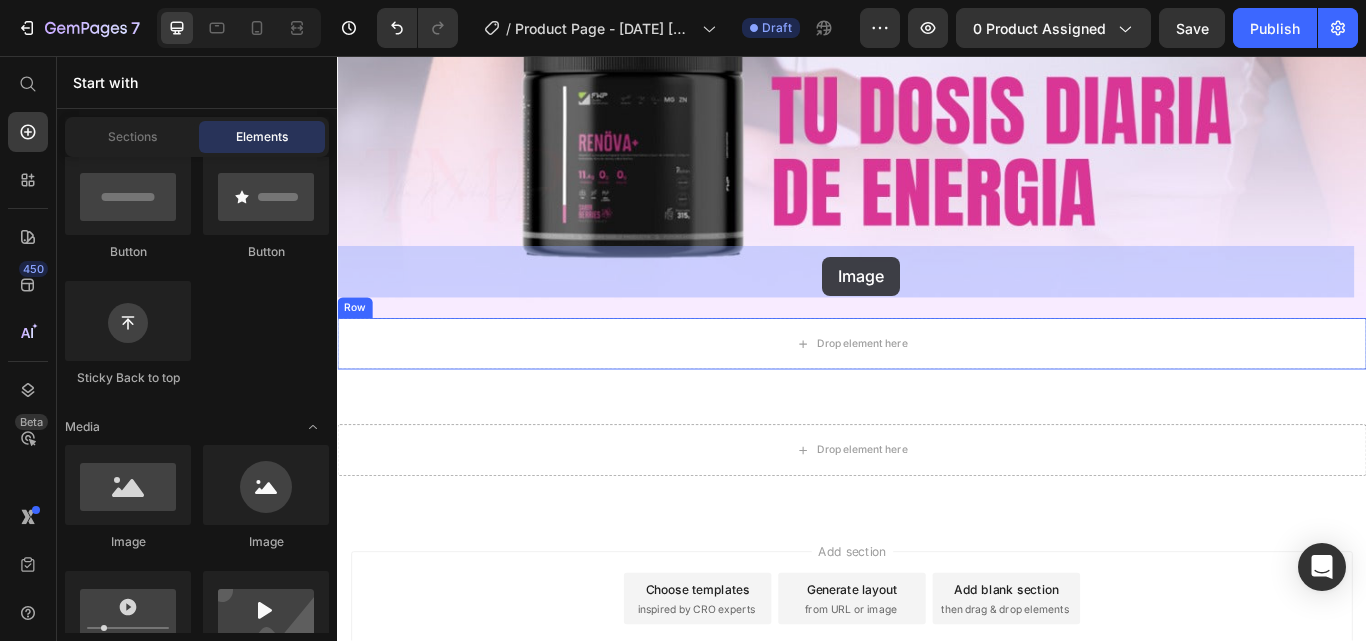 drag, startPoint x: 456, startPoint y: 542, endPoint x: 903, endPoint y: 290, distance: 513.1403 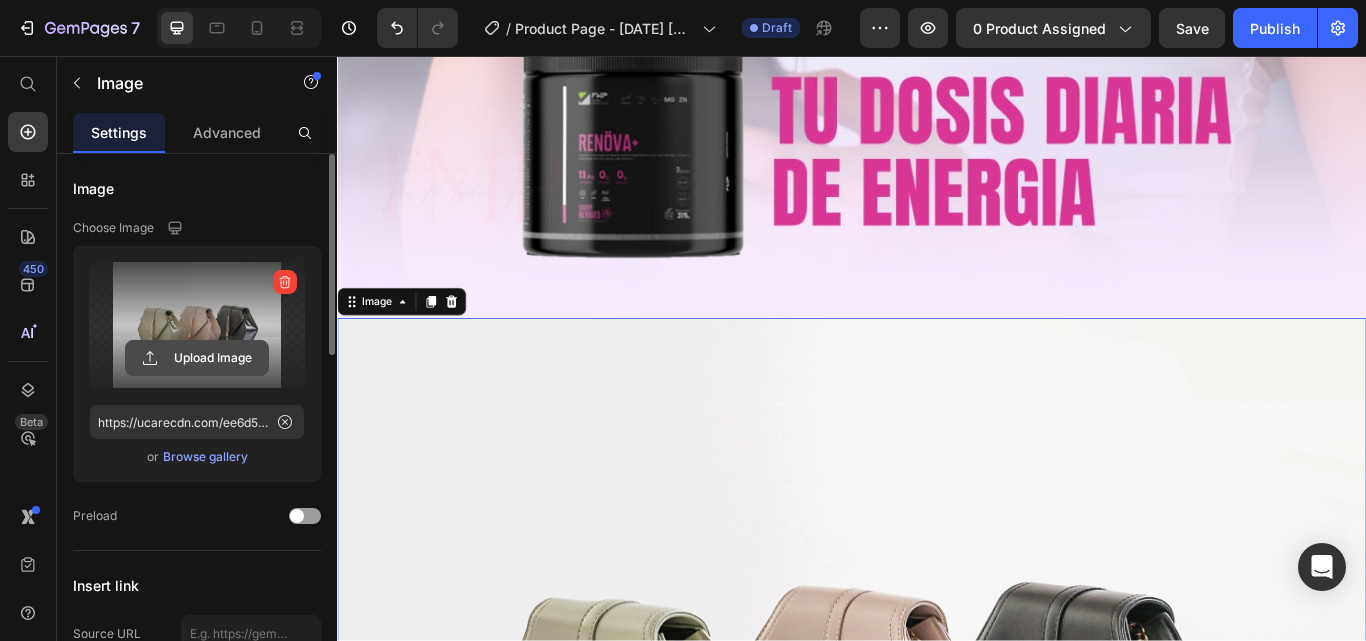 click 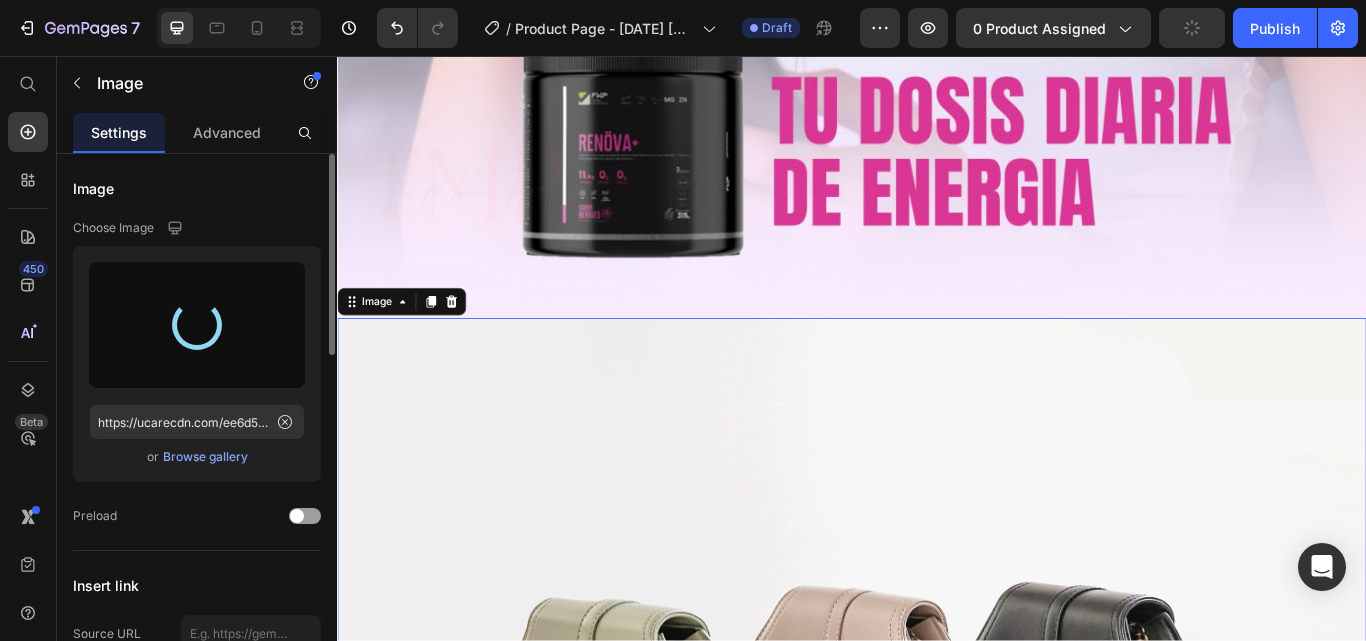 type on "https://cdn.shopify.com/s/files/1/0784/6739/9714/files/gempages_574895527607403632-be4c1a9b-bead-4aaa-b0b0-326b64fabc36.jpg" 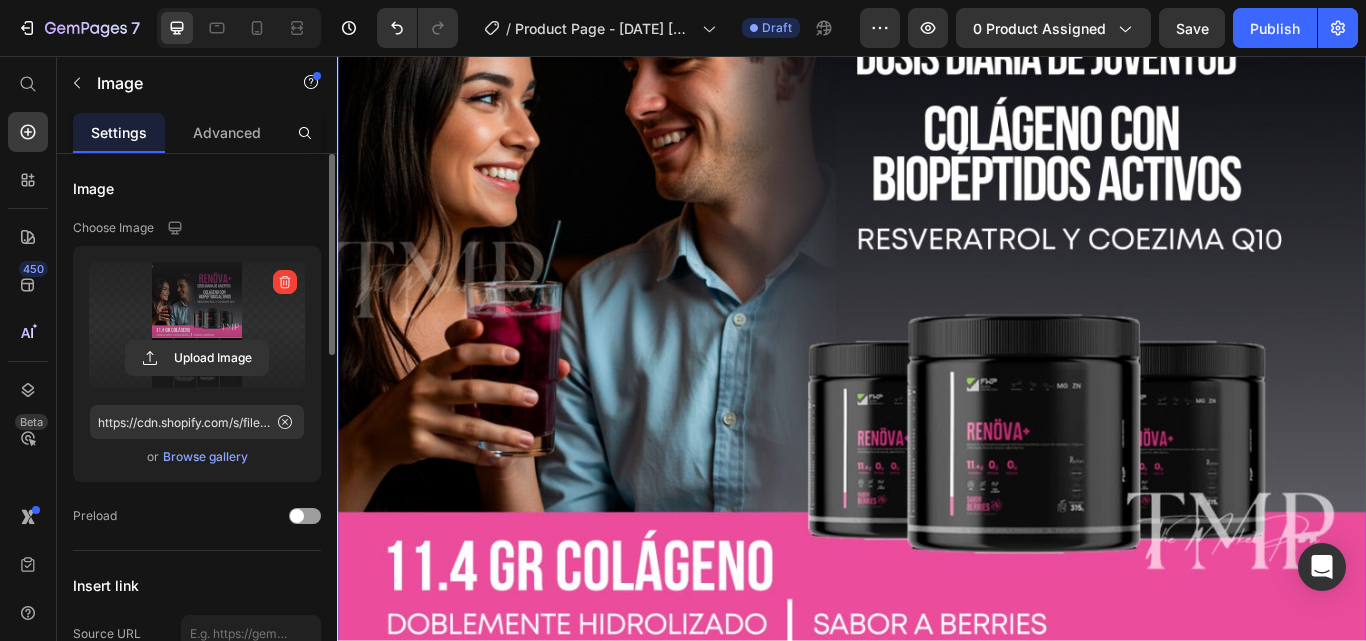 scroll, scrollTop: 7457, scrollLeft: 0, axis: vertical 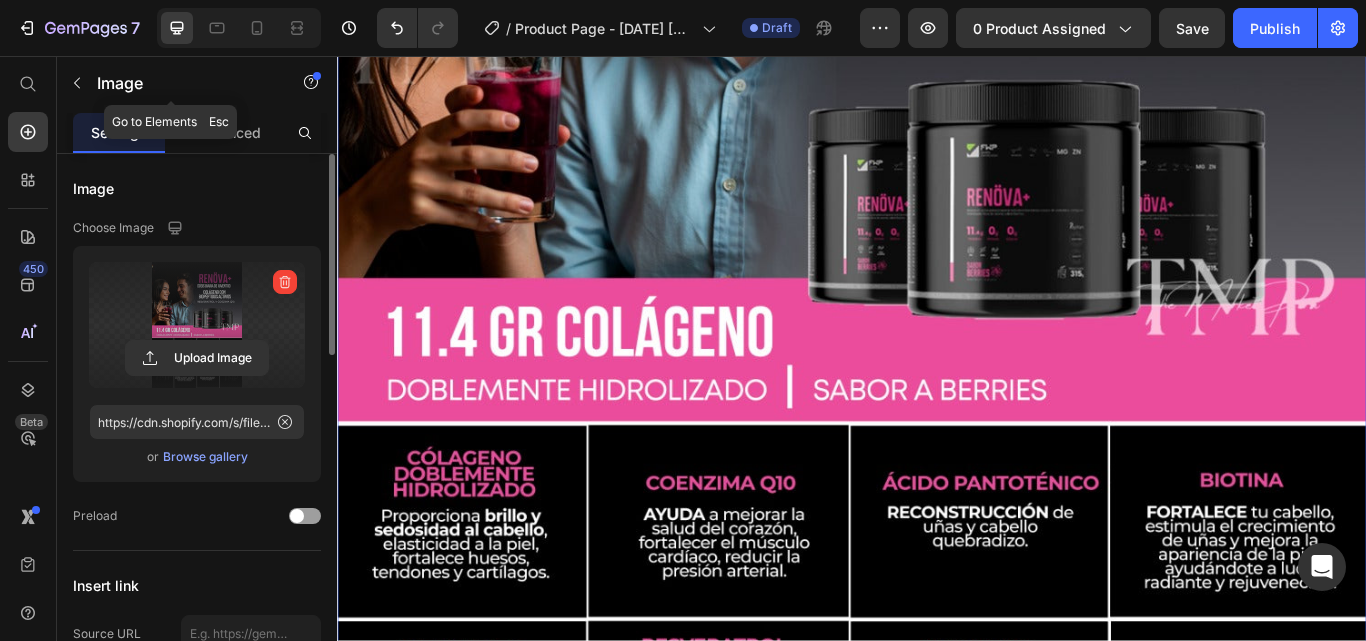 drag, startPoint x: 99, startPoint y: 76, endPoint x: 281, endPoint y: 193, distance: 216.36311 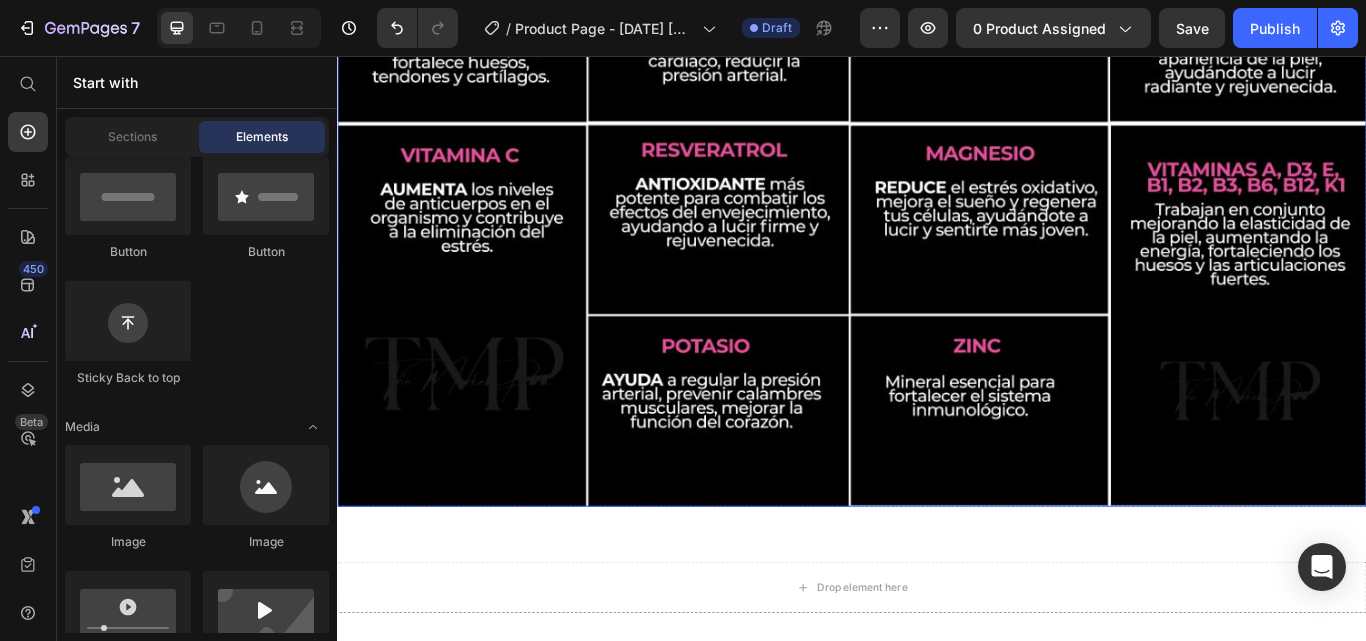 scroll, scrollTop: 8233, scrollLeft: 0, axis: vertical 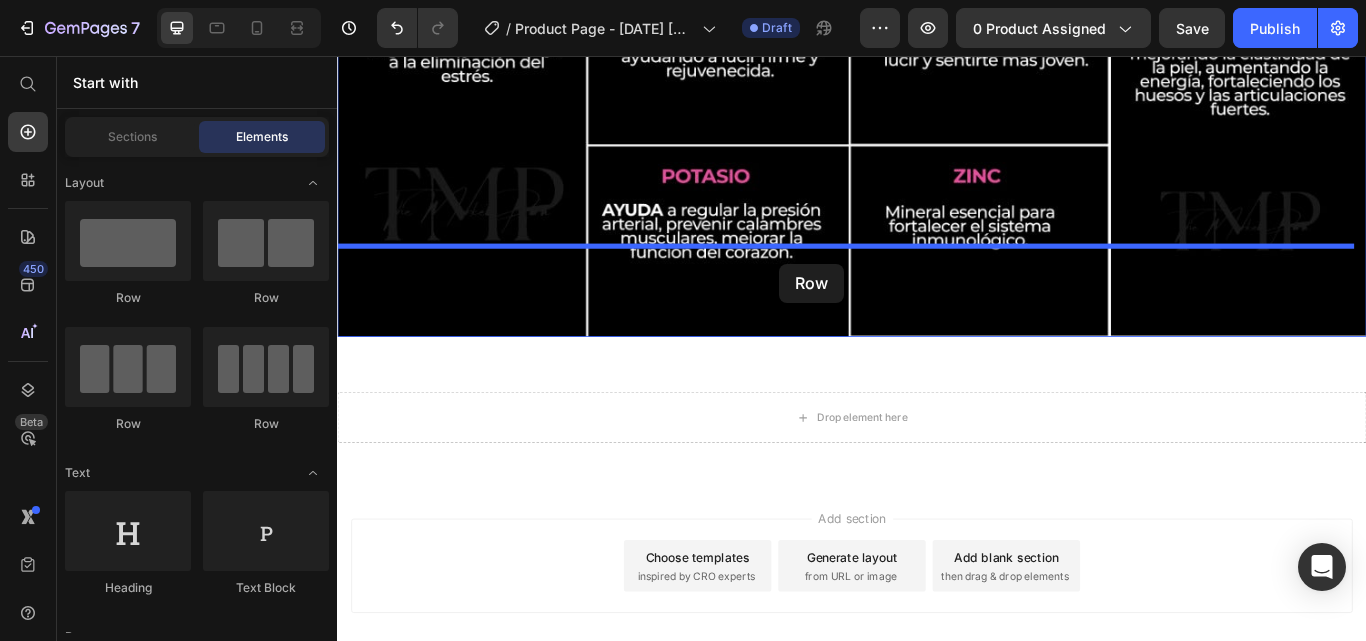 drag, startPoint x: 474, startPoint y: 302, endPoint x: 852, endPoint y: 298, distance: 378.02115 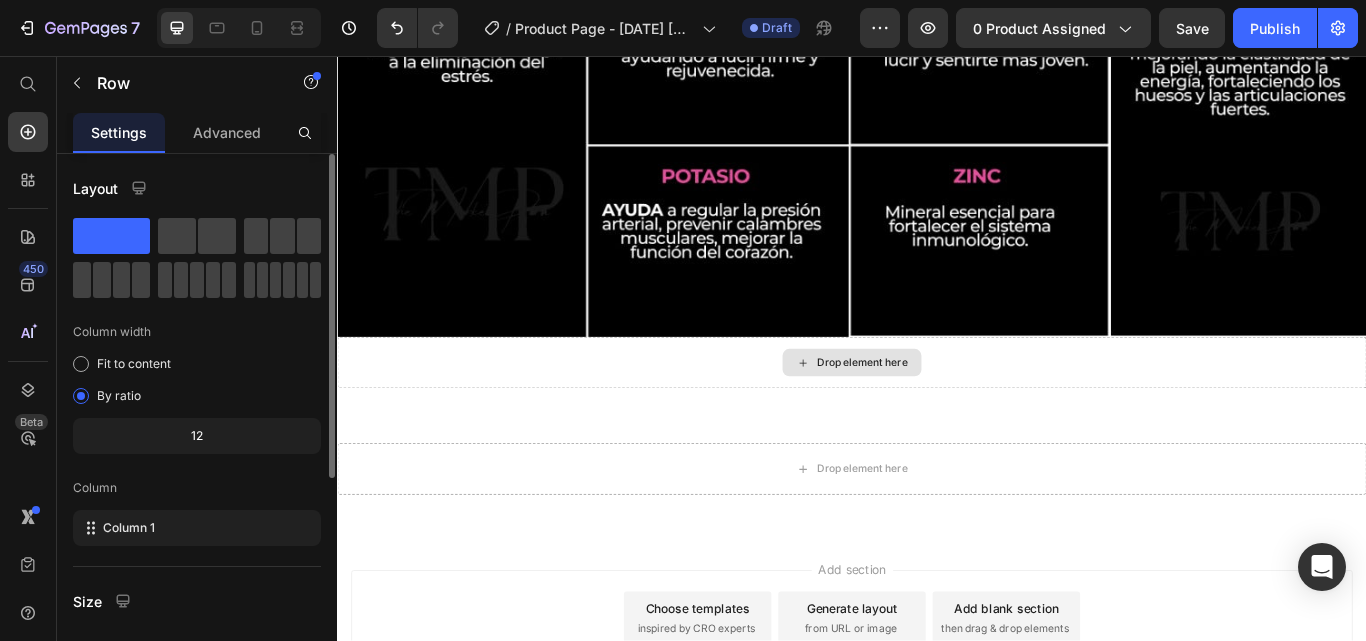 click on "Drop element here" at bounding box center [949, 414] 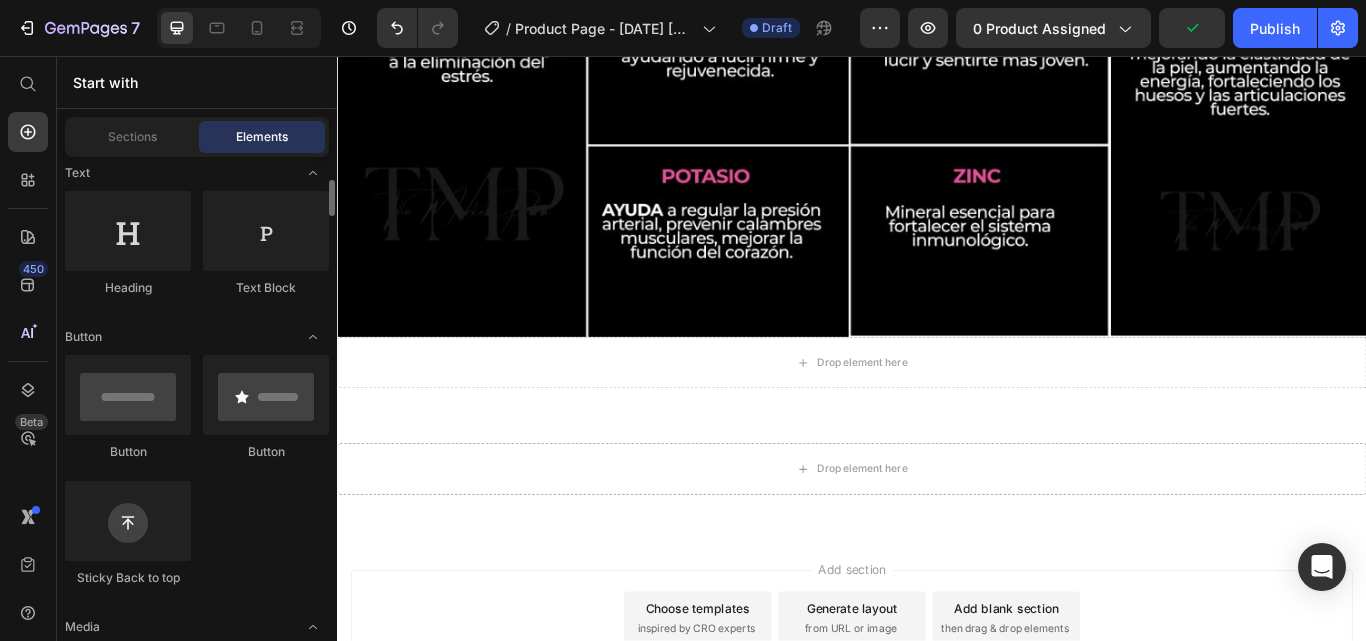 scroll, scrollTop: 400, scrollLeft: 0, axis: vertical 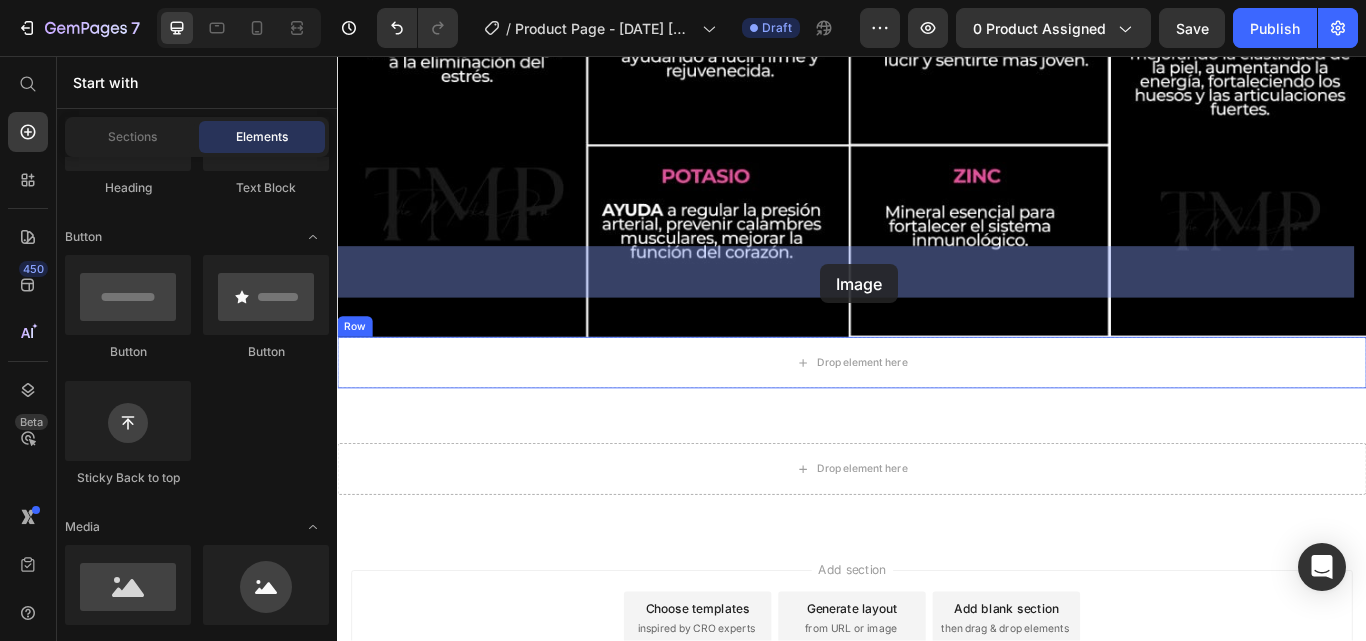 drag, startPoint x: 458, startPoint y: 631, endPoint x: 900, endPoint y: 299, distance: 552.8002 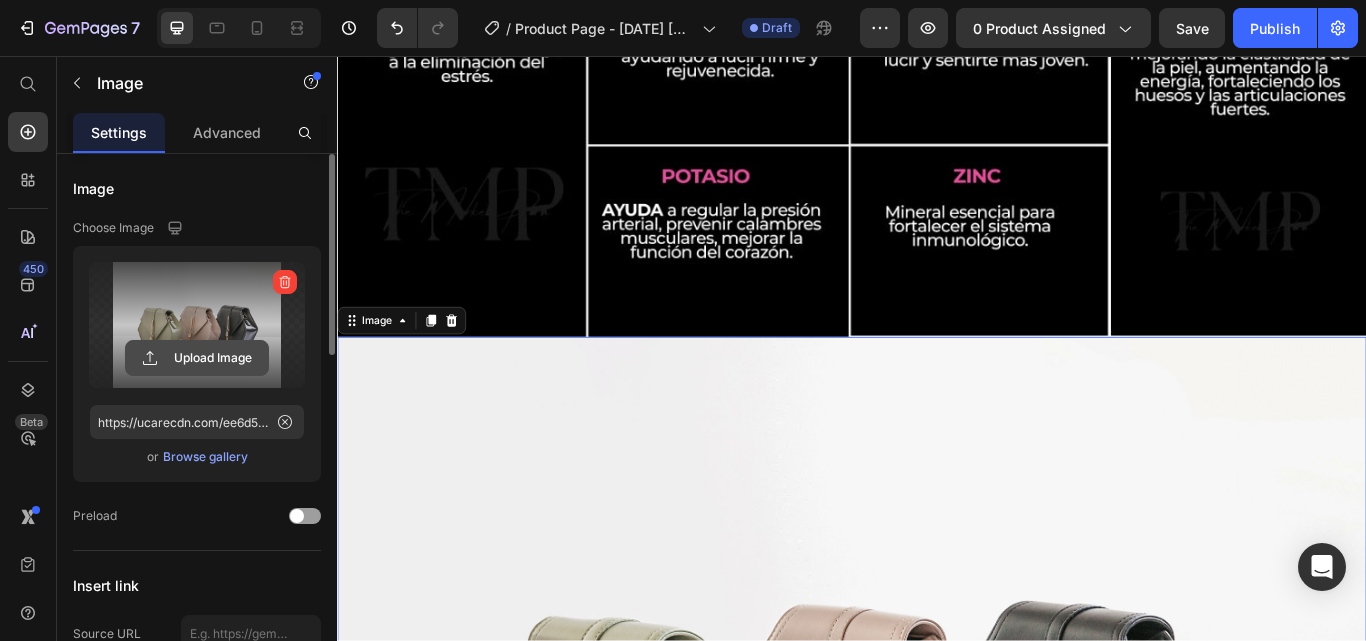 click 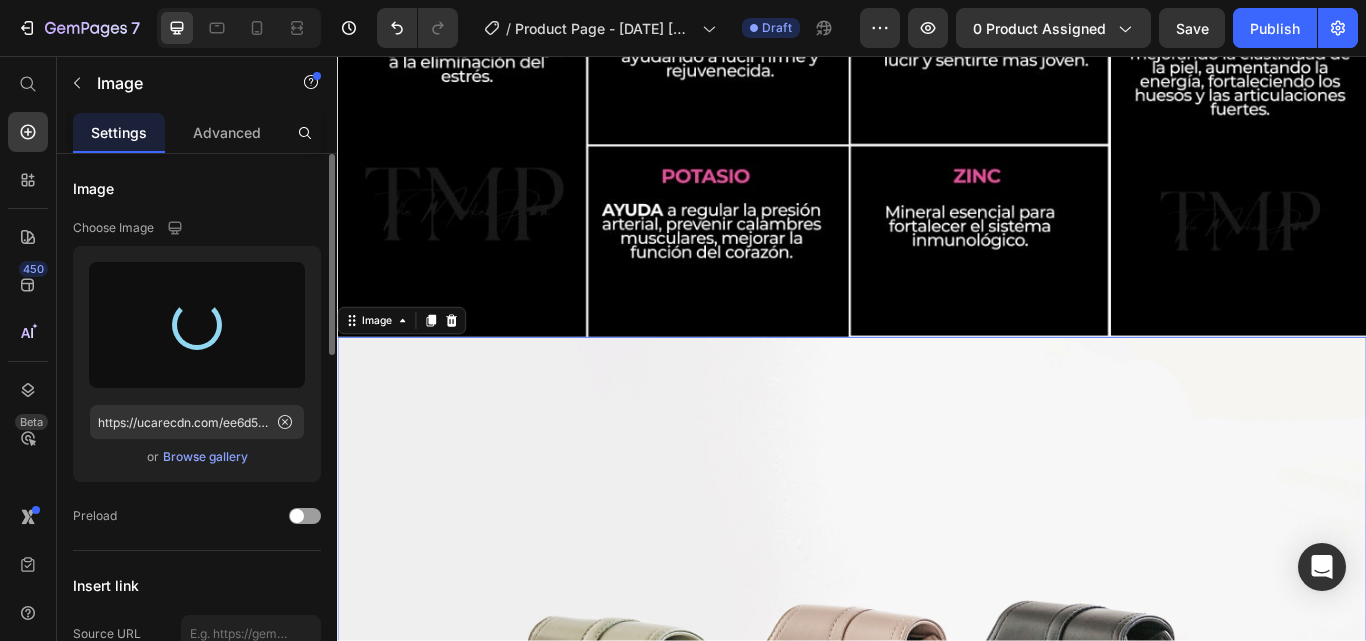 type on "https://cdn.shopify.com/s/files/1/0784/6739/9714/files/gempages_574895527607403632-7d2ef1a6-355f-4294-8519-f88316bf9037.jpg" 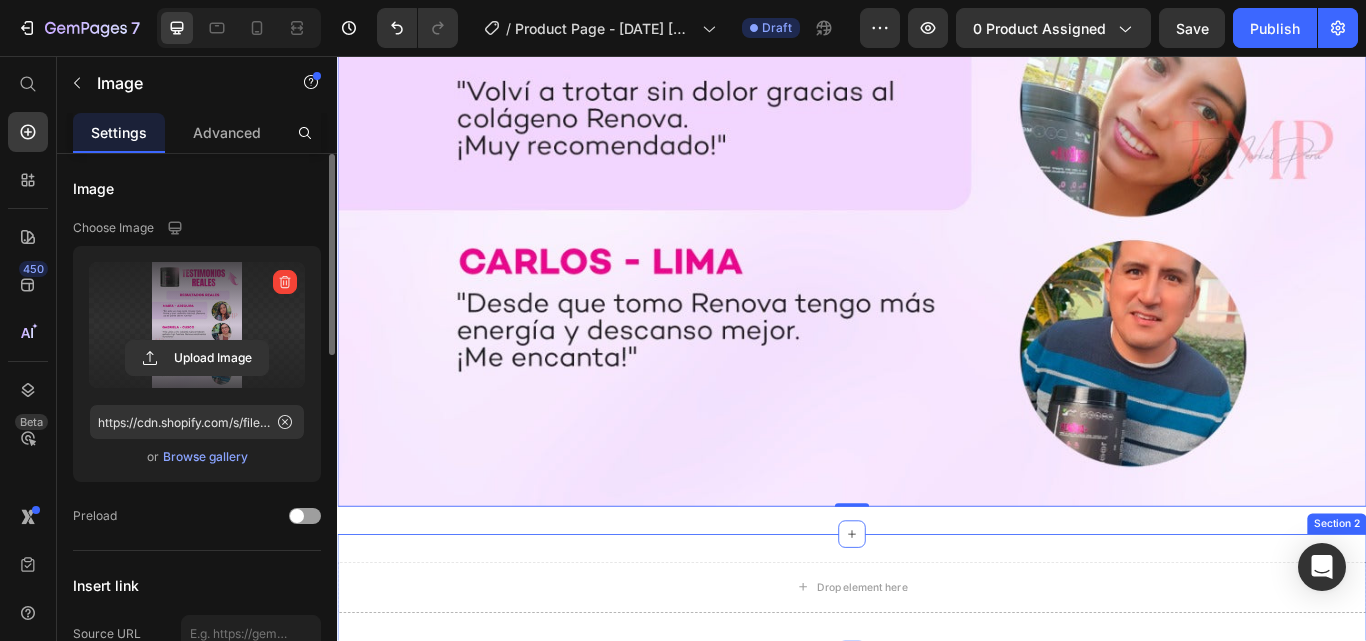 scroll, scrollTop: 9909, scrollLeft: 0, axis: vertical 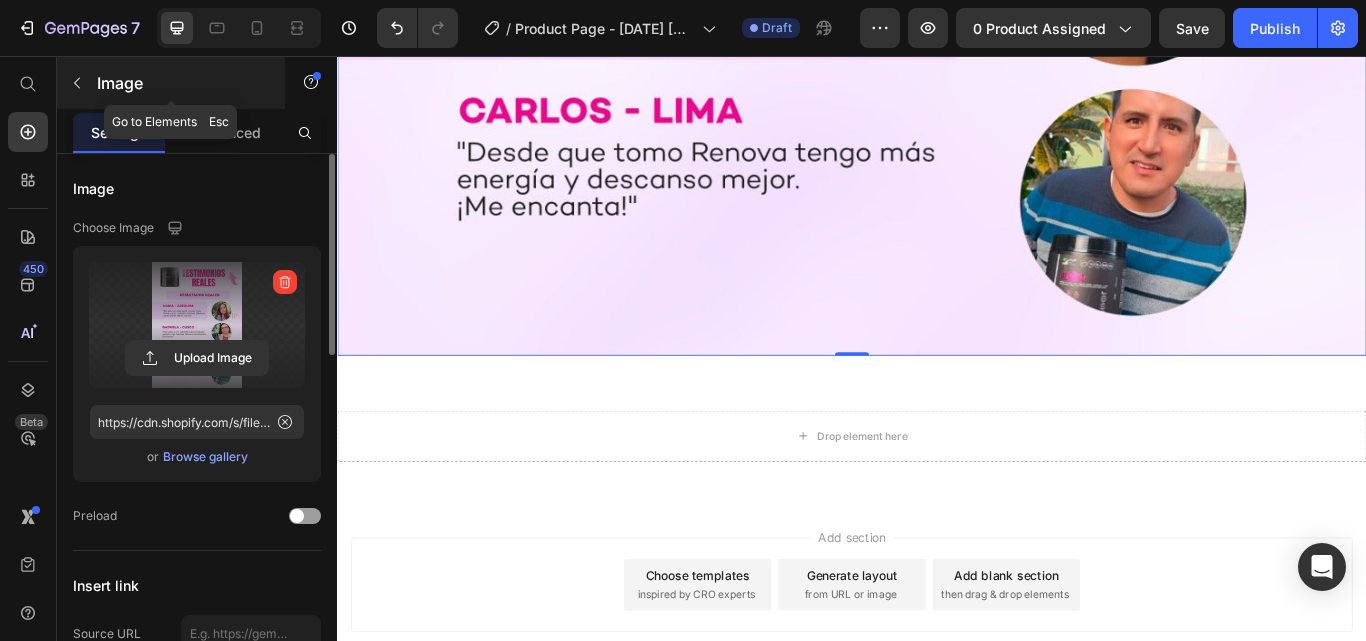 click on "Image" at bounding box center [171, 83] 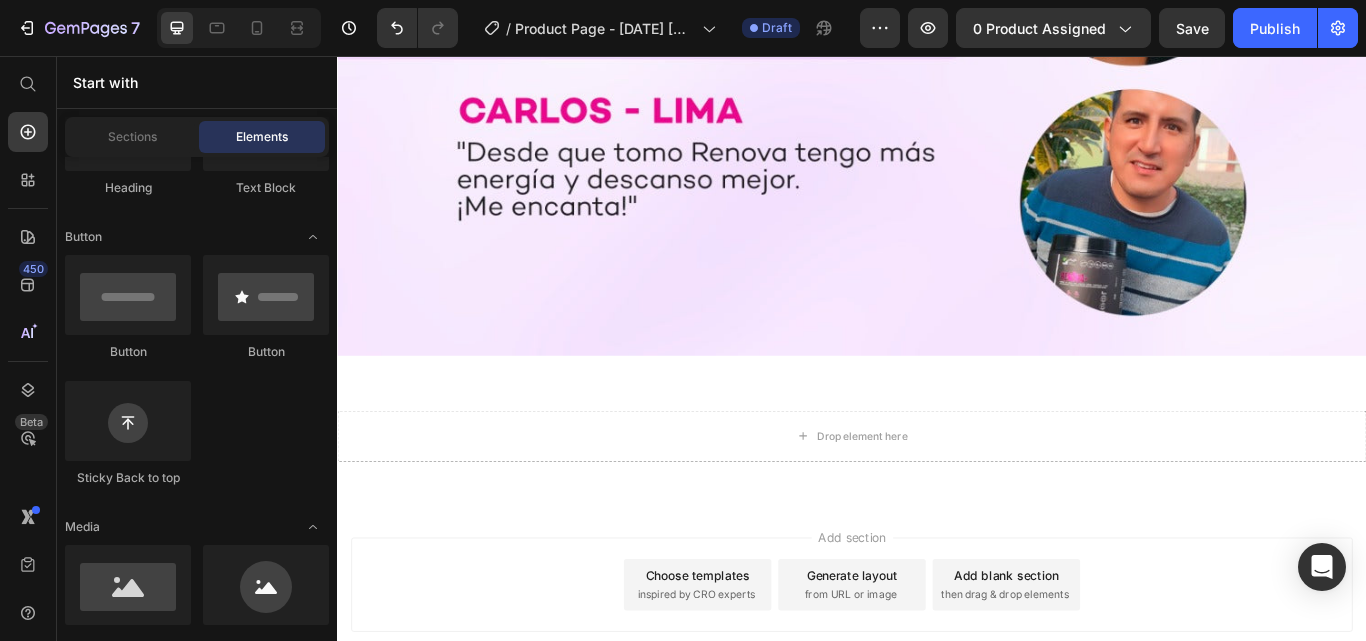 scroll, scrollTop: 0, scrollLeft: 0, axis: both 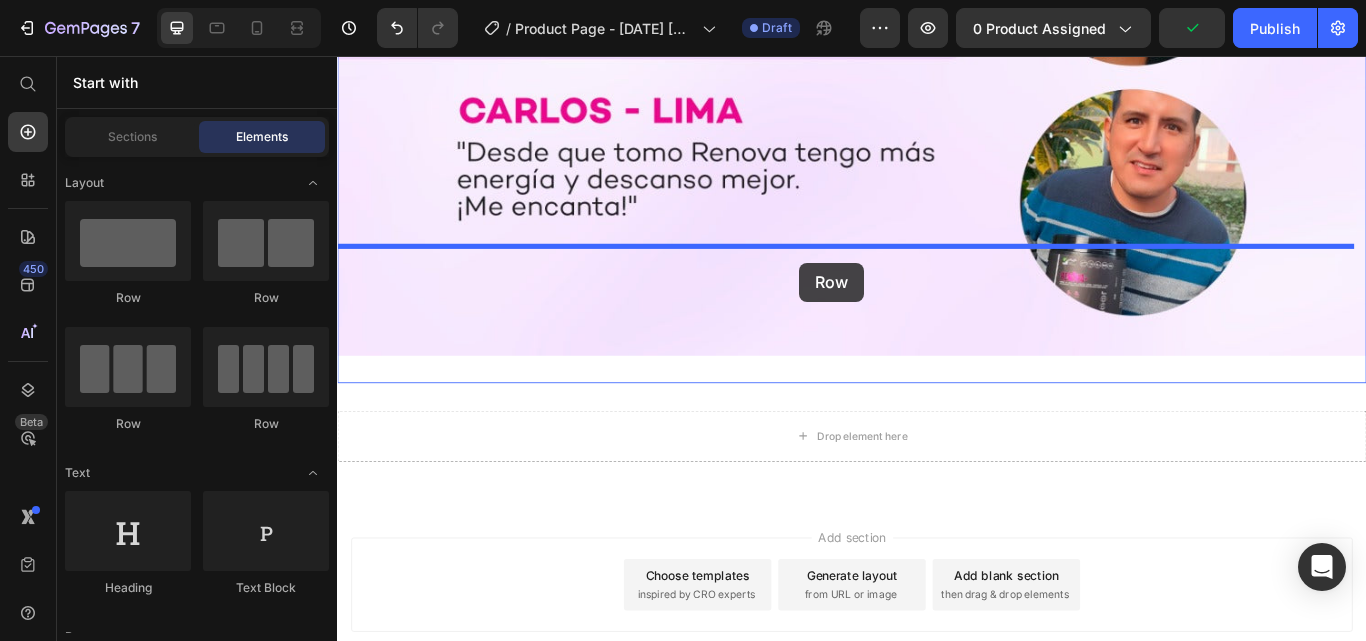drag, startPoint x: 448, startPoint y: 318, endPoint x: 876, endPoint y: 297, distance: 428.51486 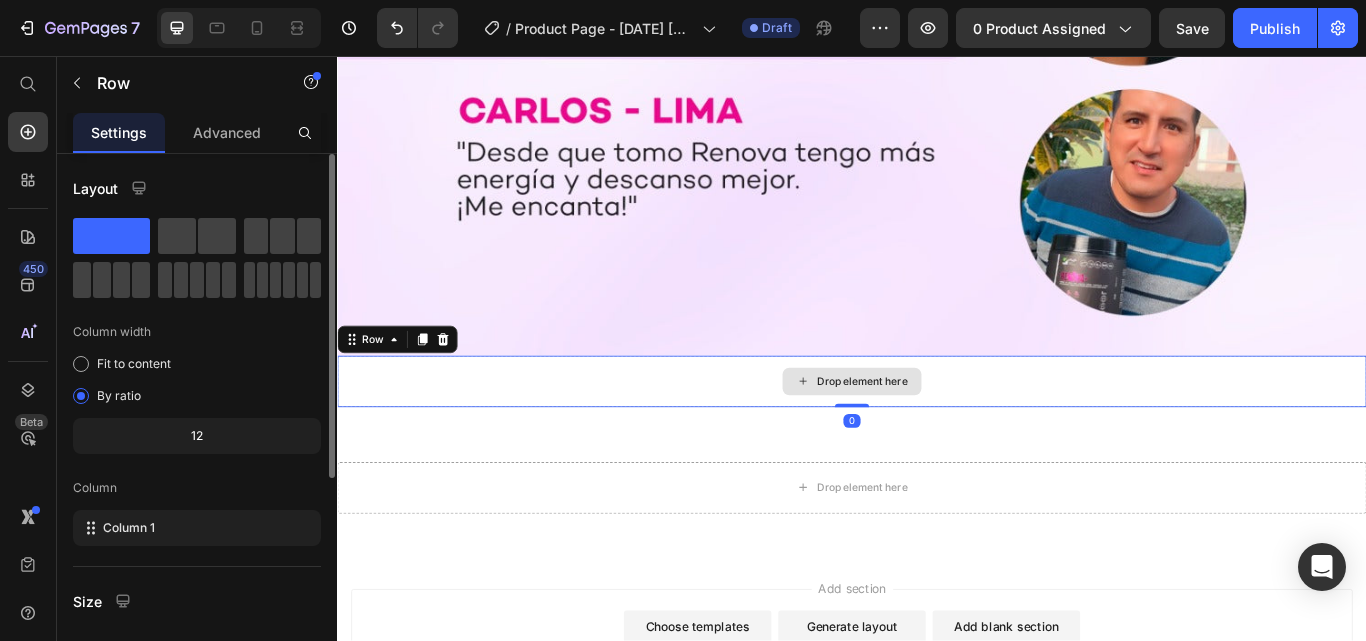 click on "Drop element here" at bounding box center (937, 436) 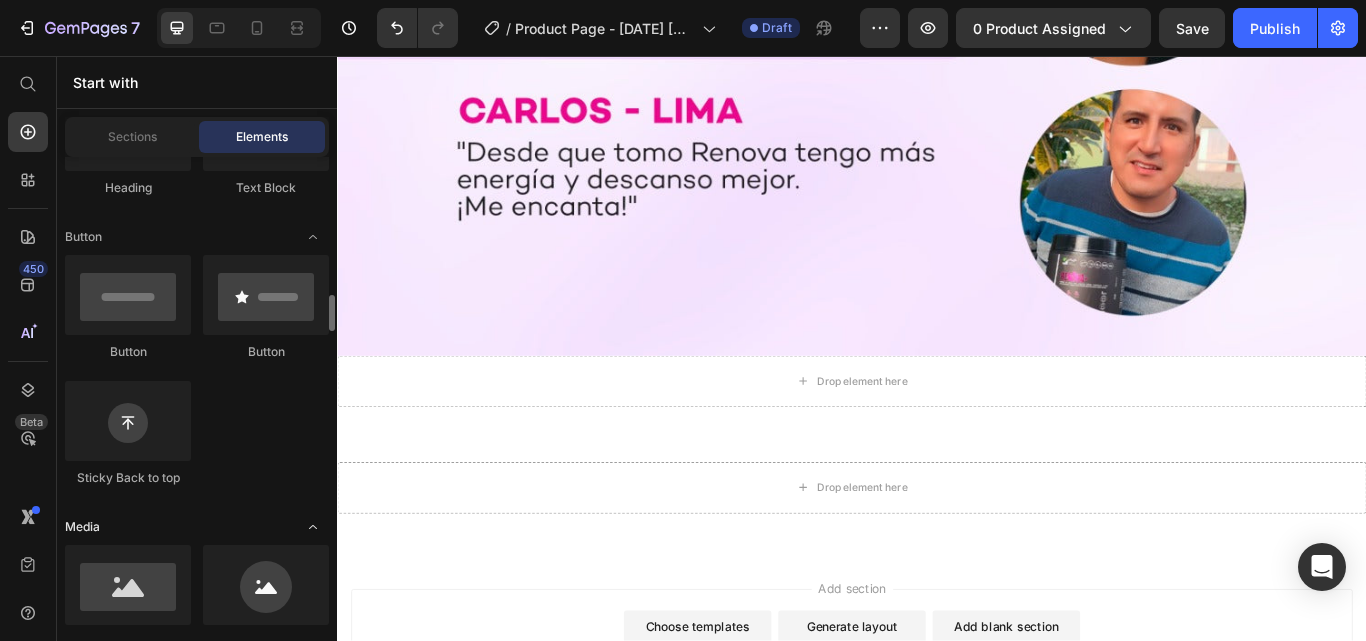 scroll, scrollTop: 500, scrollLeft: 0, axis: vertical 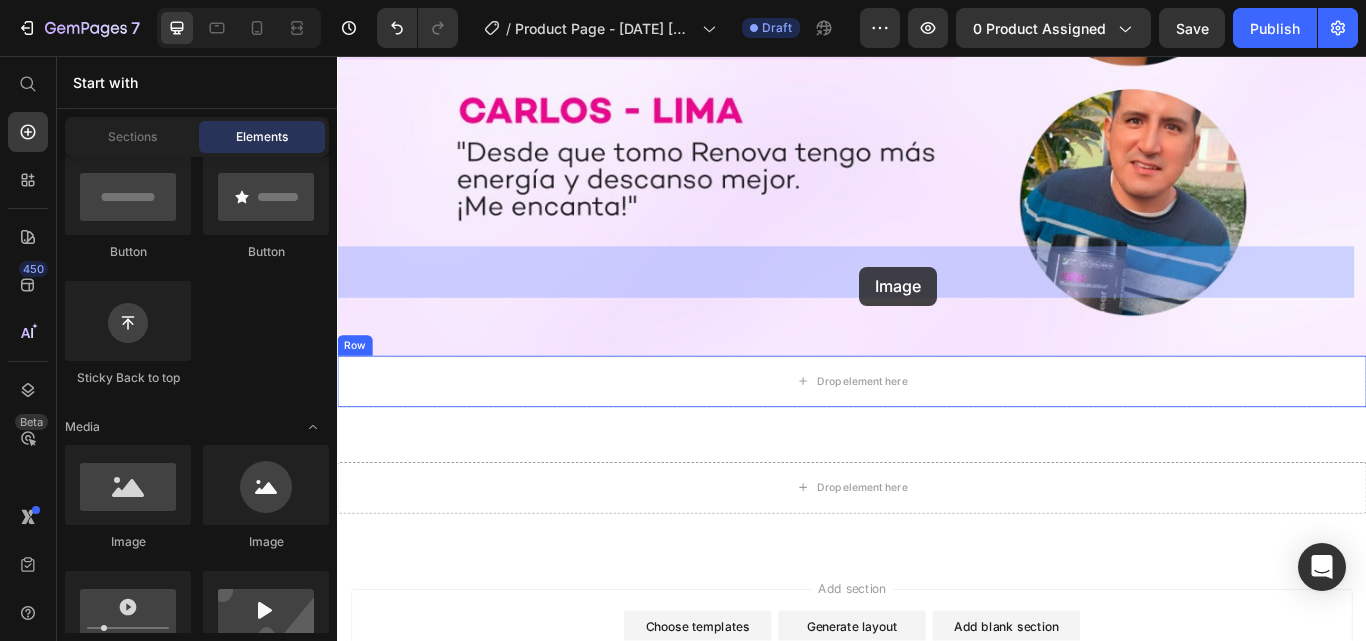 drag, startPoint x: 411, startPoint y: 545, endPoint x: 946, endPoint y: 302, distance: 587.6002 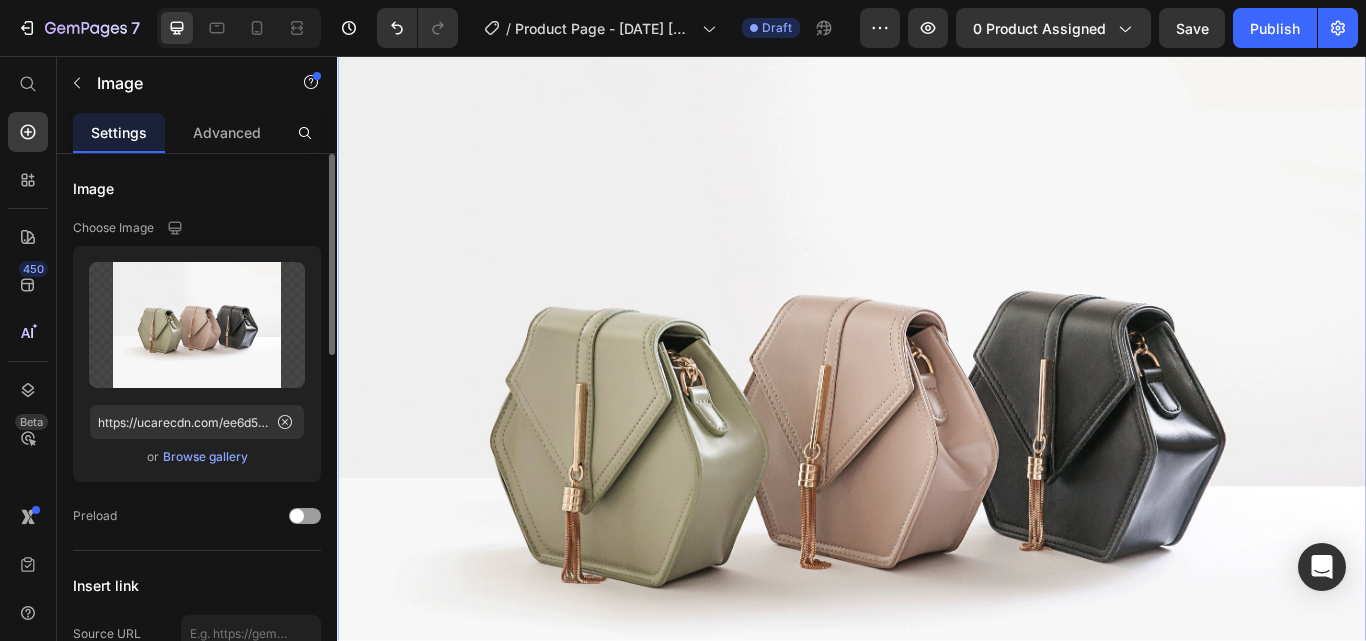 scroll, scrollTop: 10309, scrollLeft: 0, axis: vertical 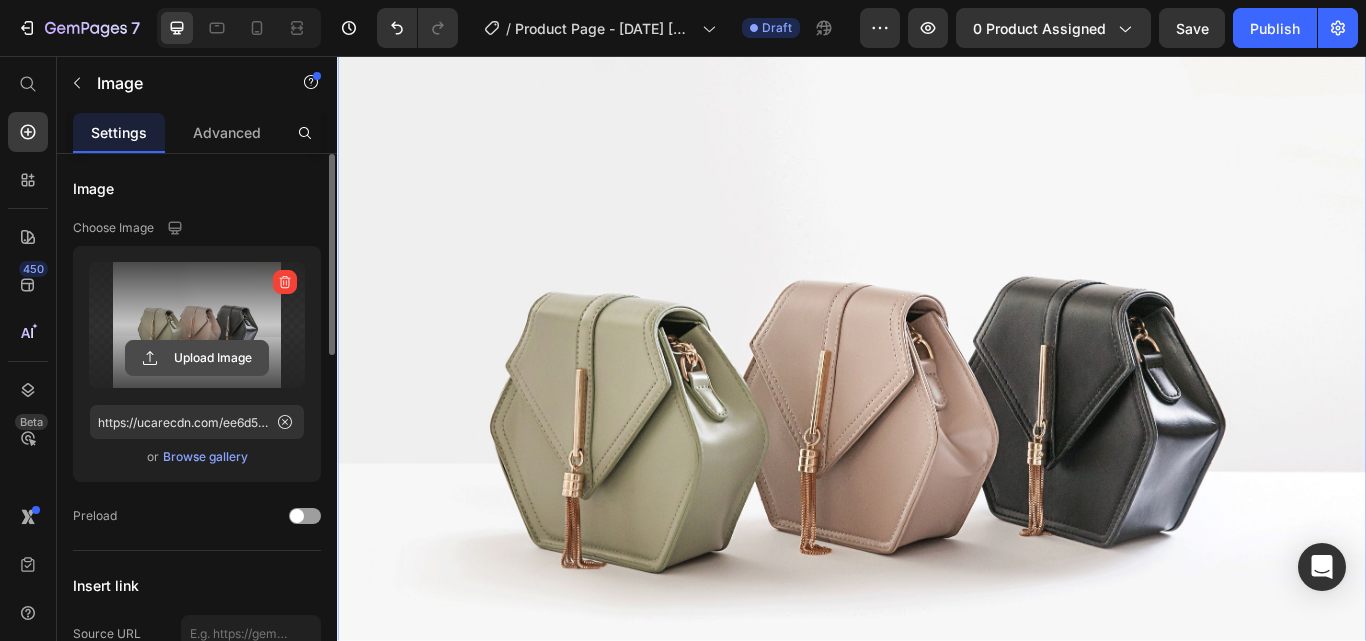 click 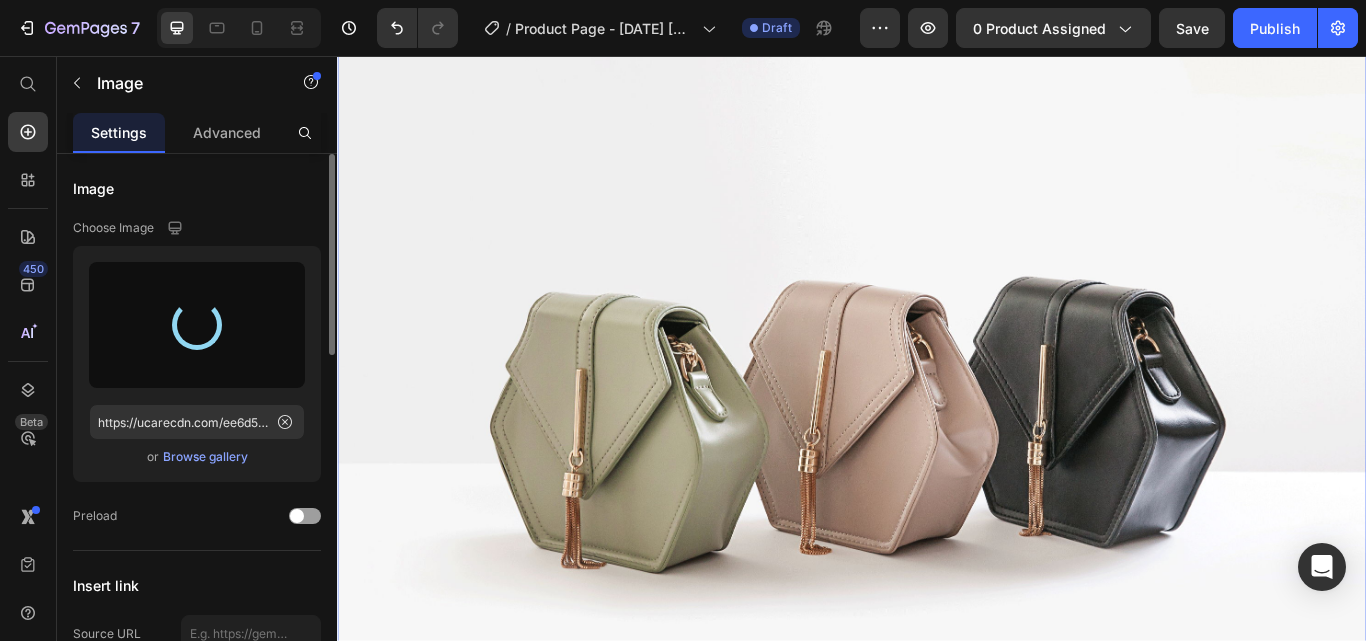 type on "https://cdn.shopify.com/s/files/1/0784/6739/9714/files/gempages_574895527607403632-31832445-51ed-4782-a200-52b83e9c6f63.jpg" 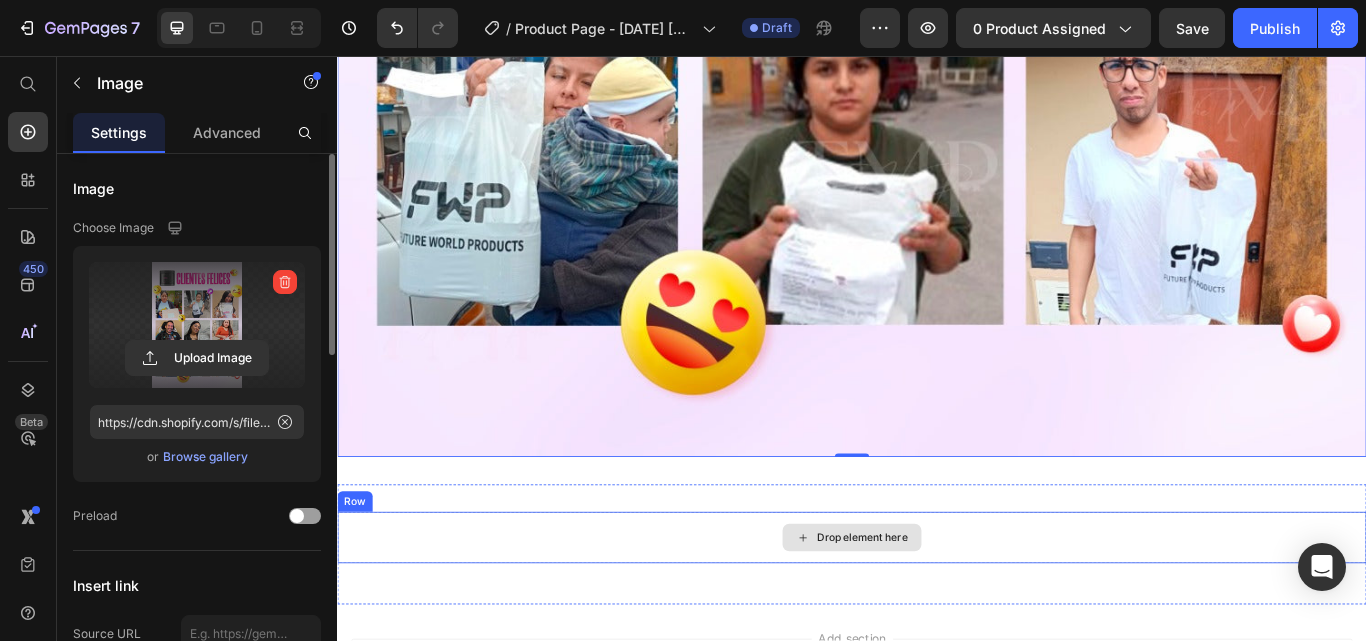 scroll, scrollTop: 11586, scrollLeft: 0, axis: vertical 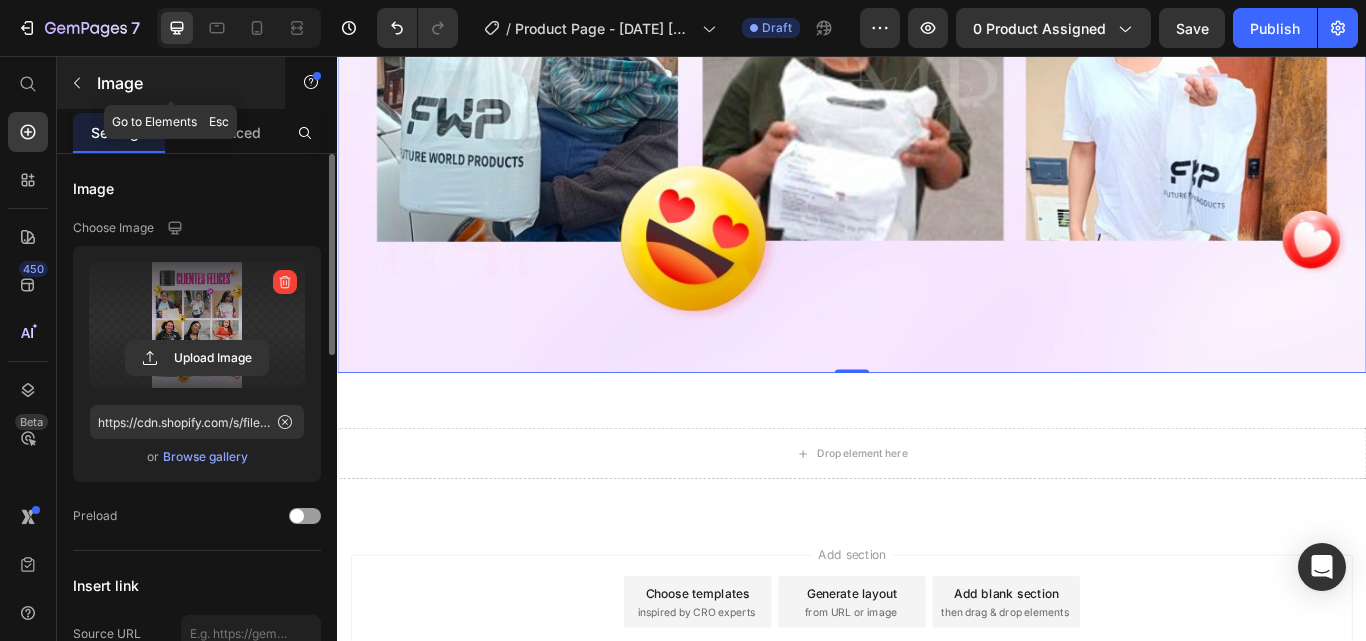 click at bounding box center [77, 83] 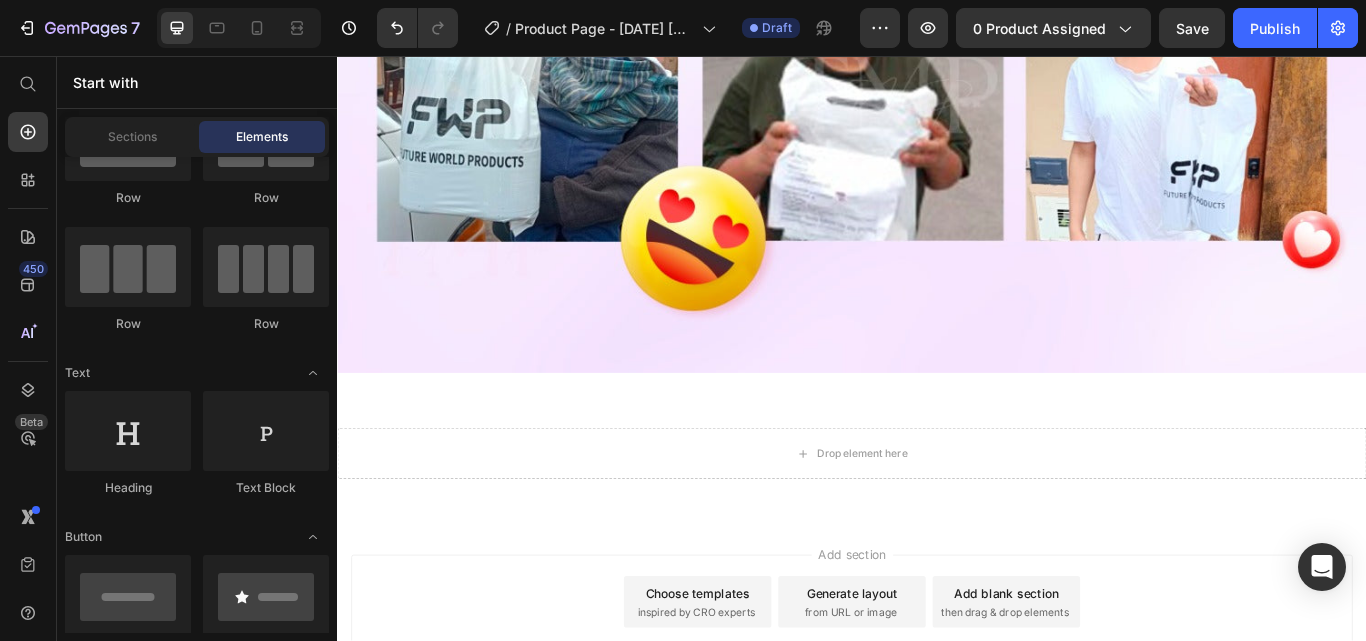 scroll, scrollTop: 0, scrollLeft: 0, axis: both 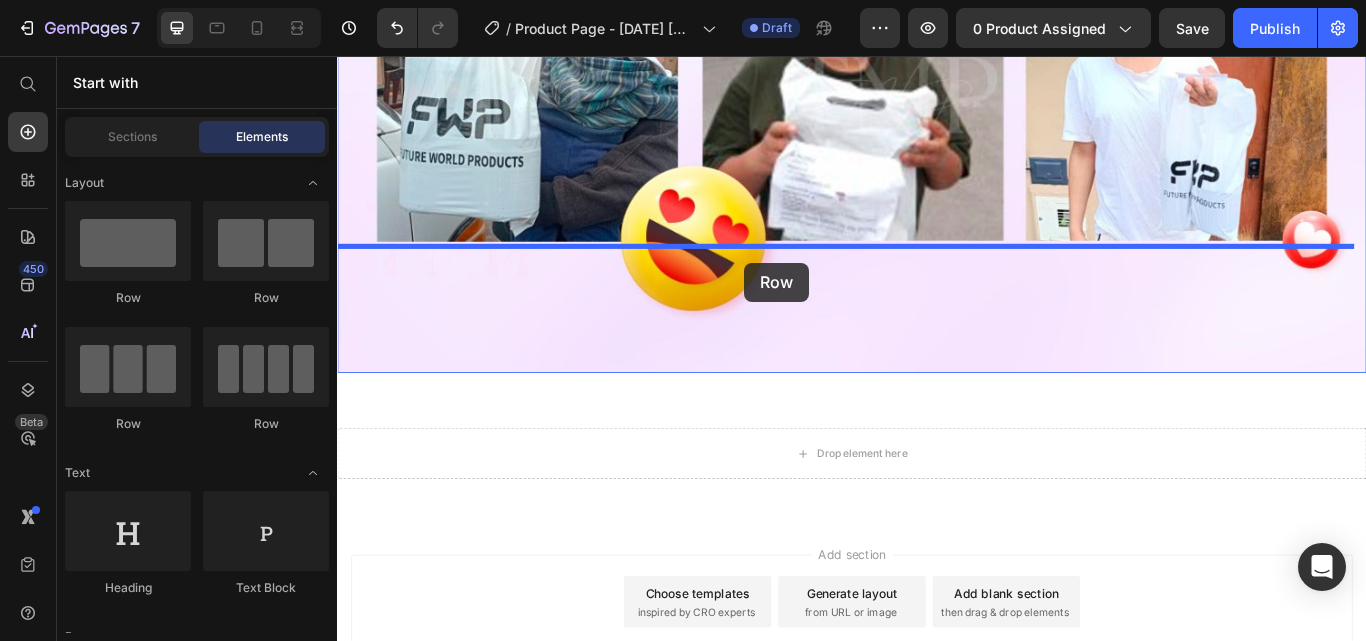 drag, startPoint x: 478, startPoint y: 315, endPoint x: 812, endPoint y: 297, distance: 334.48468 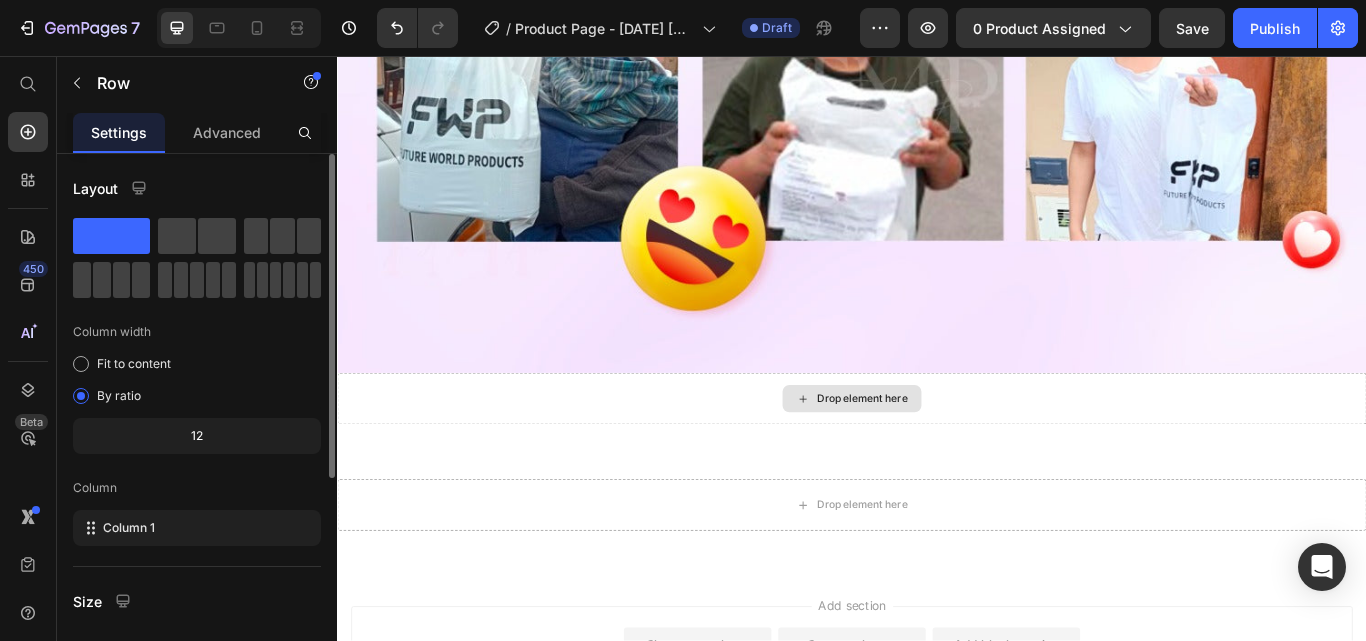 click on "Drop element here" at bounding box center [937, 456] 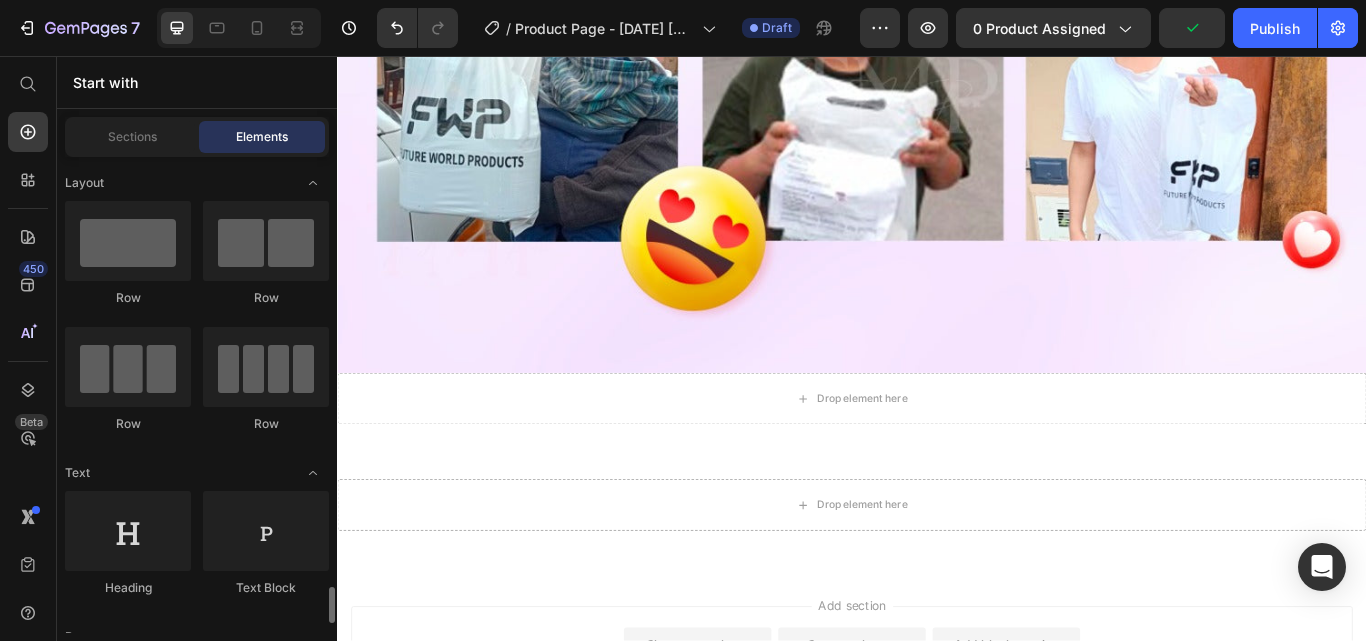 scroll, scrollTop: 400, scrollLeft: 0, axis: vertical 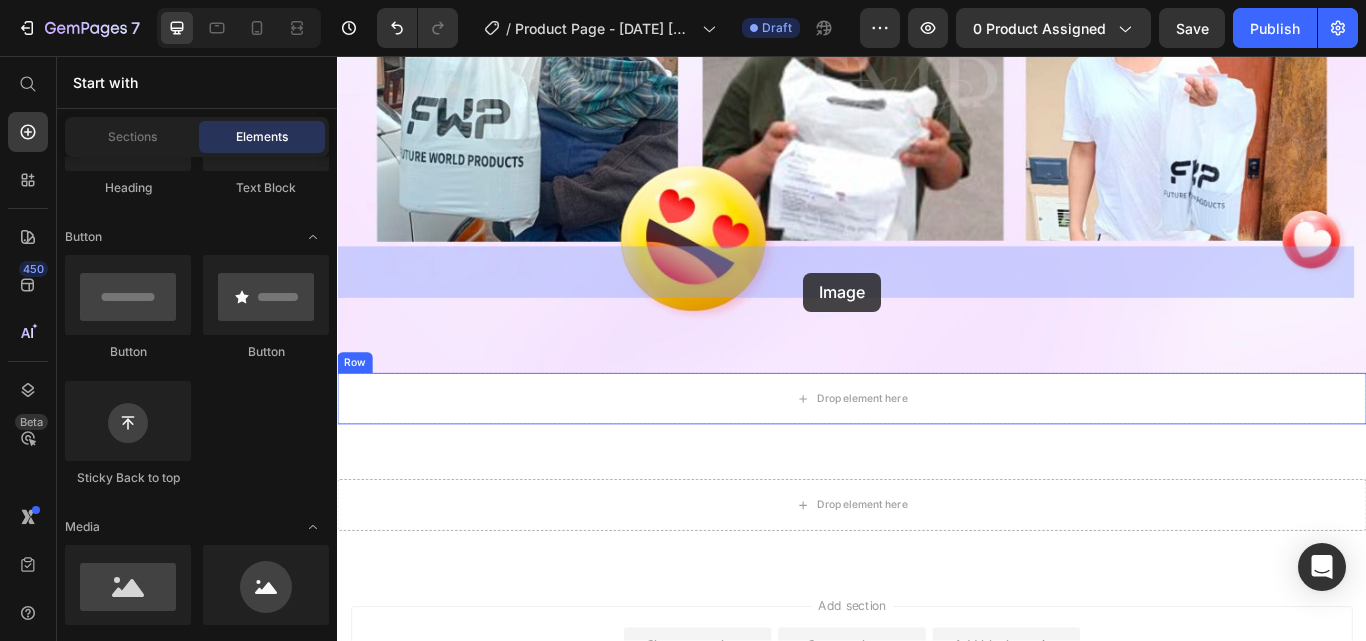 drag, startPoint x: 469, startPoint y: 643, endPoint x: 881, endPoint y: 309, distance: 530.3772 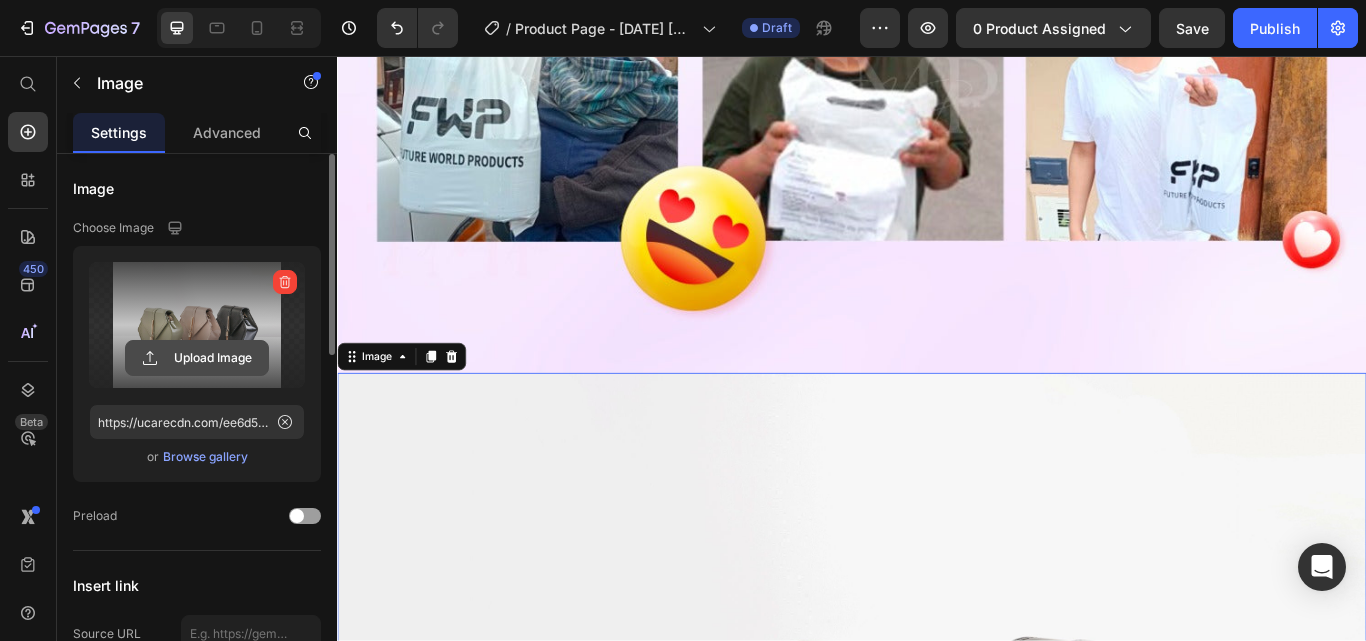 click 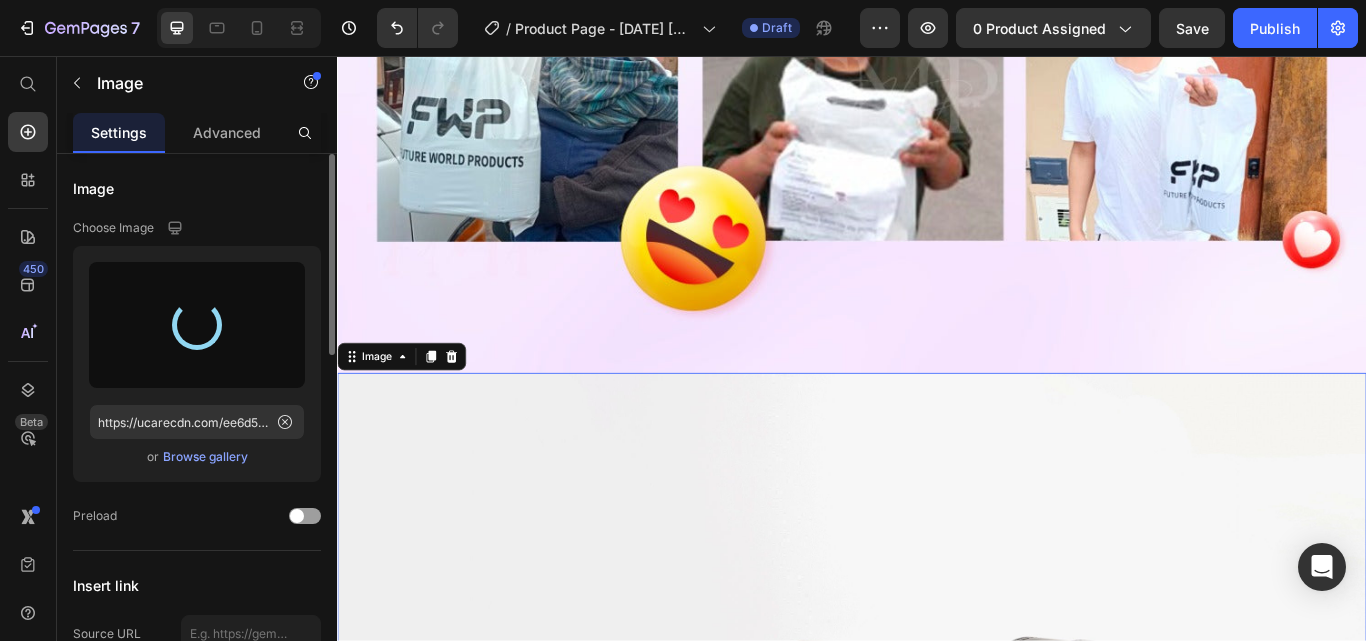 type on "https://cdn.shopify.com/s/files/1/0784/6739/9714/files/gempages_574895527607403632-56ad8bd7-76a3-4c3e-ae7f-539e7af92d51.jpg" 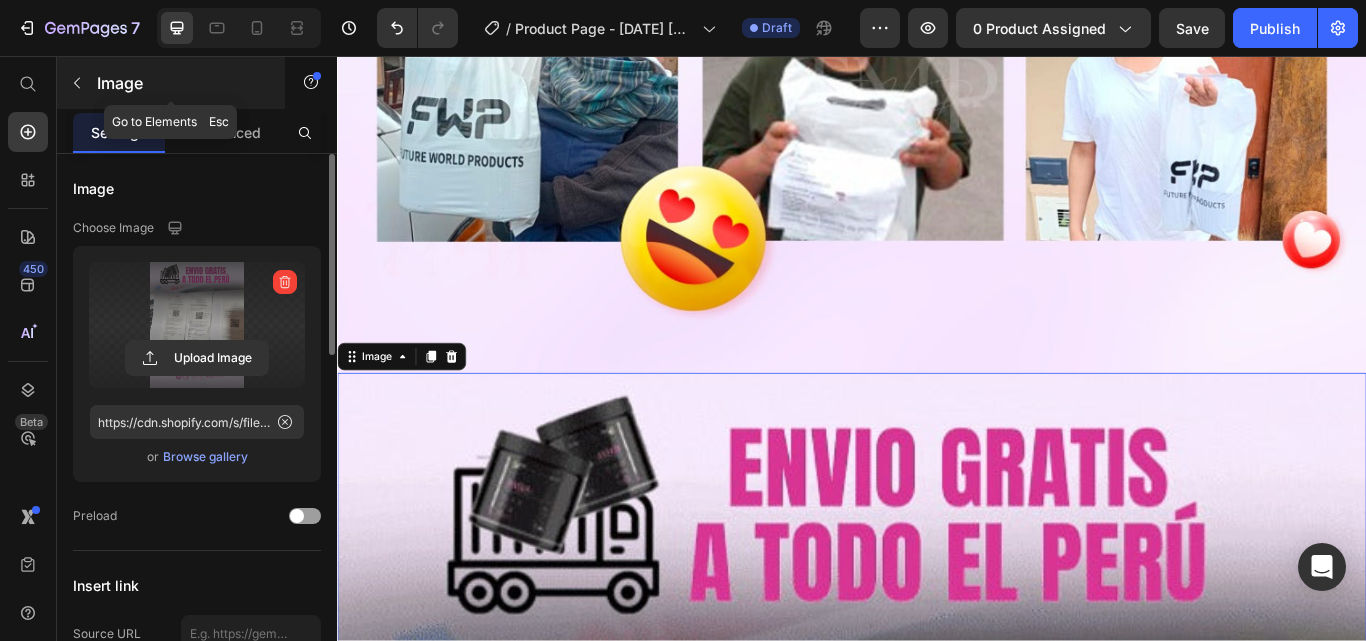 click on "Image" at bounding box center (182, 83) 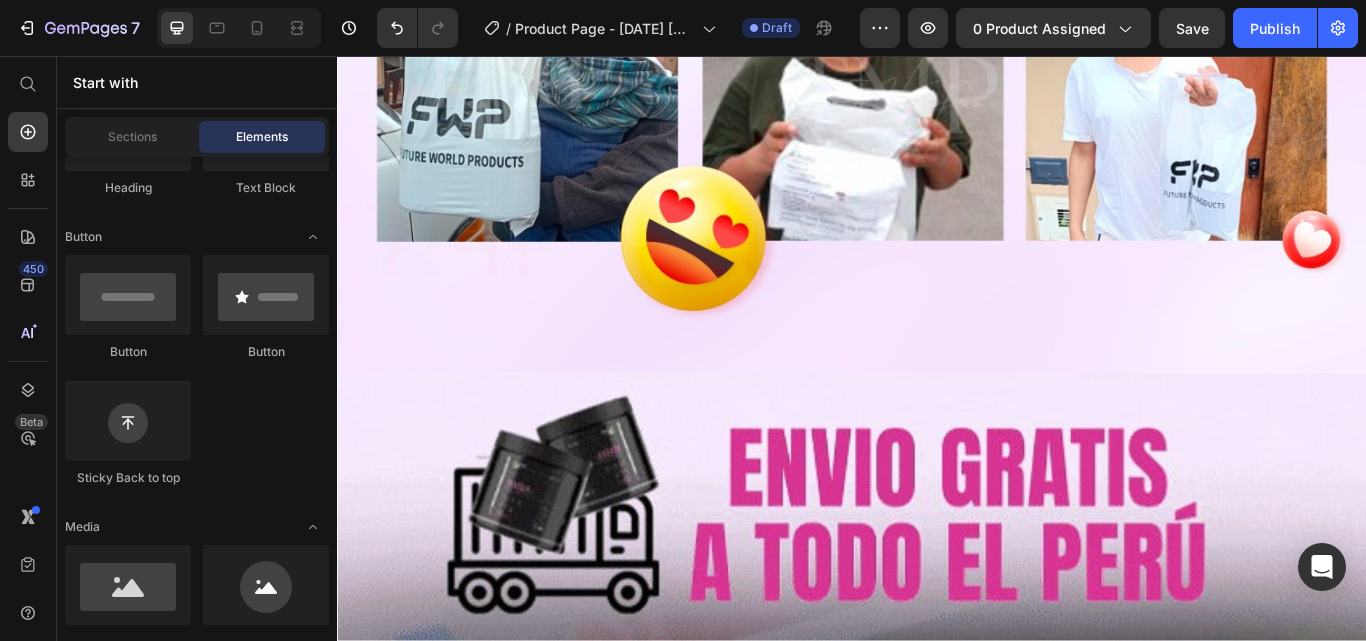 scroll, scrollTop: 0, scrollLeft: 0, axis: both 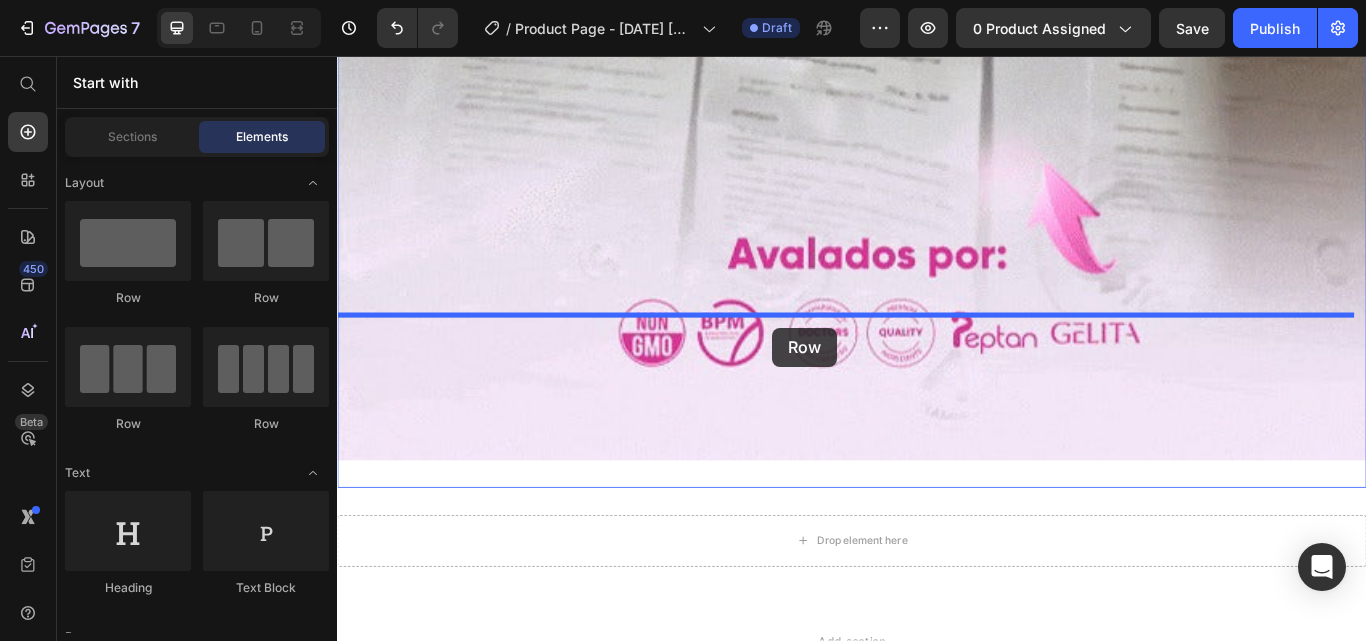 drag, startPoint x: 464, startPoint y: 324, endPoint x: 844, endPoint y: 373, distance: 383.14618 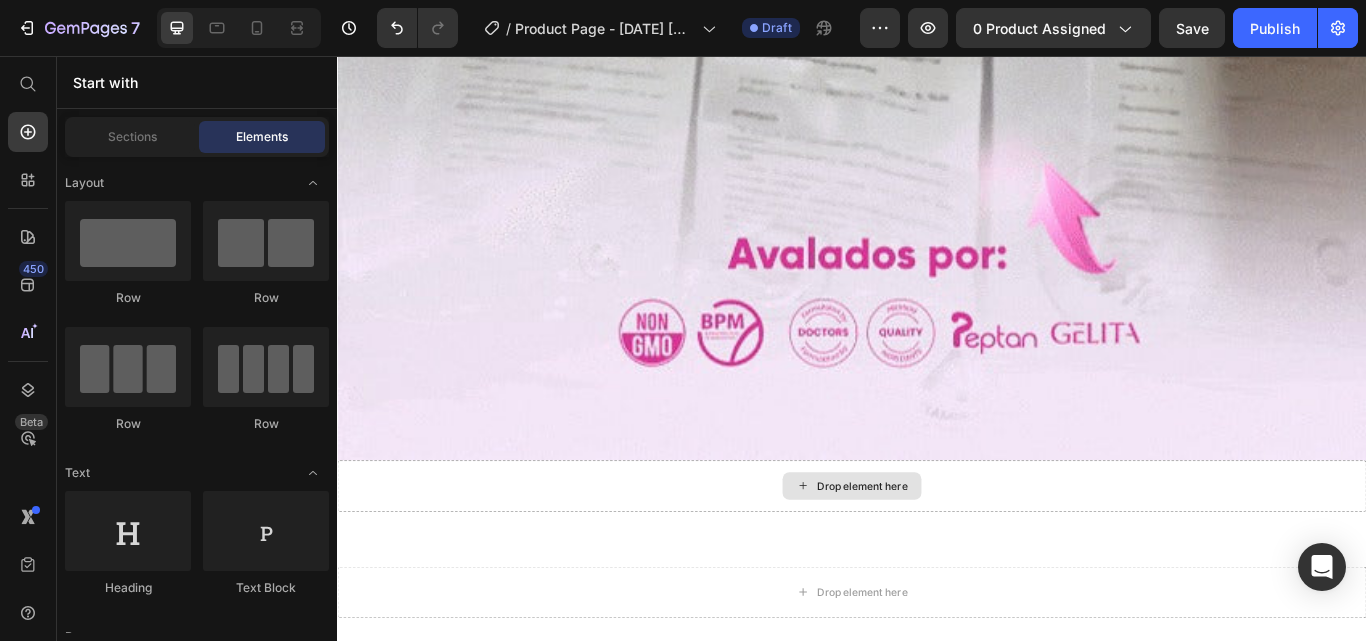 click on "Drop element here" at bounding box center (949, 558) 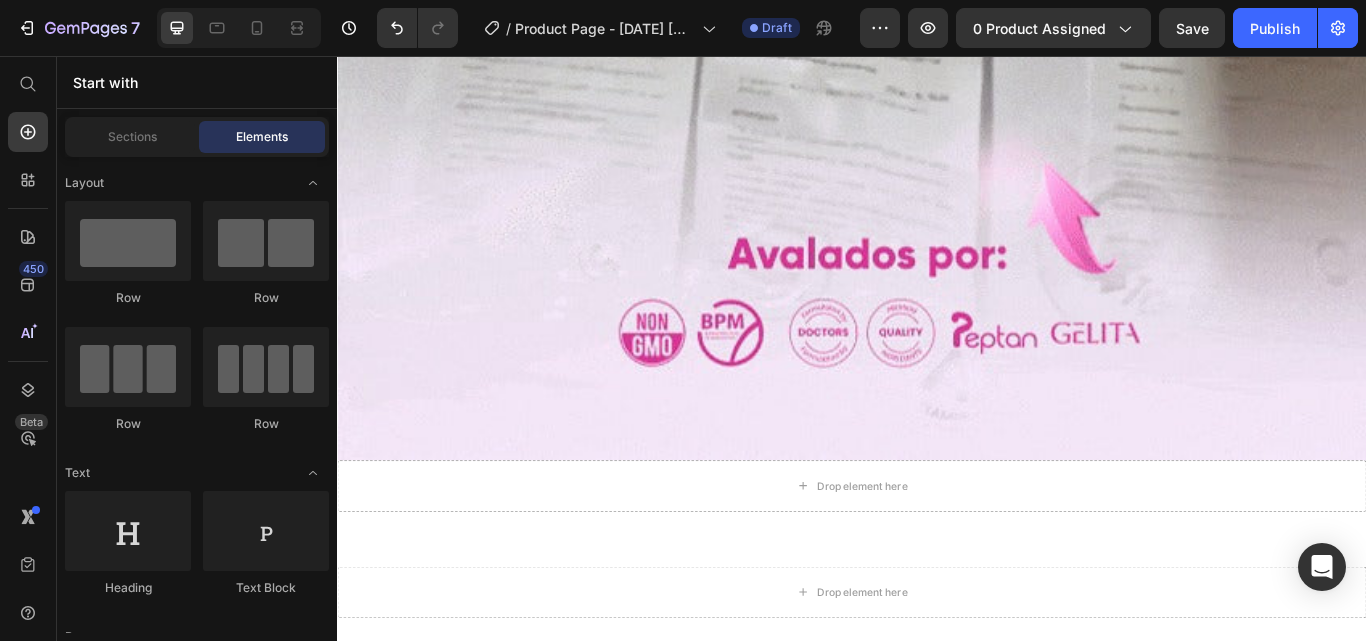 scroll, scrollTop: 400, scrollLeft: 0, axis: vertical 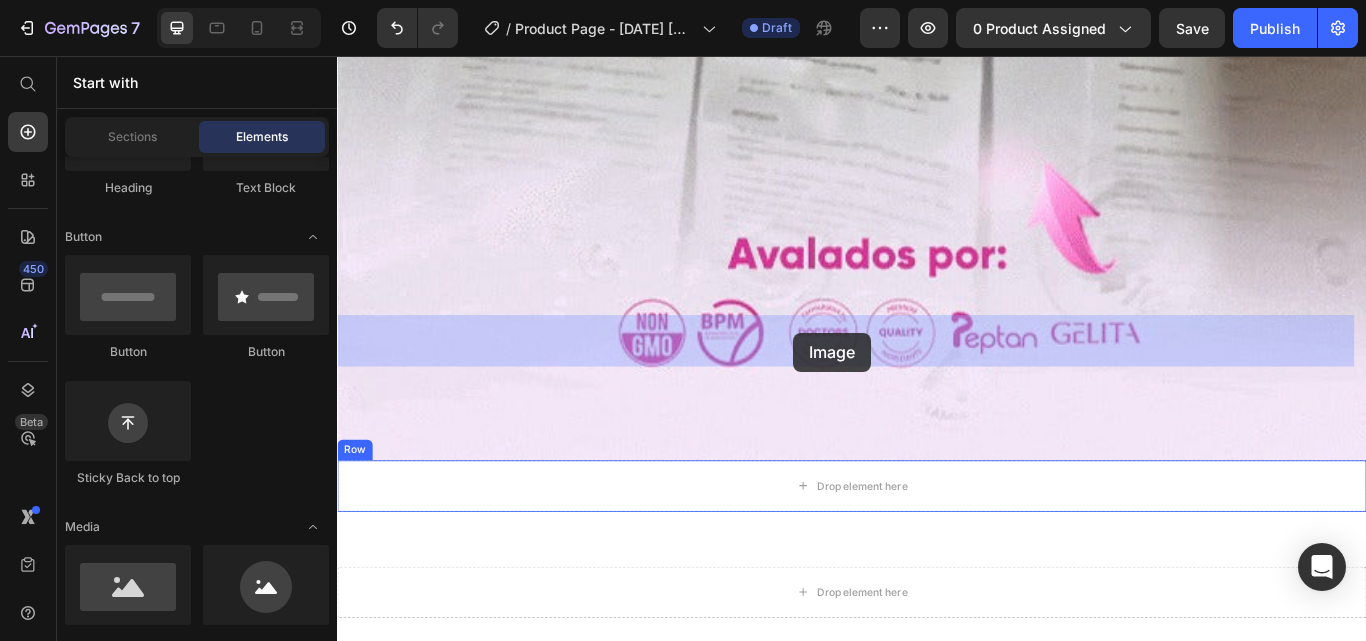 drag, startPoint x: 449, startPoint y: 654, endPoint x: 869, endPoint y: 379, distance: 502.0209 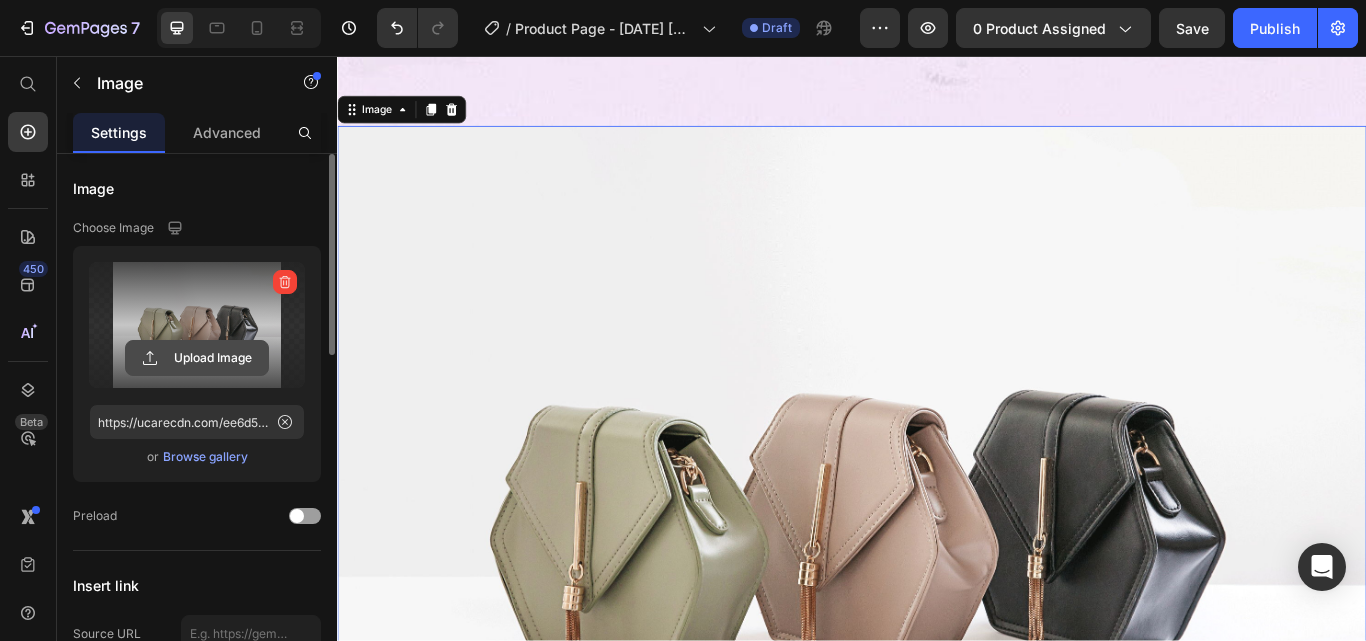 scroll, scrollTop: 13486, scrollLeft: 0, axis: vertical 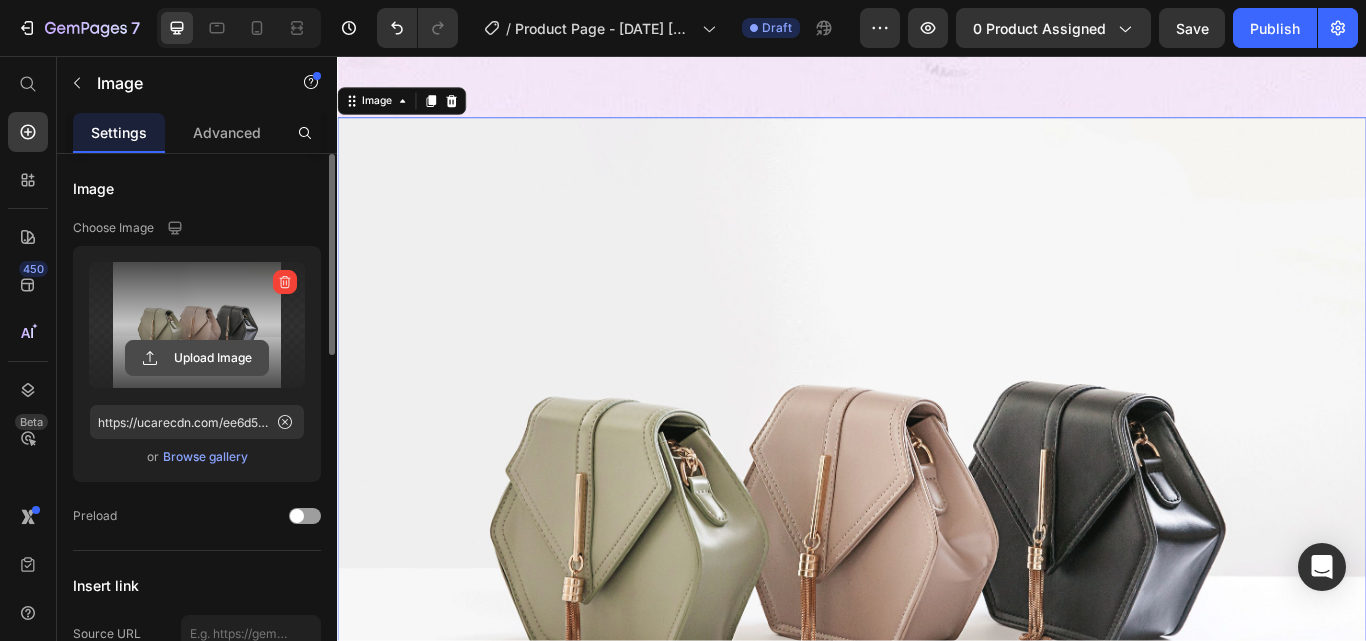 click 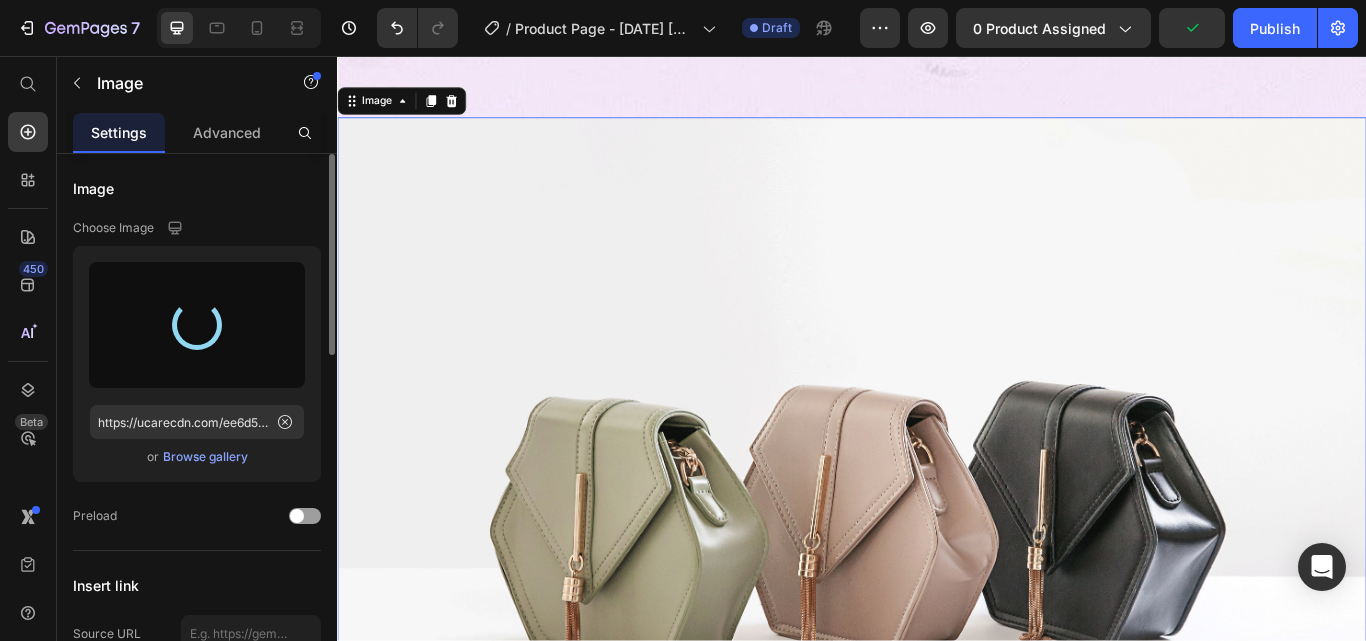 type on "https://cdn.shopify.com/s/files/1/0784/6739/9714/files/gempages_574895527607403632-b1426c2d-190c-4c2b-a3d0-16da8260f5bc.jpg" 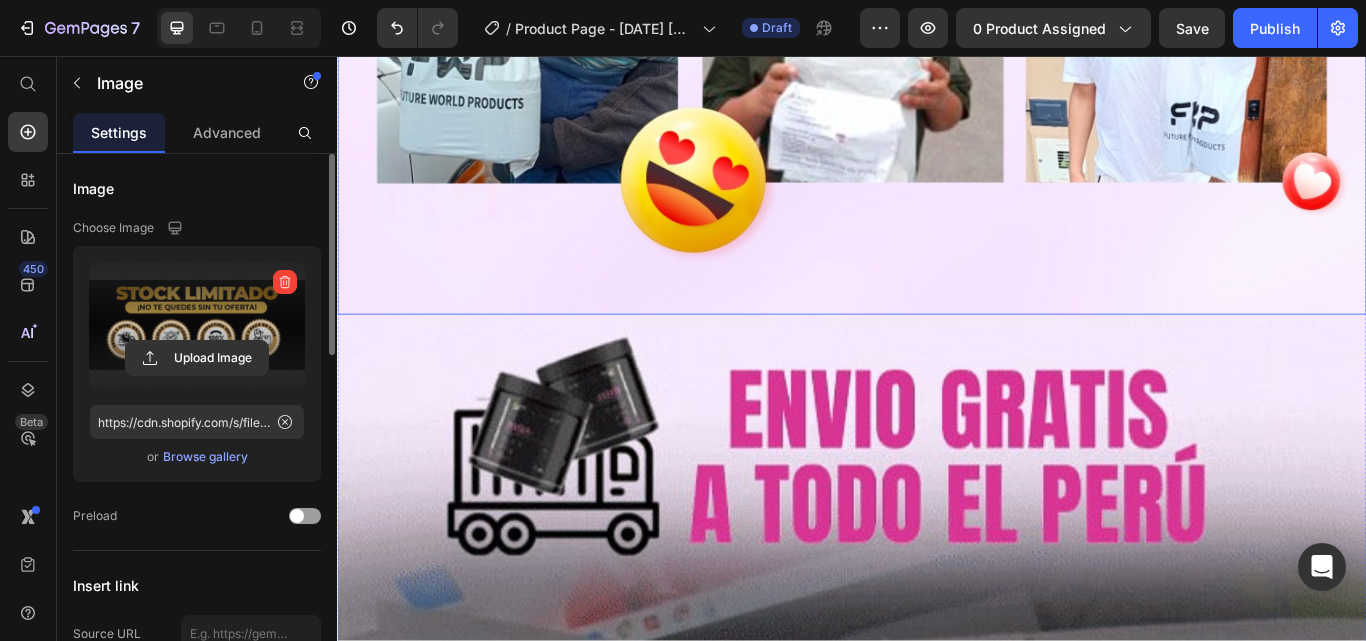 scroll, scrollTop: 11286, scrollLeft: 0, axis: vertical 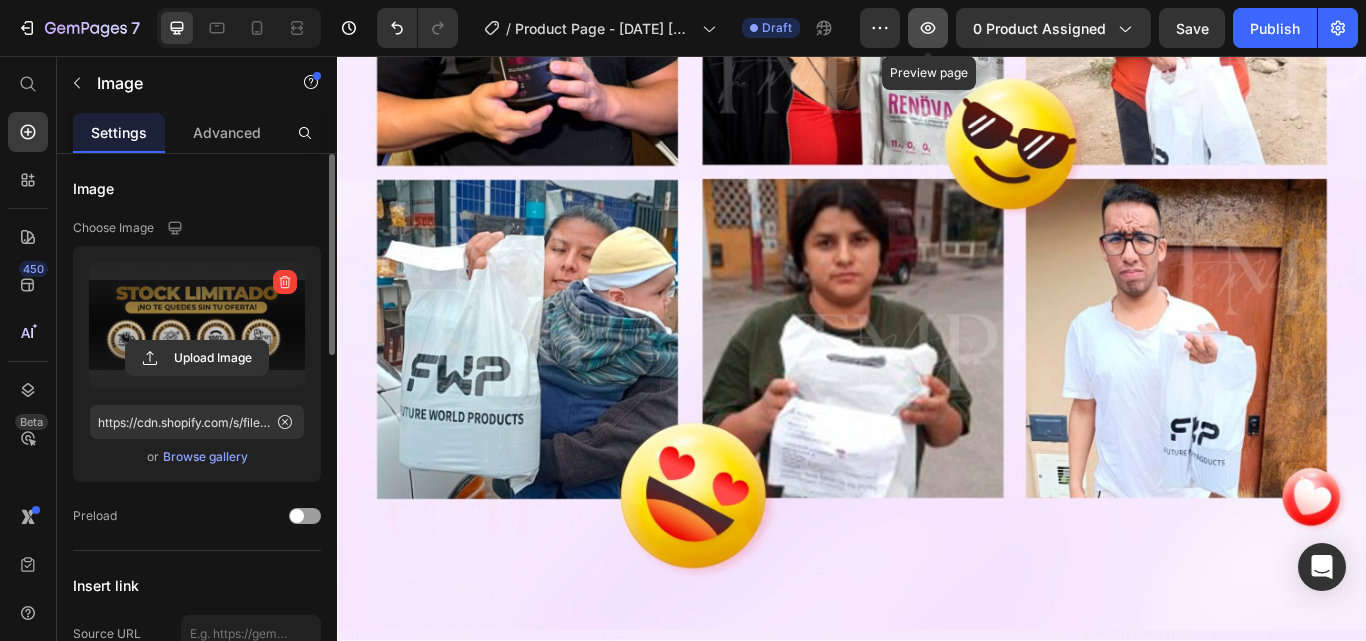 click 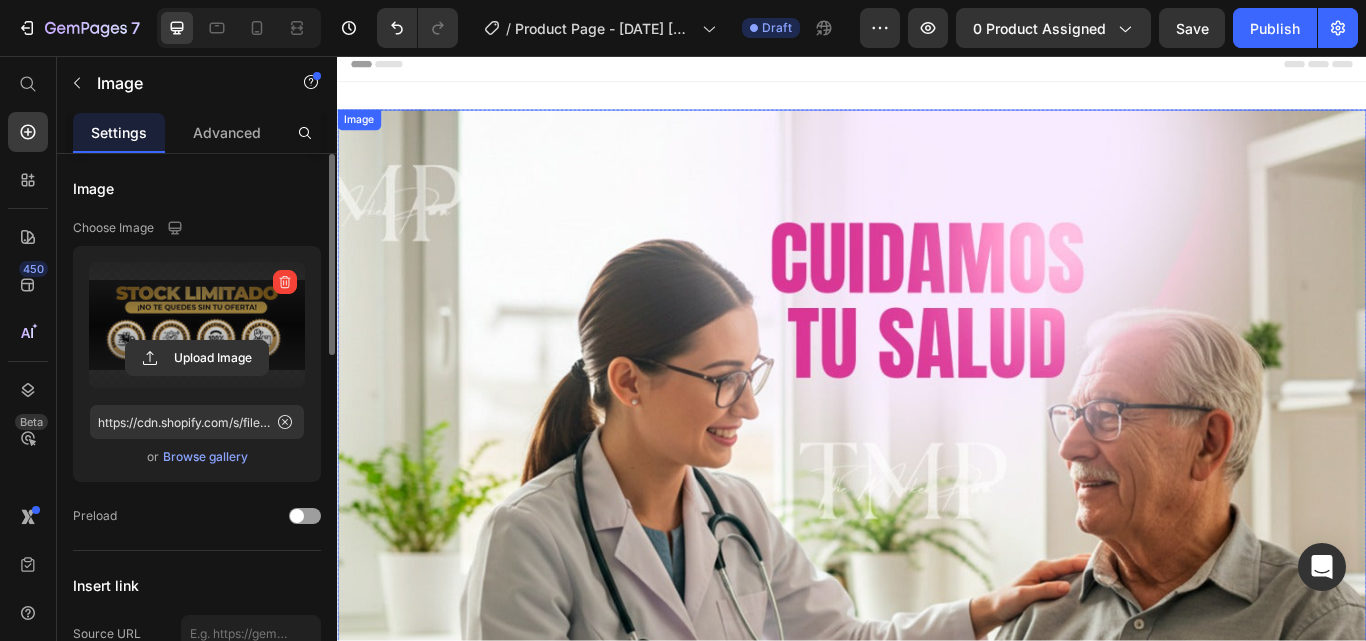 scroll, scrollTop: 0, scrollLeft: 0, axis: both 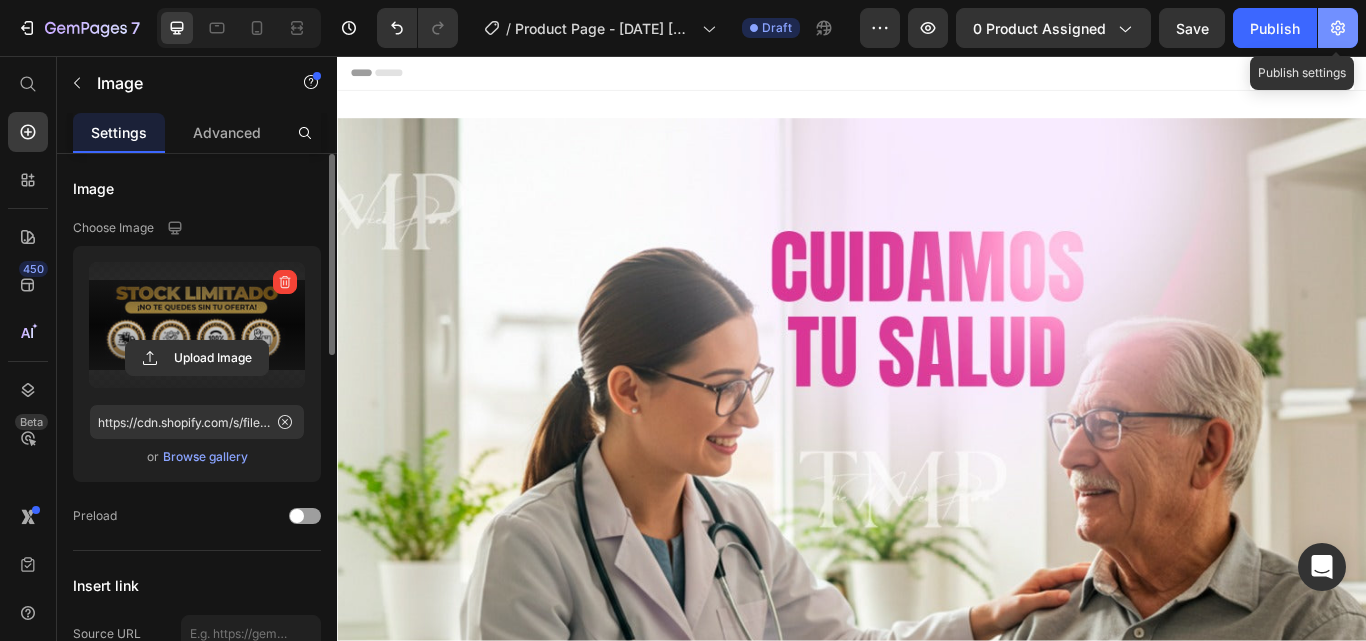 click 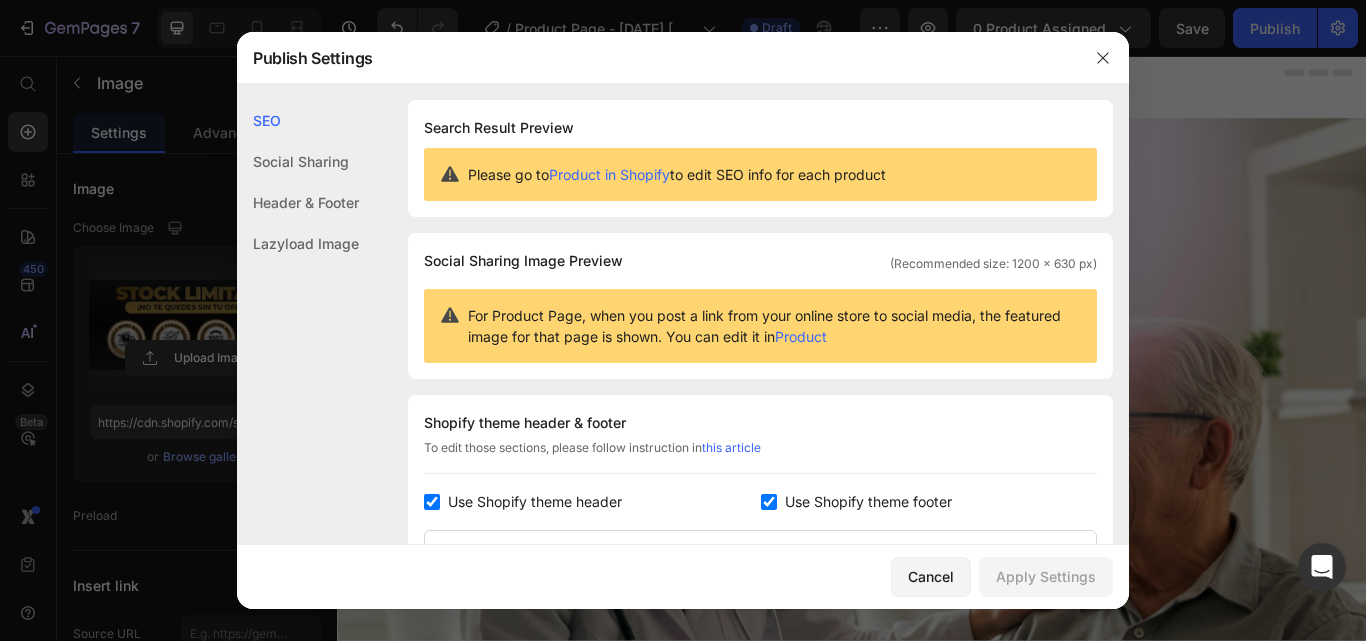 click on "Header & Footer" 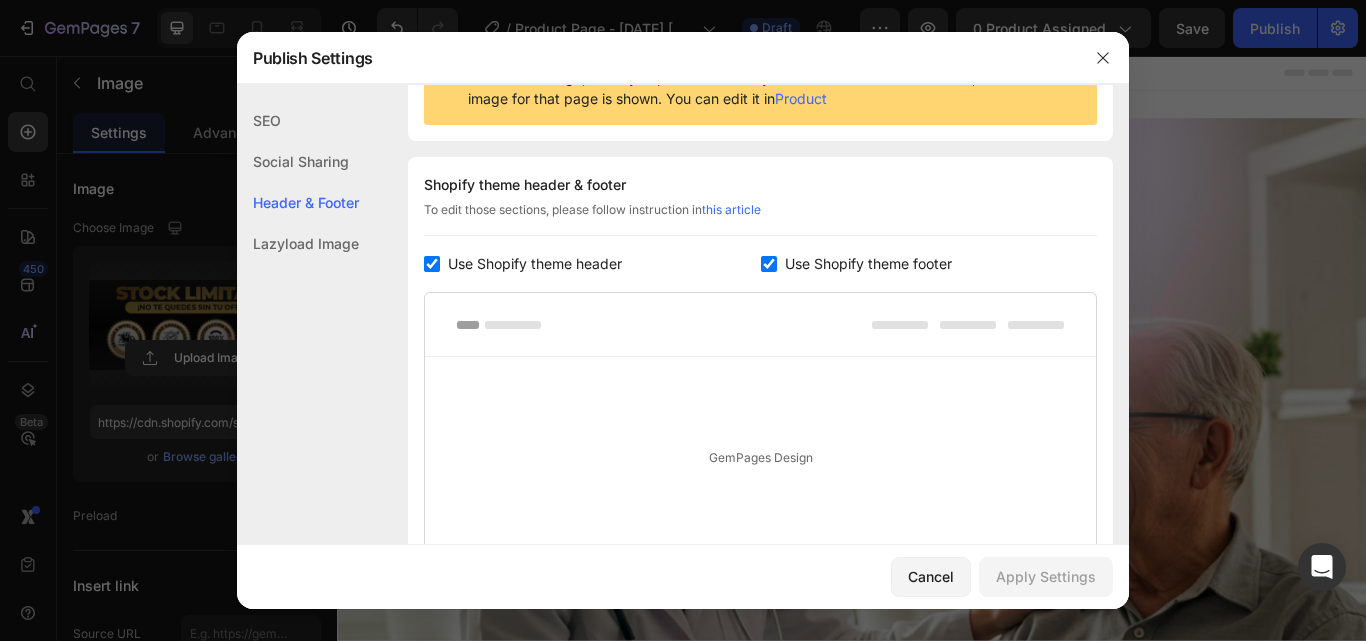 scroll, scrollTop: 291, scrollLeft: 0, axis: vertical 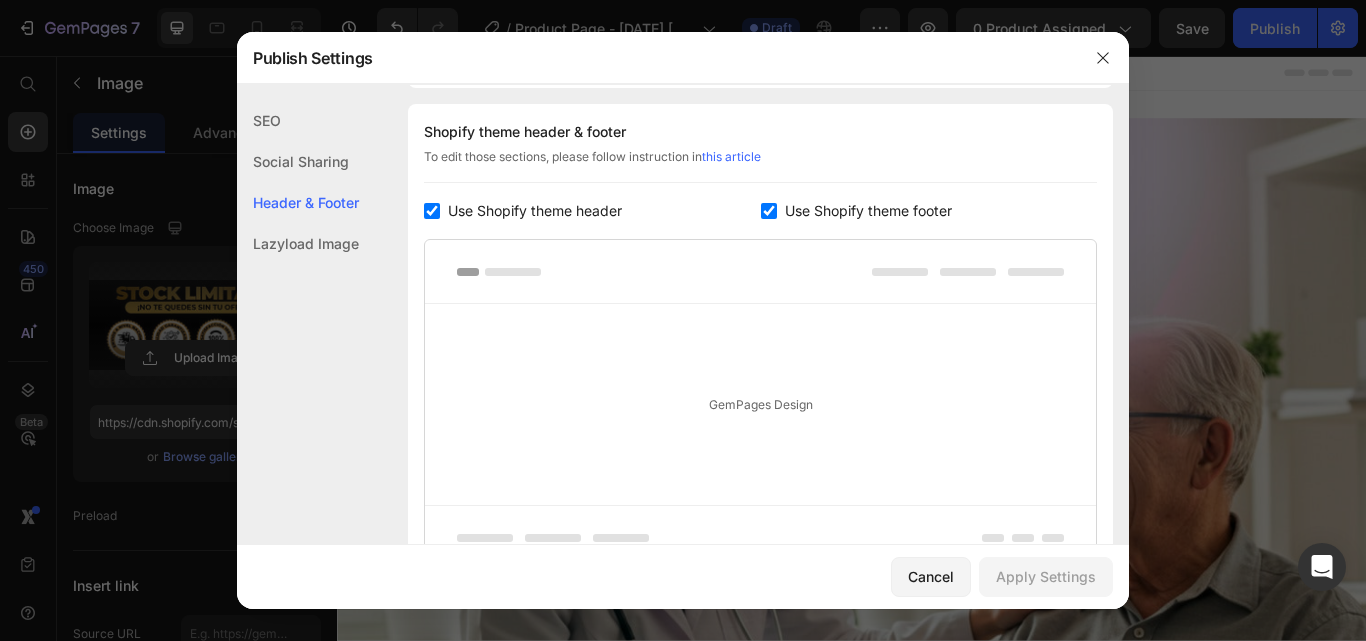 click at bounding box center (432, 211) 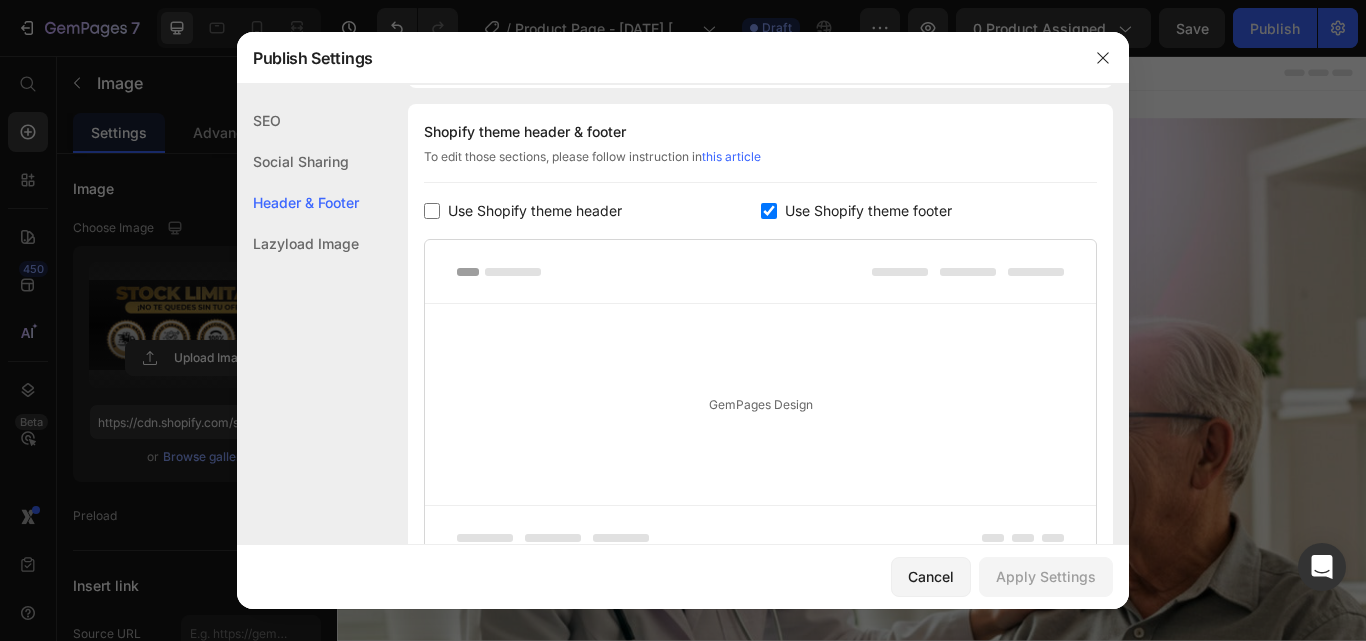 checkbox on "false" 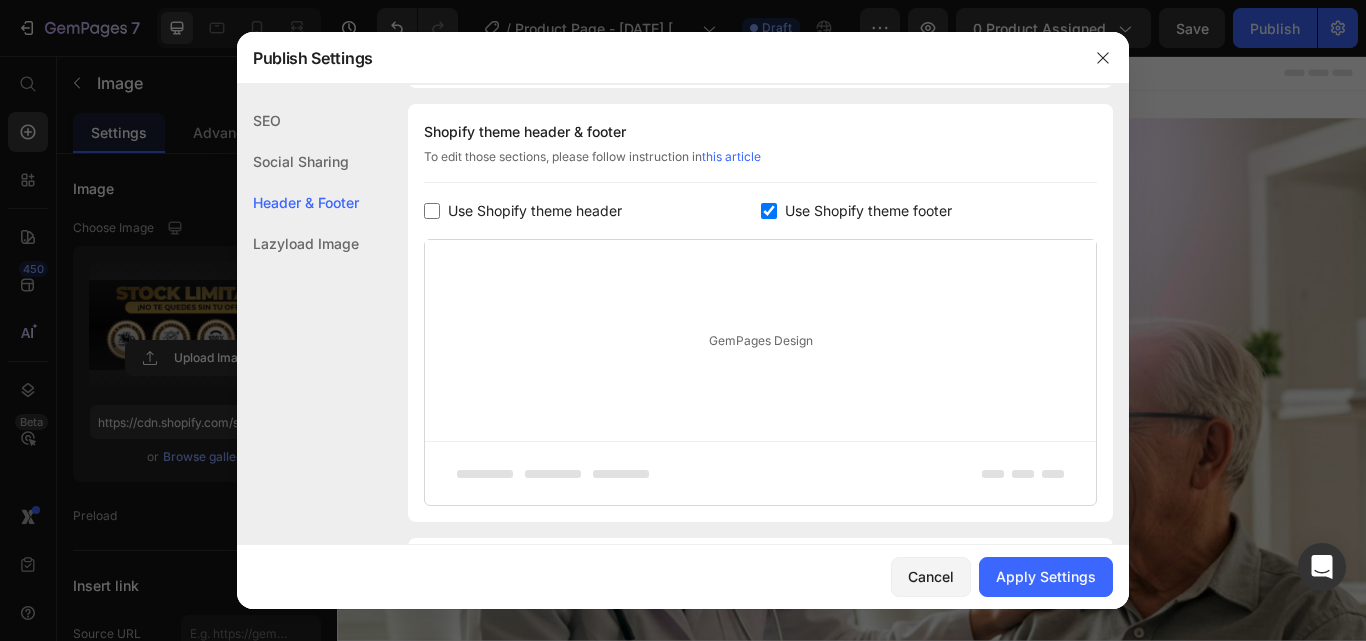 click at bounding box center [769, 211] 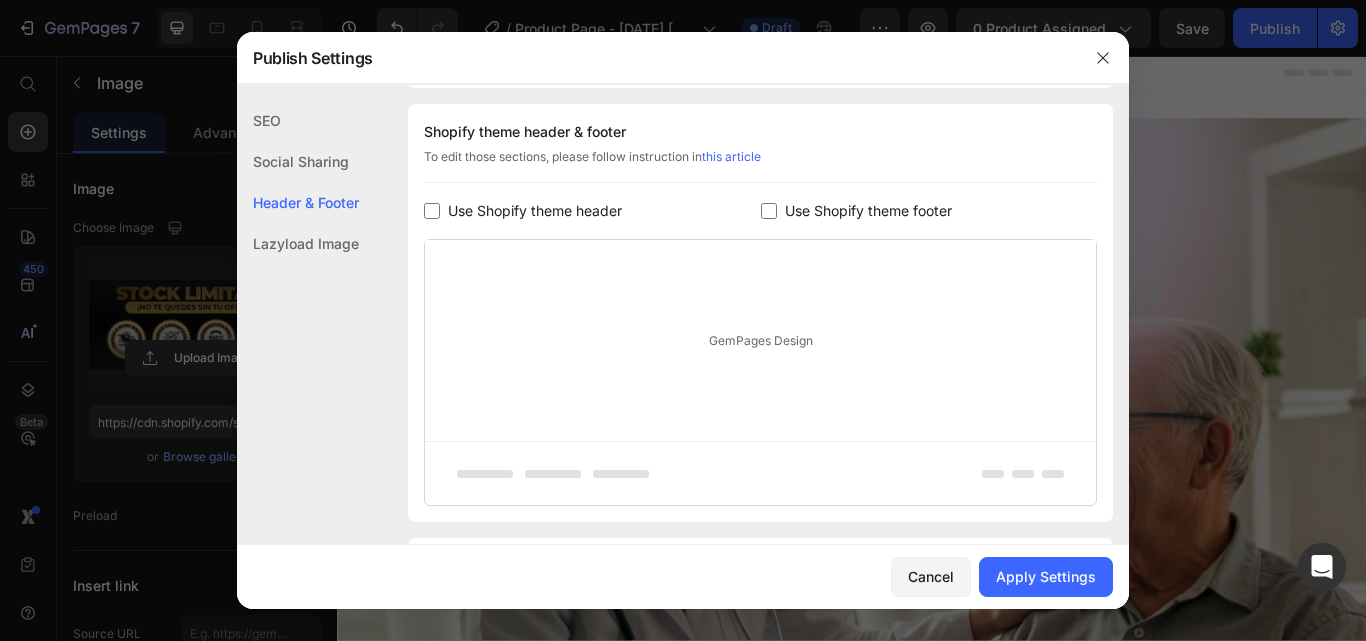 checkbox on "false" 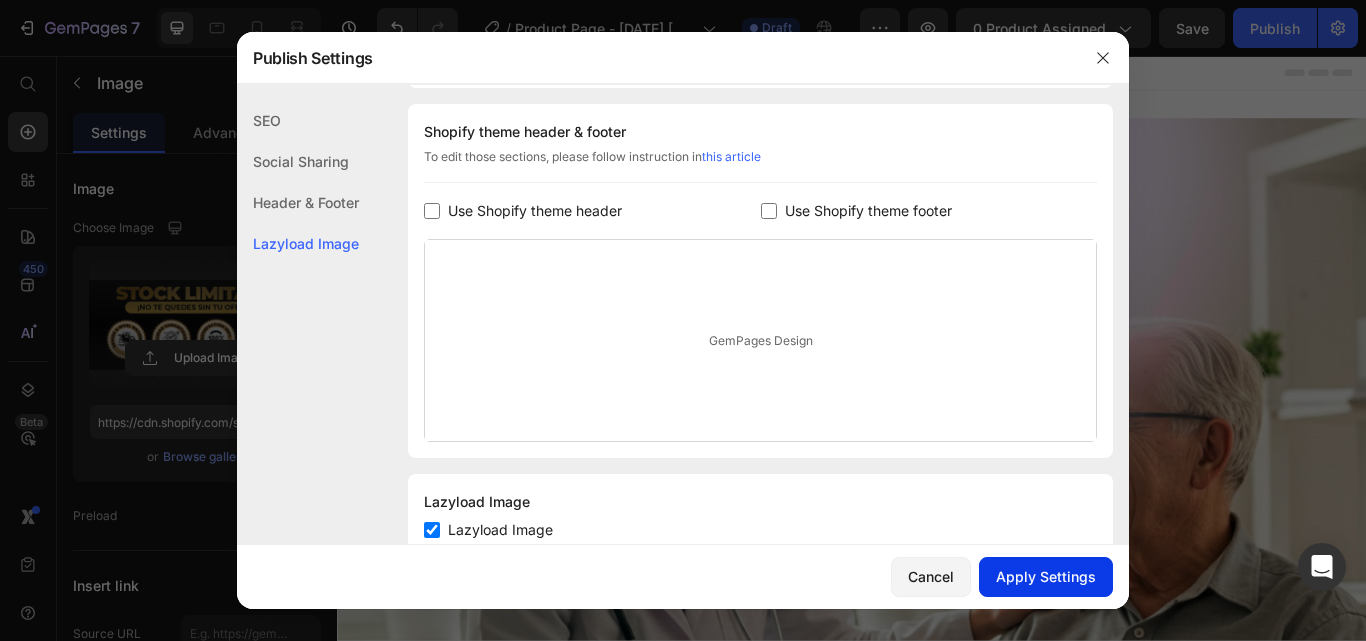 click on "Apply Settings" at bounding box center [1046, 576] 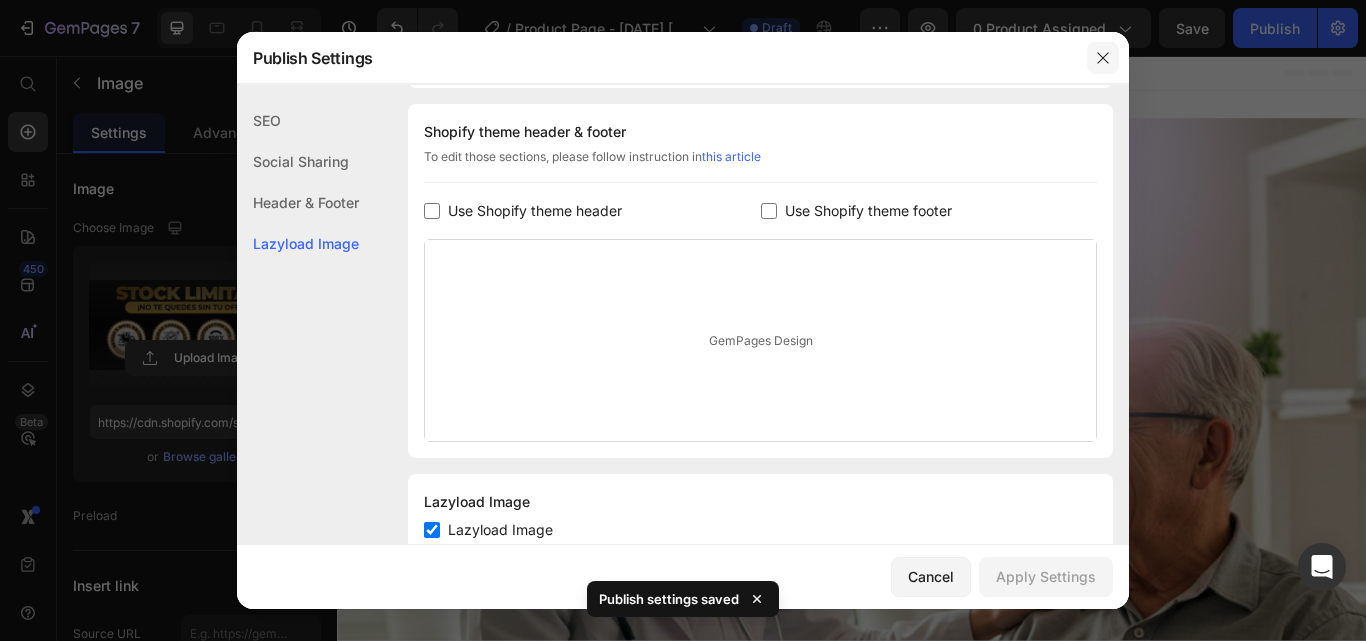 click 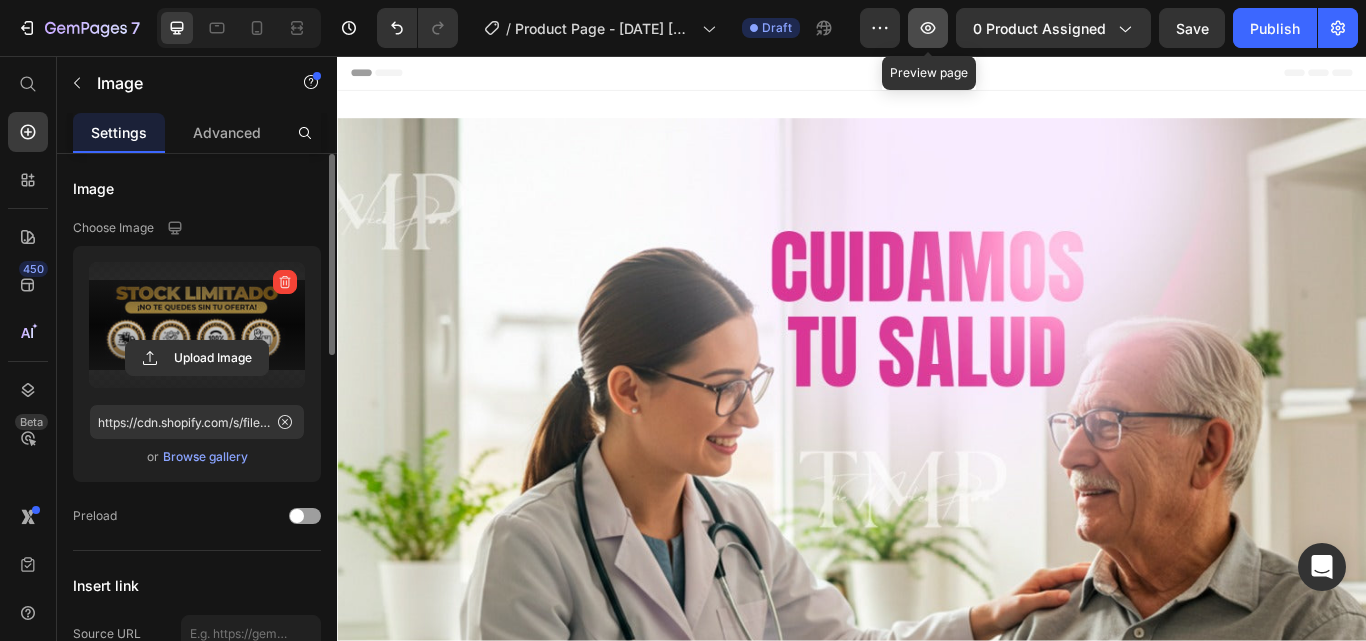 click 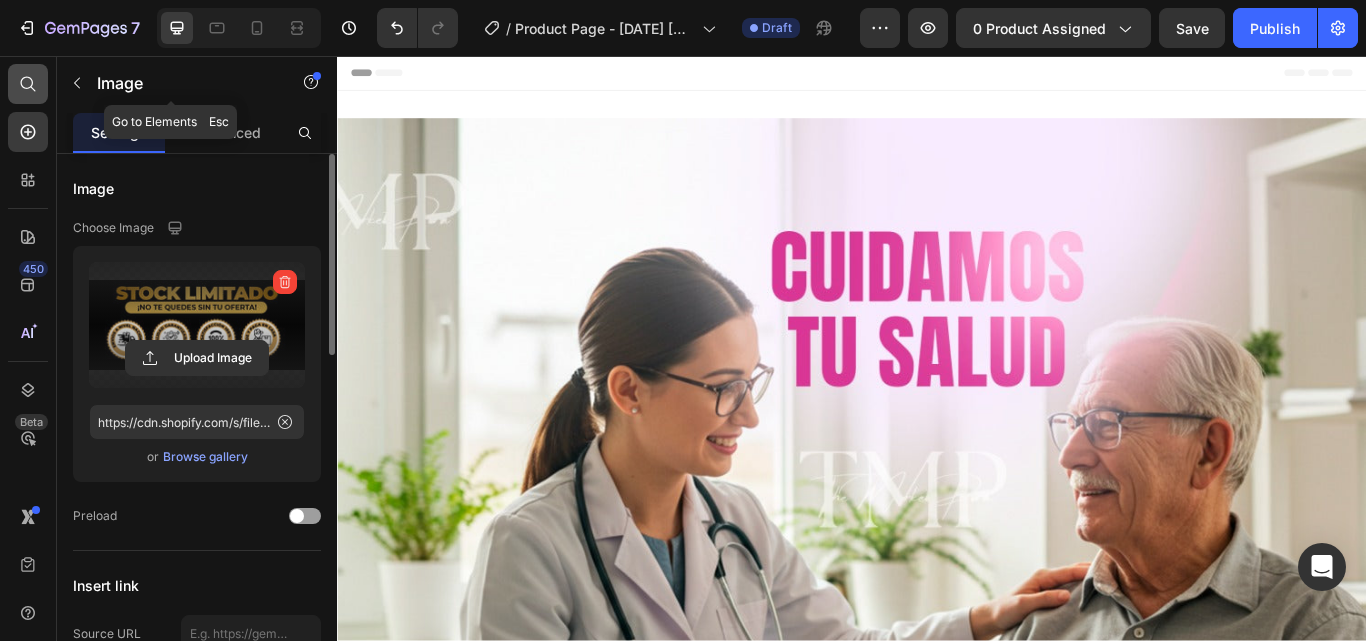 click 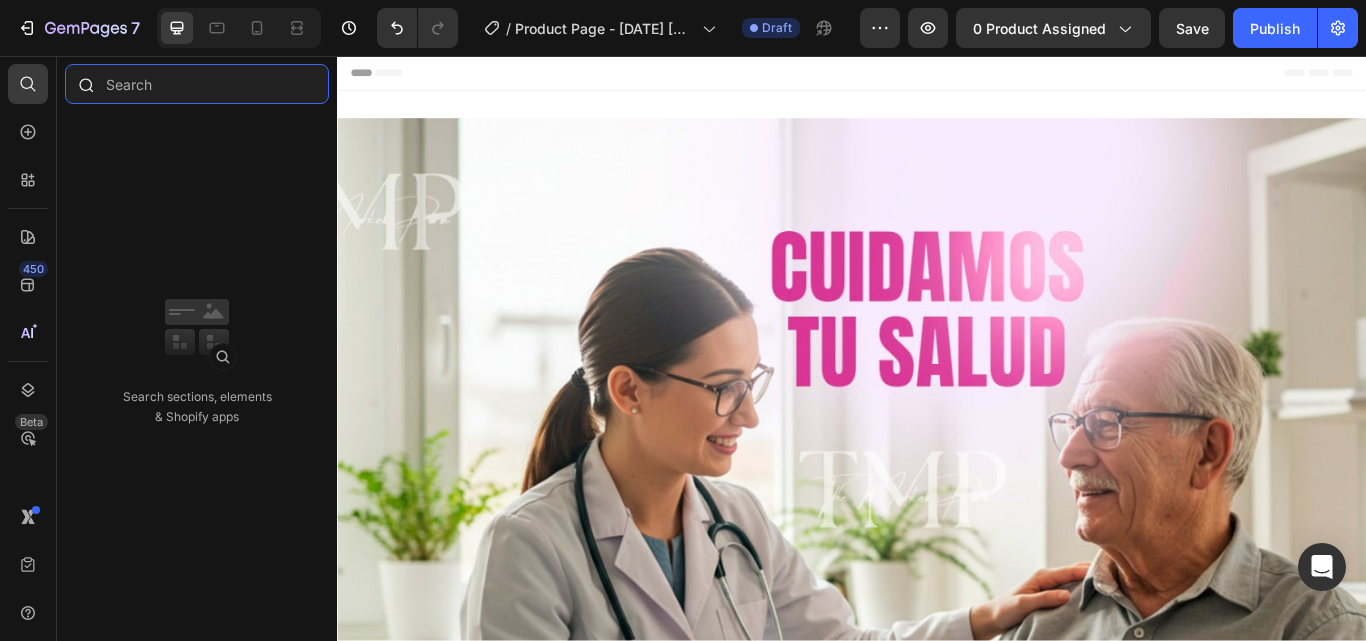 click at bounding box center [197, 84] 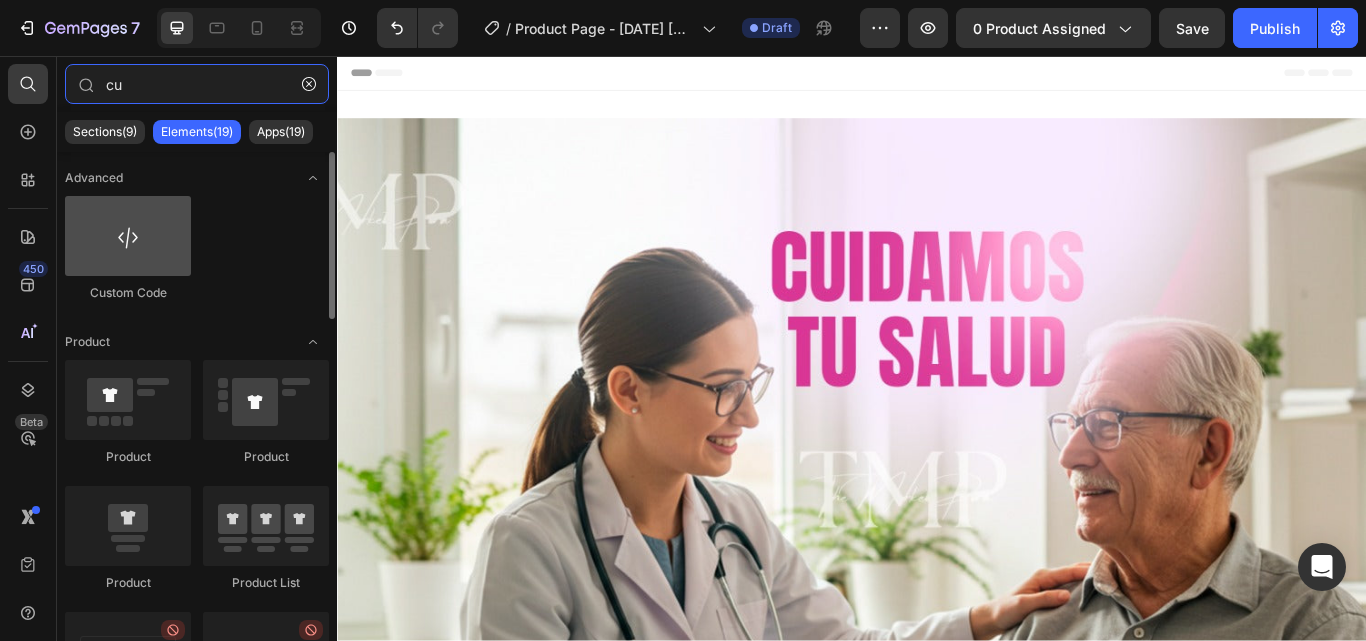 type on "cu" 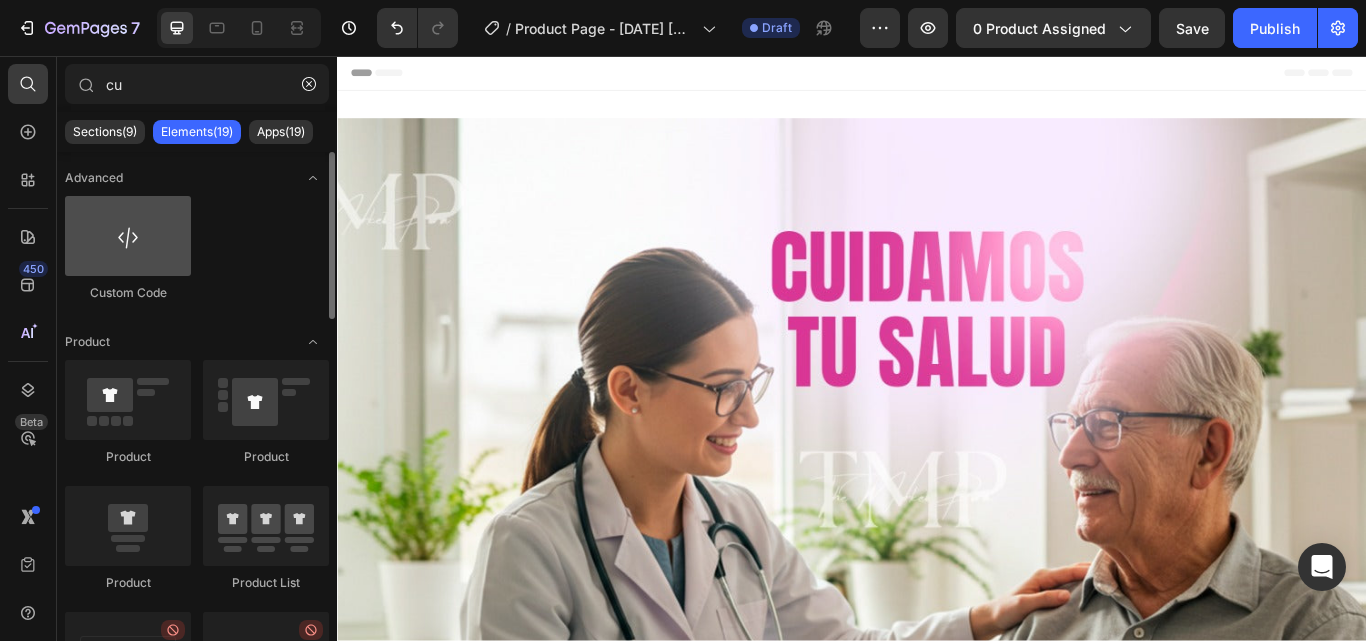 click at bounding box center [128, 236] 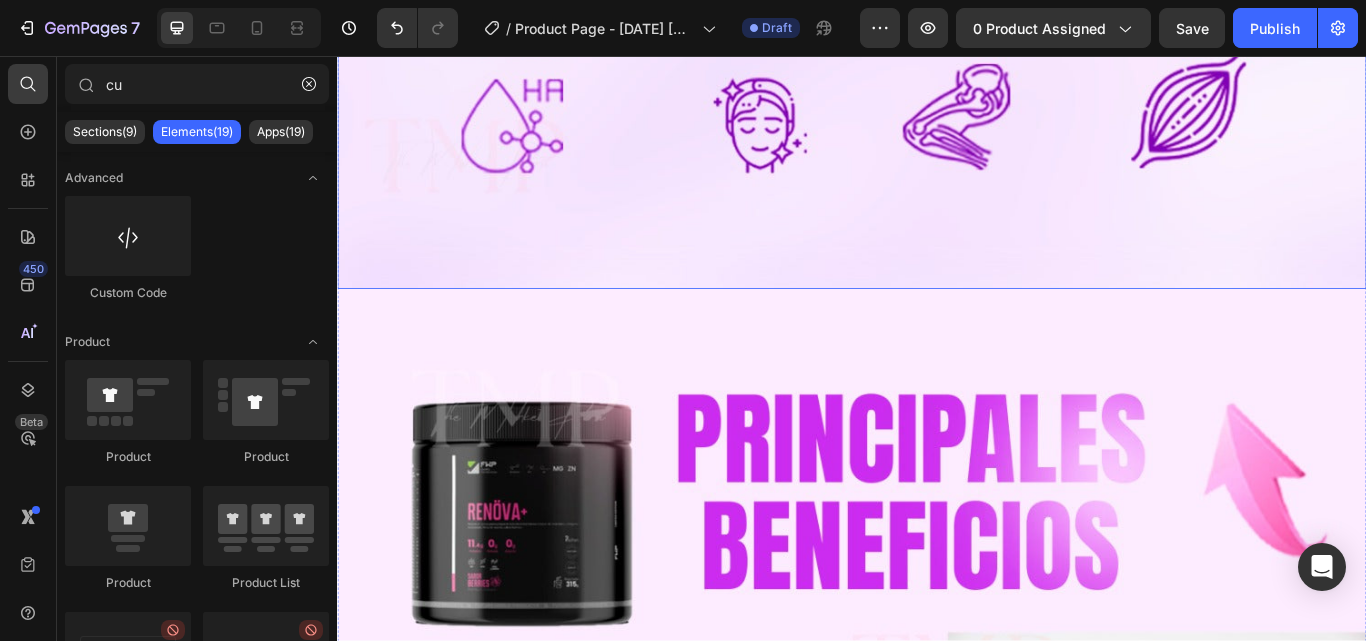 scroll, scrollTop: 1500, scrollLeft: 0, axis: vertical 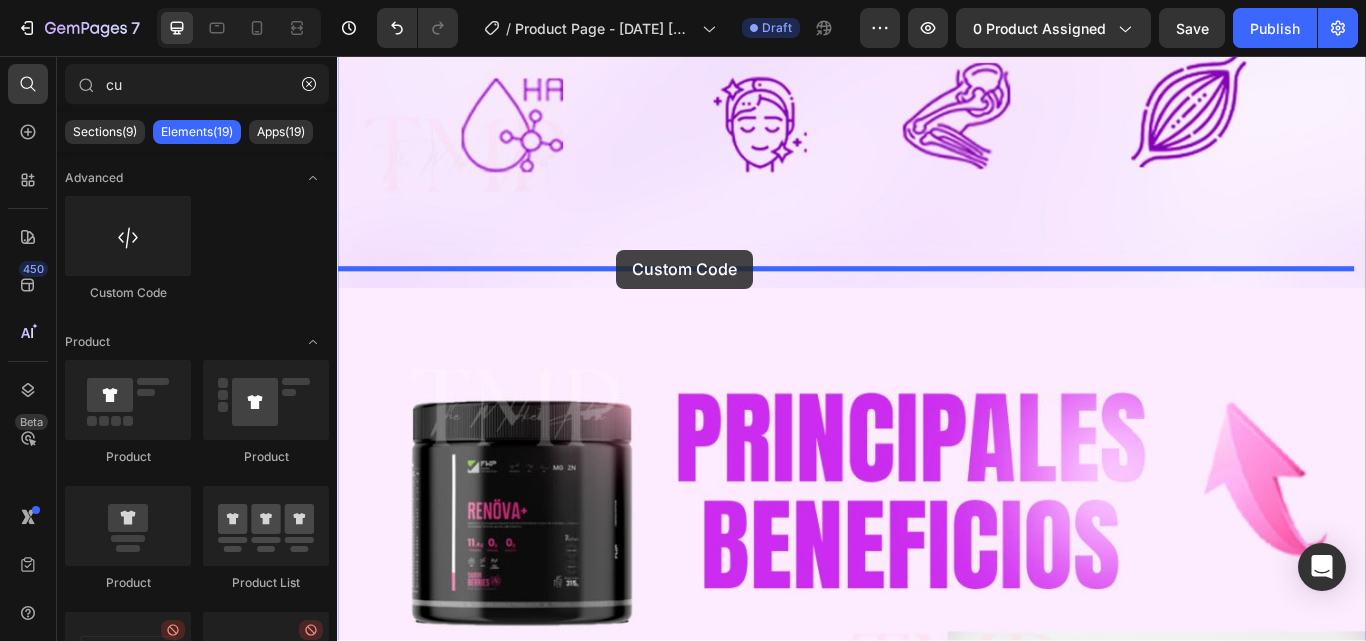 drag, startPoint x: 488, startPoint y: 300, endPoint x: 662, endPoint y: 282, distance: 174.92856 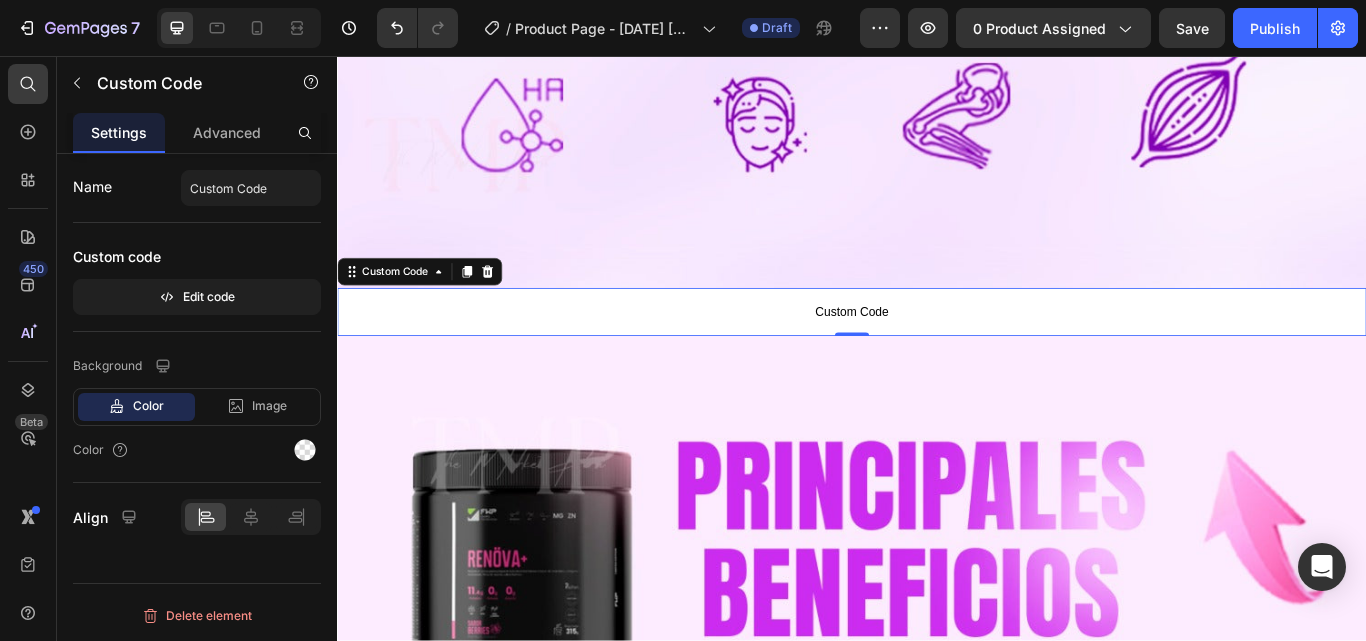 click on "Custom Code" at bounding box center [937, 355] 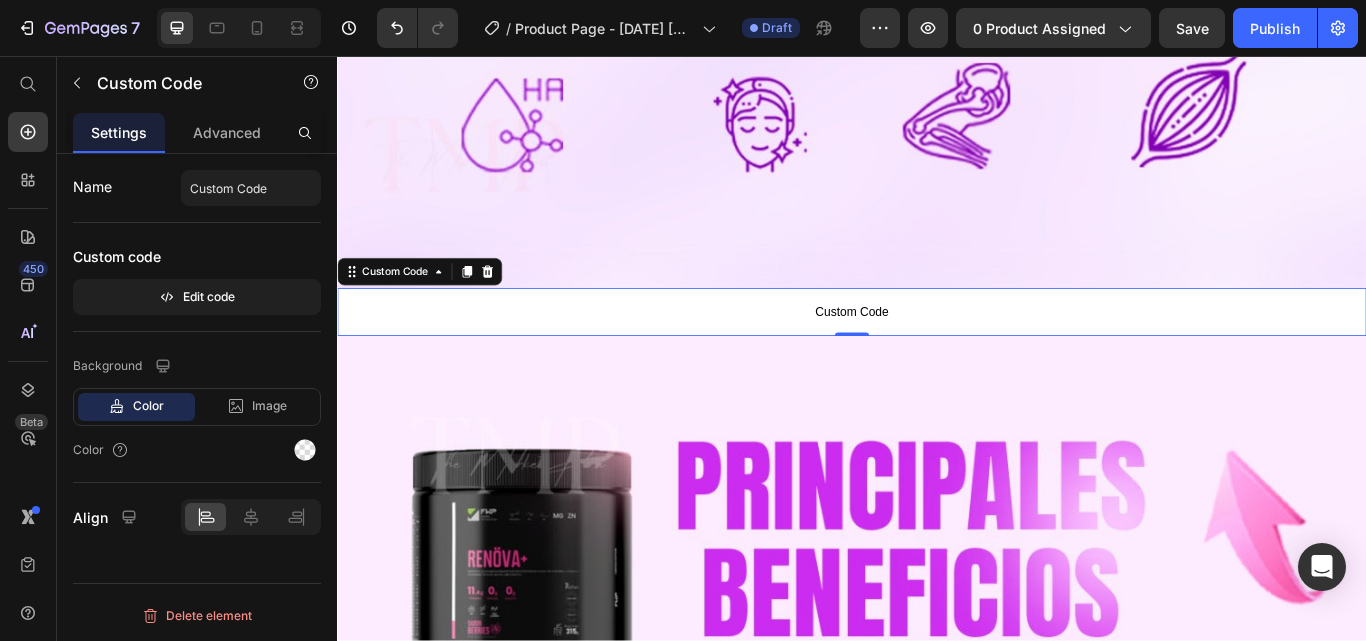 click on "Custom Code" at bounding box center (937, 355) 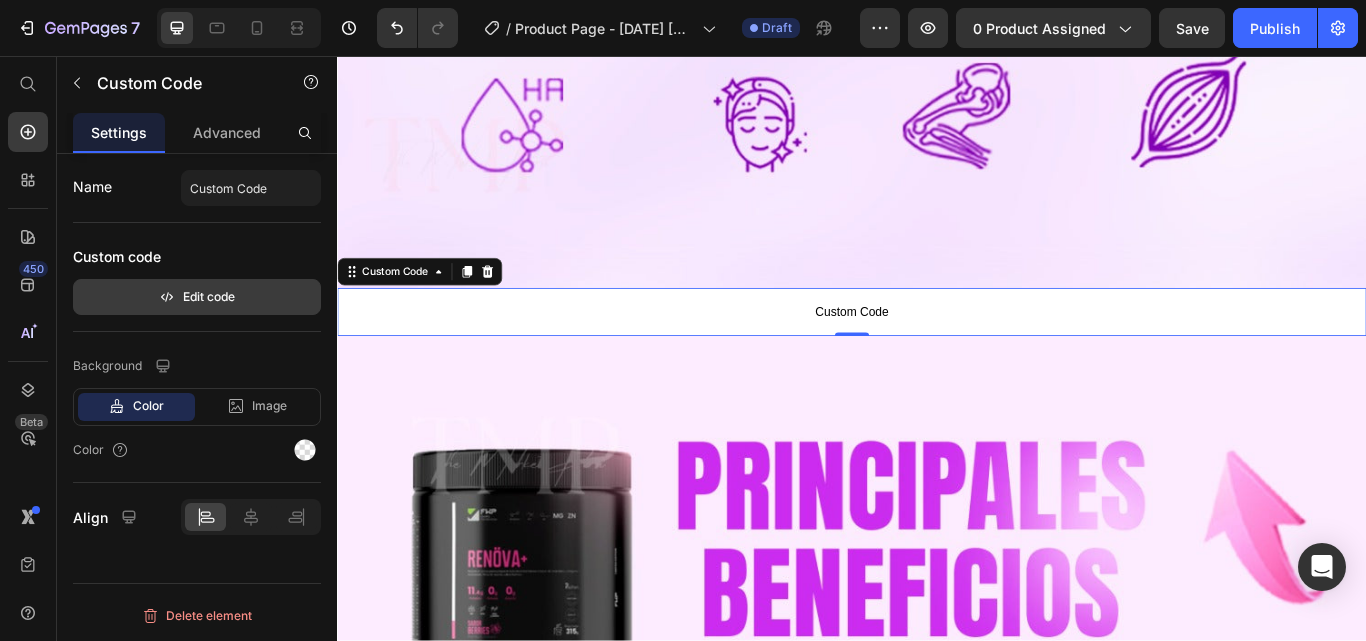 click on "Edit code" at bounding box center [197, 297] 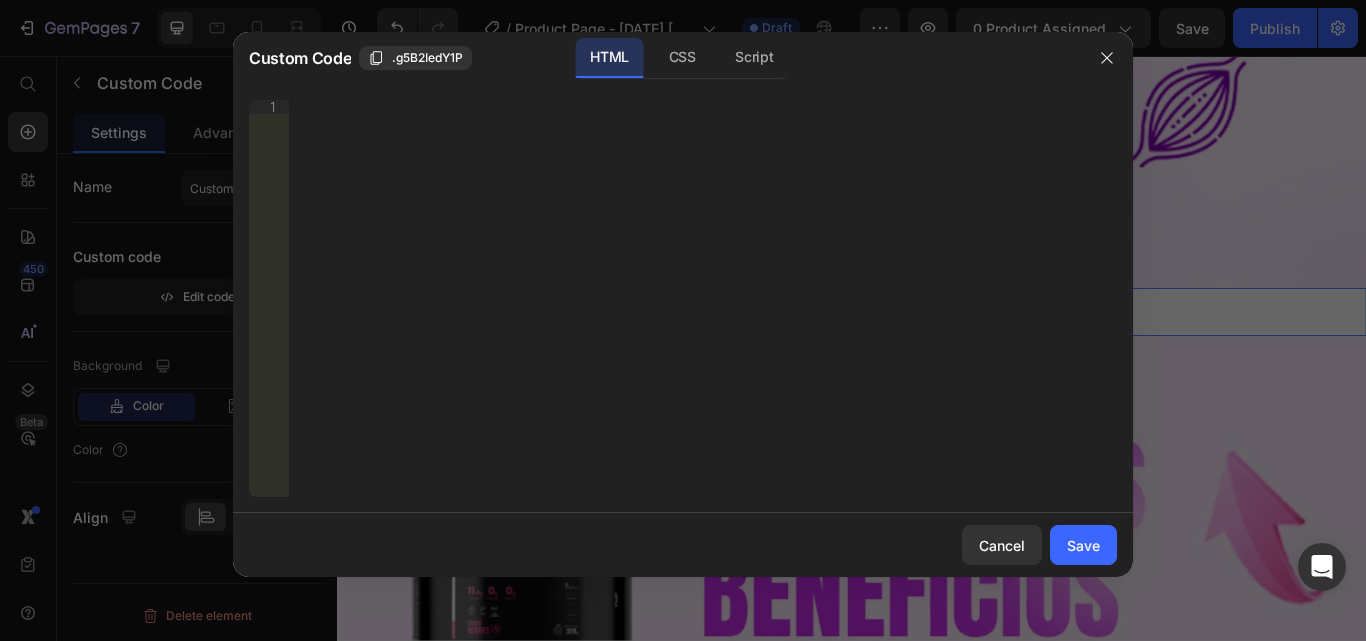 click on "Insert the 3rd-party installation code, HTML code, or Liquid code to display custom content." at bounding box center [703, 312] 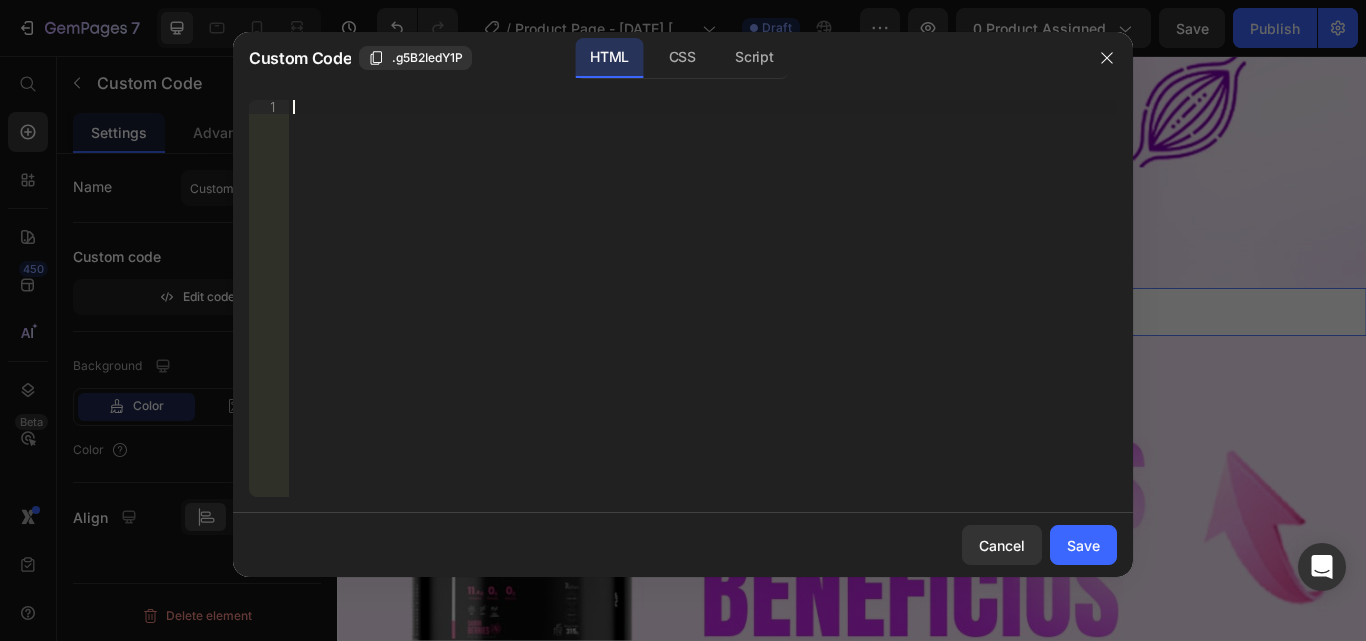 paste on "<div class="_rsi-cod-form-is-gempage"></div><div class="_rsi-cod-form-gempages-button-hook"></div><div id="_rsi-cod-form-embed-custom-hook"></div>" 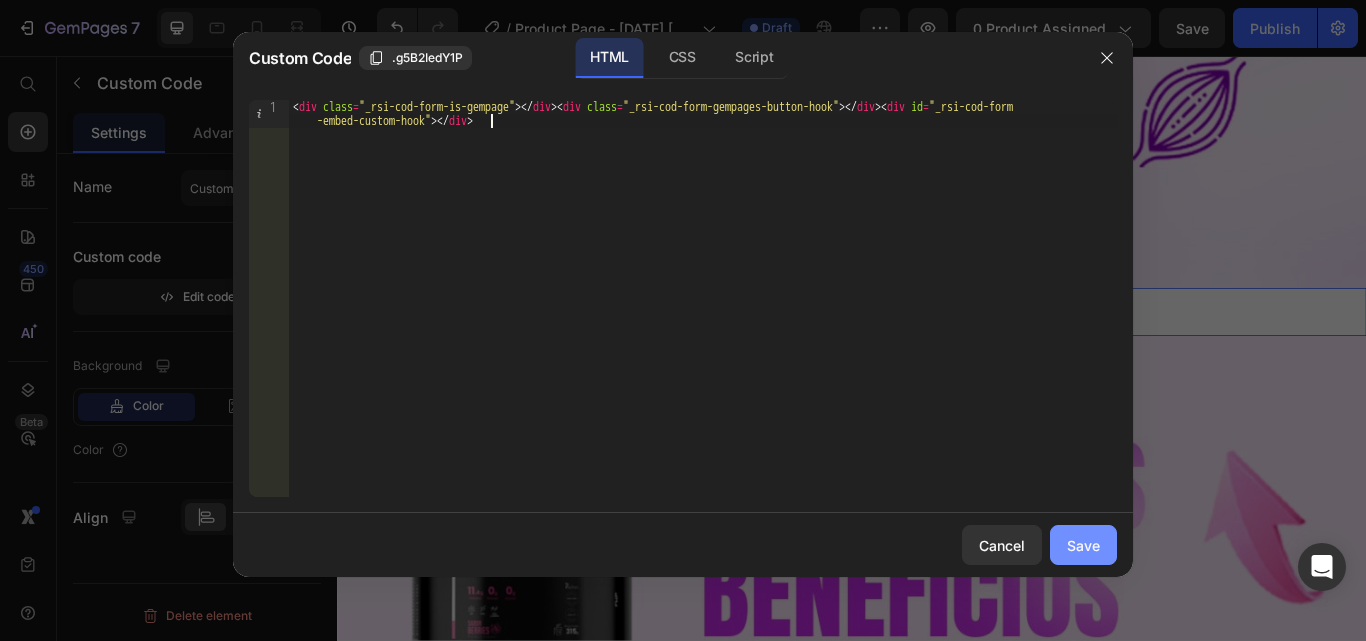 click on "Save" 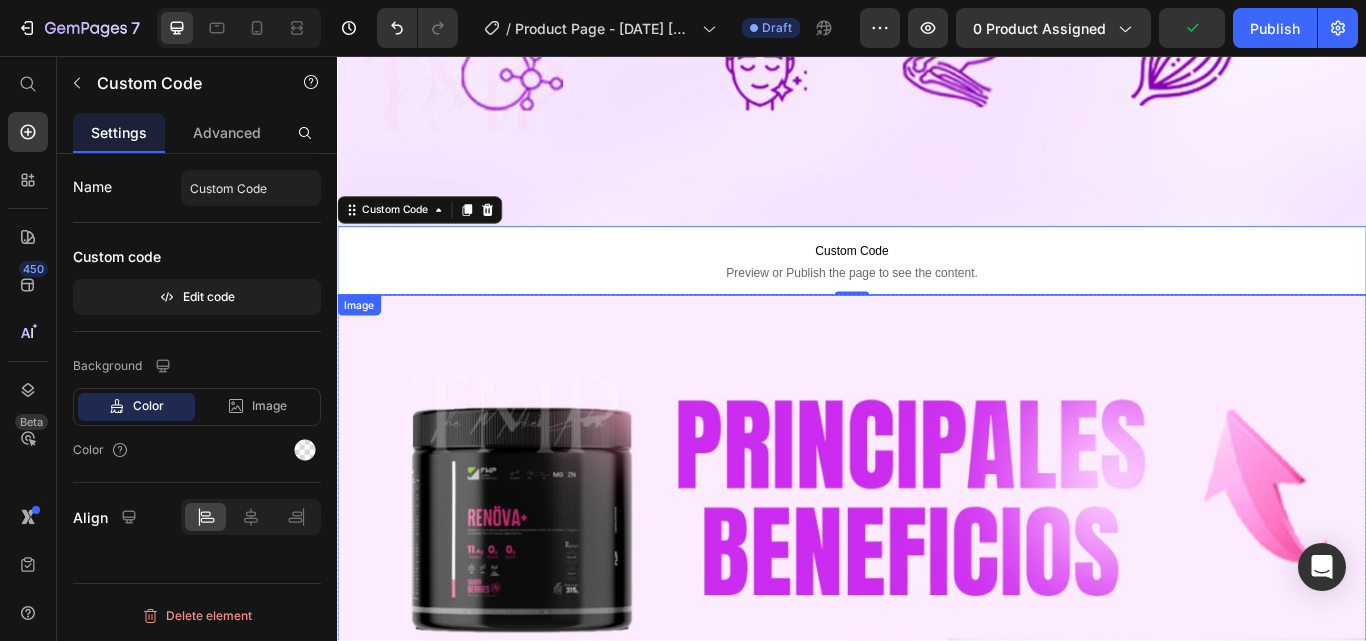 scroll, scrollTop: 1500, scrollLeft: 0, axis: vertical 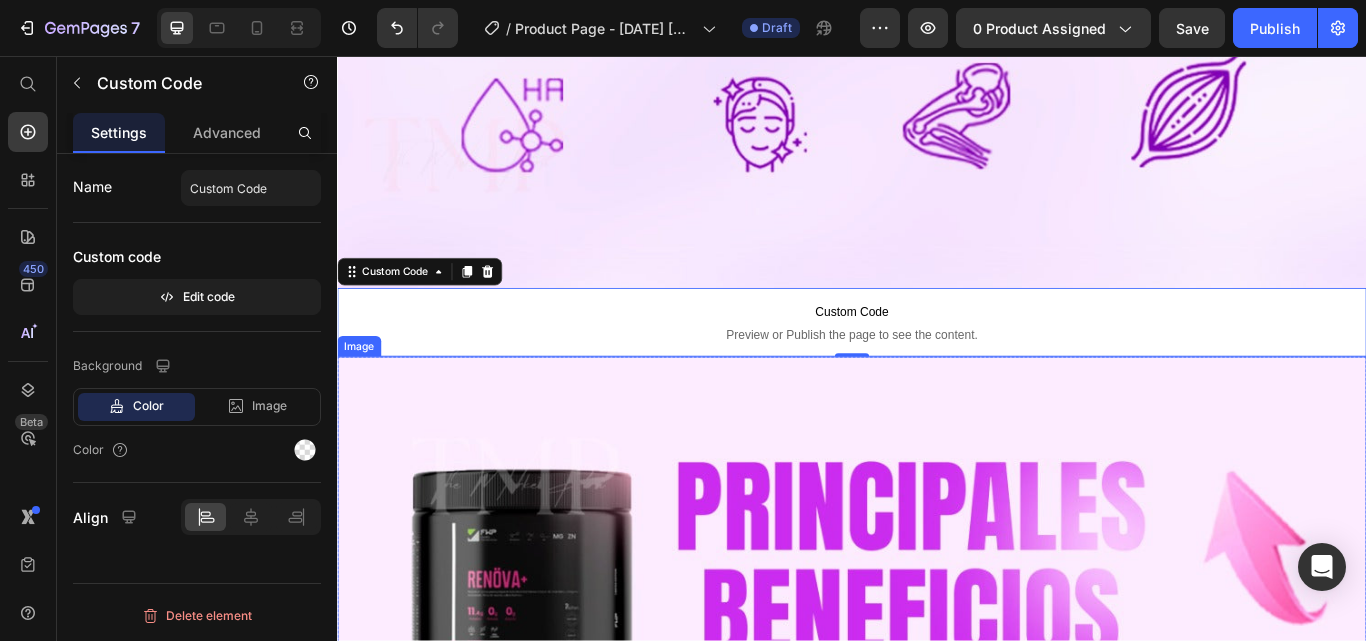 click at bounding box center (937, 1256) 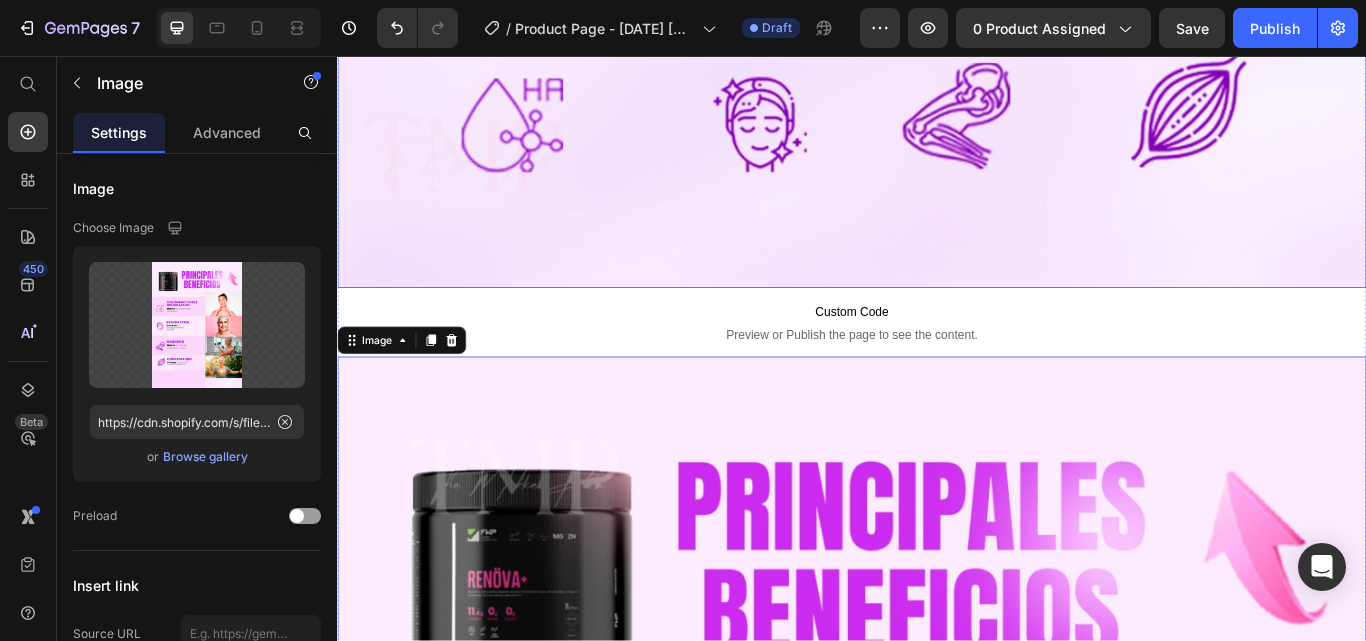 click at bounding box center [937, -522] 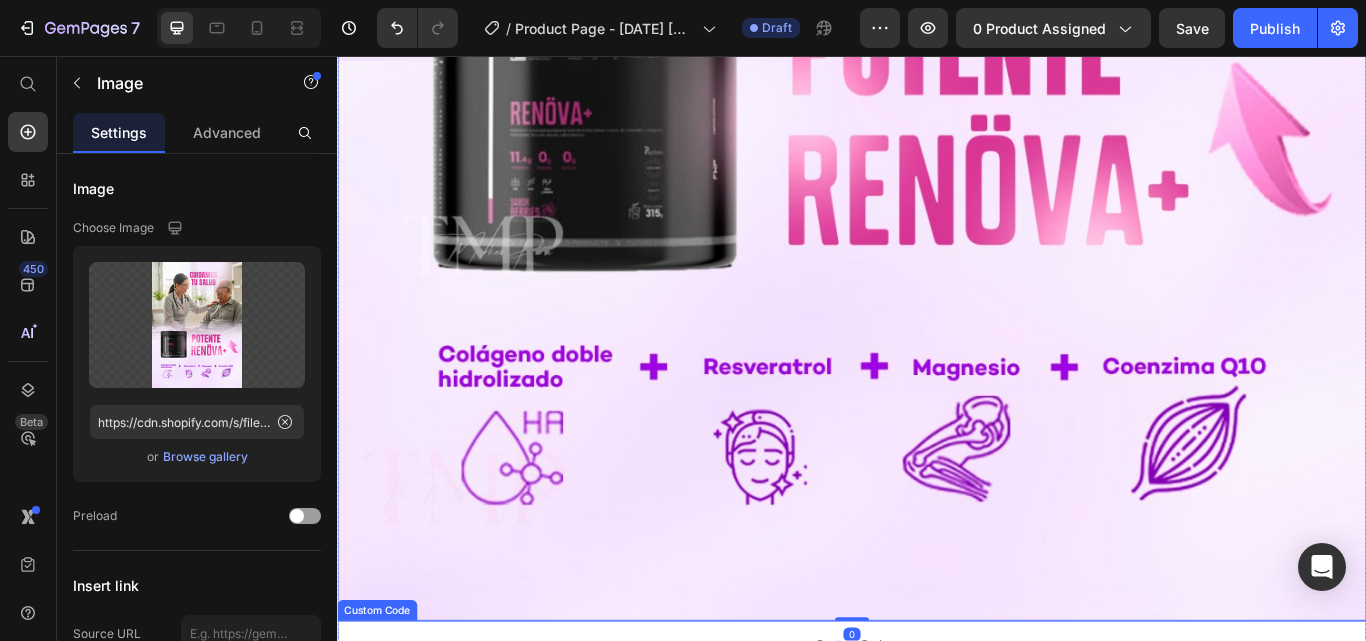 scroll, scrollTop: 1100, scrollLeft: 0, axis: vertical 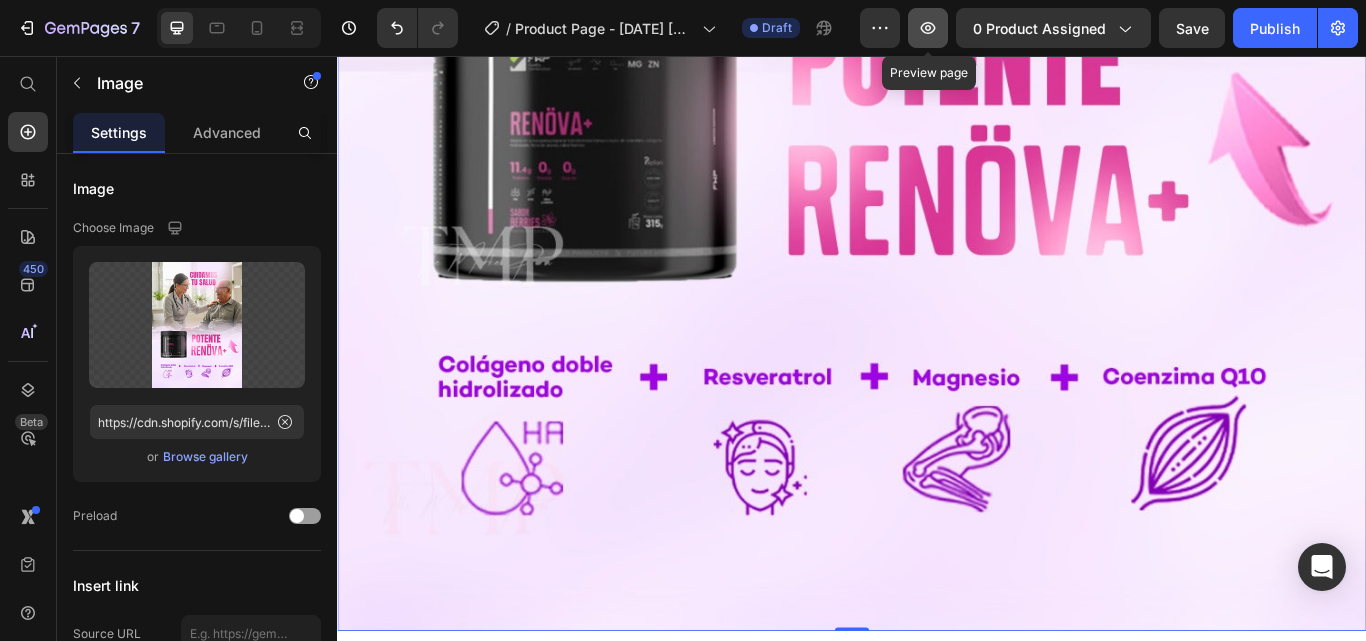 click 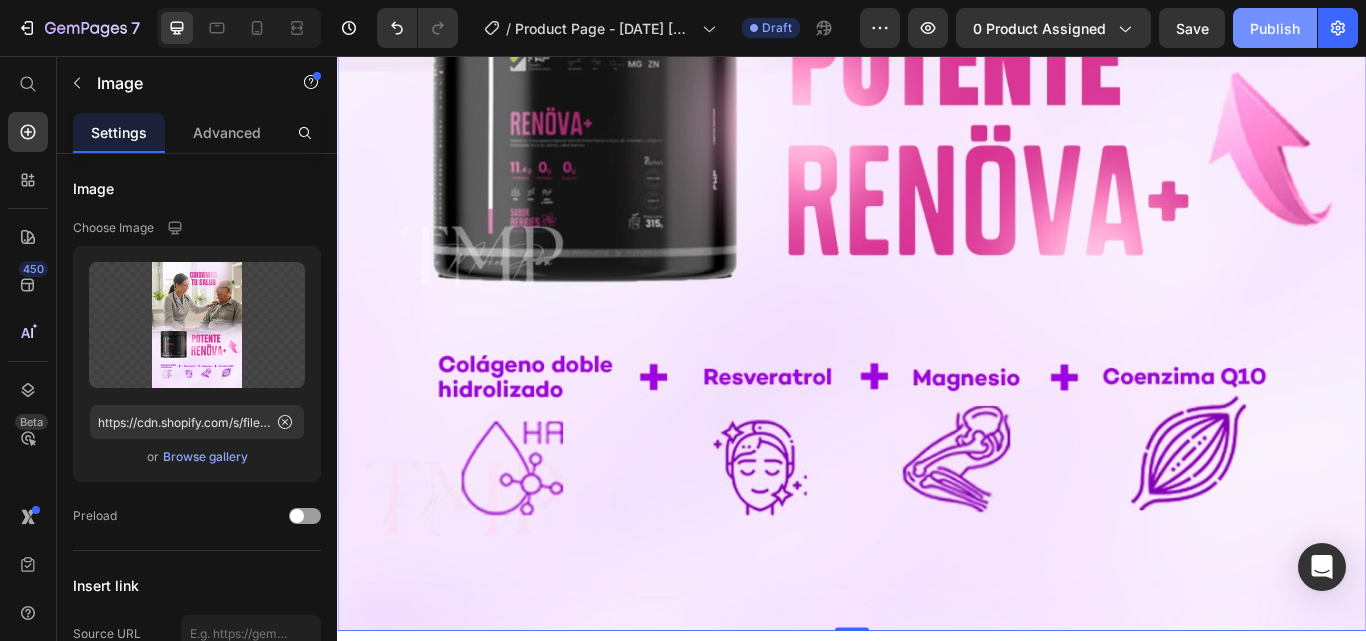 click on "Publish" at bounding box center (1275, 28) 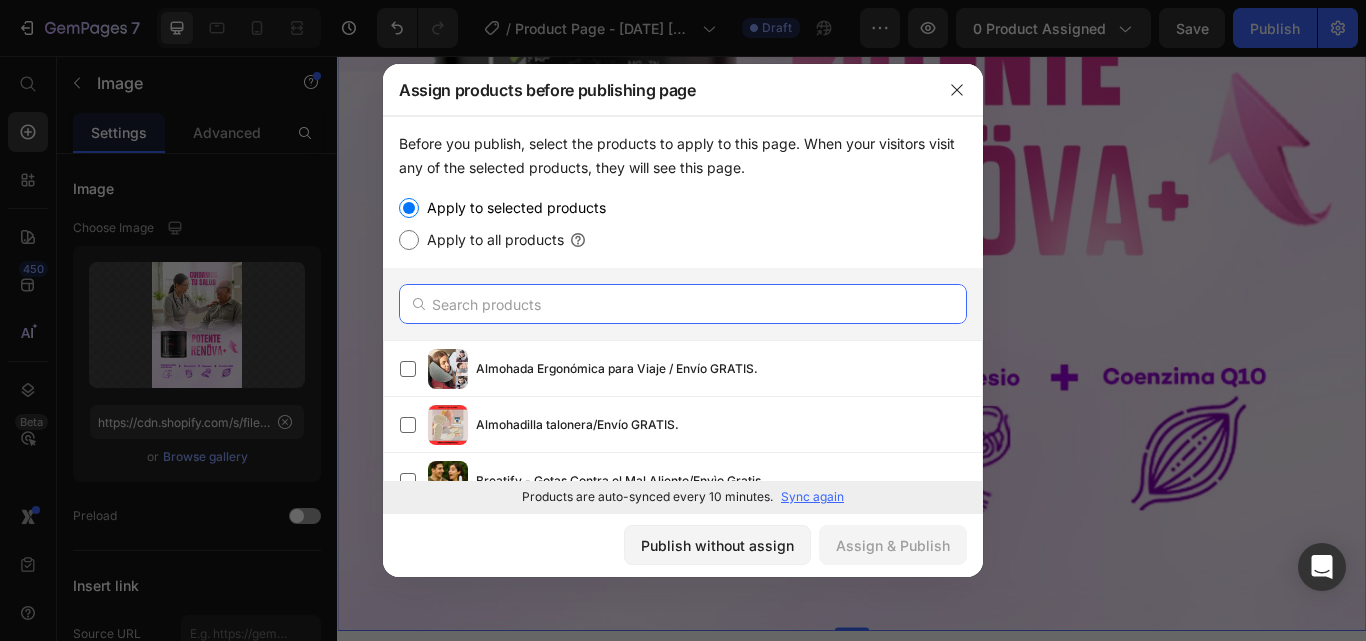 click at bounding box center (683, 304) 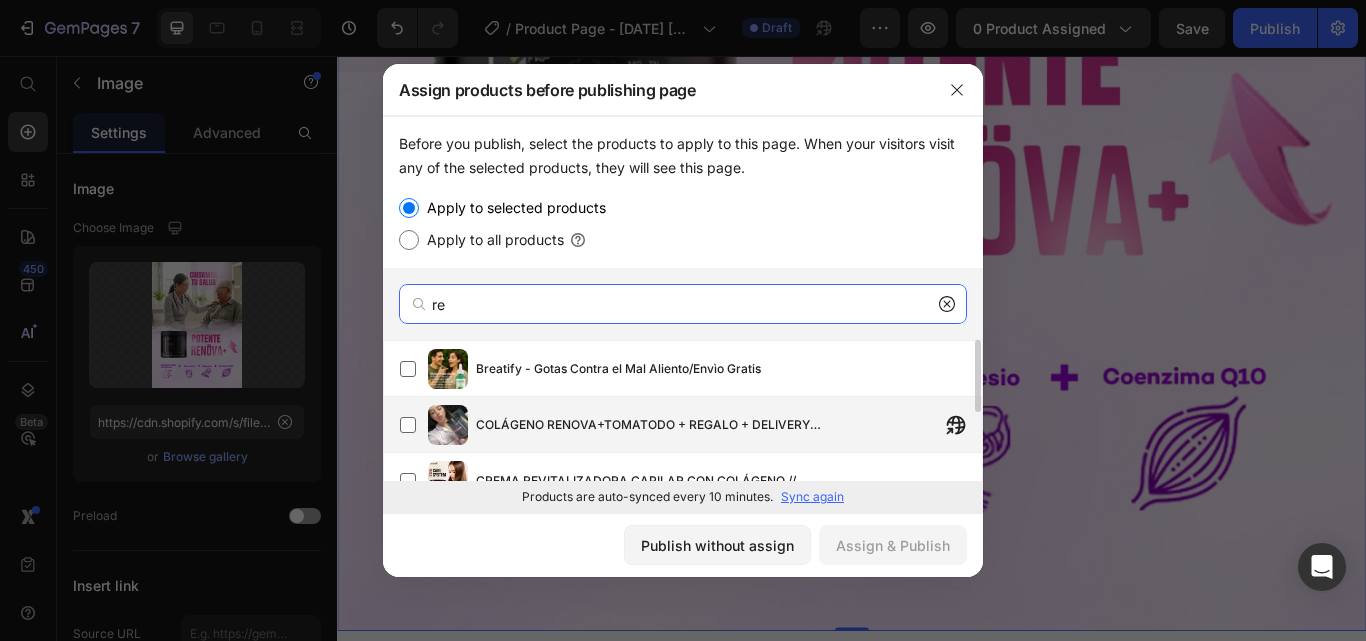 type on "re" 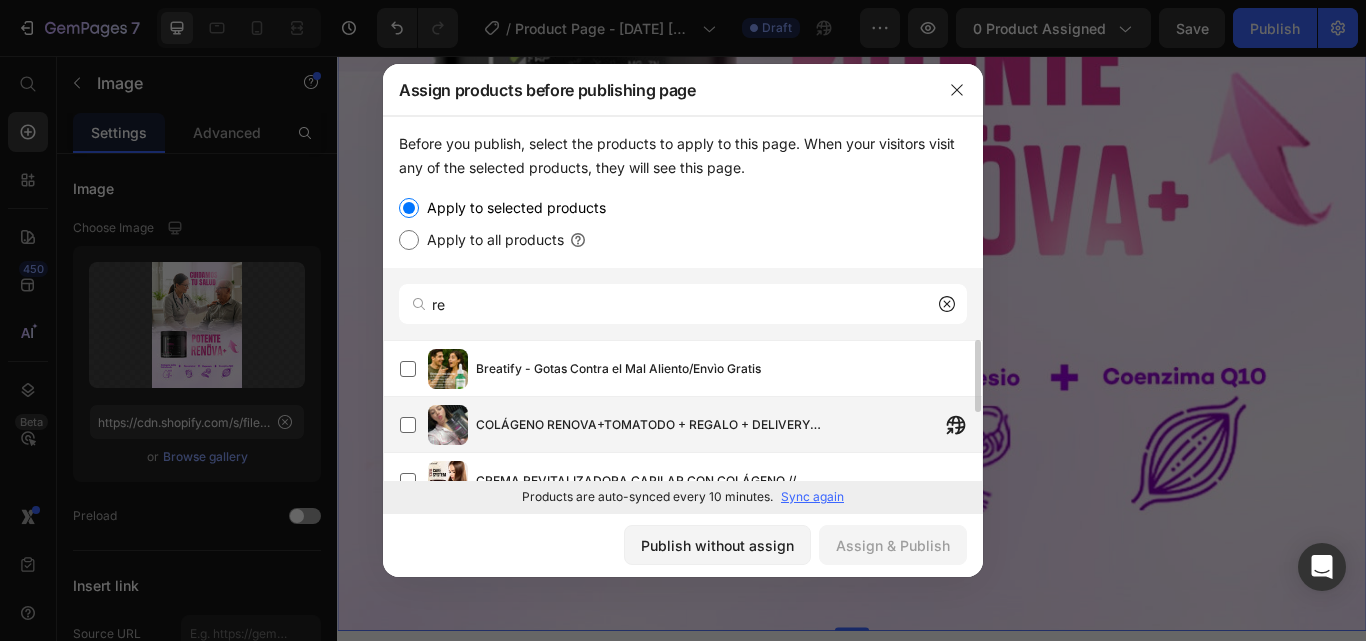 click on "COLÁGENO RENOVA+TOMATODO + REGALO + DELIVERY GRATIS." at bounding box center [666, 425] 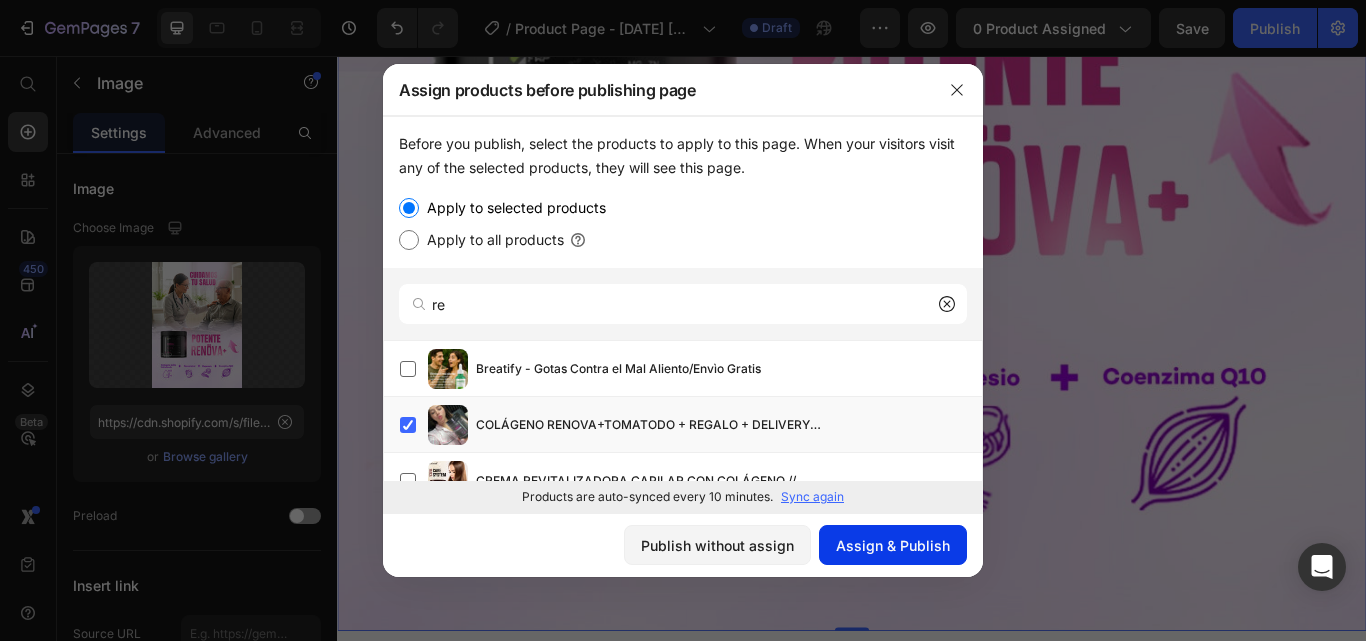 click on "Assign & Publish" at bounding box center (893, 545) 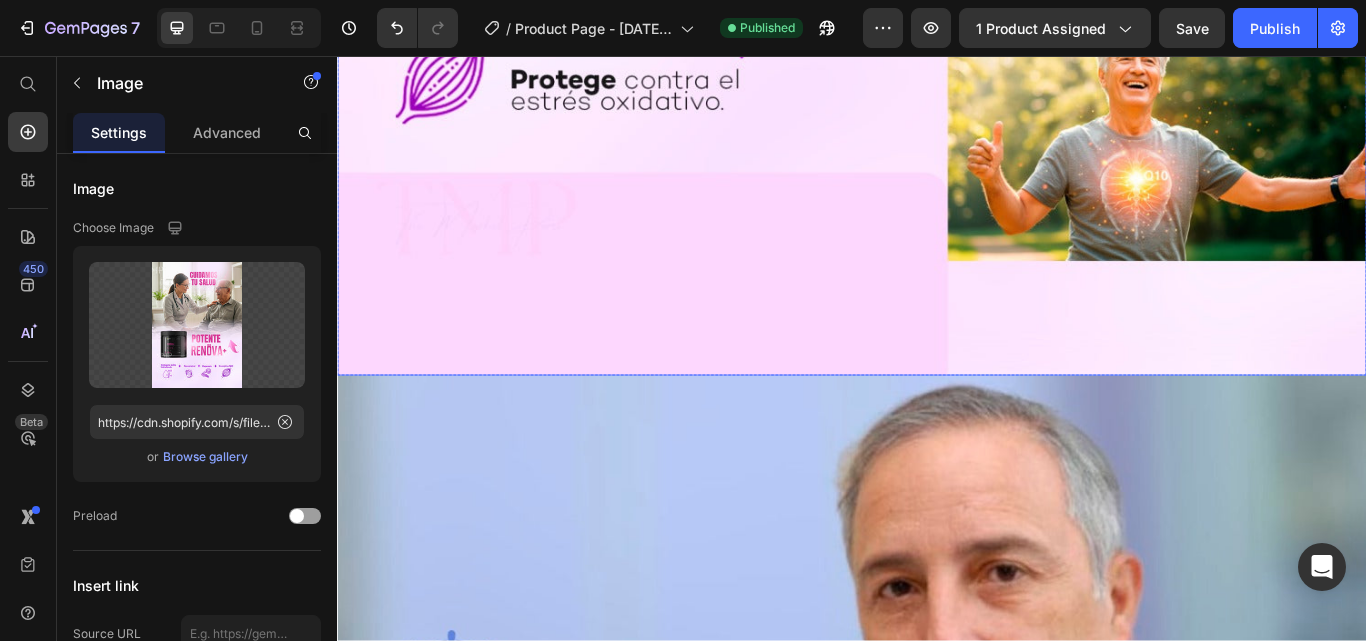scroll, scrollTop: 3200, scrollLeft: 0, axis: vertical 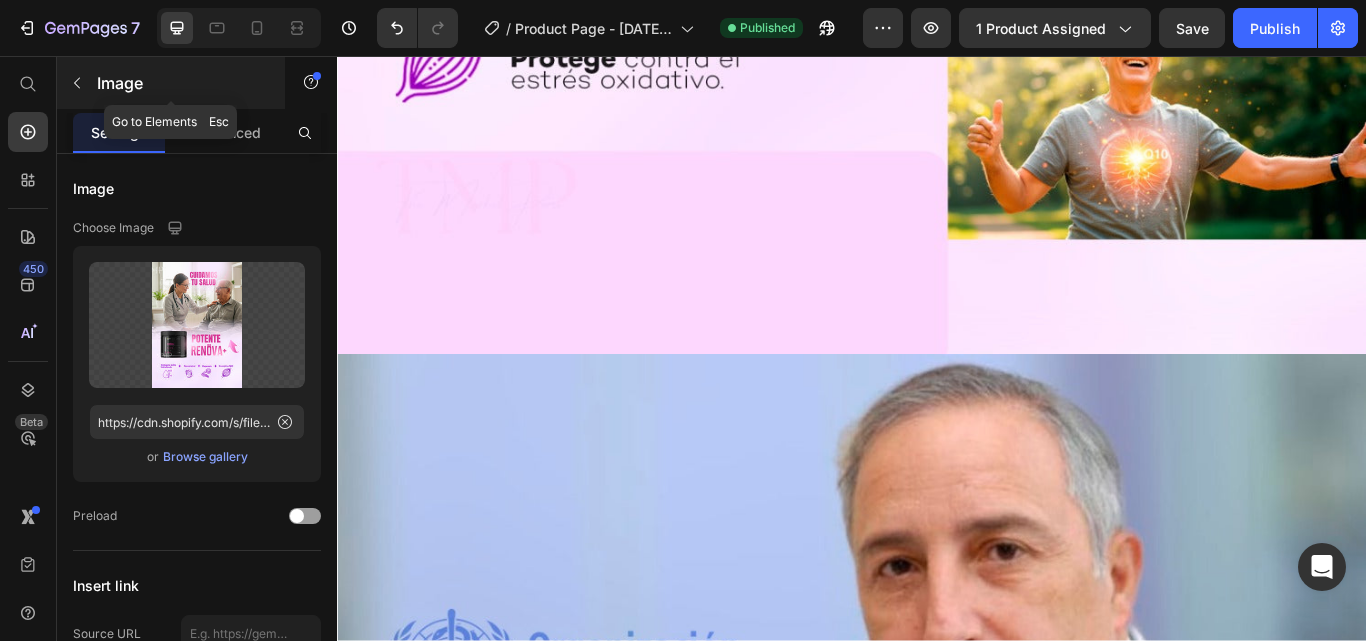 click 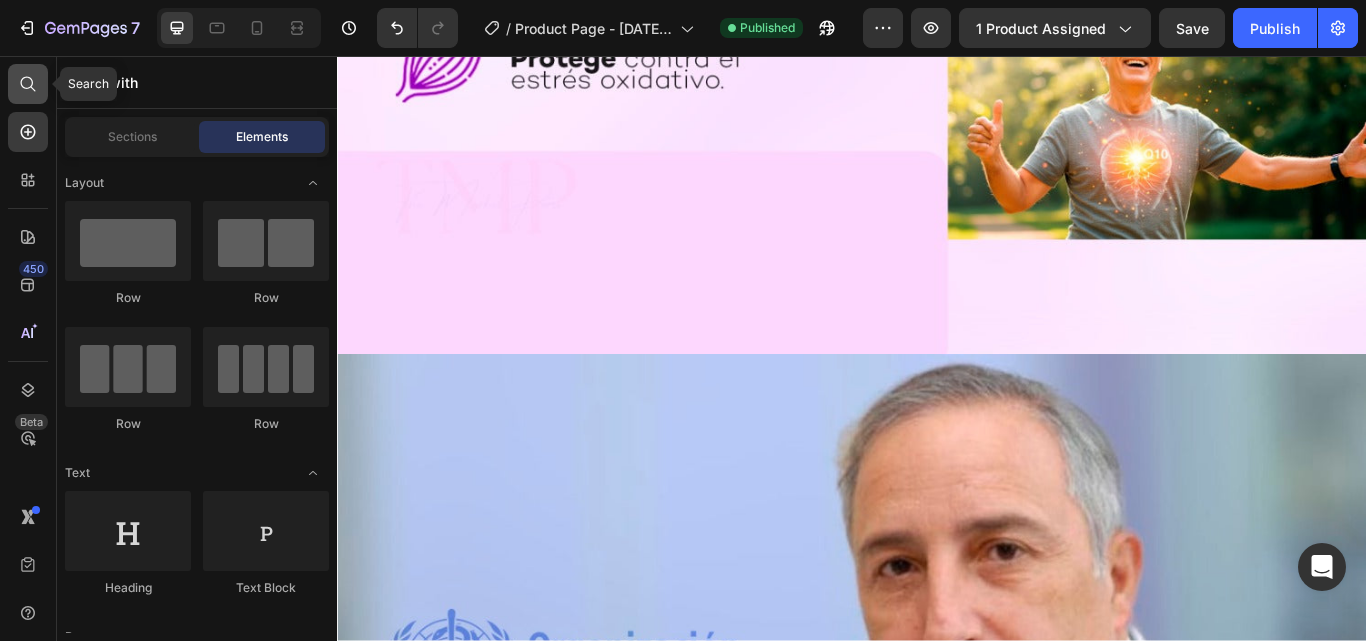 click 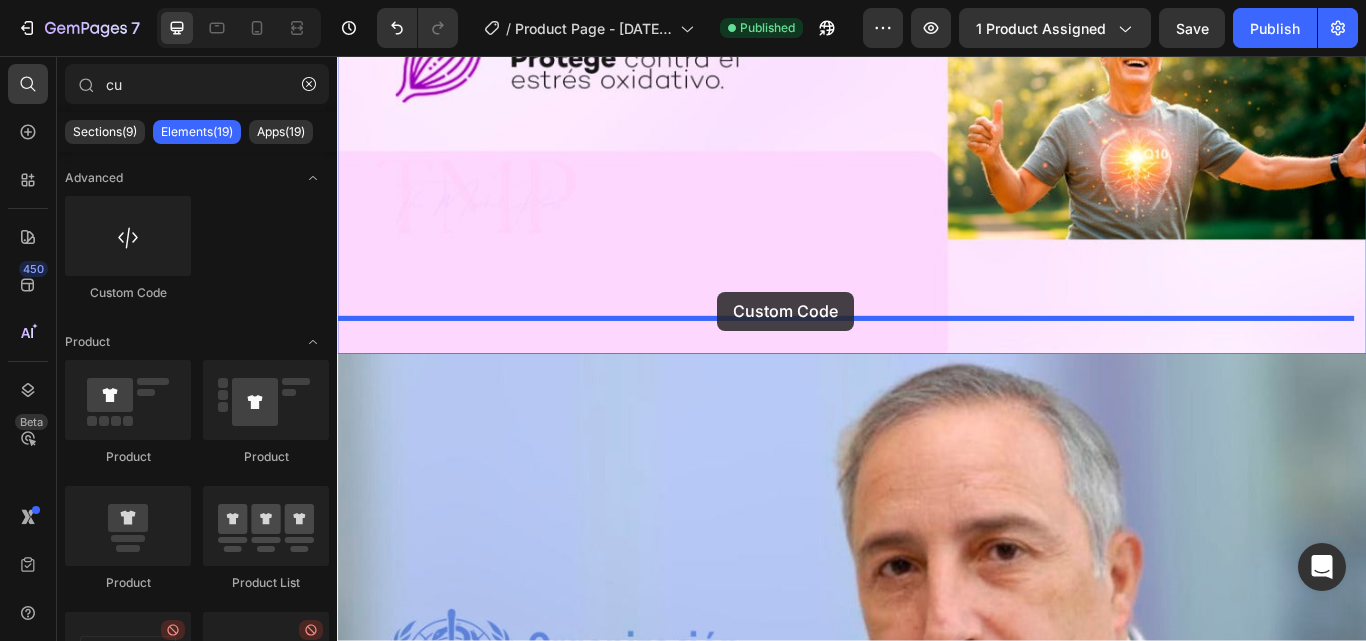 drag, startPoint x: 479, startPoint y: 294, endPoint x: 780, endPoint y: 331, distance: 303.26556 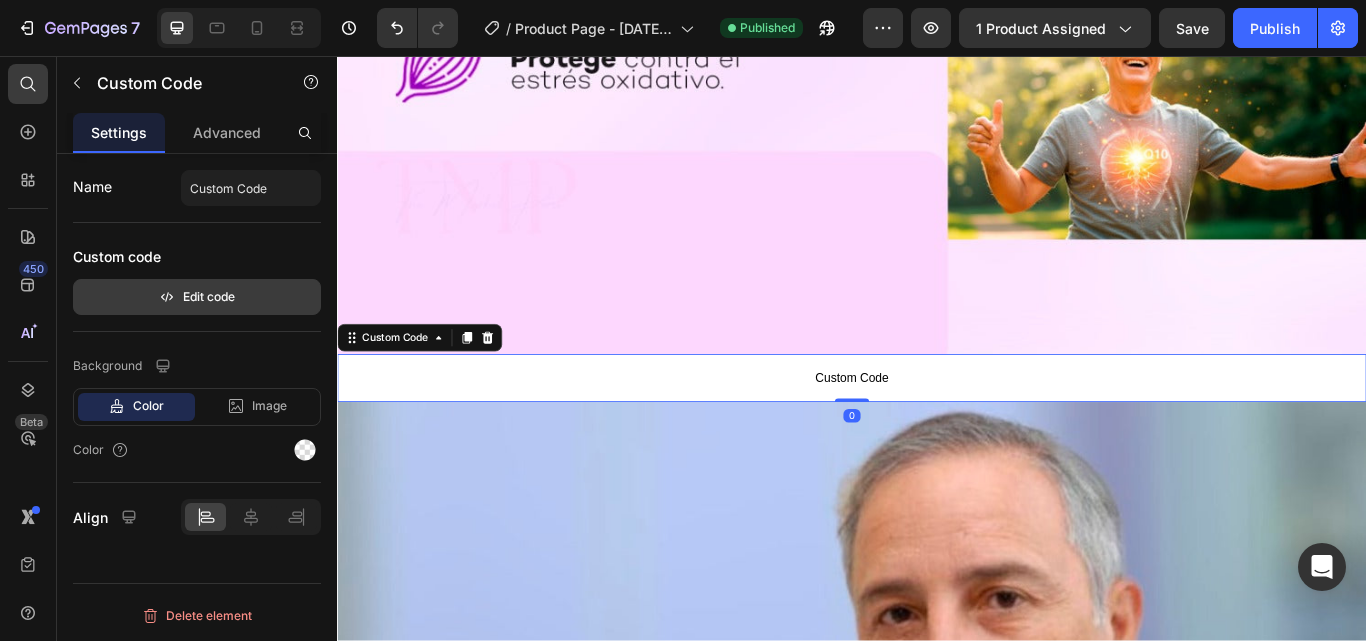 click on "Edit code" at bounding box center [197, 297] 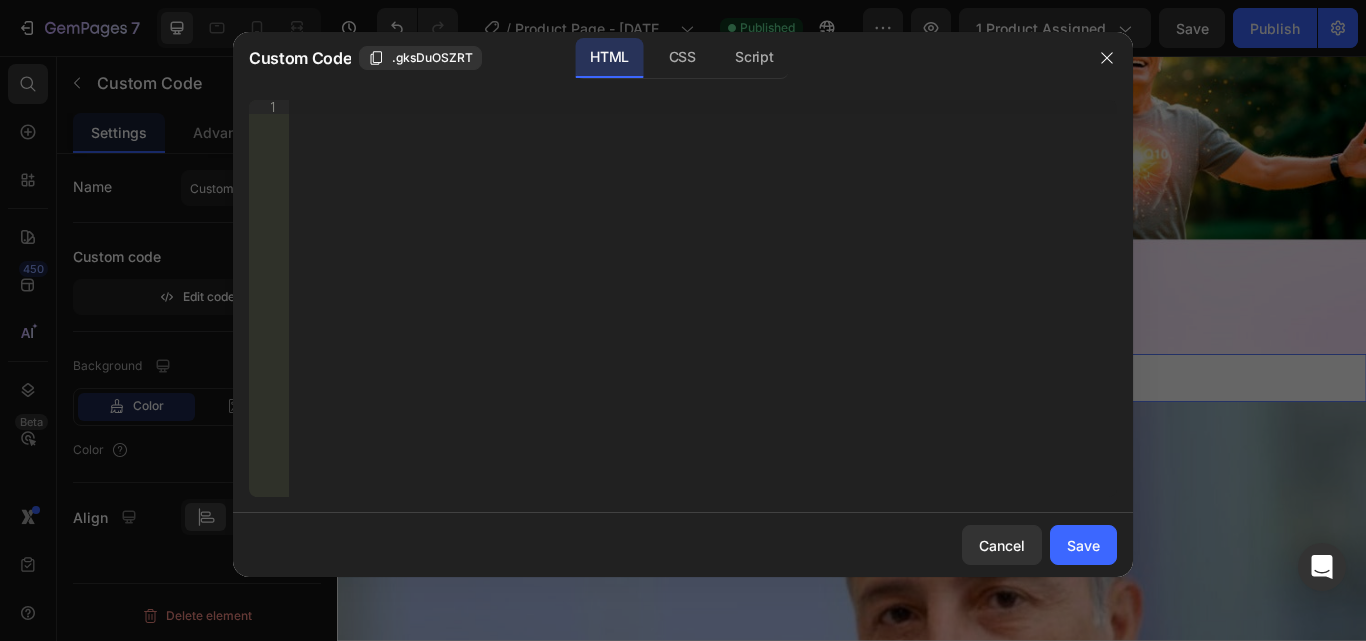 click on "Insert the 3rd-party installation code, HTML code, or Liquid code to display custom content." at bounding box center [703, 312] 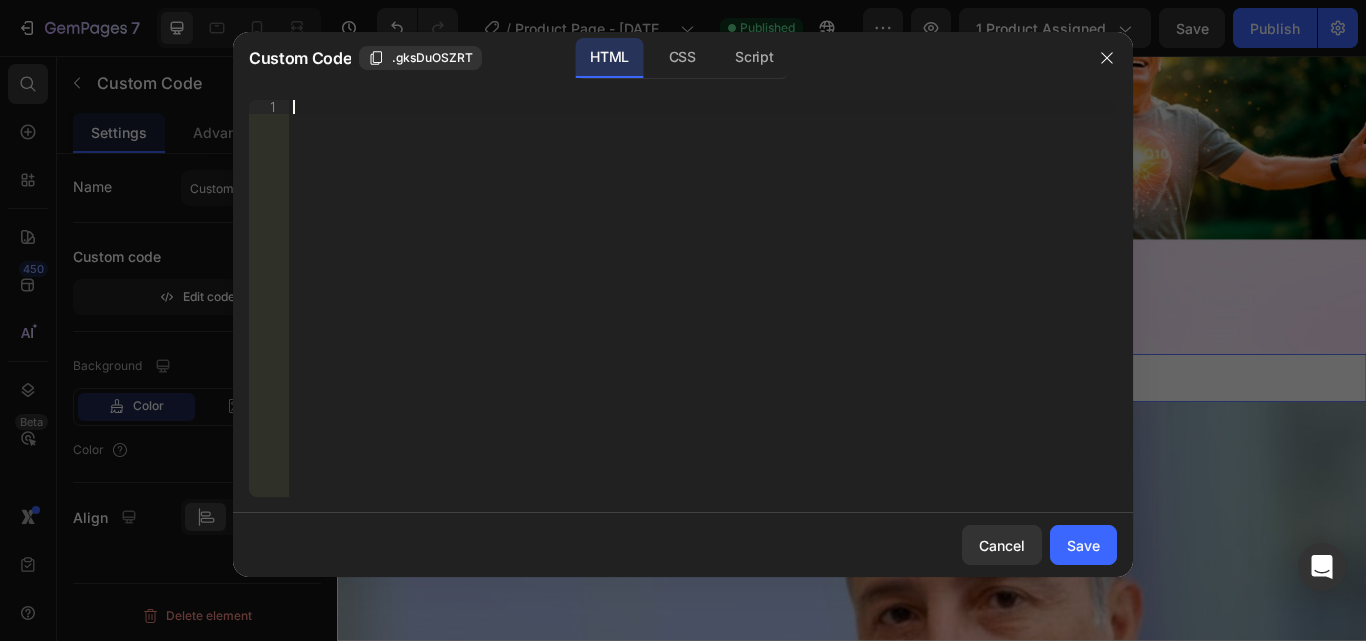 paste on "<div class="_rsi-cod-form-is-gempage"></div><div class="_rsi-cod-form-gempages-button-hook"></div><div id="_rsi-cod-form-embed-custom-hook"></div>" 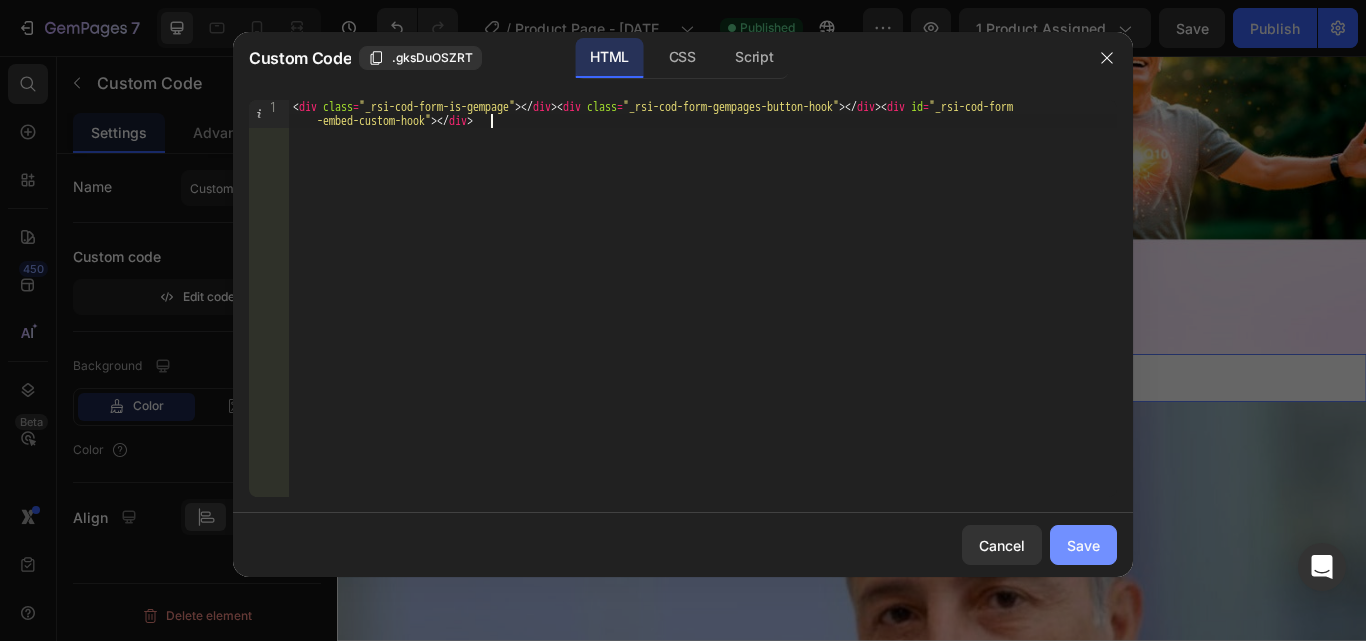 click on "Save" at bounding box center (1083, 545) 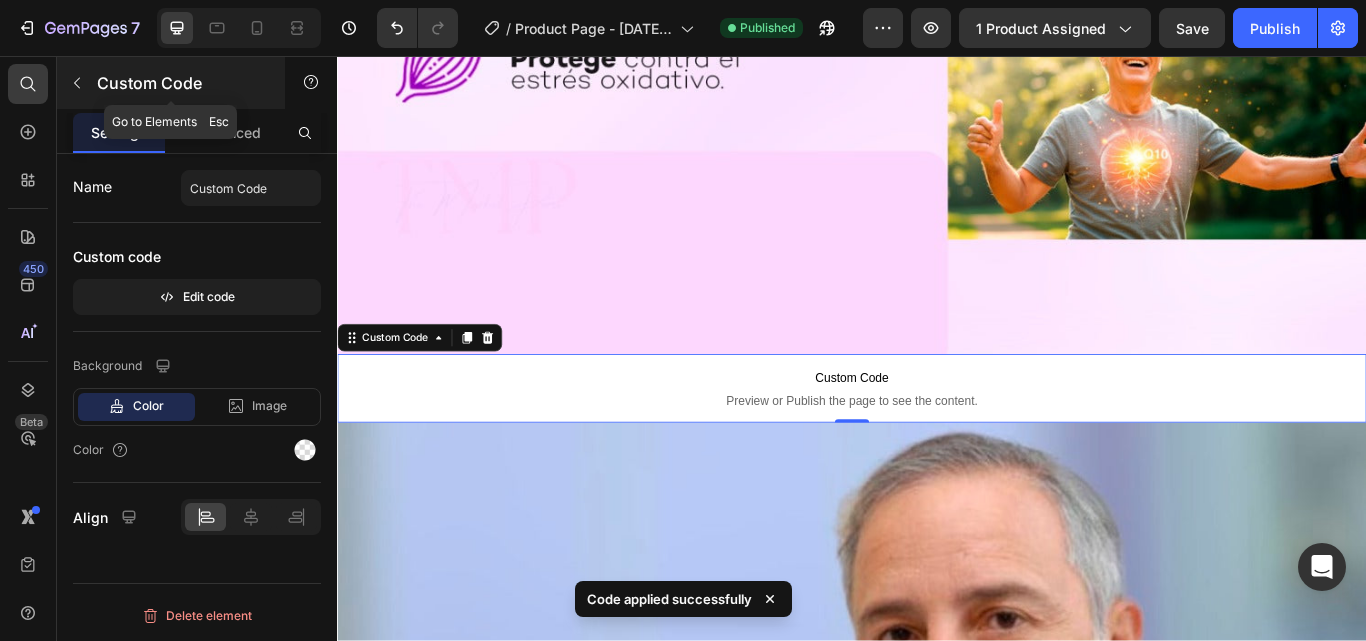 click 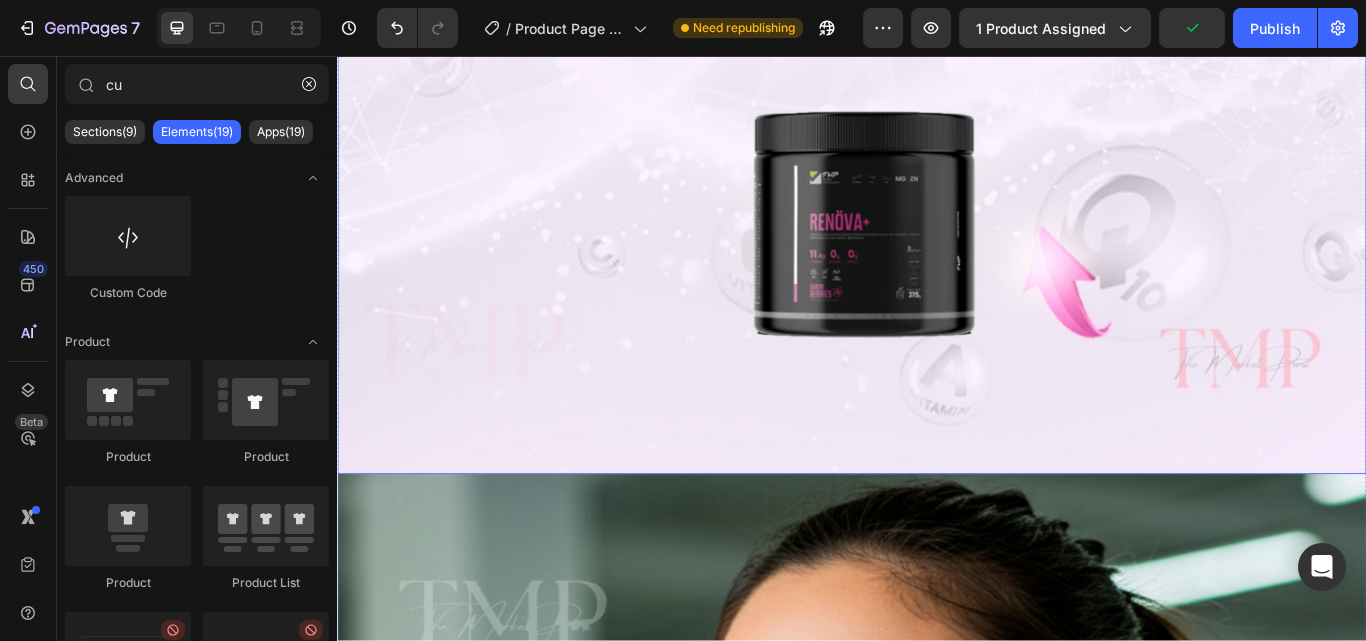 scroll, scrollTop: 4900, scrollLeft: 0, axis: vertical 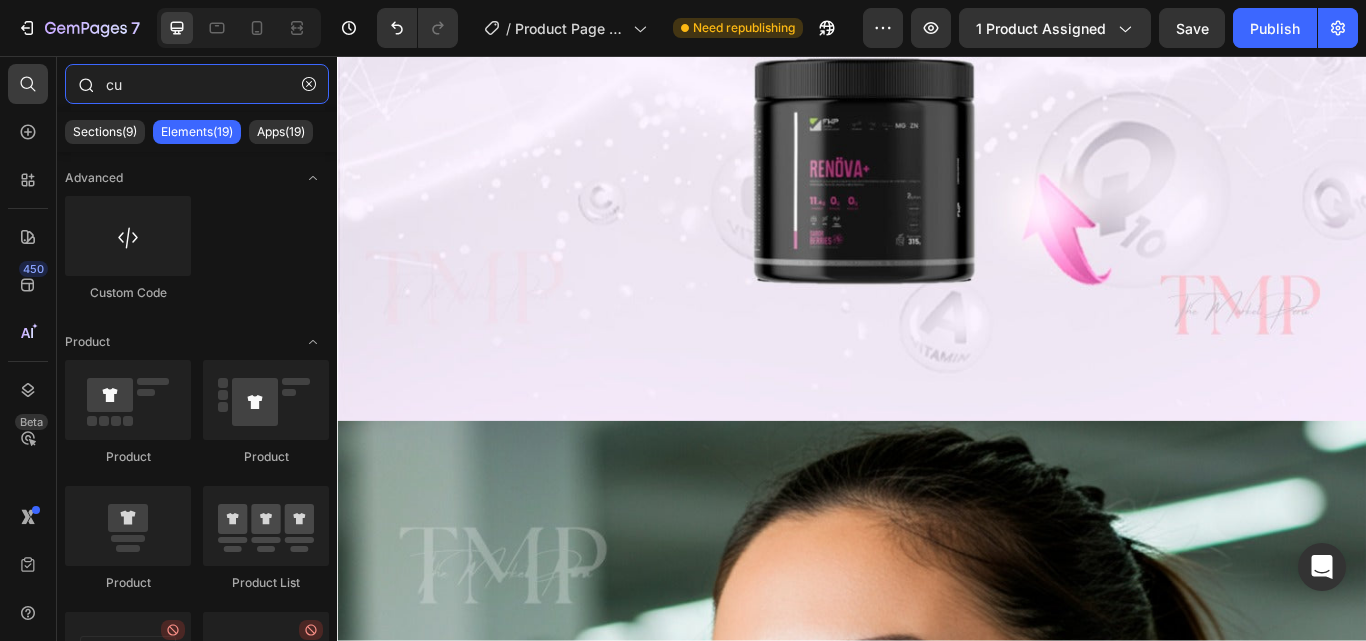 click on "cu" at bounding box center (197, 84) 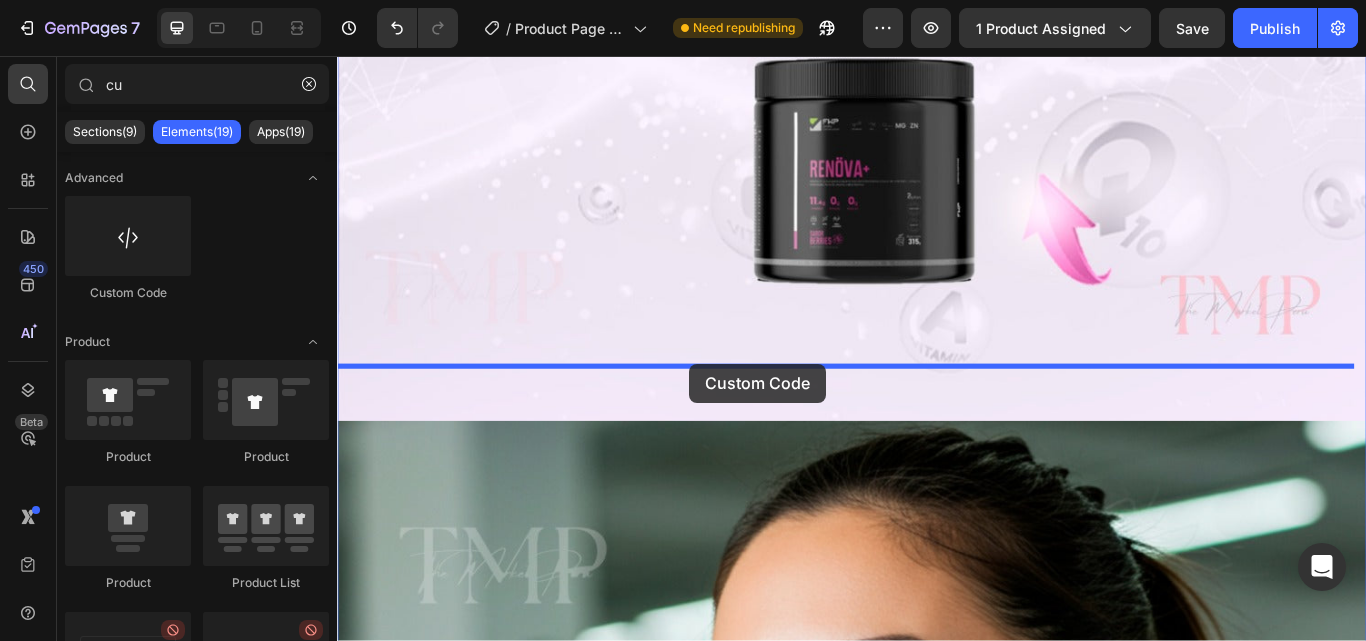 drag, startPoint x: 462, startPoint y: 291, endPoint x: 748, endPoint y: 415, distance: 311.72424 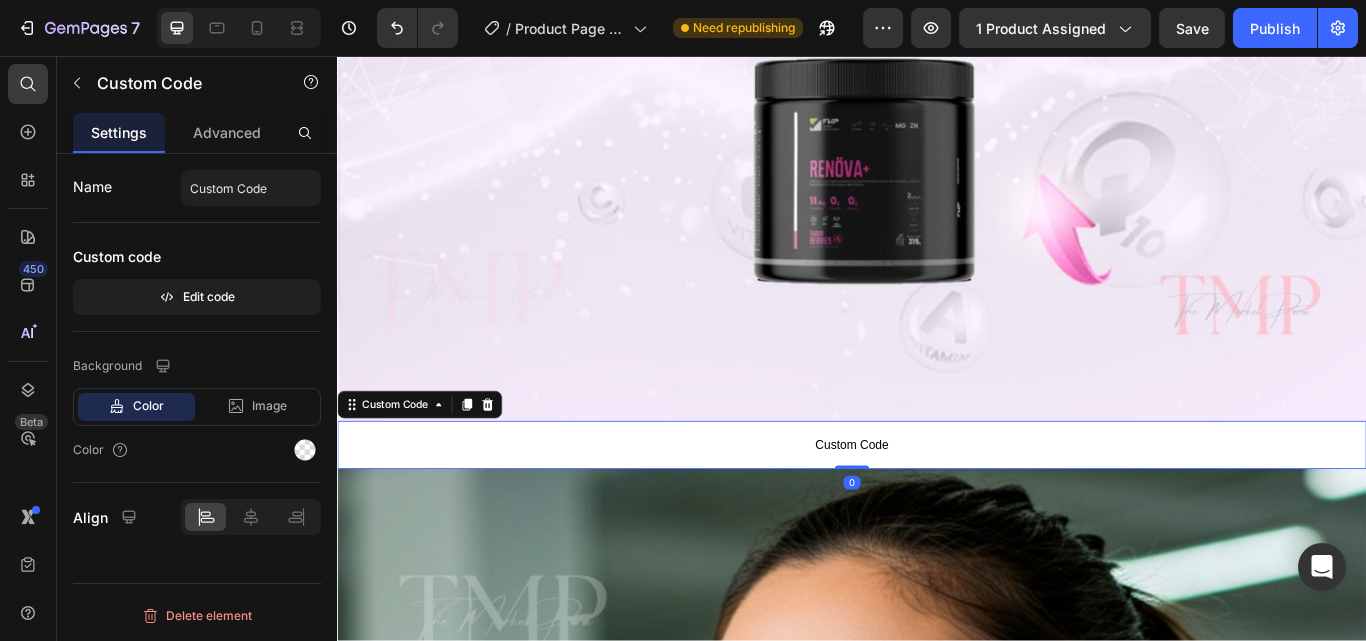 click on "Custom Code" at bounding box center (937, 510) 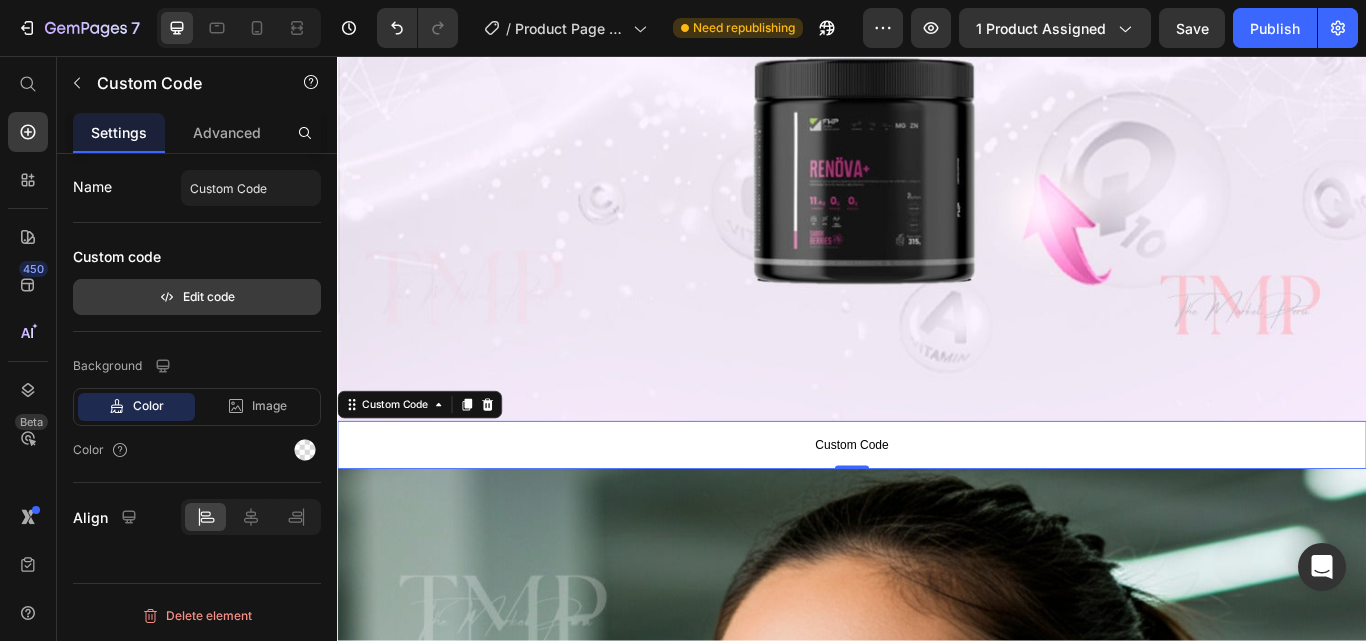 click on "Edit code" at bounding box center (197, 297) 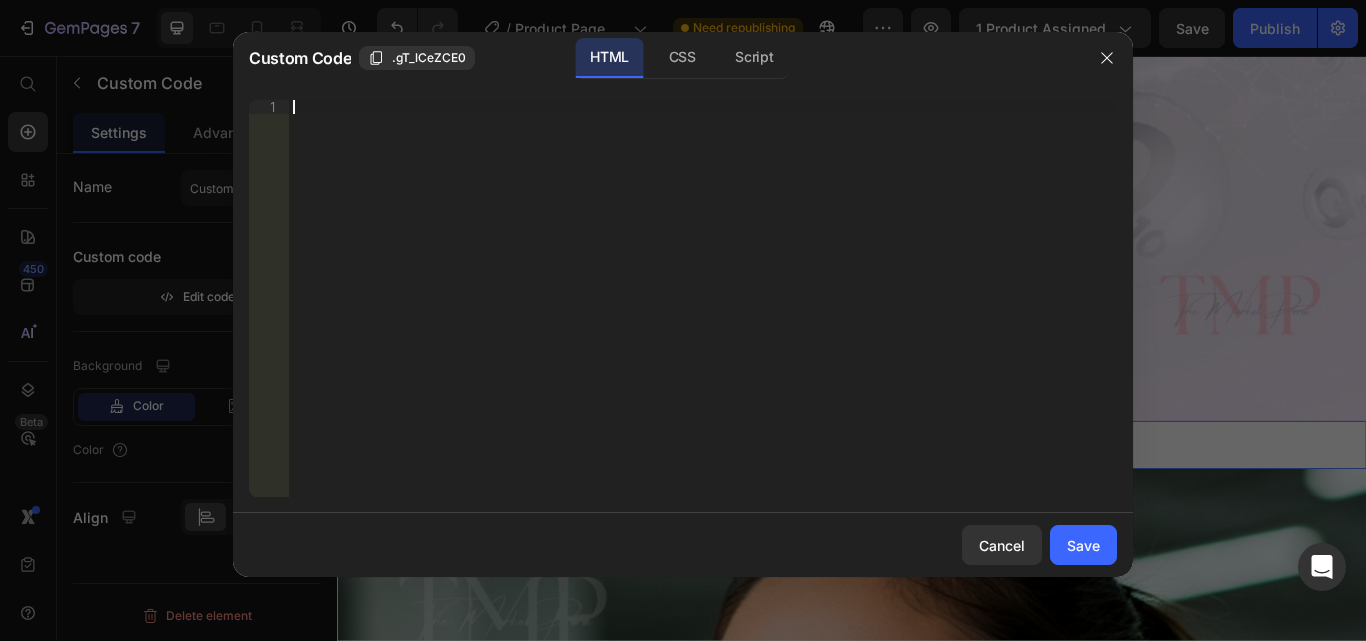 click on "Insert the 3rd-party installation code, HTML code, or Liquid code to display custom content." at bounding box center (703, 312) 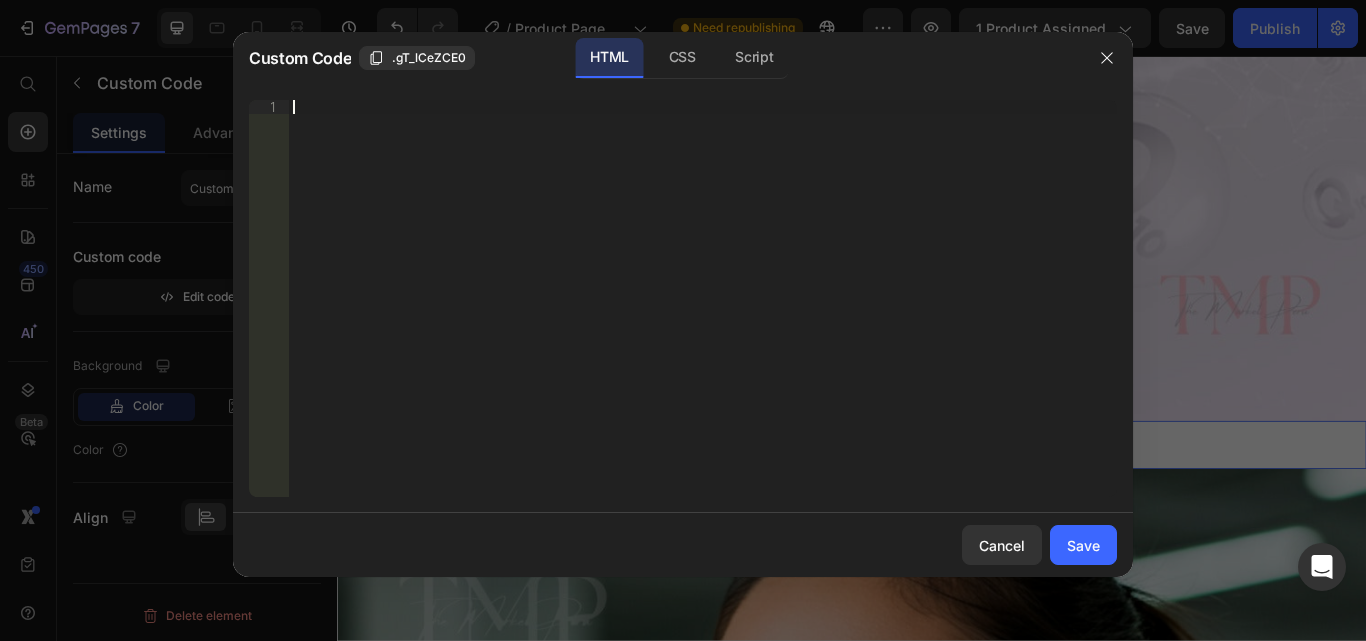 paste on "<div class="_rsi-cod-form-is-gempage"></div><div class="_rsi-cod-form-gempages-button-hook"></div><div id="_rsi-cod-form-embed-custom-hook"></div>" 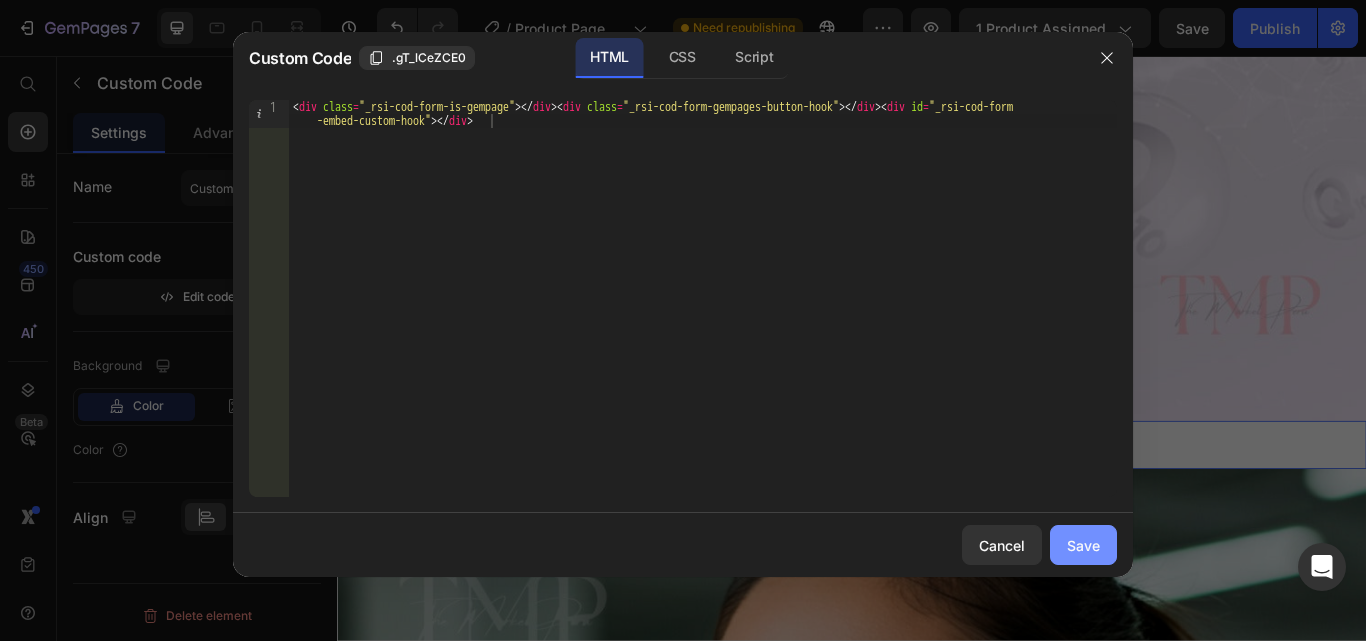click on "Save" at bounding box center (1083, 545) 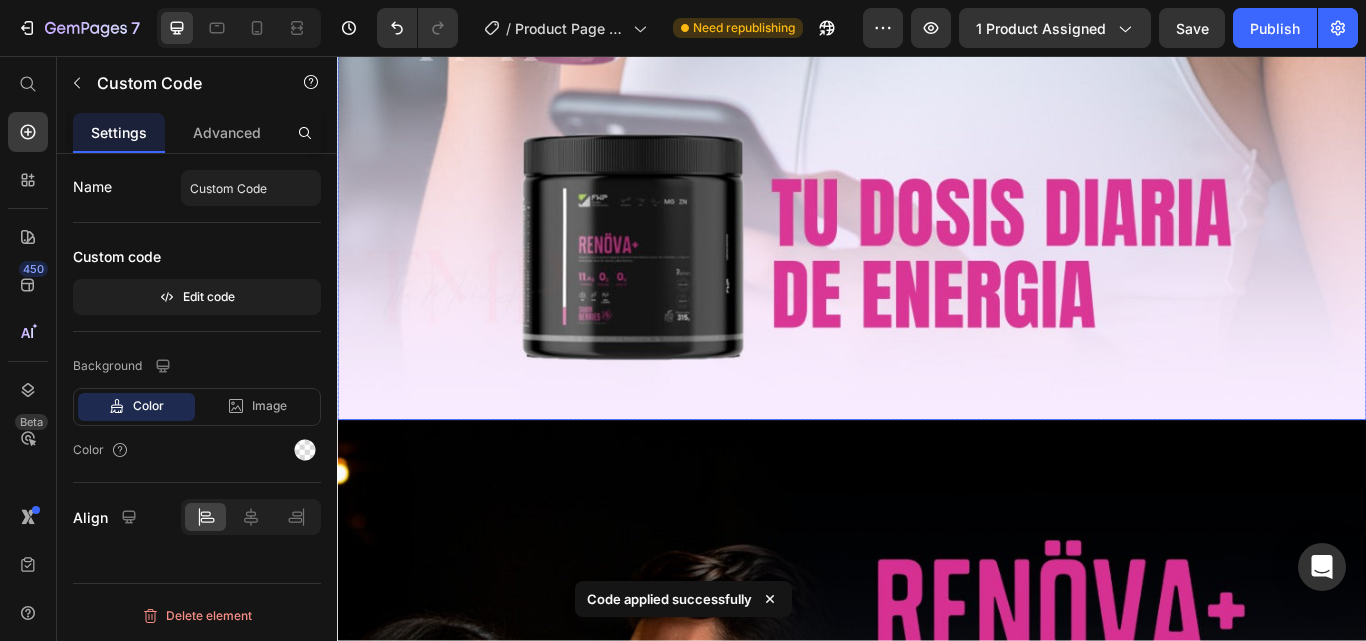 scroll, scrollTop: 6700, scrollLeft: 0, axis: vertical 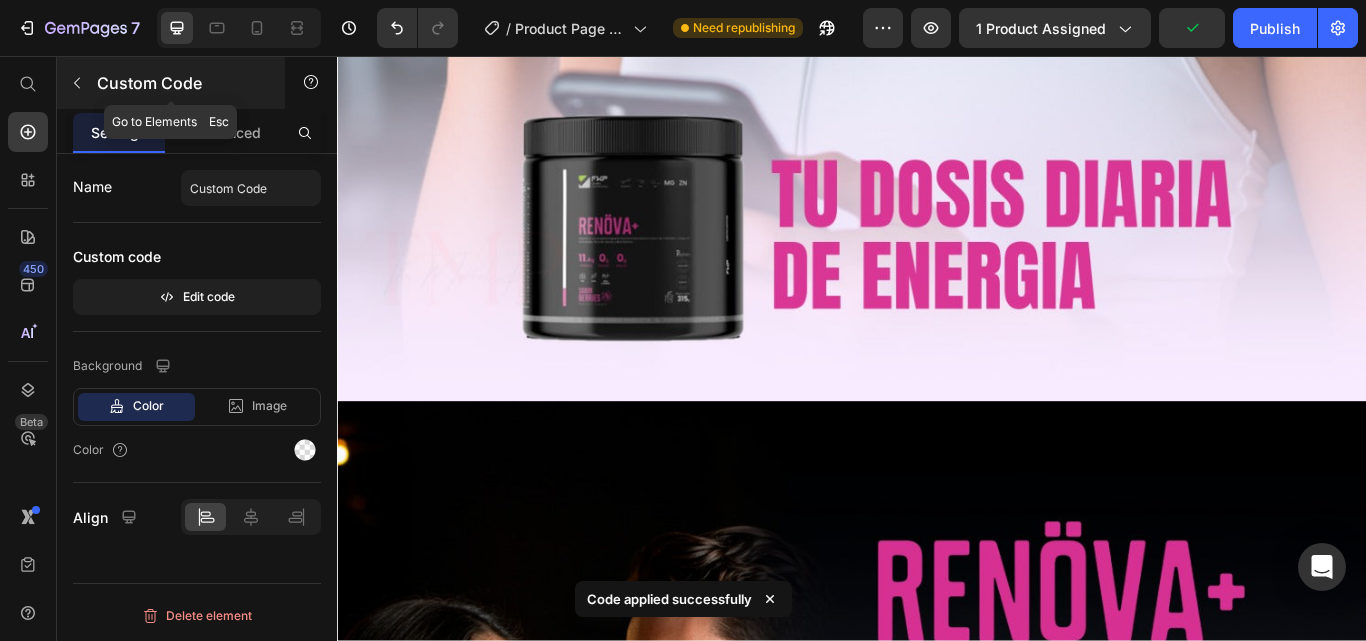 click 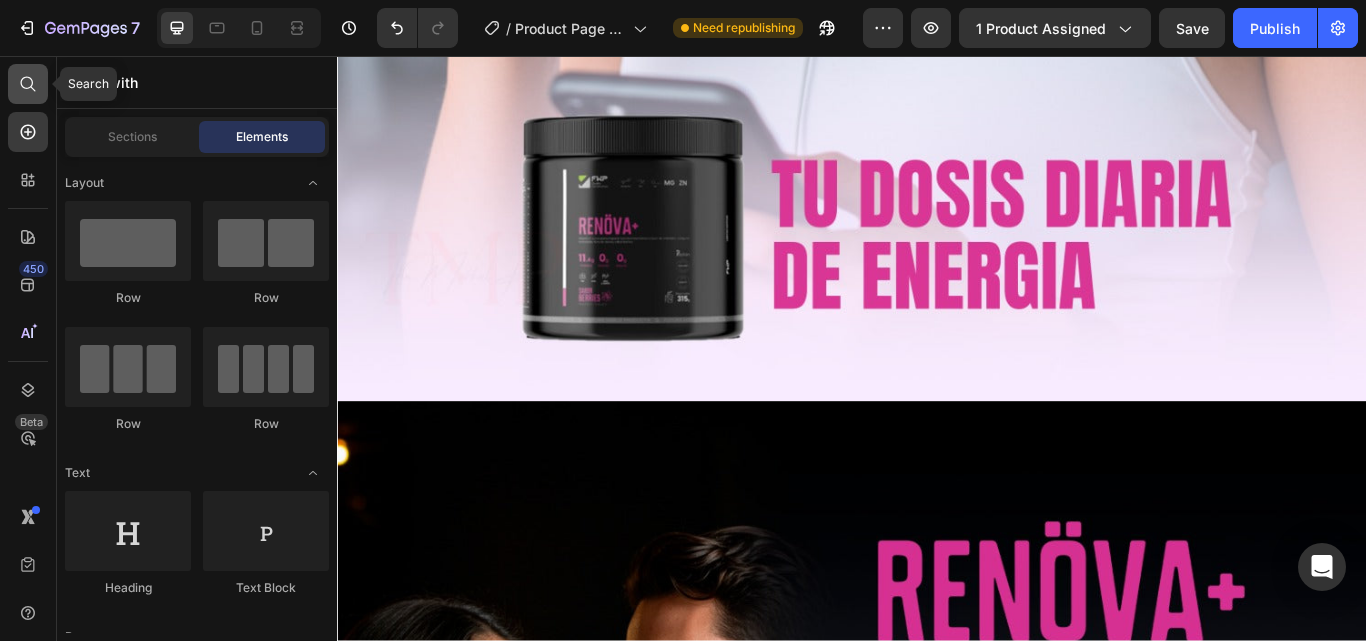 click 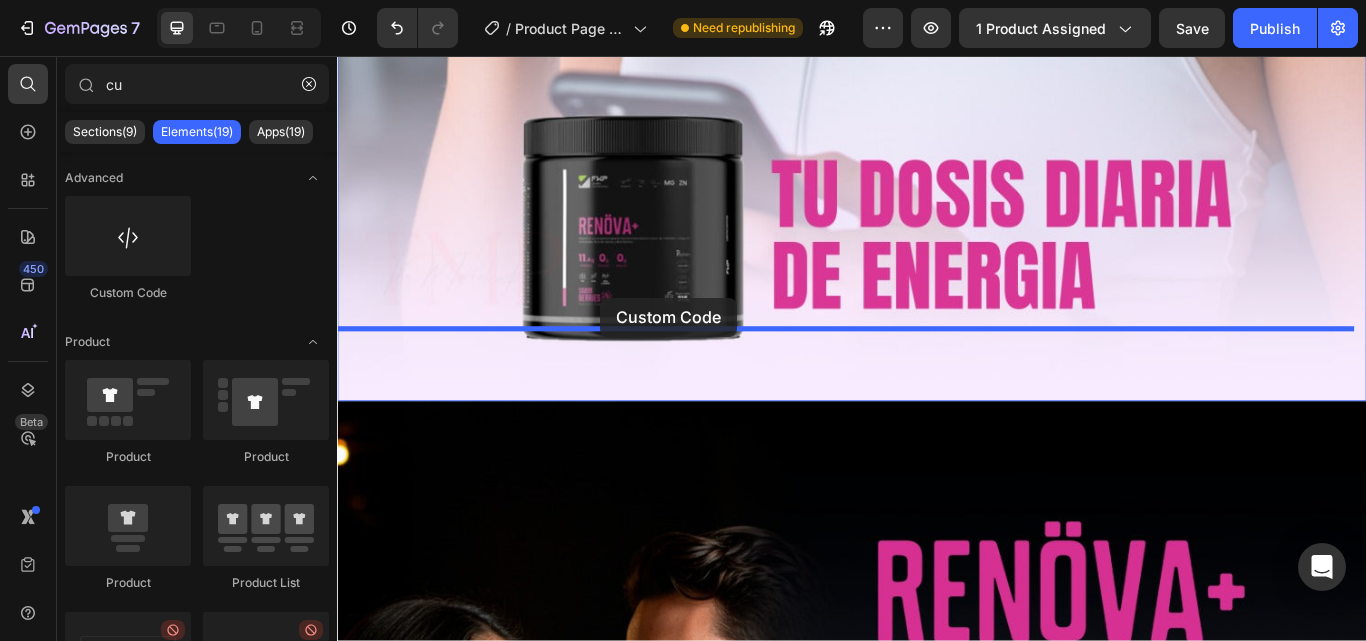 drag, startPoint x: 457, startPoint y: 317, endPoint x: 644, endPoint y: 338, distance: 188.17545 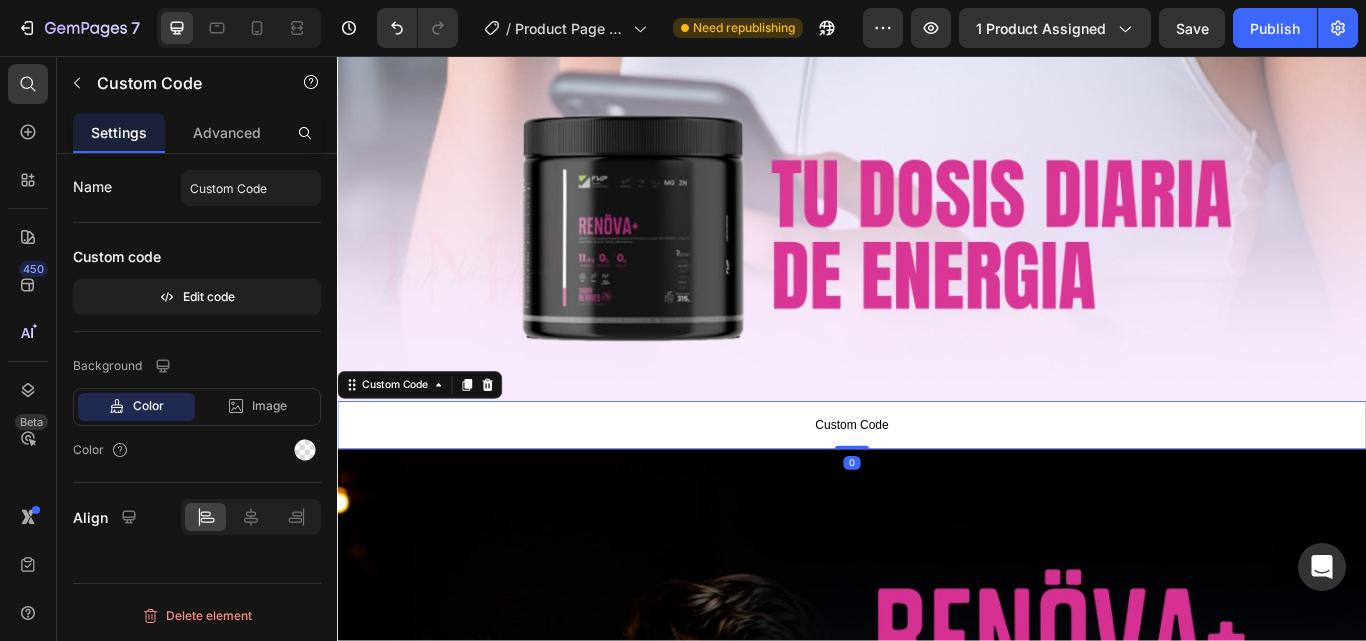 click on "Custom Code" at bounding box center [937, 487] 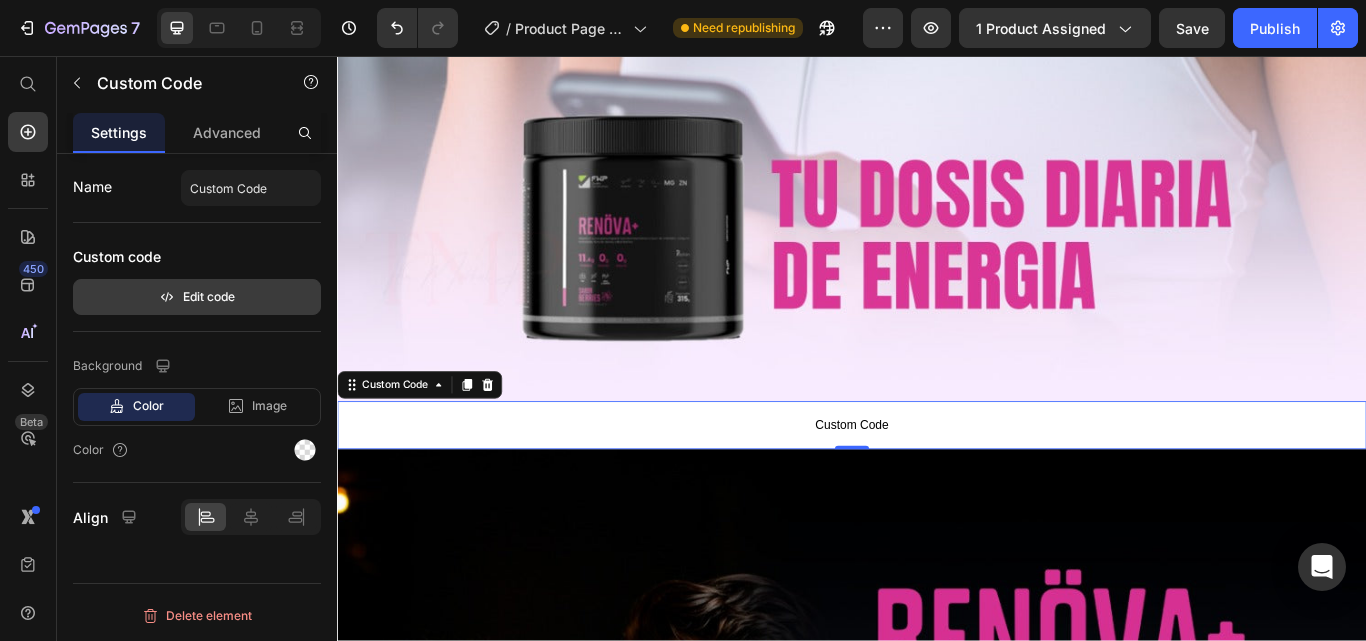 click on "Edit code" at bounding box center [197, 297] 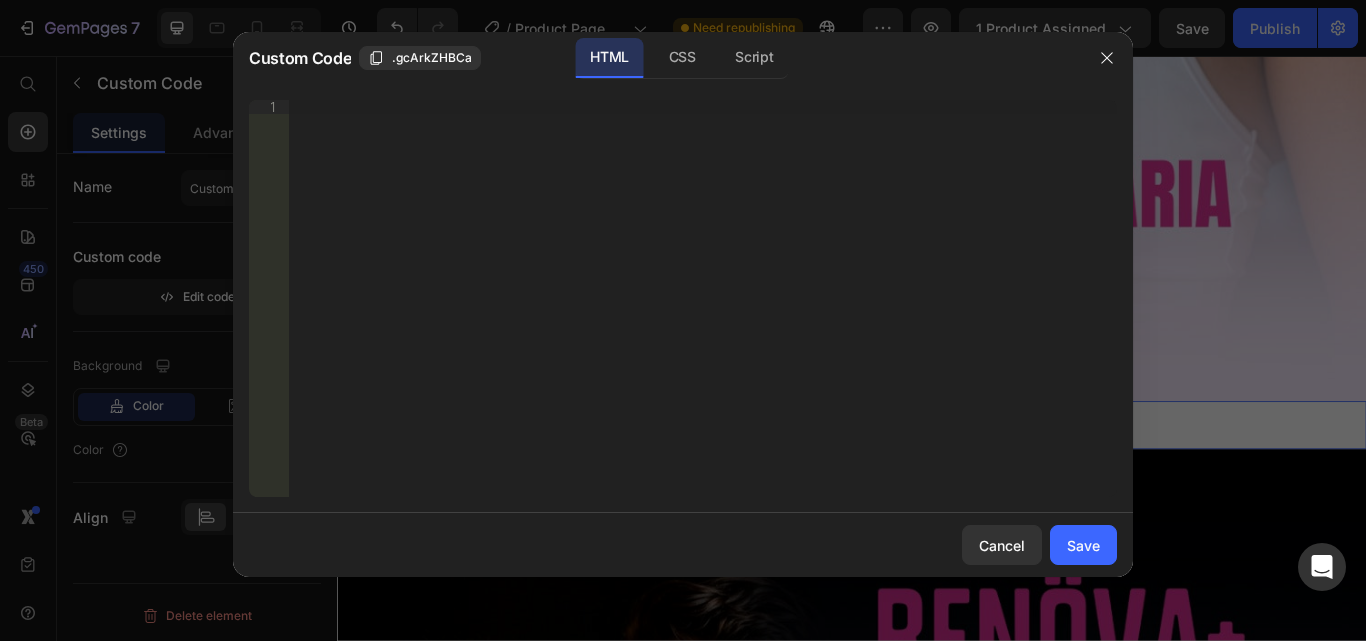 click on "Insert the 3rd-party installation code, HTML code, or Liquid code to display custom content." at bounding box center (703, 312) 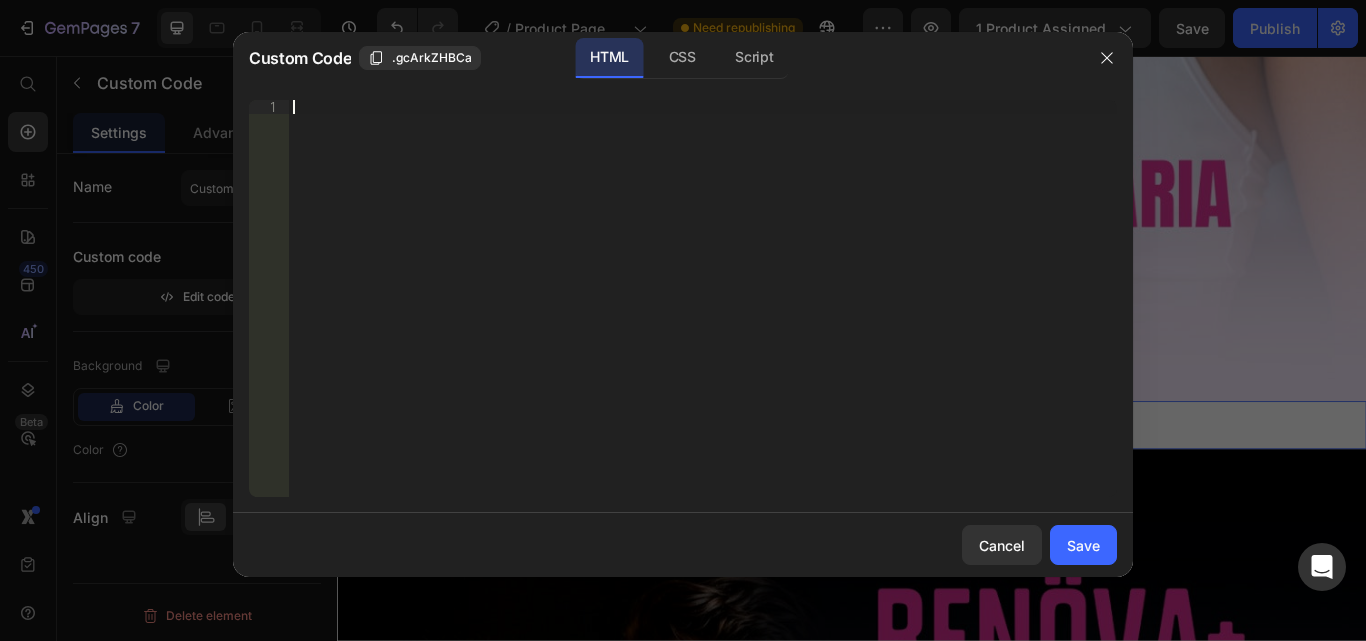 paste on "<div class="_rsi-cod-form-is-gempage"></div><div class="_rsi-cod-form-gempages-button-hook"></div><div id="_rsi-cod-form-embed-custom-hook"></div>" 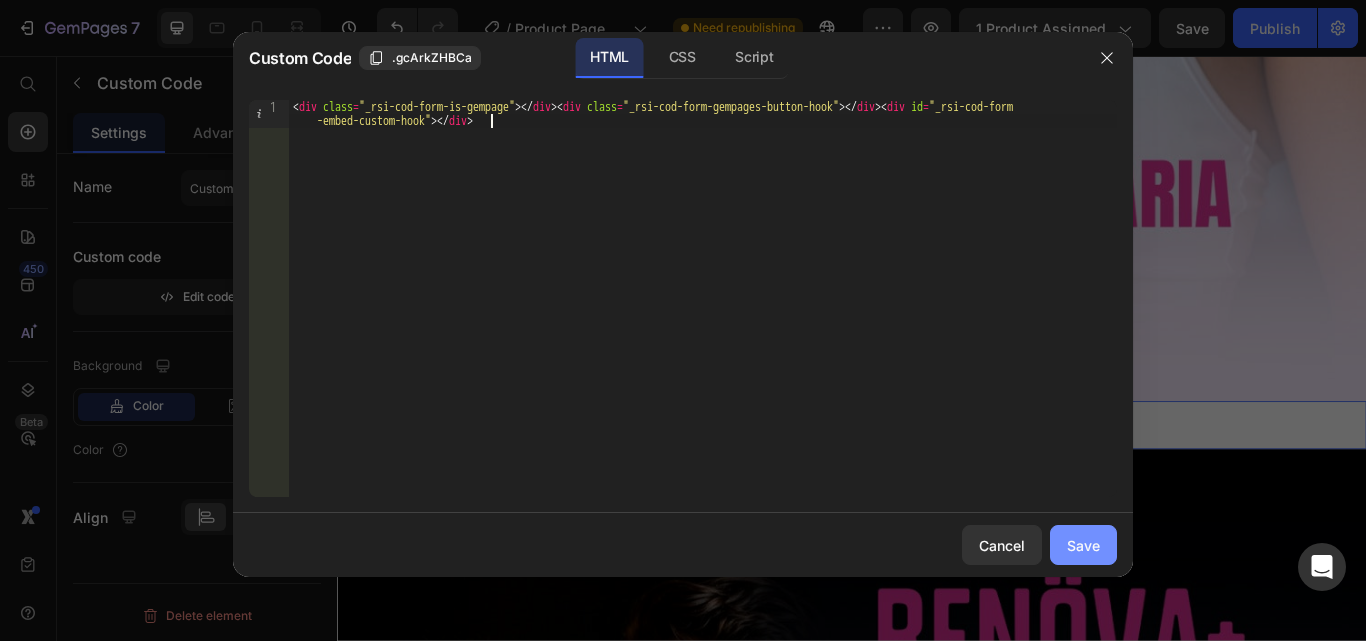 click on "Save" 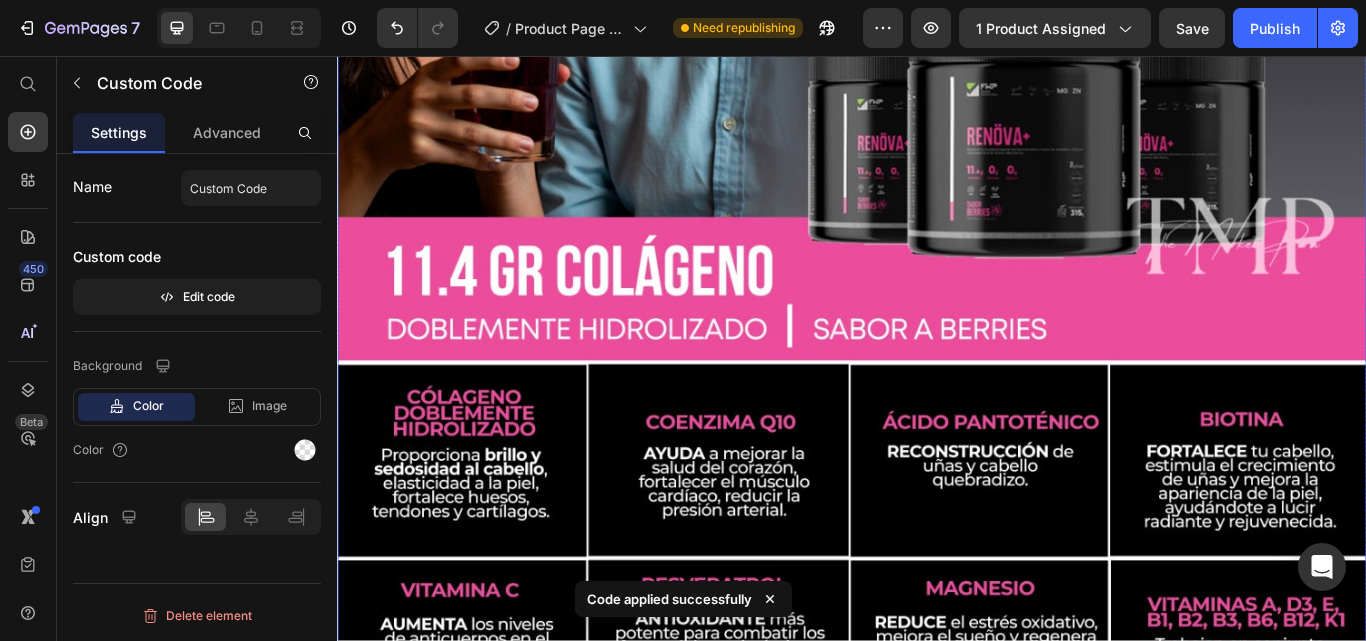 scroll, scrollTop: 7900, scrollLeft: 0, axis: vertical 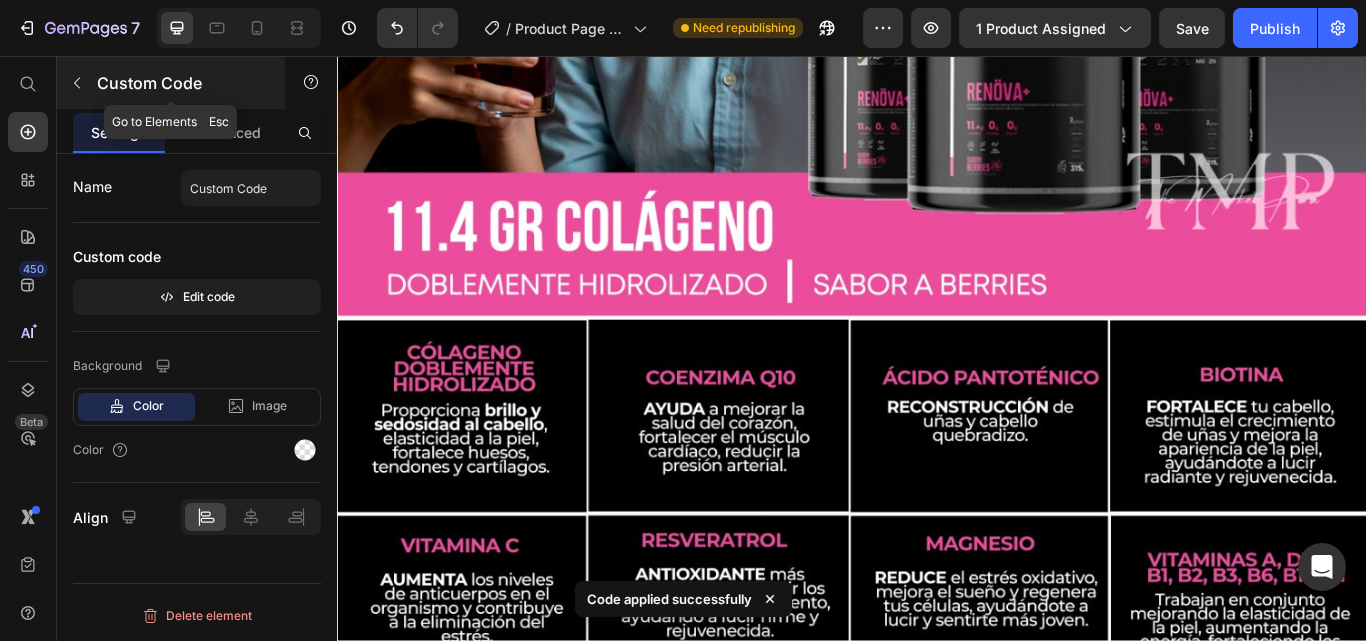 click at bounding box center (77, 83) 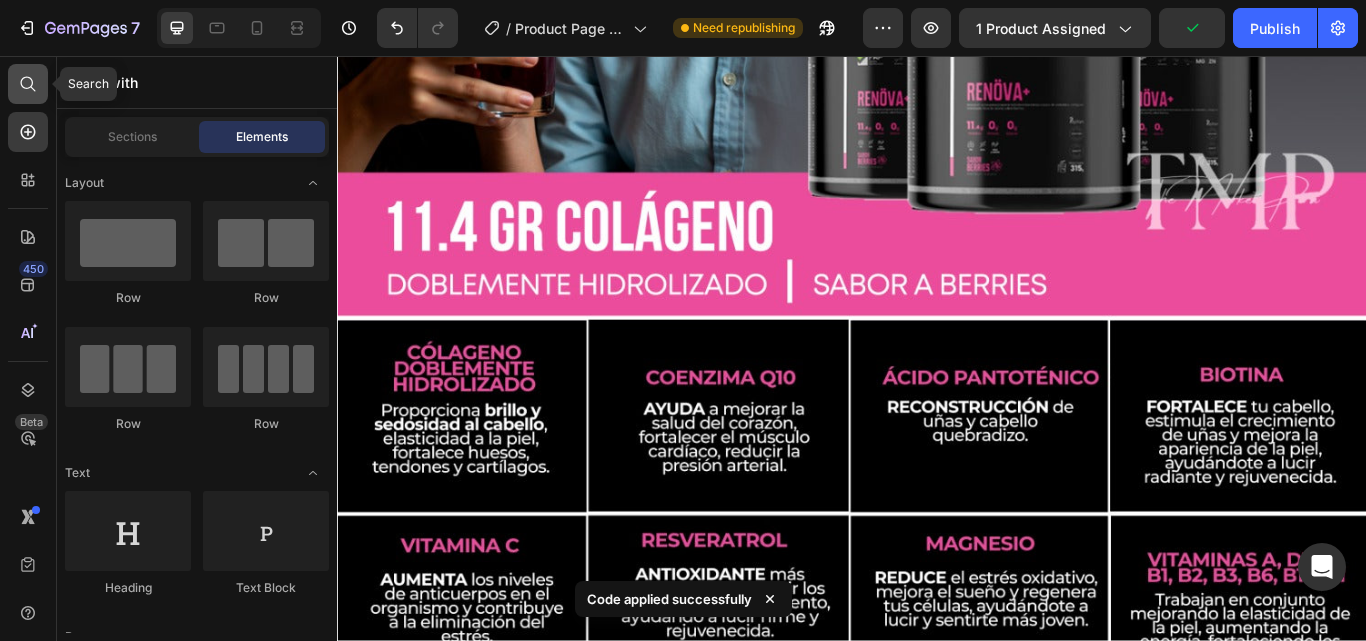 click 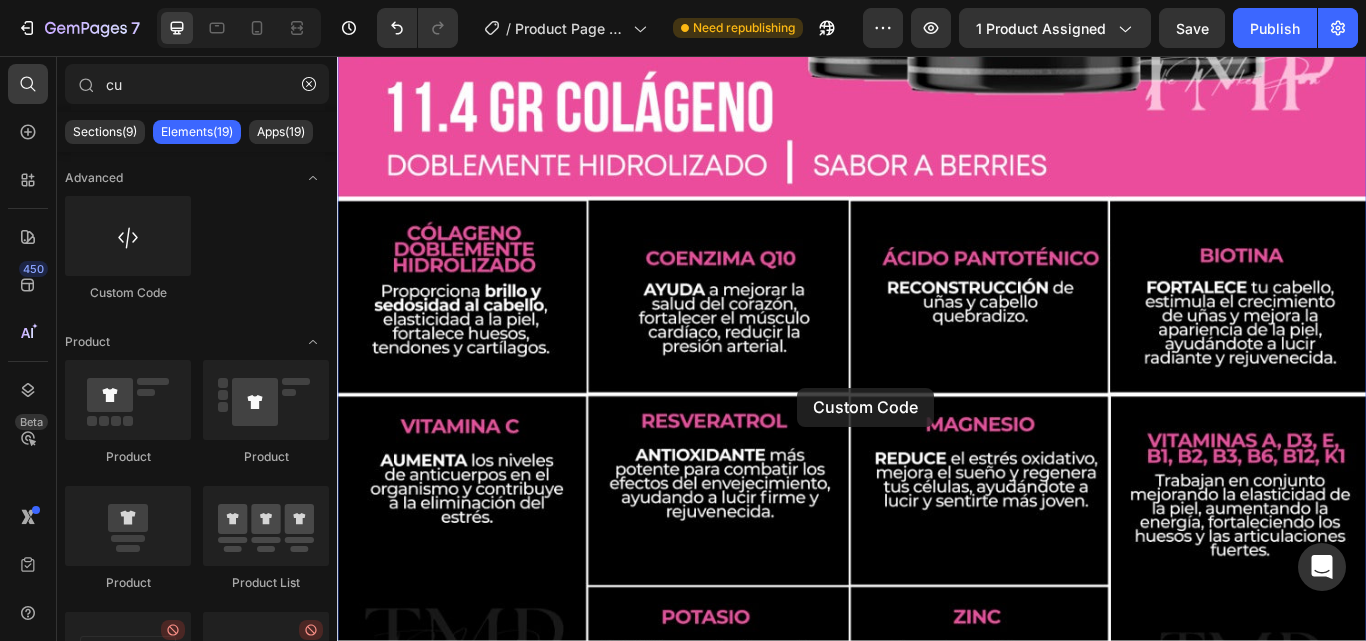 scroll, scrollTop: 8300, scrollLeft: 0, axis: vertical 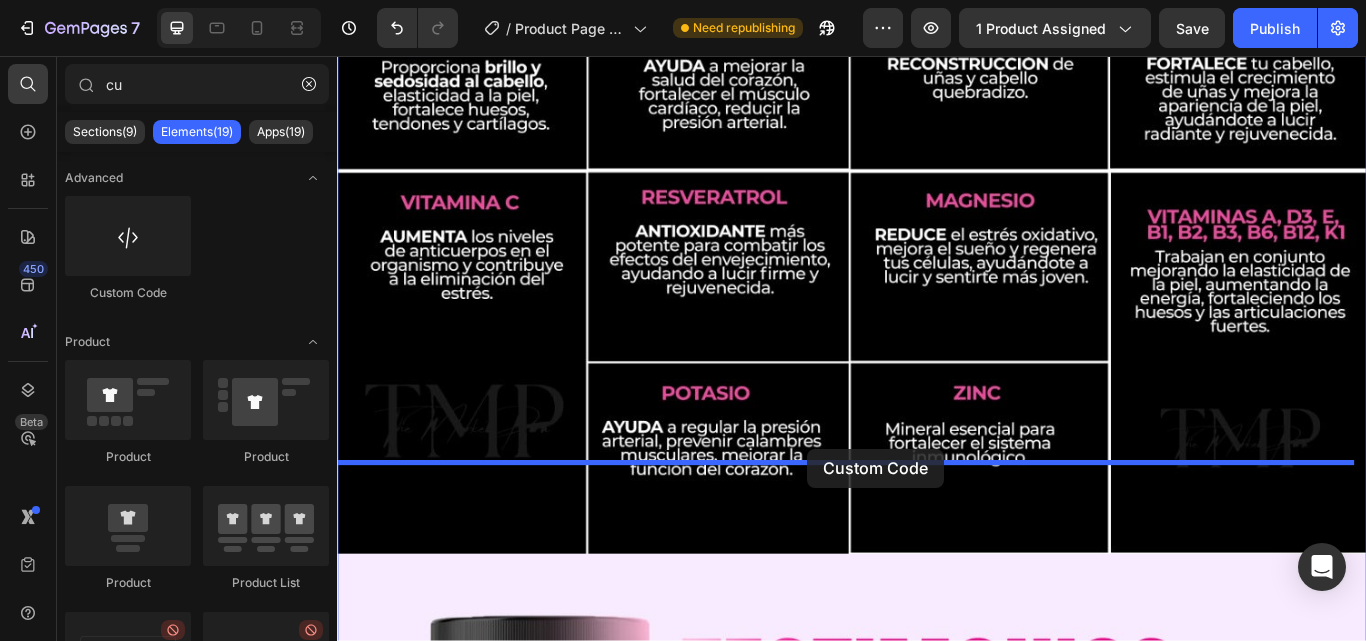drag, startPoint x: 471, startPoint y: 305, endPoint x: 885, endPoint y: 514, distance: 463.76395 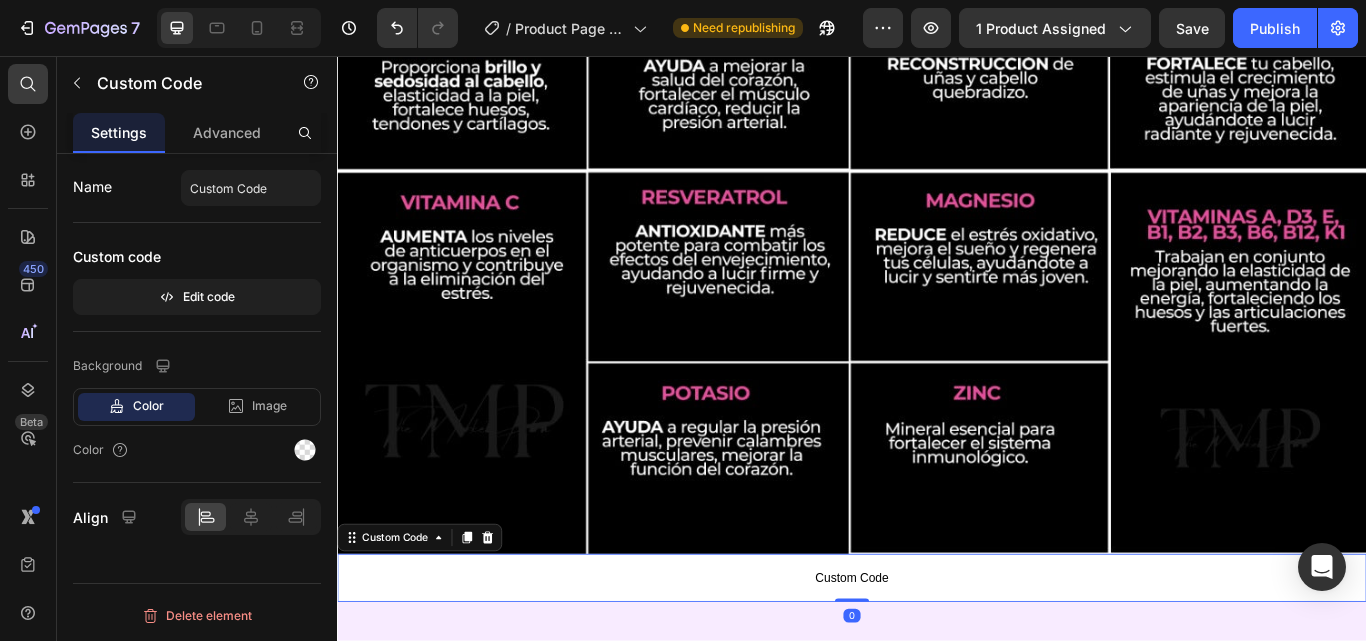 click on "Custom Code" at bounding box center [937, 665] 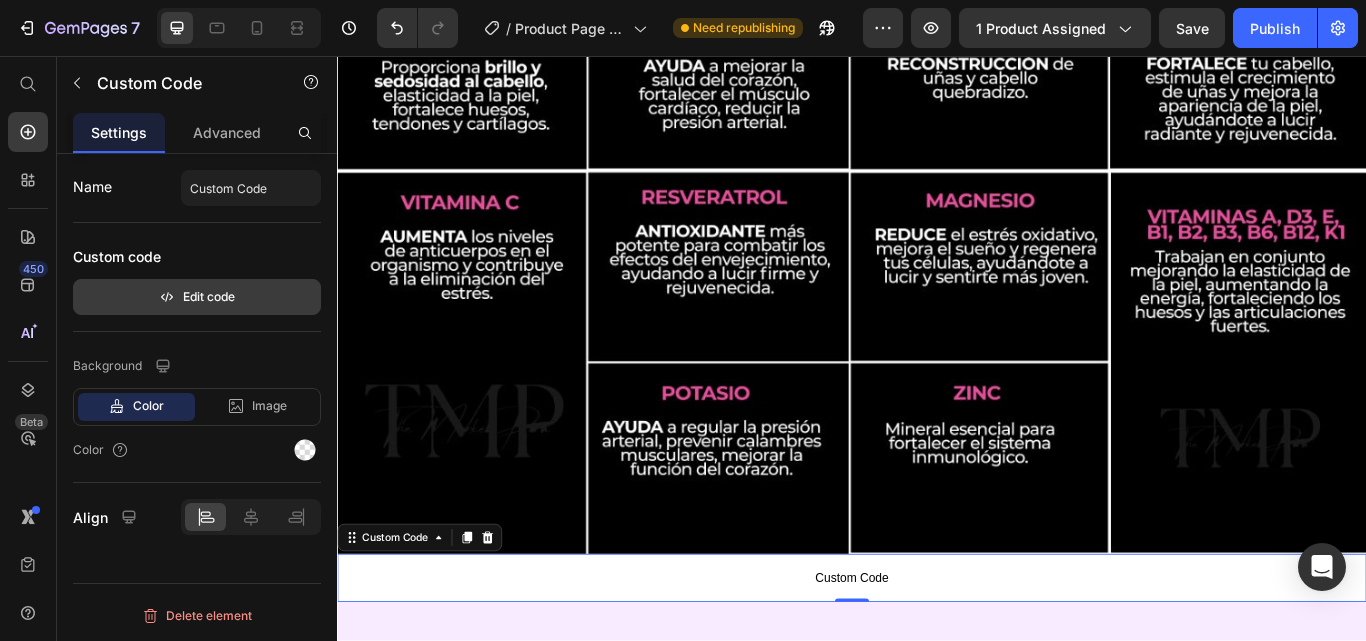 click on "Edit code" at bounding box center (197, 297) 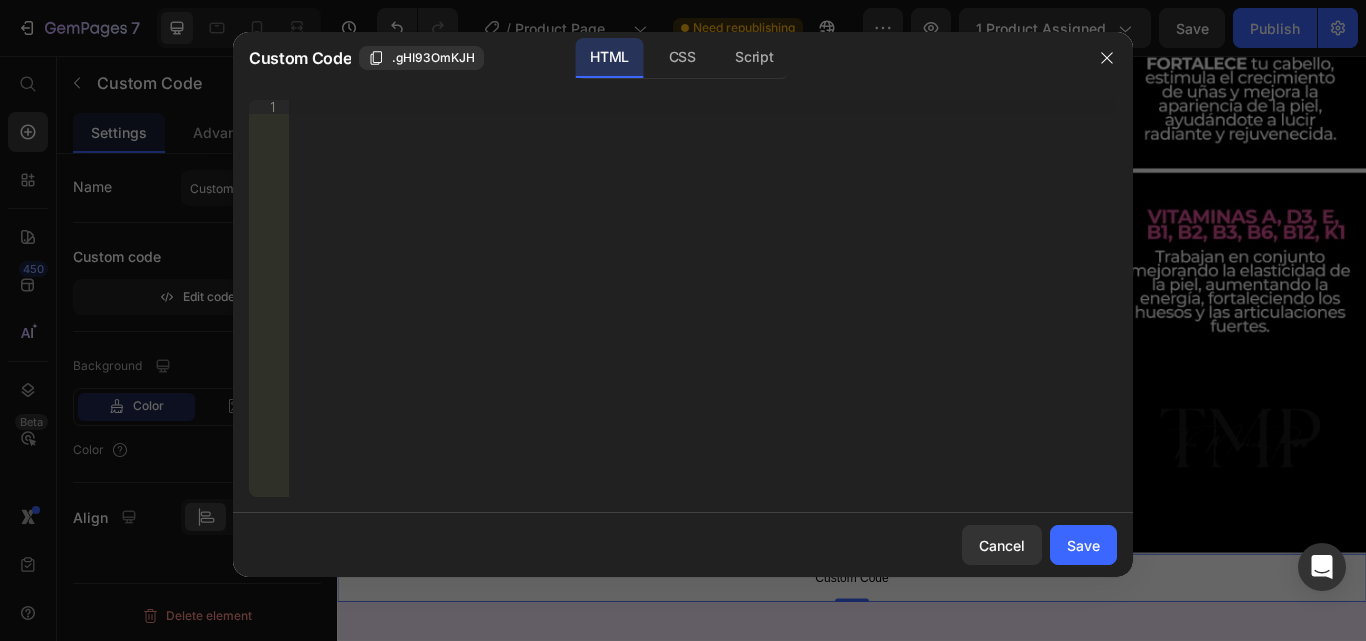 click on "Insert the 3rd-party installation code, HTML code, or Liquid code to display custom content." at bounding box center [703, 312] 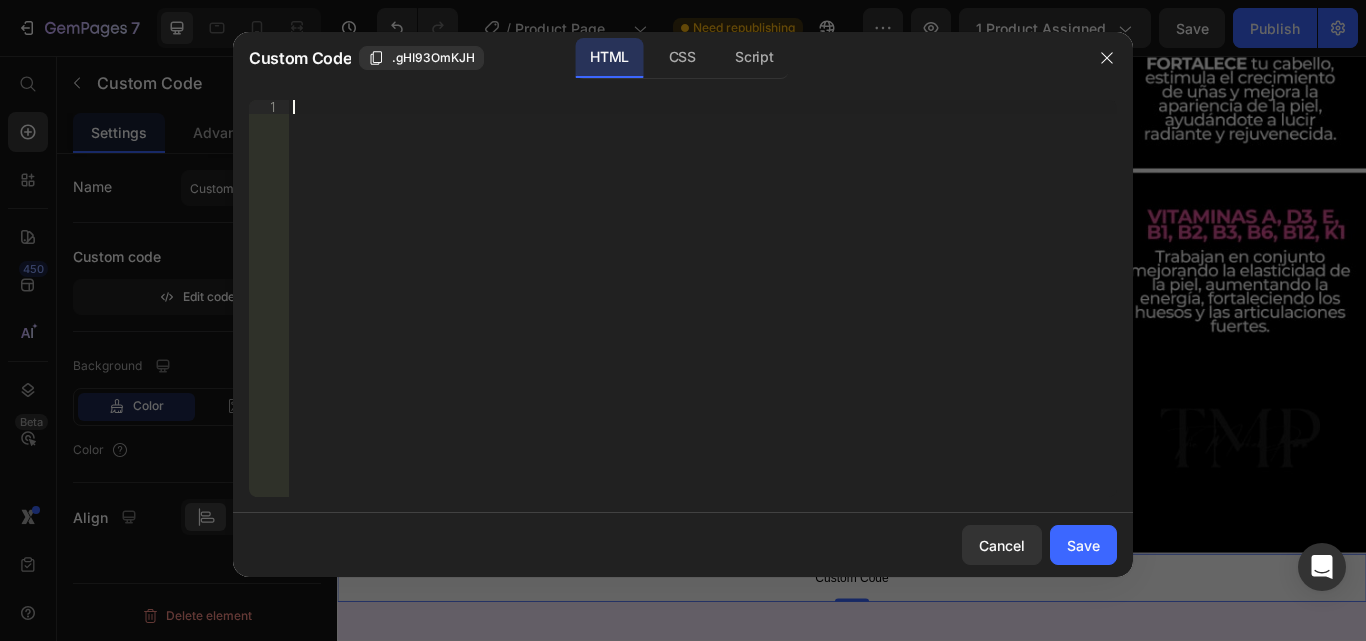 paste on "<div class="_rsi-cod-form-is-gempage"></div><div class="_rsi-cod-form-gempages-button-hook"></div><div id="_rsi-cod-form-embed-custom-hook"></div>" 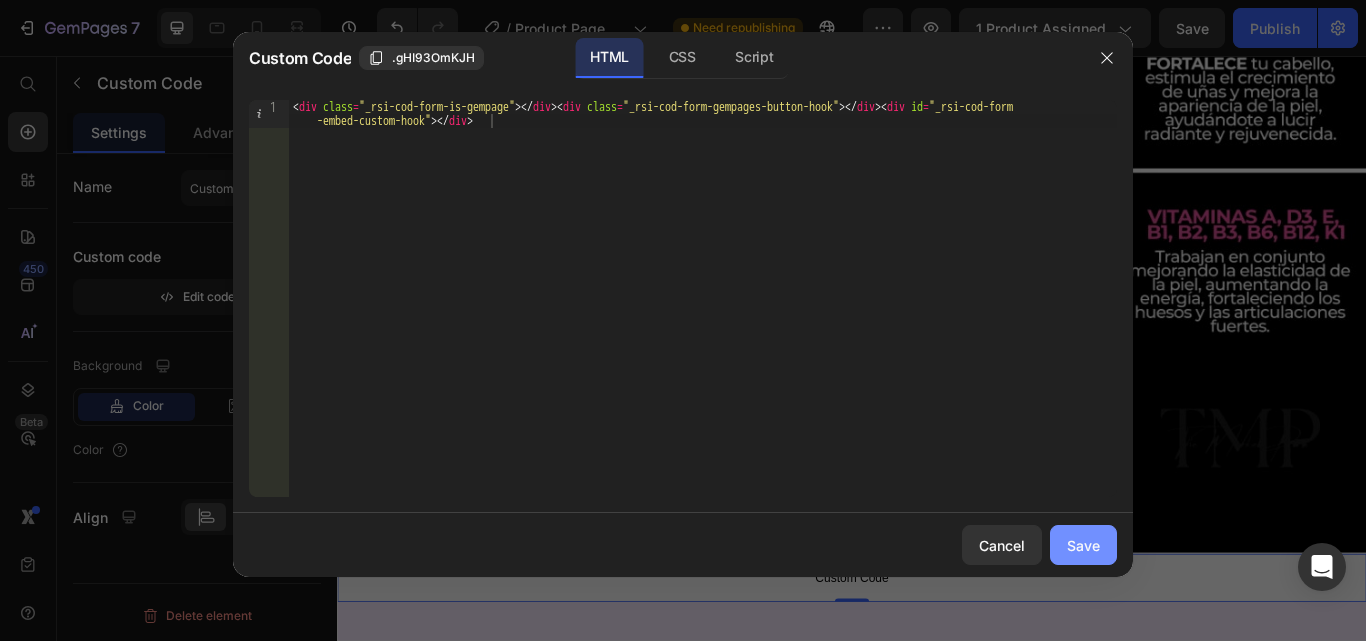 click on "Save" at bounding box center [1083, 545] 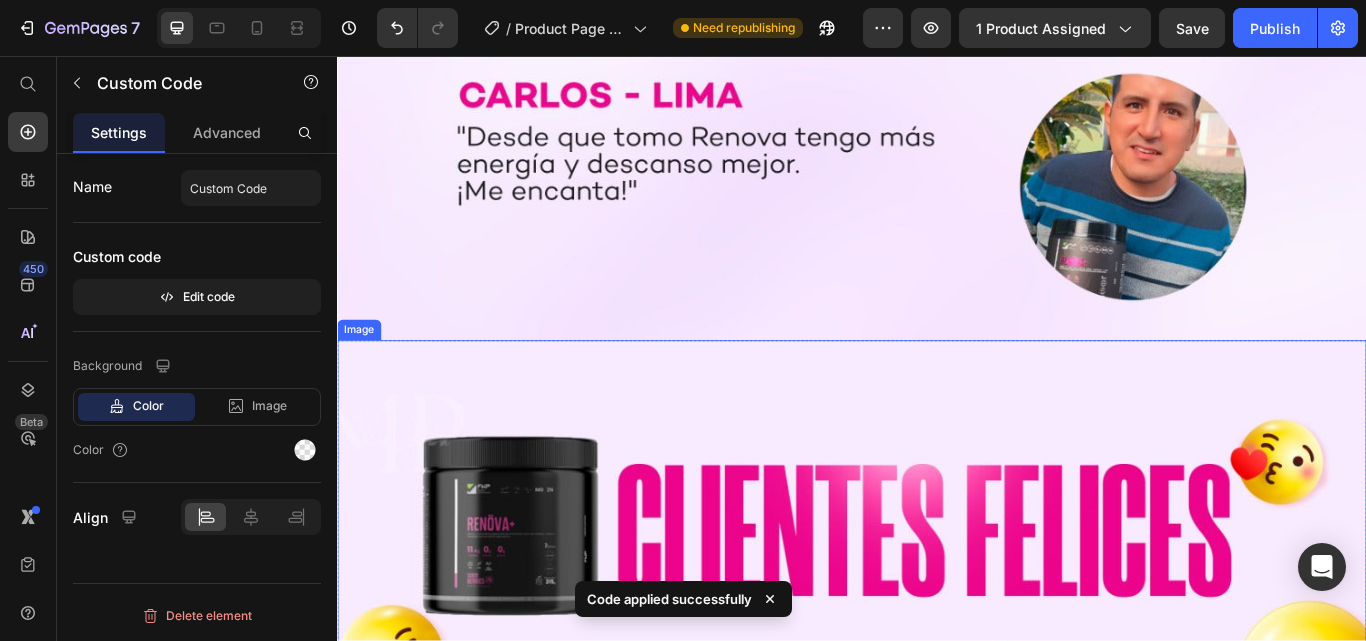 scroll, scrollTop: 10400, scrollLeft: 0, axis: vertical 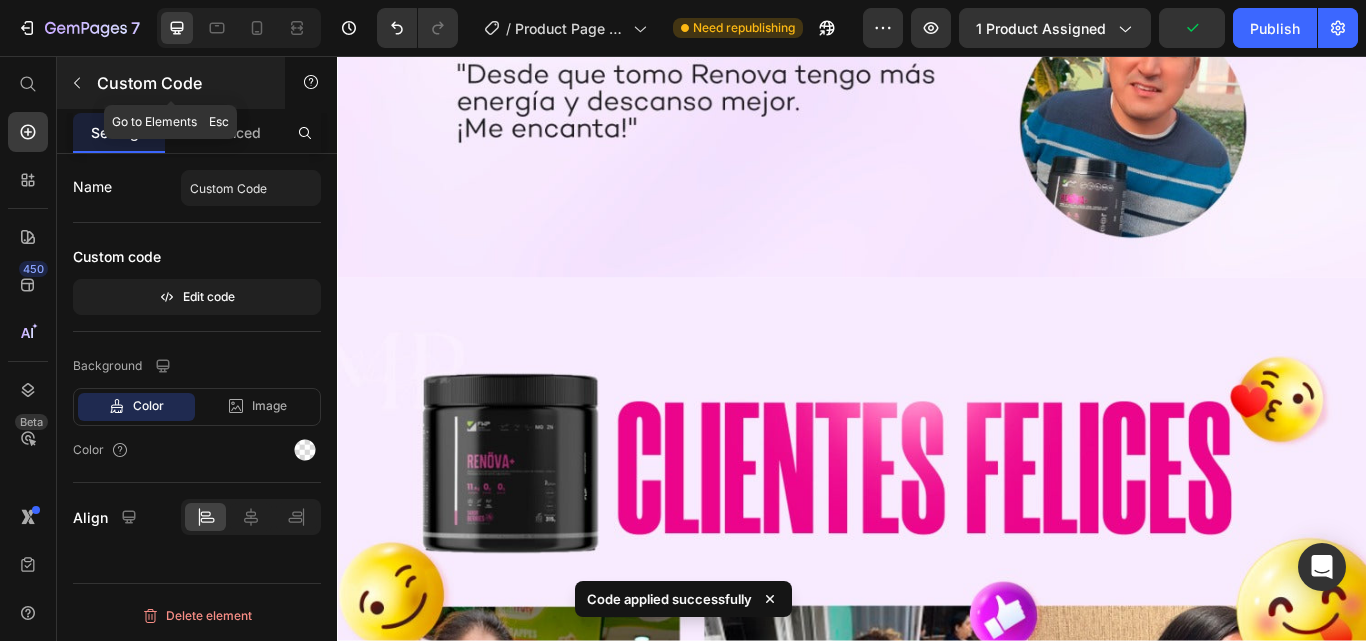 click at bounding box center [77, 83] 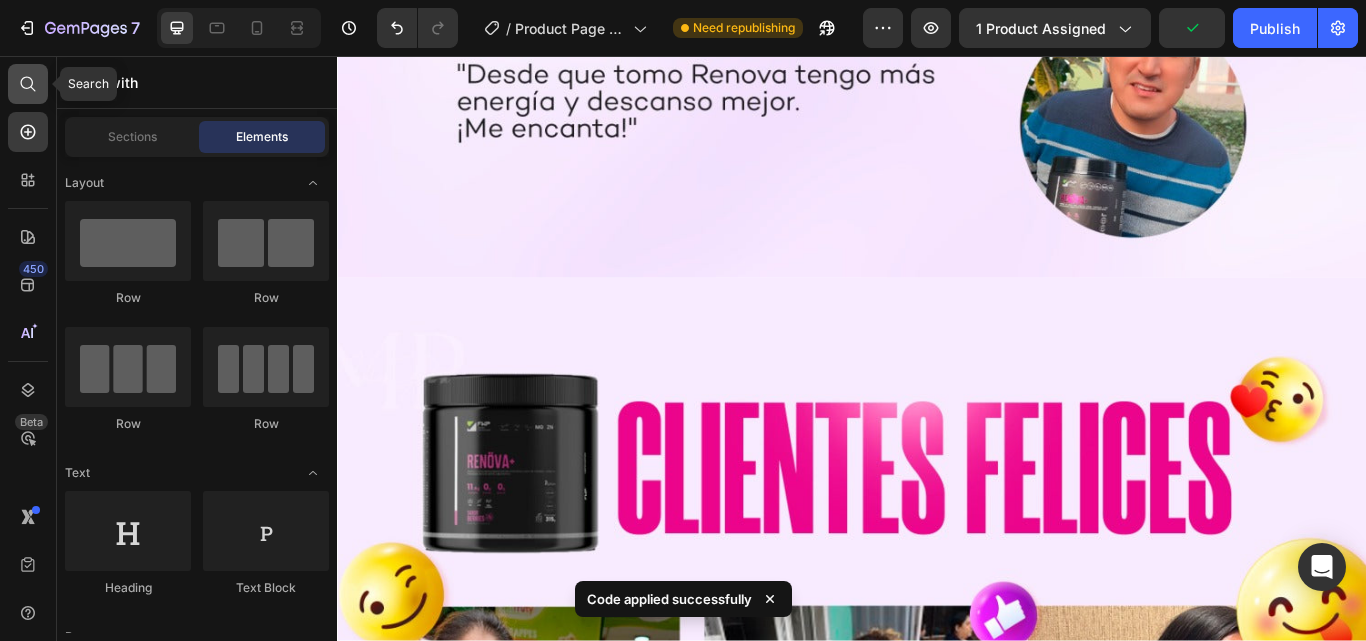 click 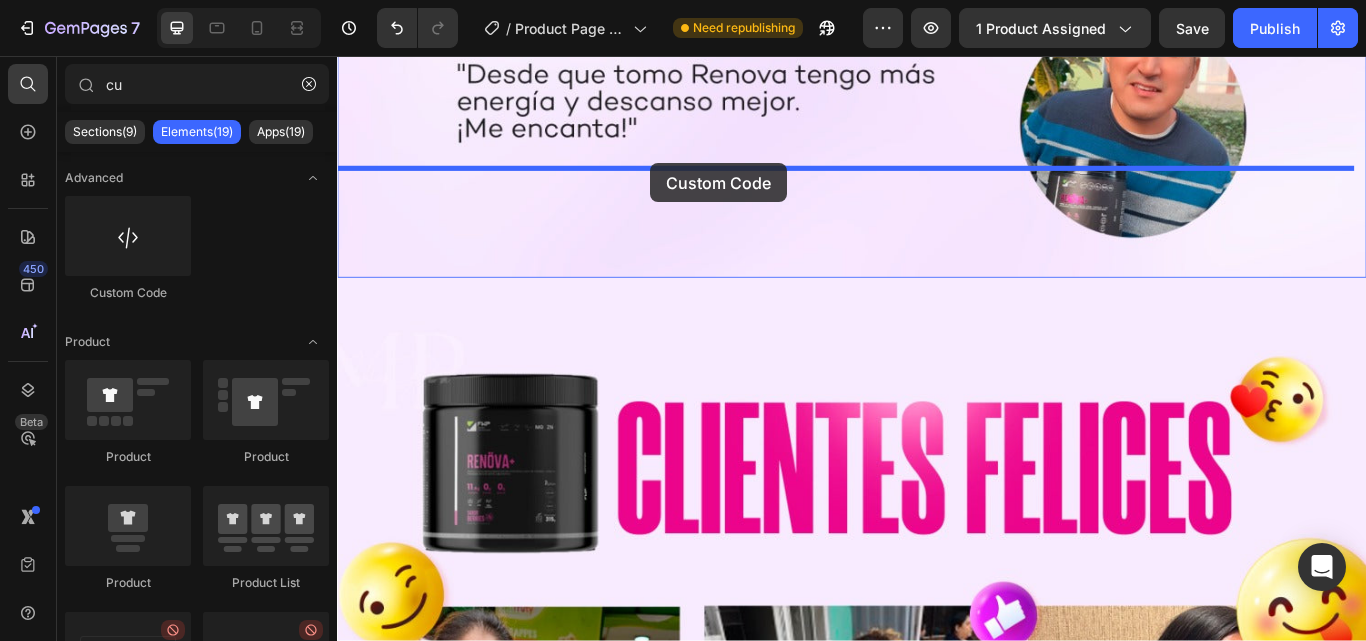 drag, startPoint x: 459, startPoint y: 309, endPoint x: 702, endPoint y: 181, distance: 274.6507 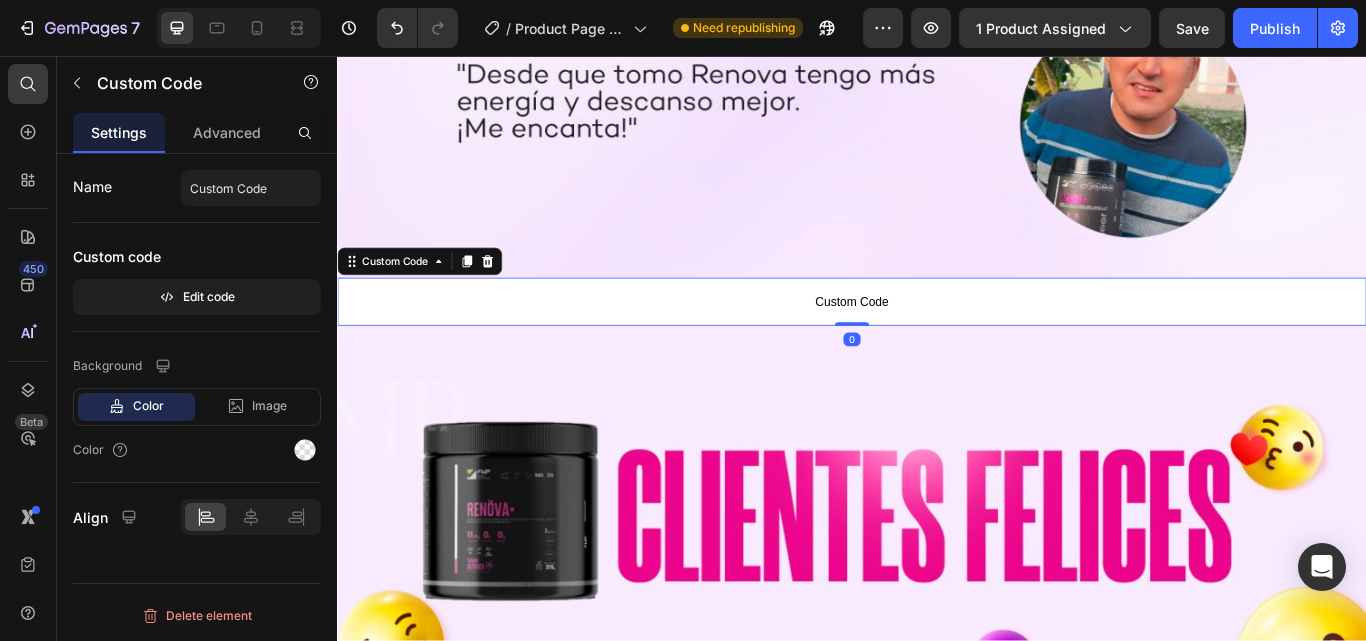 click on "Custom Code" at bounding box center (937, 343) 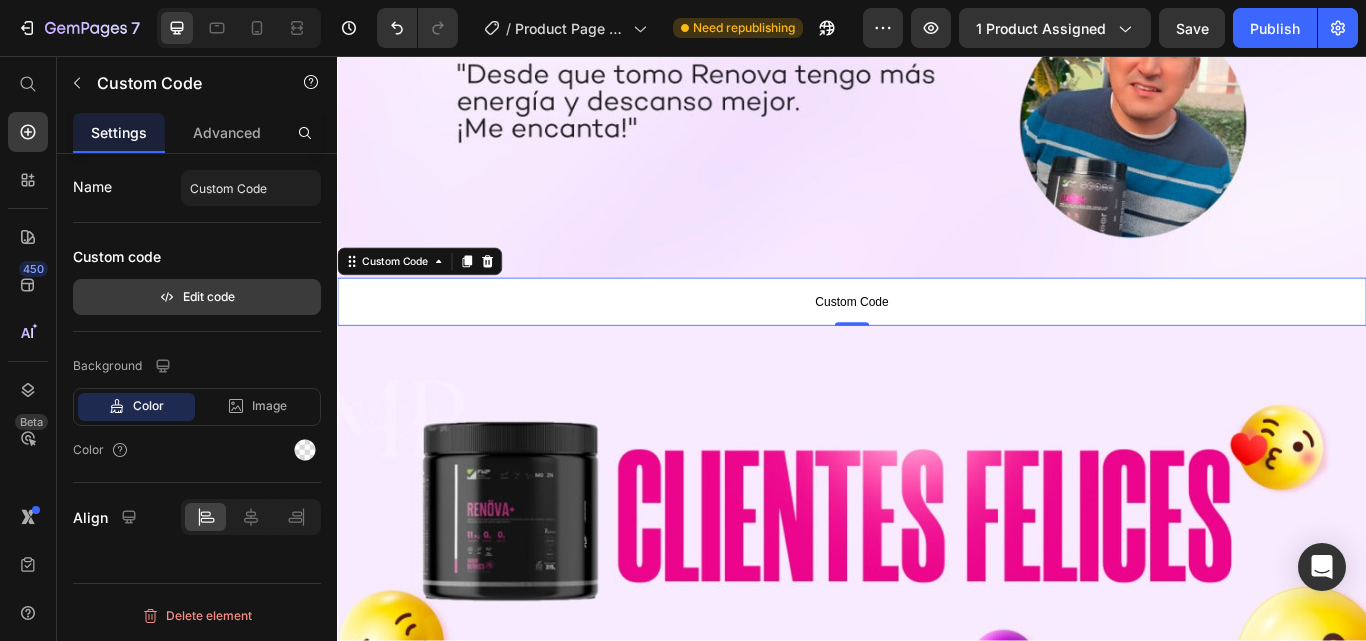 click on "Edit code" at bounding box center (197, 297) 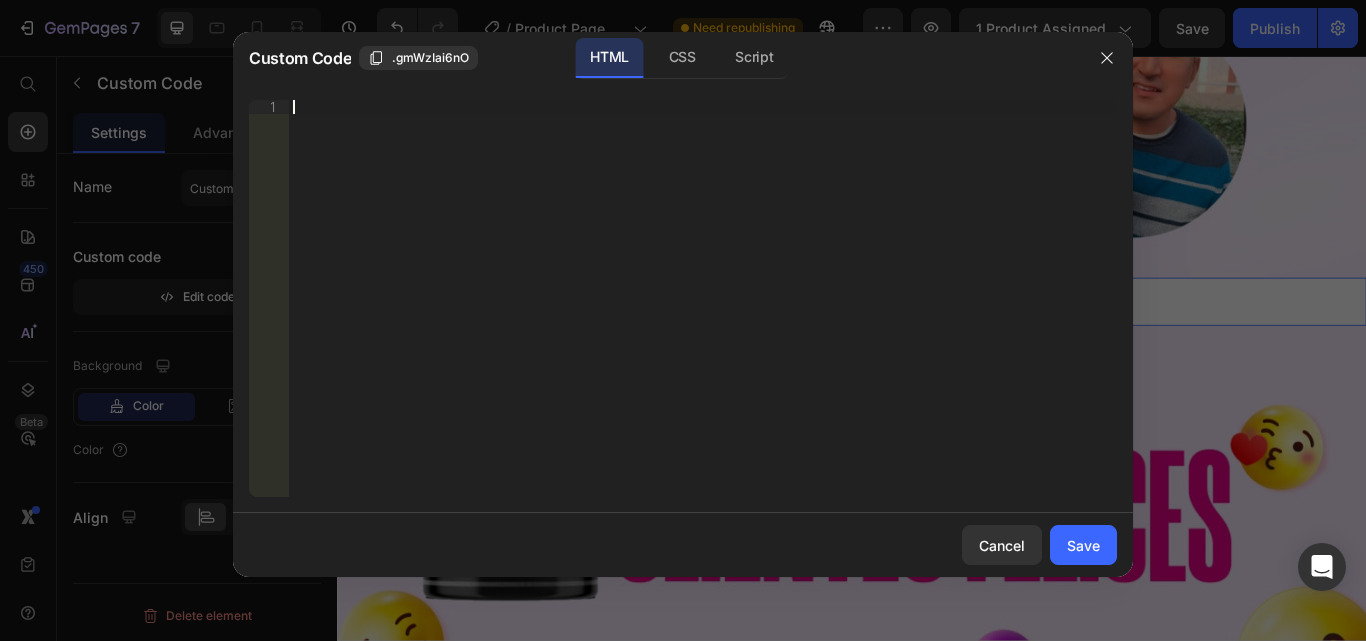 click on "Insert the 3rd-party installation code, HTML code, or Liquid code to display custom content." at bounding box center [703, 312] 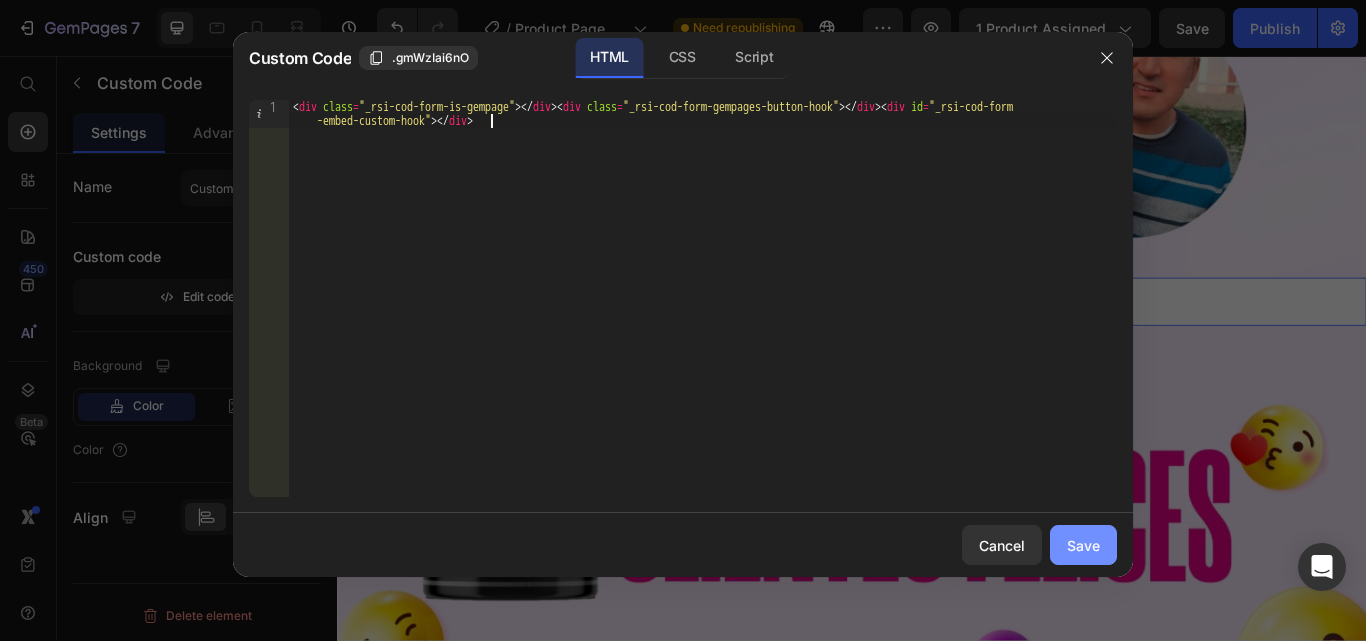 click on "Save" at bounding box center (1083, 545) 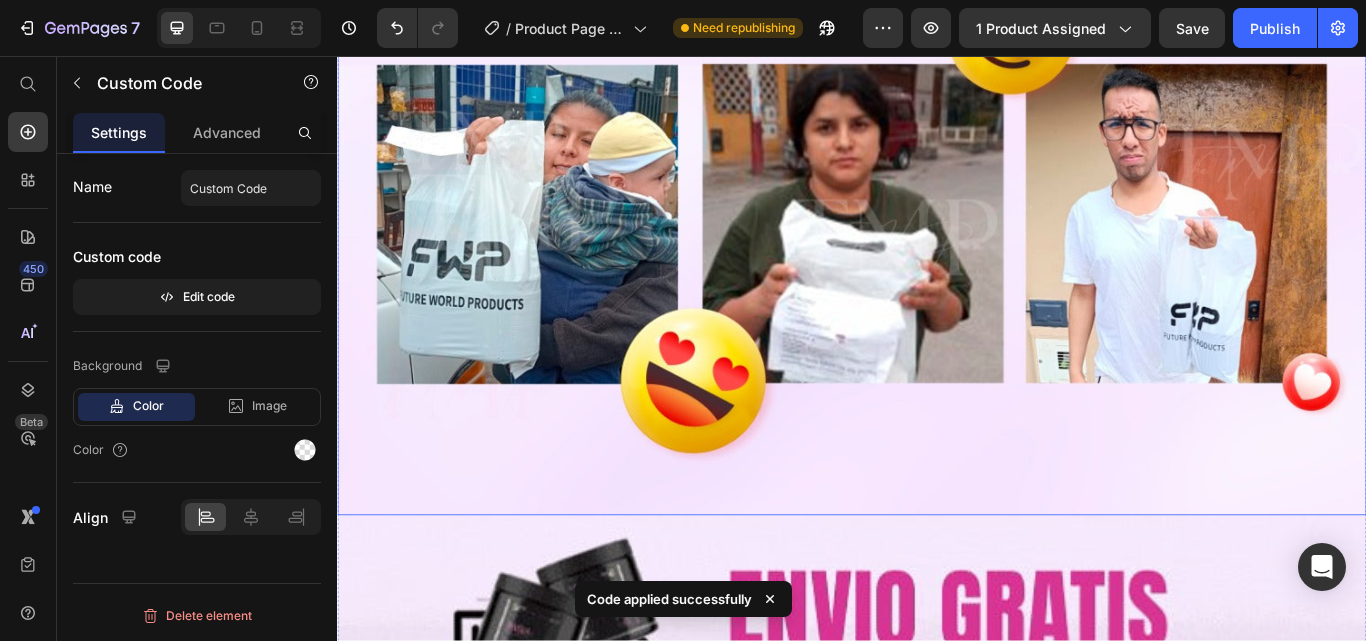 scroll, scrollTop: 12000, scrollLeft: 0, axis: vertical 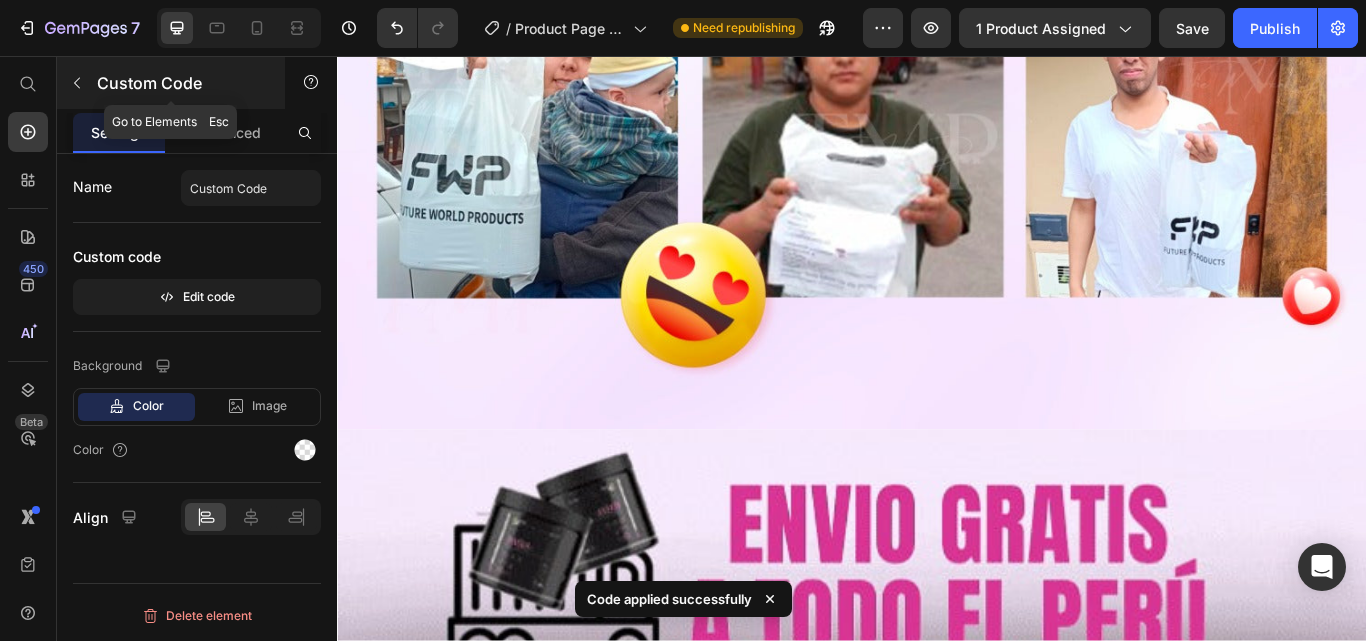 click at bounding box center (77, 83) 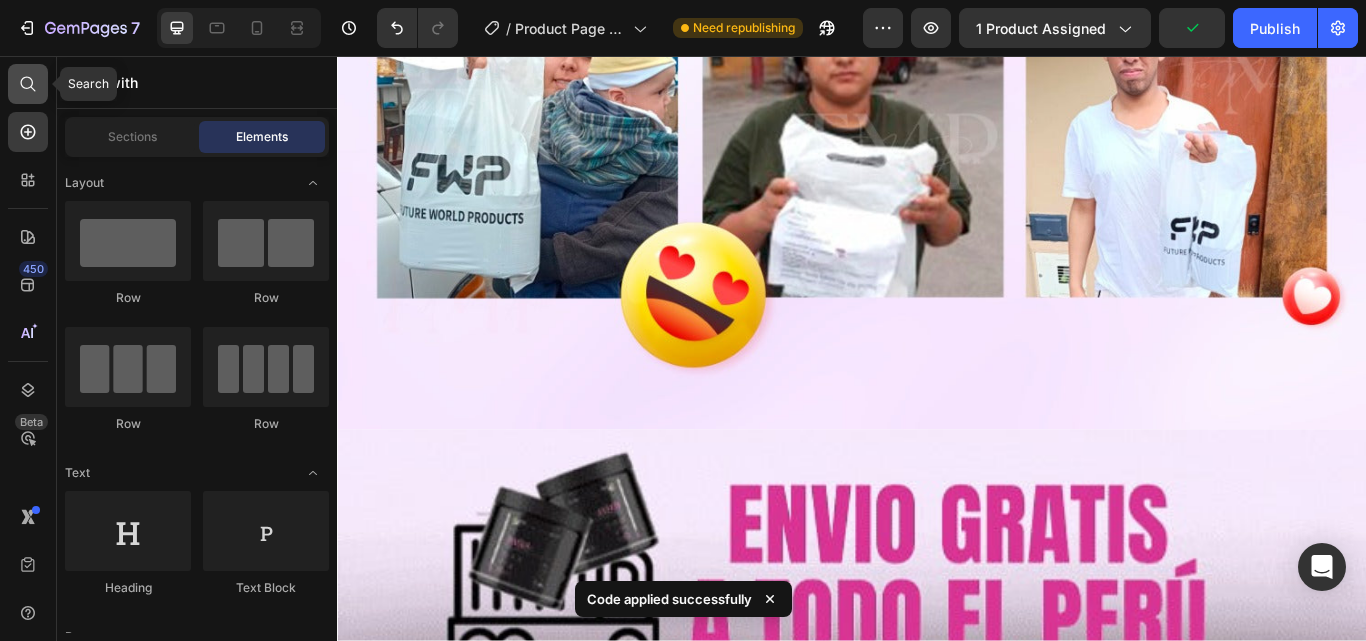 drag, startPoint x: 21, startPoint y: 77, endPoint x: 140, endPoint y: 102, distance: 121.597694 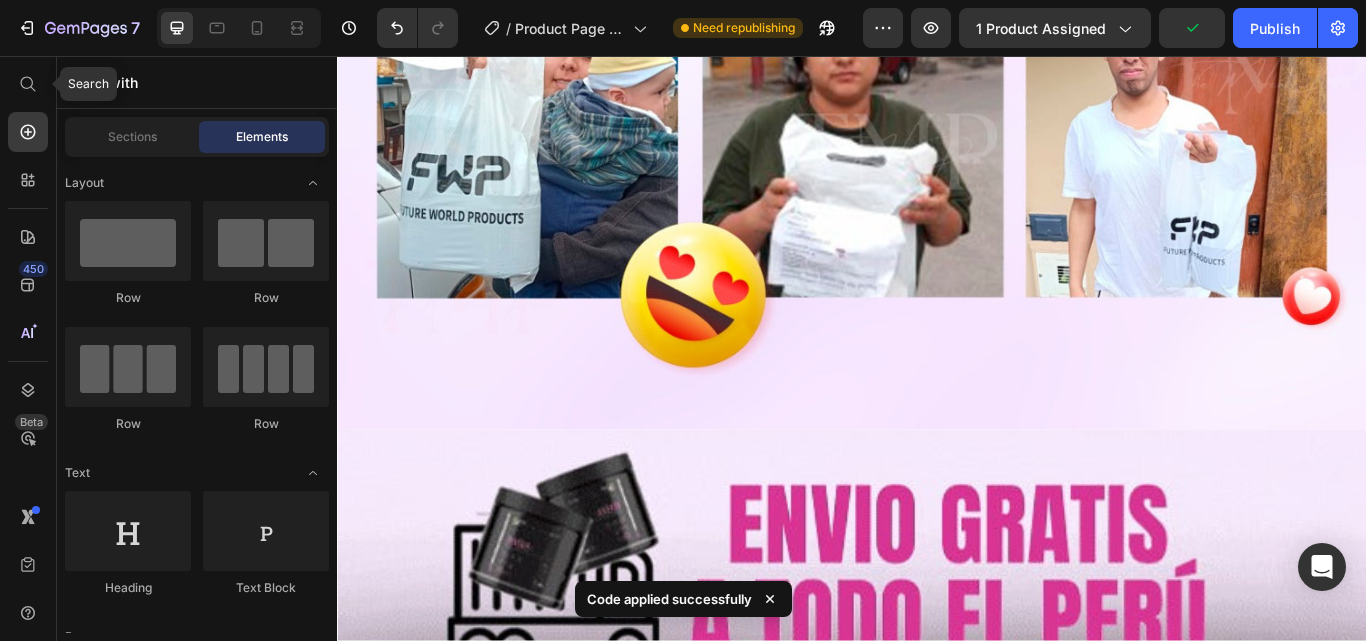 click 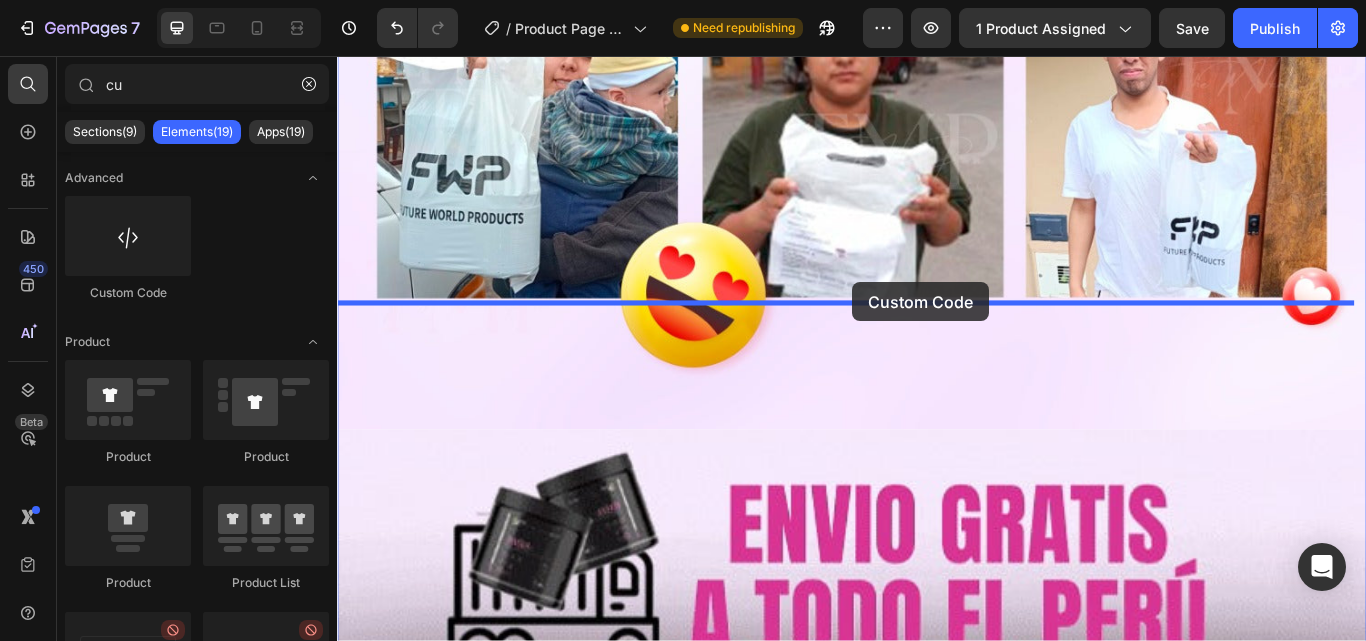 drag, startPoint x: 478, startPoint y: 305, endPoint x: 938, endPoint y: 323, distance: 460.35205 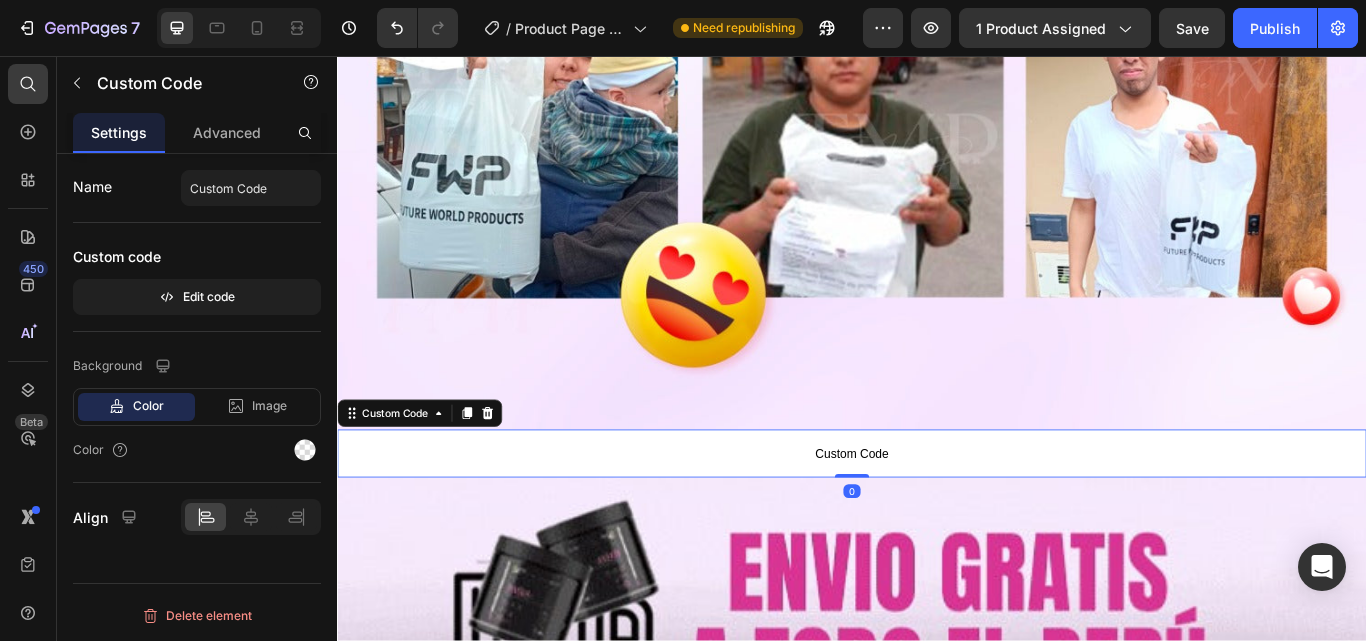 click on "Custom Code" at bounding box center (937, 520) 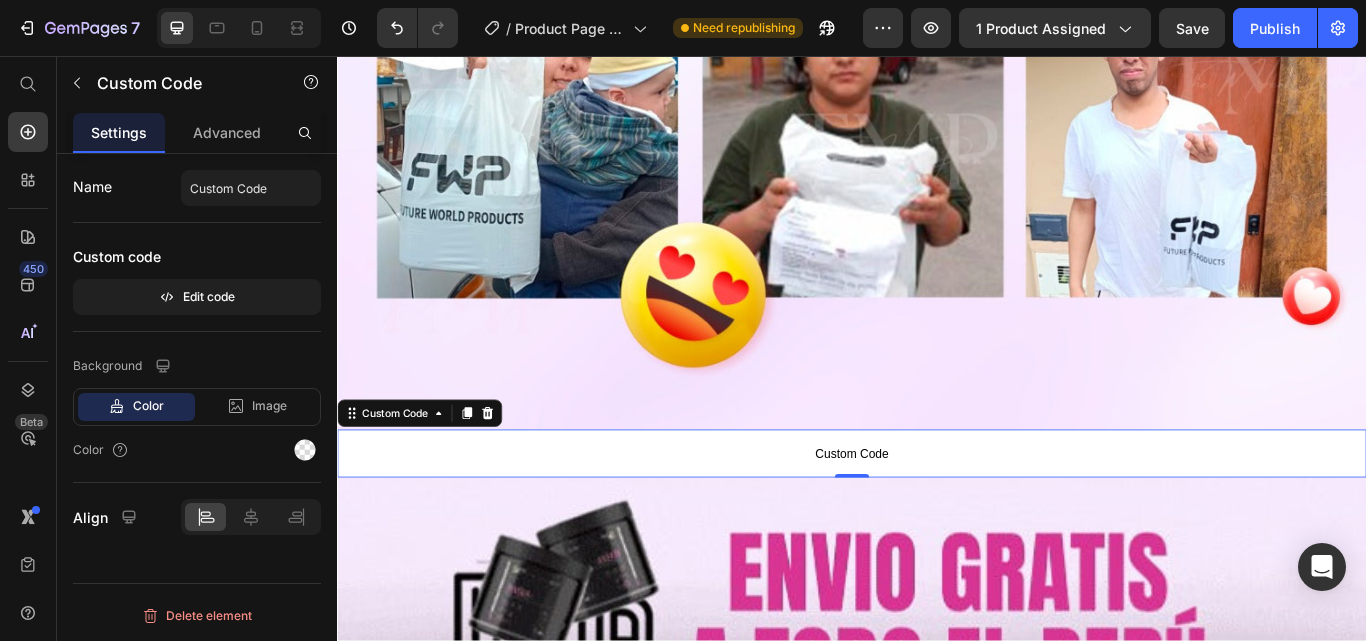 click on "Custom Code" at bounding box center (937, 520) 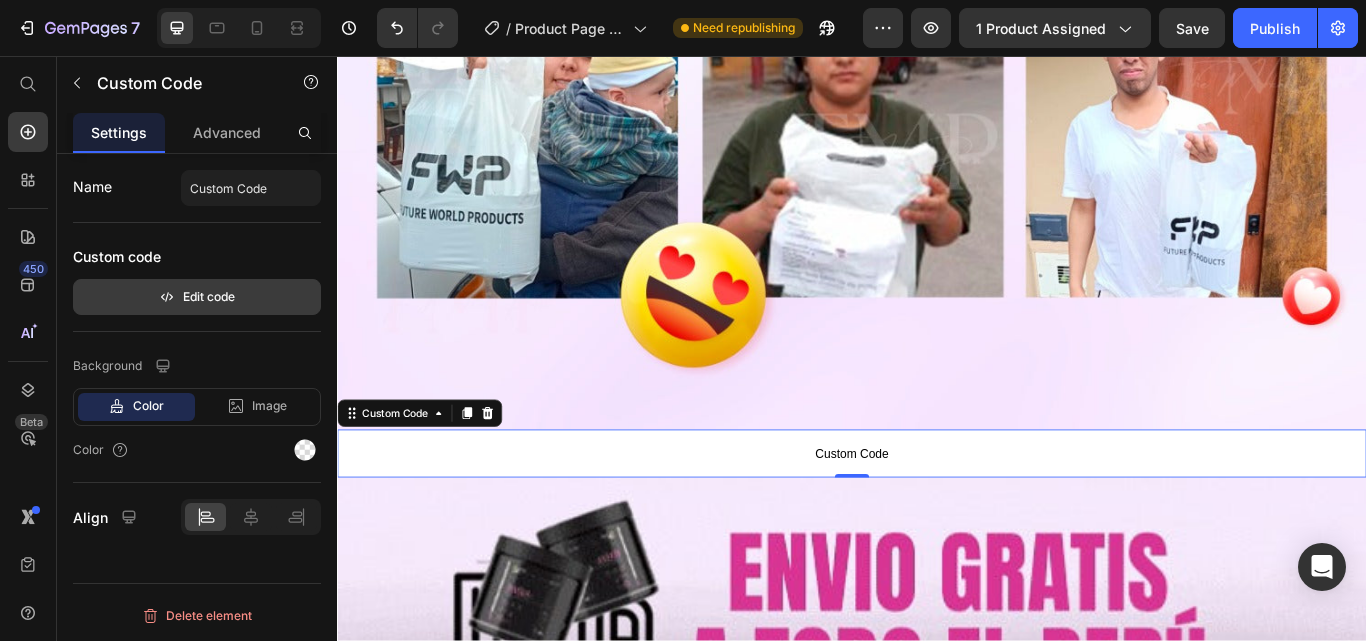 click on "Edit code" at bounding box center [197, 297] 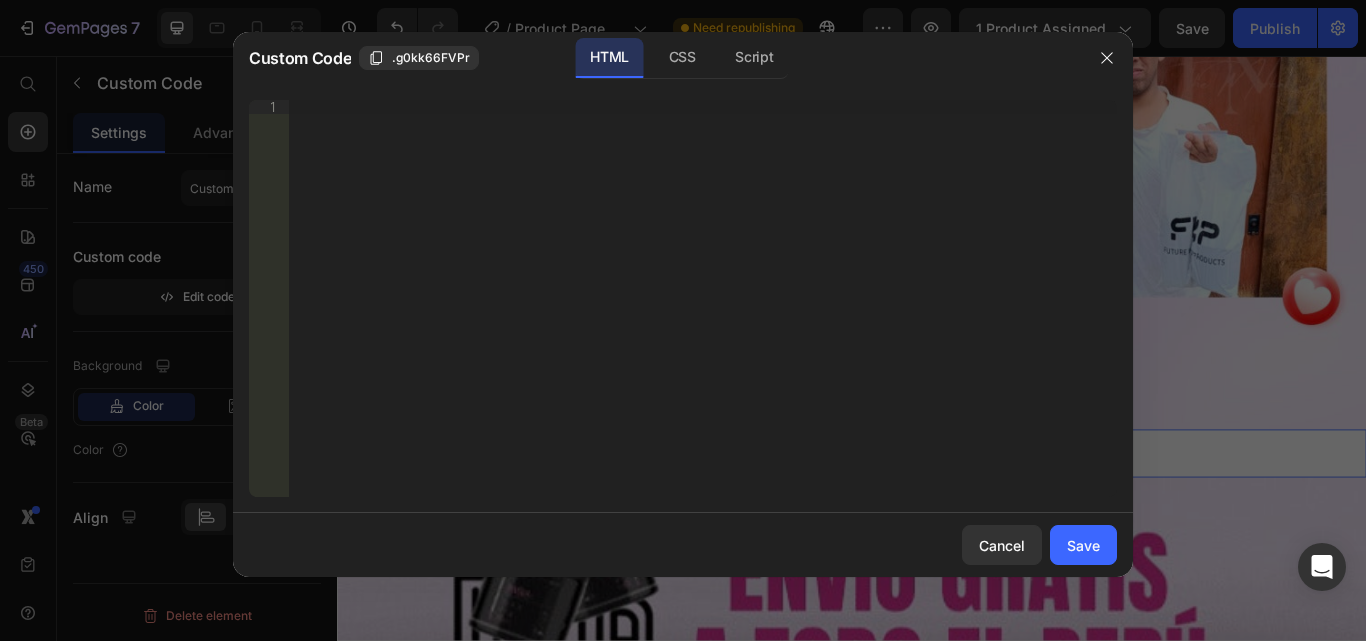 click on "Insert the 3rd-party installation code, HTML code, or Liquid code to display custom content." at bounding box center (703, 312) 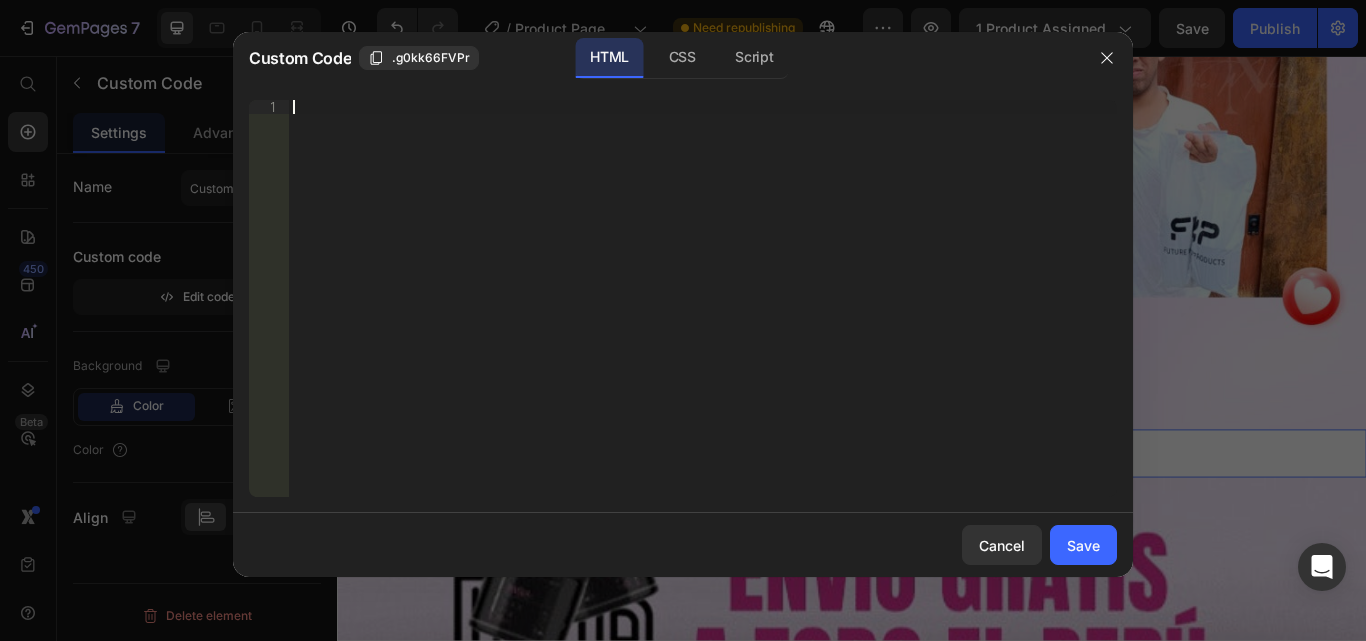 paste on "<div class="_rsi-cod-form-is-gempage"></div><div class="_rsi-cod-form-gempages-button-hook"></div><div id="_rsi-cod-form-embed-custom-hook"></div>" 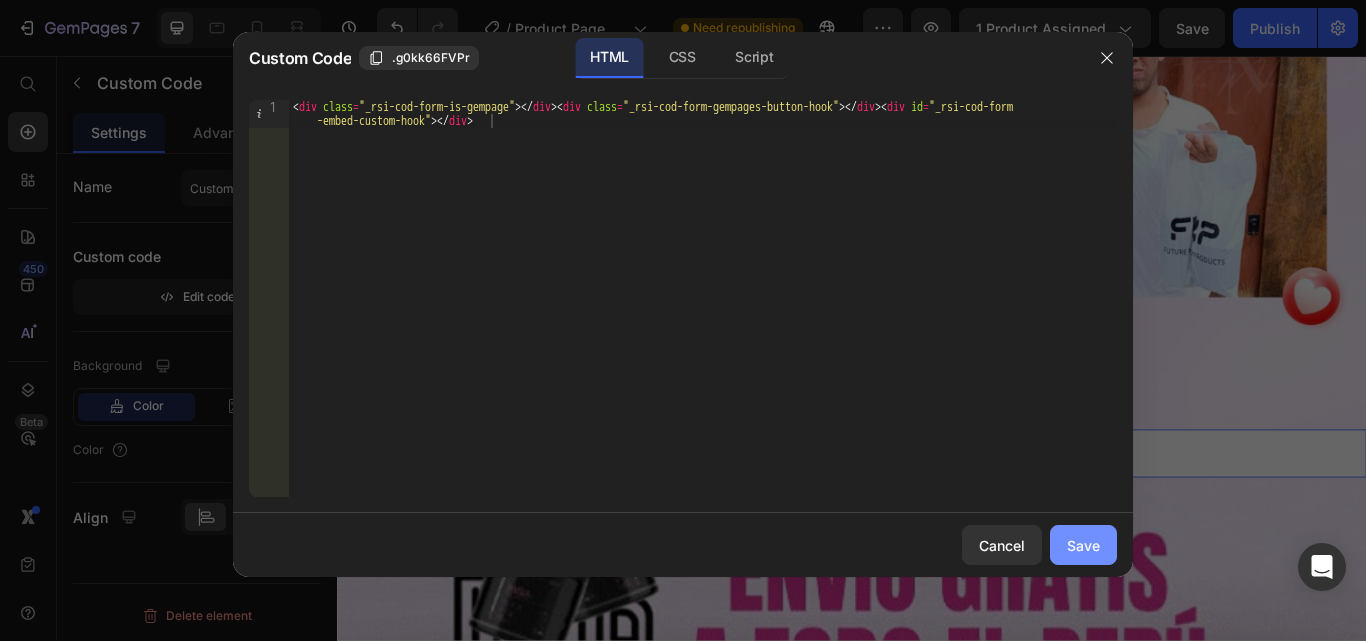 drag, startPoint x: 1091, startPoint y: 548, endPoint x: 879, endPoint y: 573, distance: 213.46896 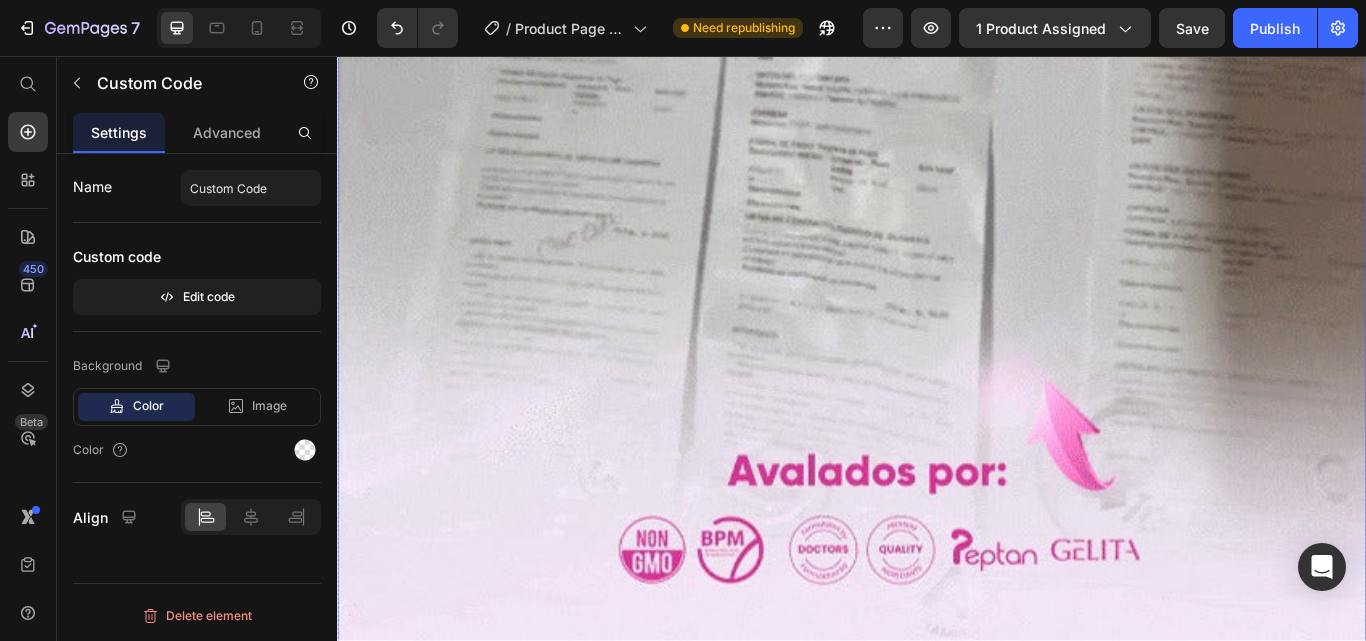scroll, scrollTop: 13070, scrollLeft: 0, axis: vertical 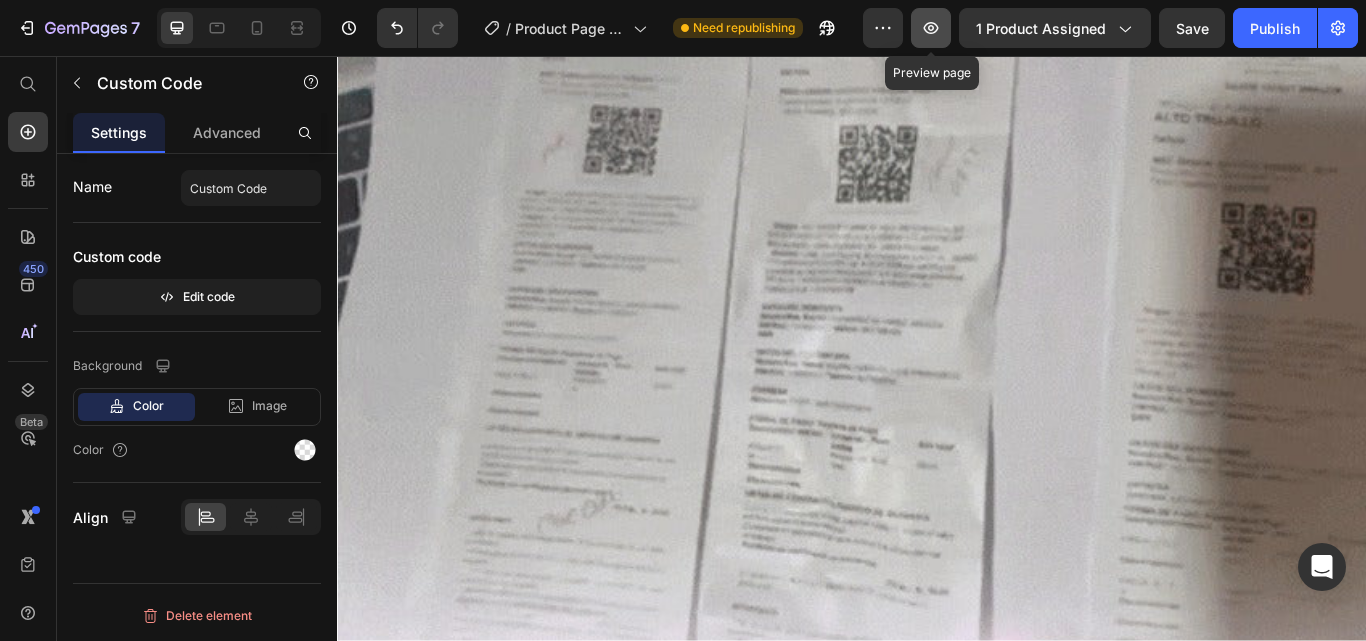 click 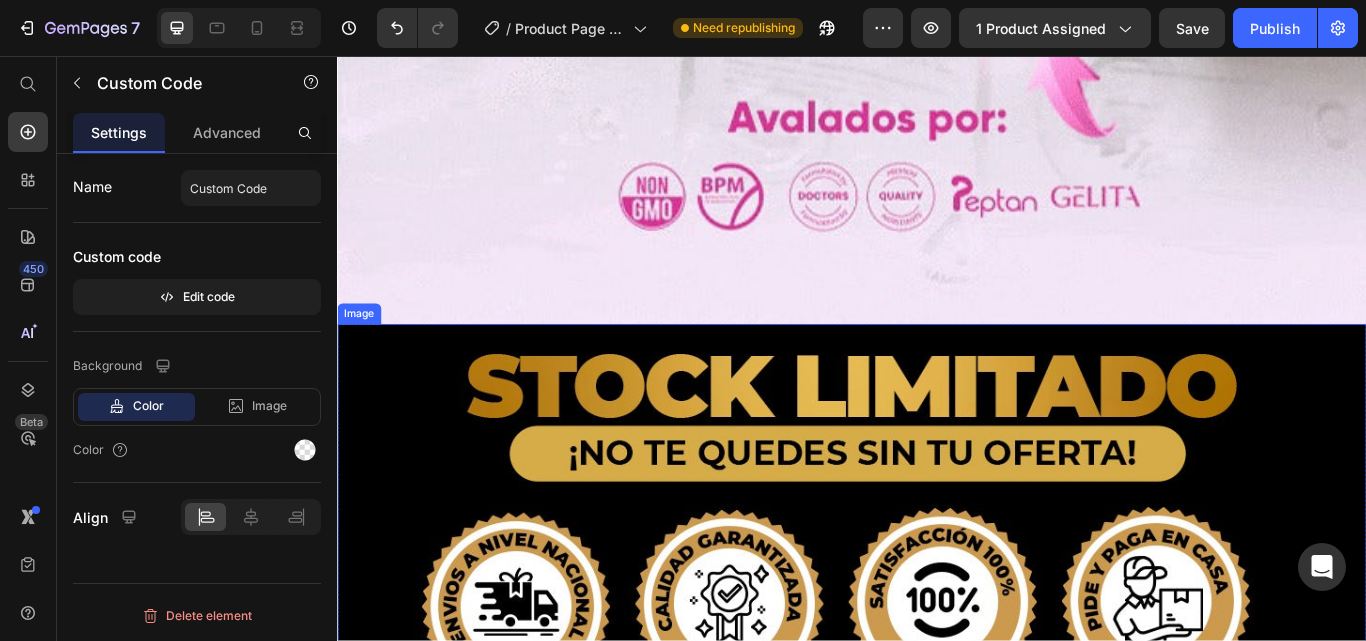 scroll, scrollTop: 13670, scrollLeft: 0, axis: vertical 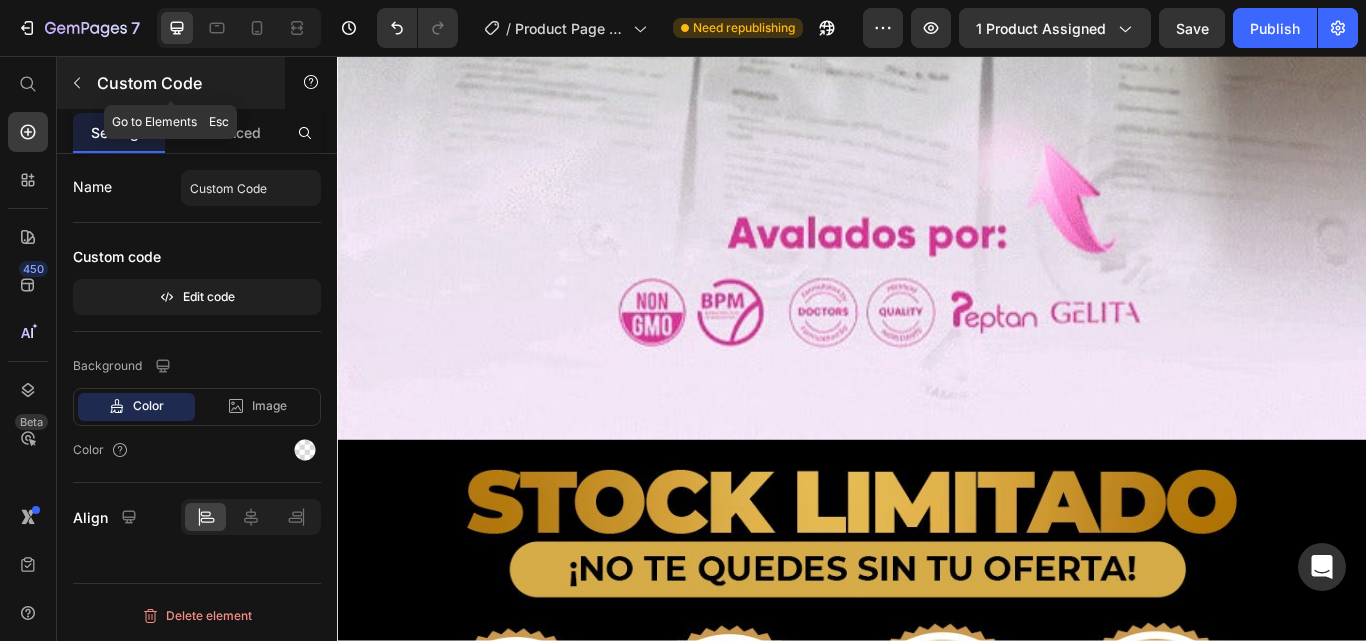 click 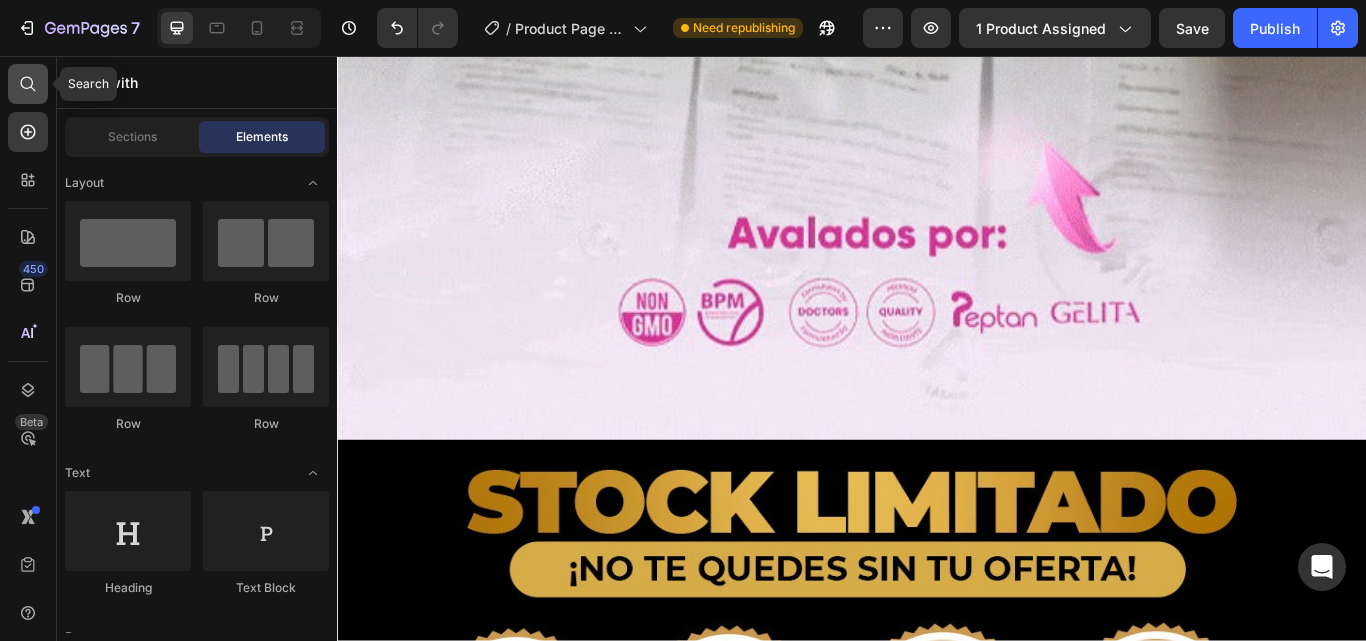click 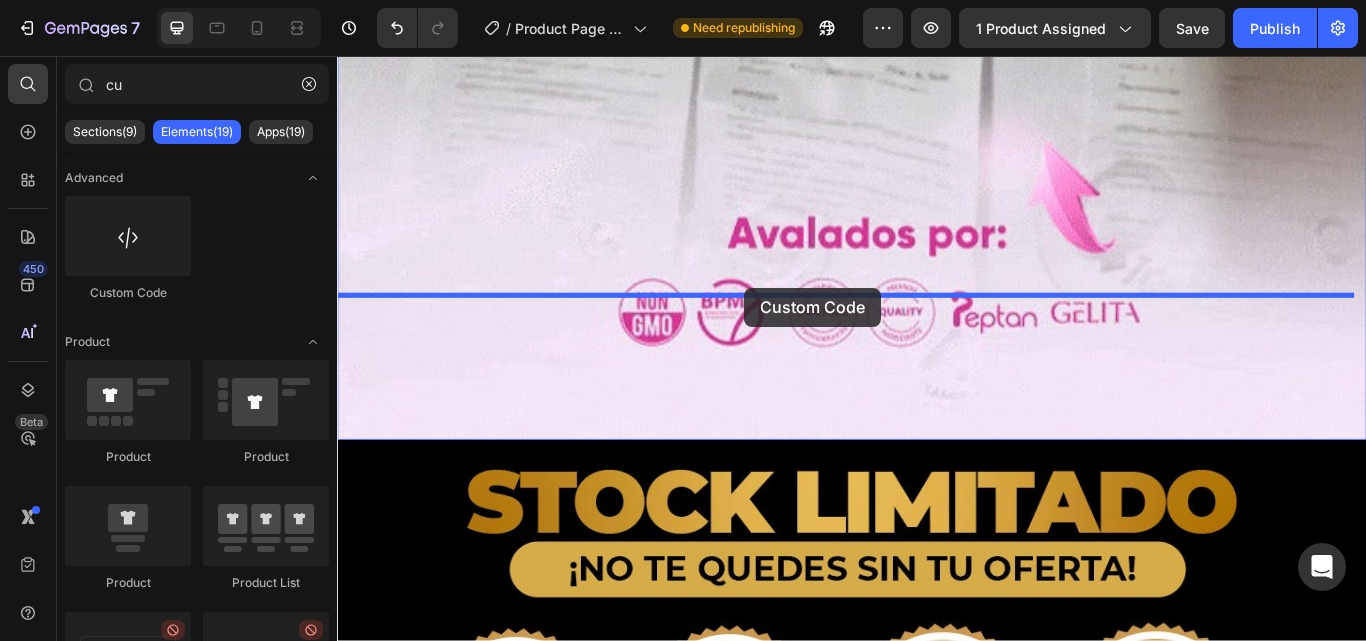 drag, startPoint x: 476, startPoint y: 289, endPoint x: 812, endPoint y: 326, distance: 338.03107 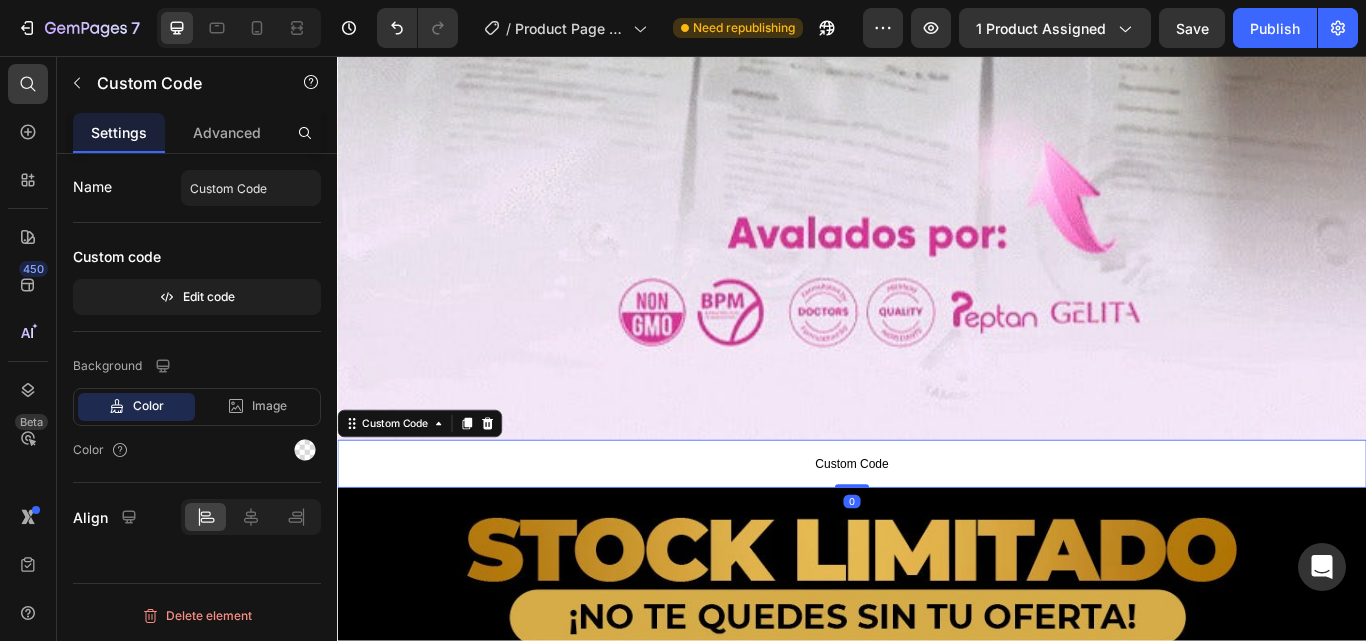 click on "Custom Code" at bounding box center (937, 532) 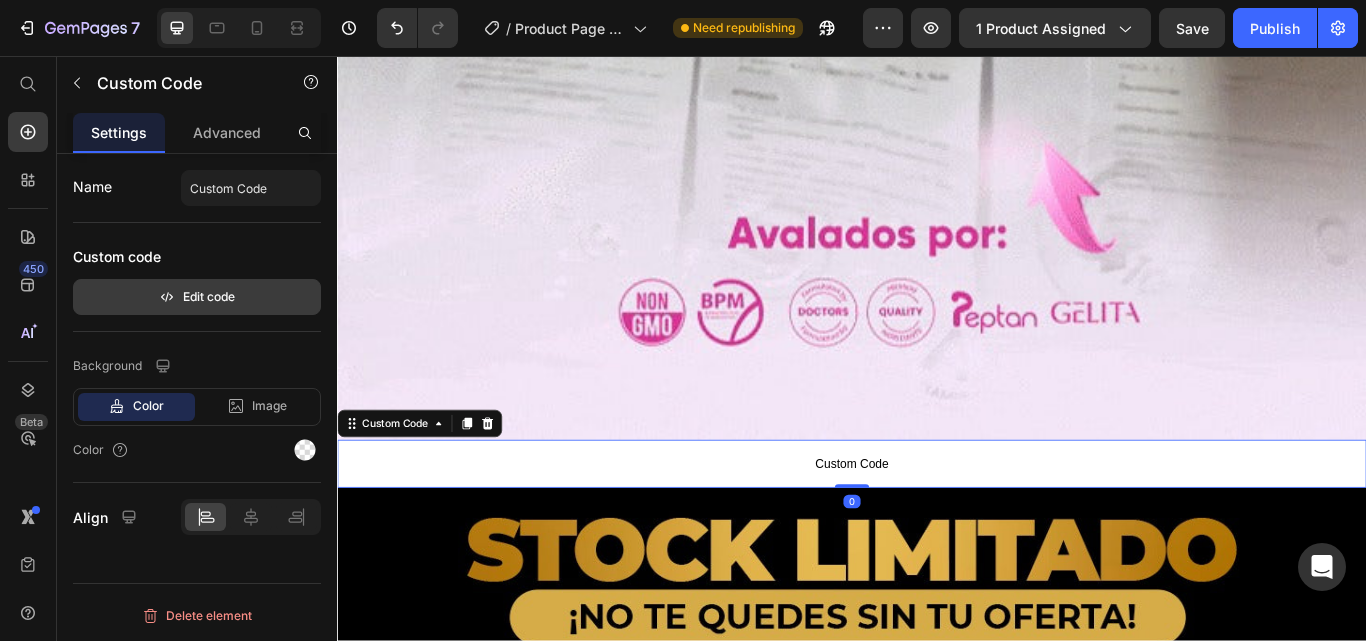 click on "Edit code" at bounding box center (197, 297) 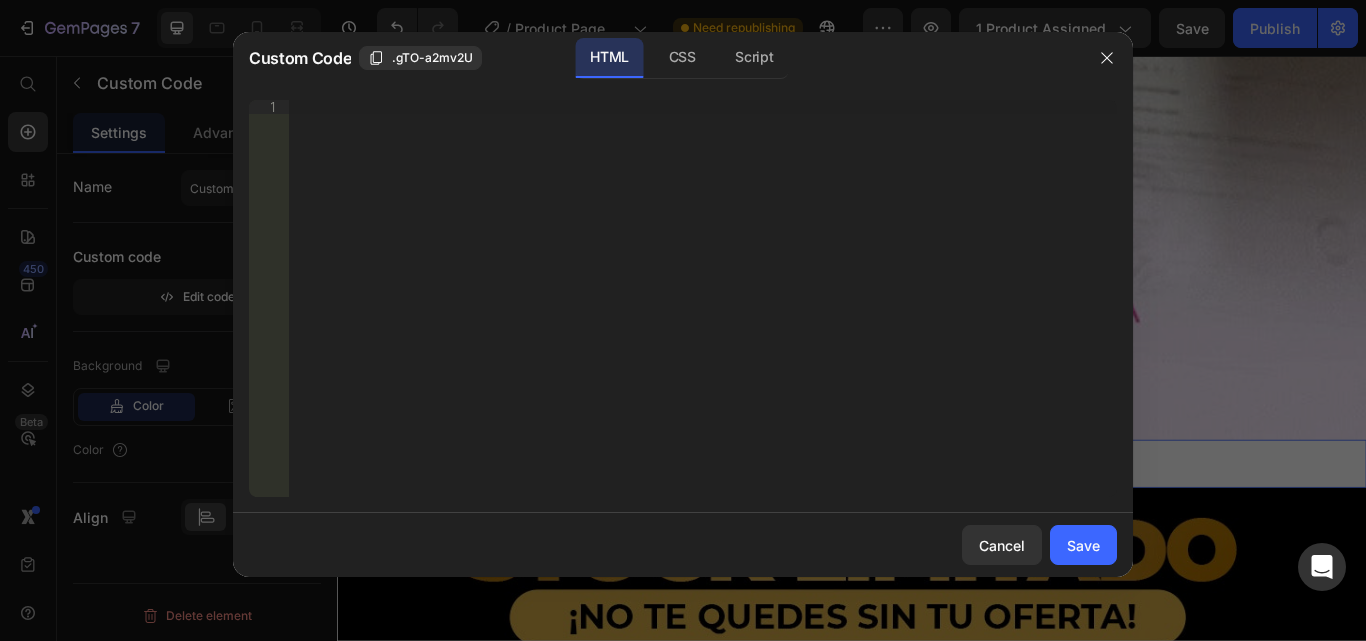 click on "Insert the 3rd-party installation code, HTML code, or Liquid code to display custom content." at bounding box center (703, 312) 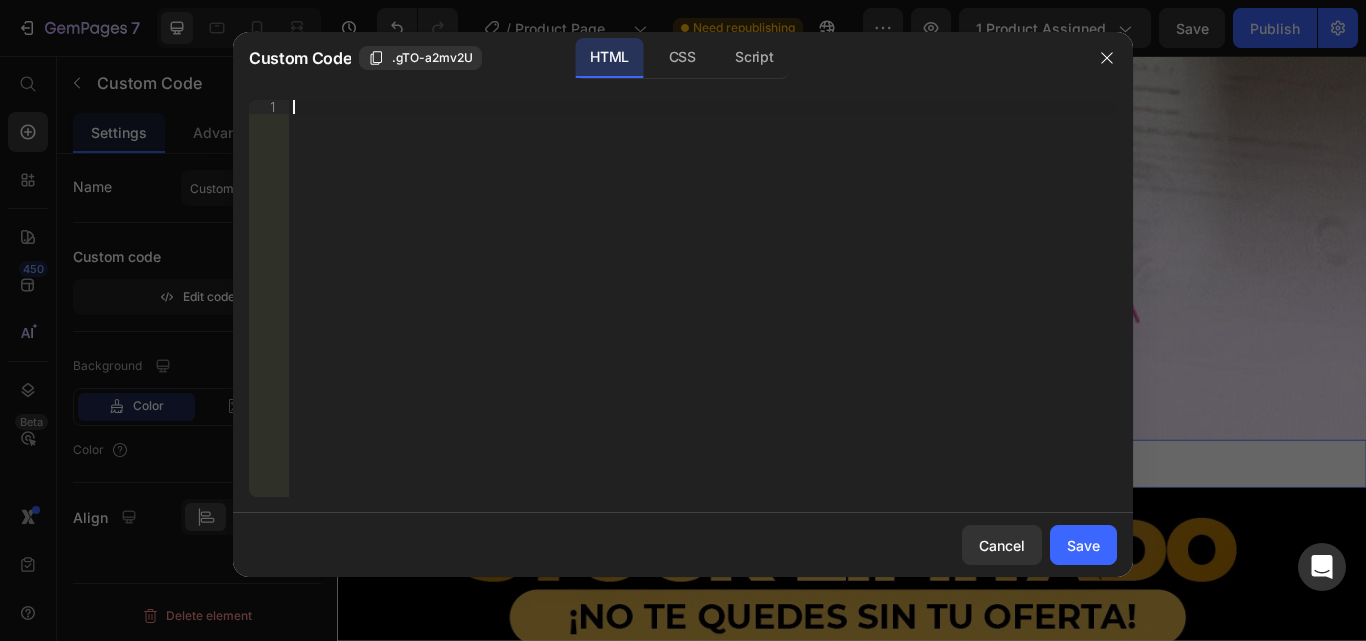paste on "<div class="_rsi-cod-form-is-gempage"></div><div class="_rsi-cod-form-gempages-button-hook"></div><div id="_rsi-cod-form-embed-custom-hook"></div>" 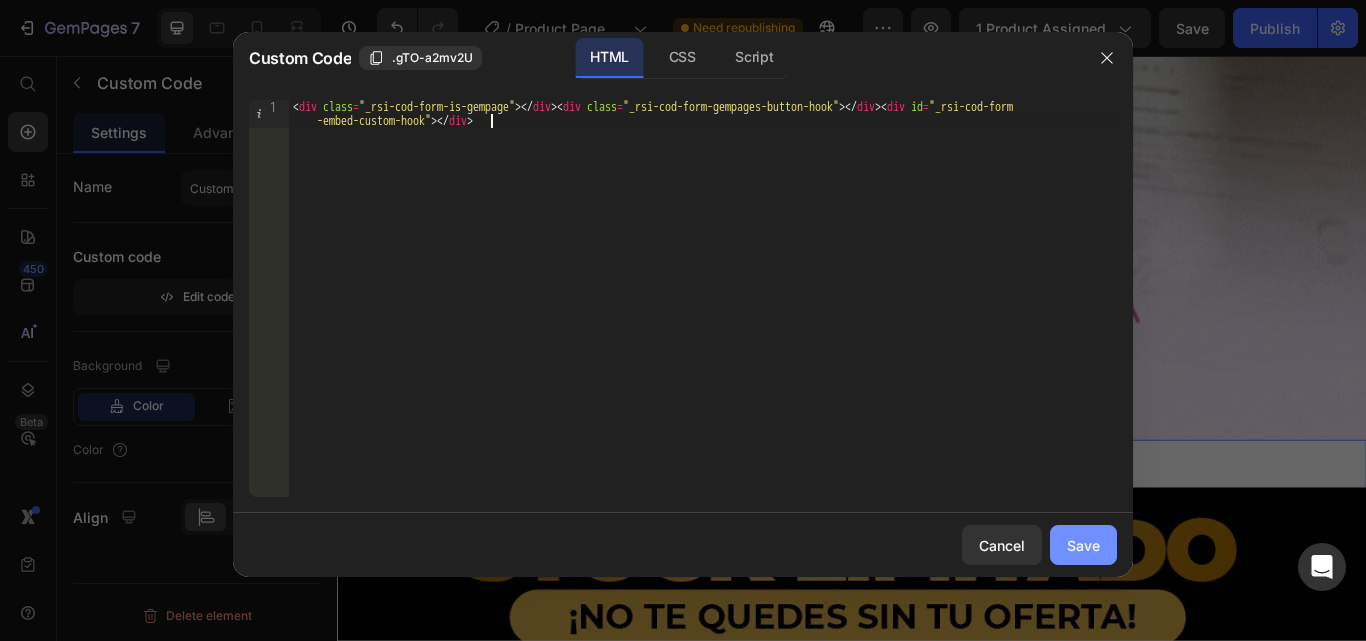 click on "Save" 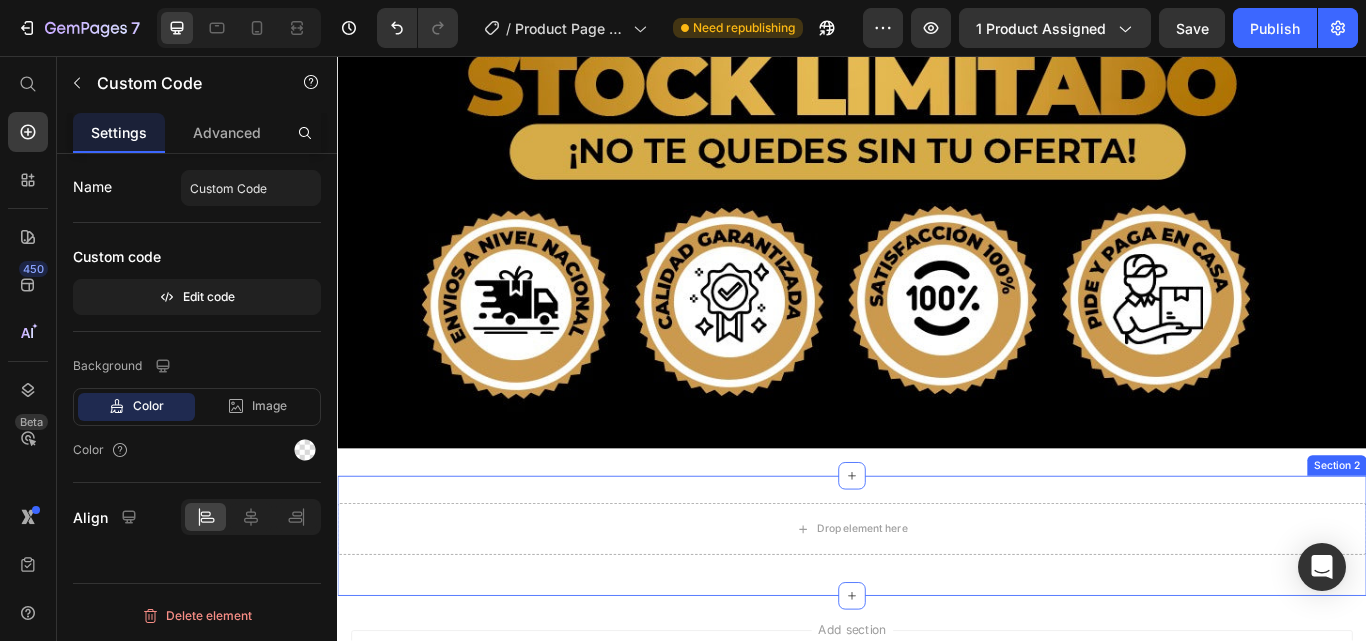 scroll, scrollTop: 14250, scrollLeft: 0, axis: vertical 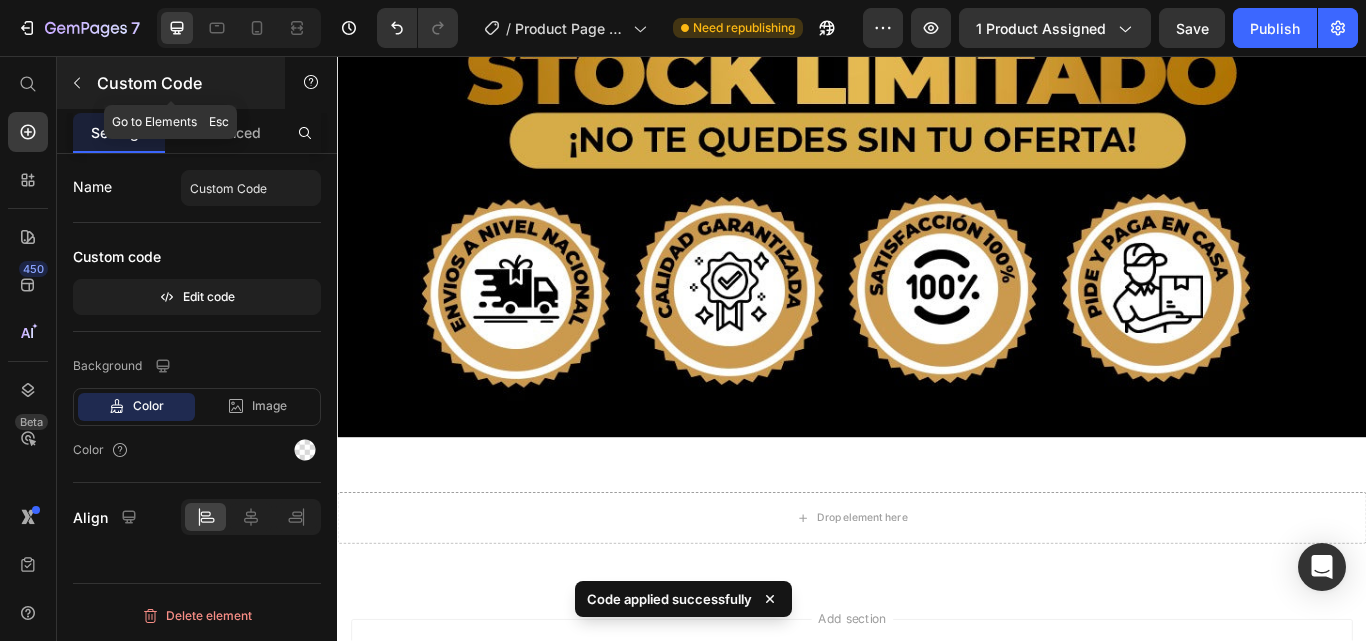 click 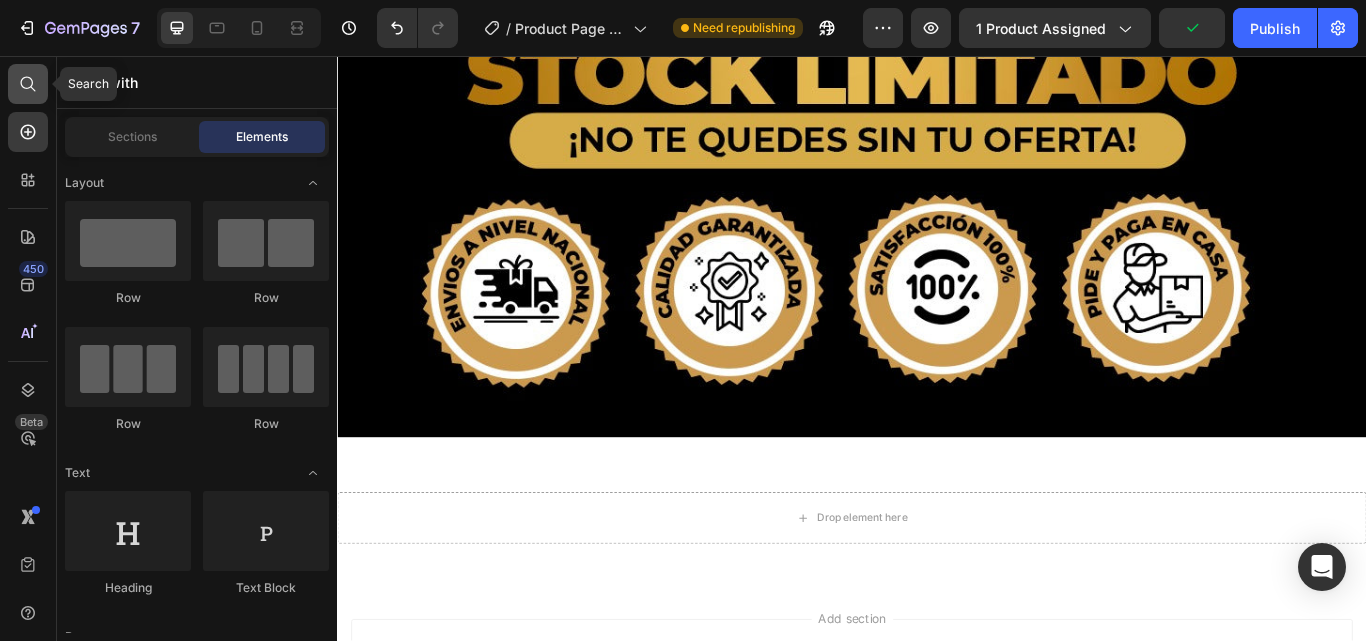 click 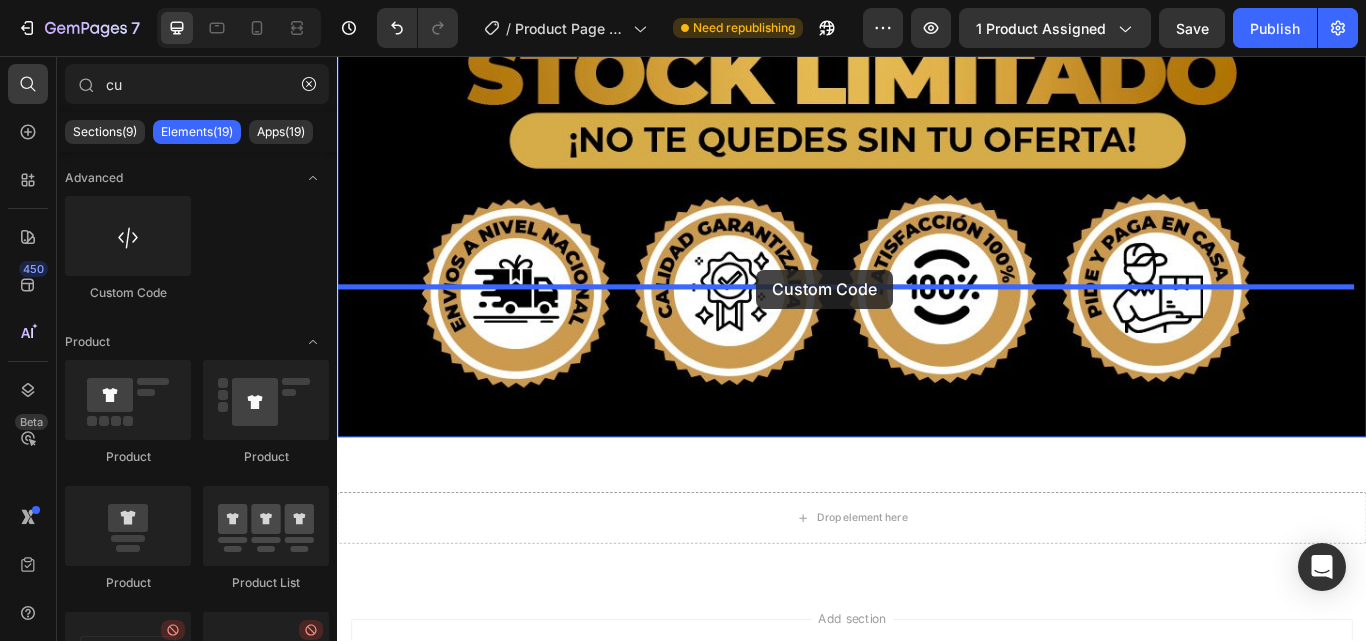 drag, startPoint x: 442, startPoint y: 280, endPoint x: 826, endPoint y: 305, distance: 384.81293 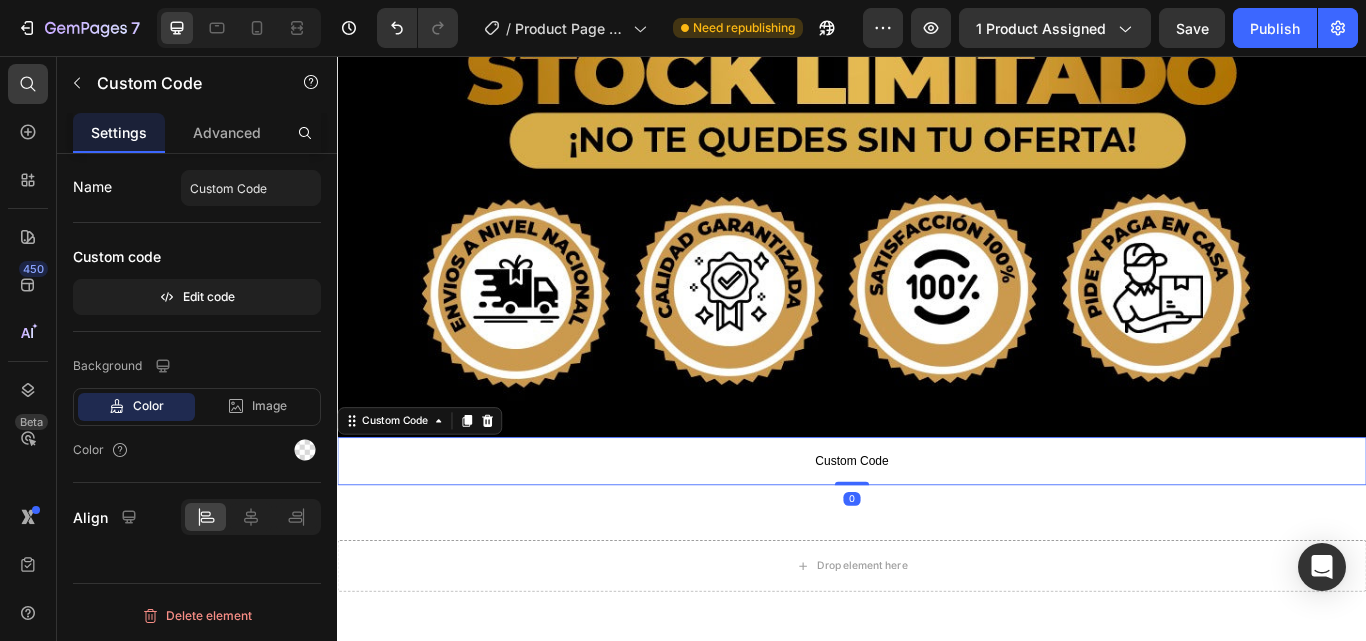 click on "Custom Code" at bounding box center [937, 529] 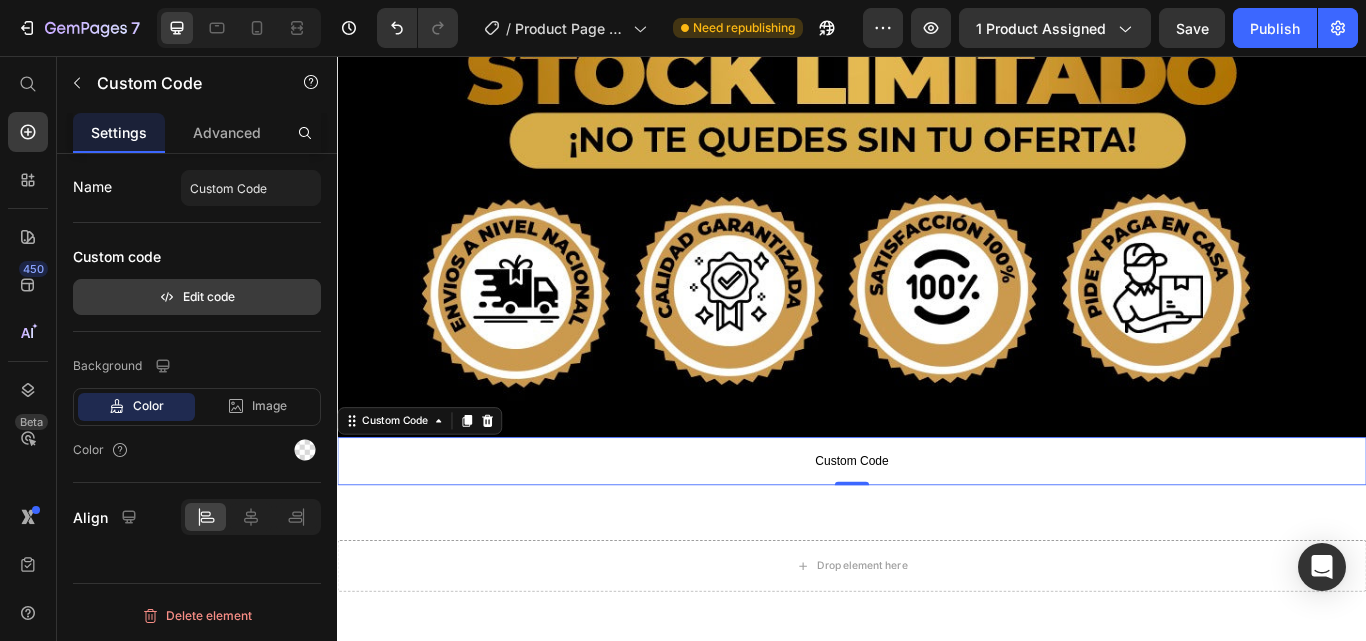 click on "Edit code" at bounding box center (197, 297) 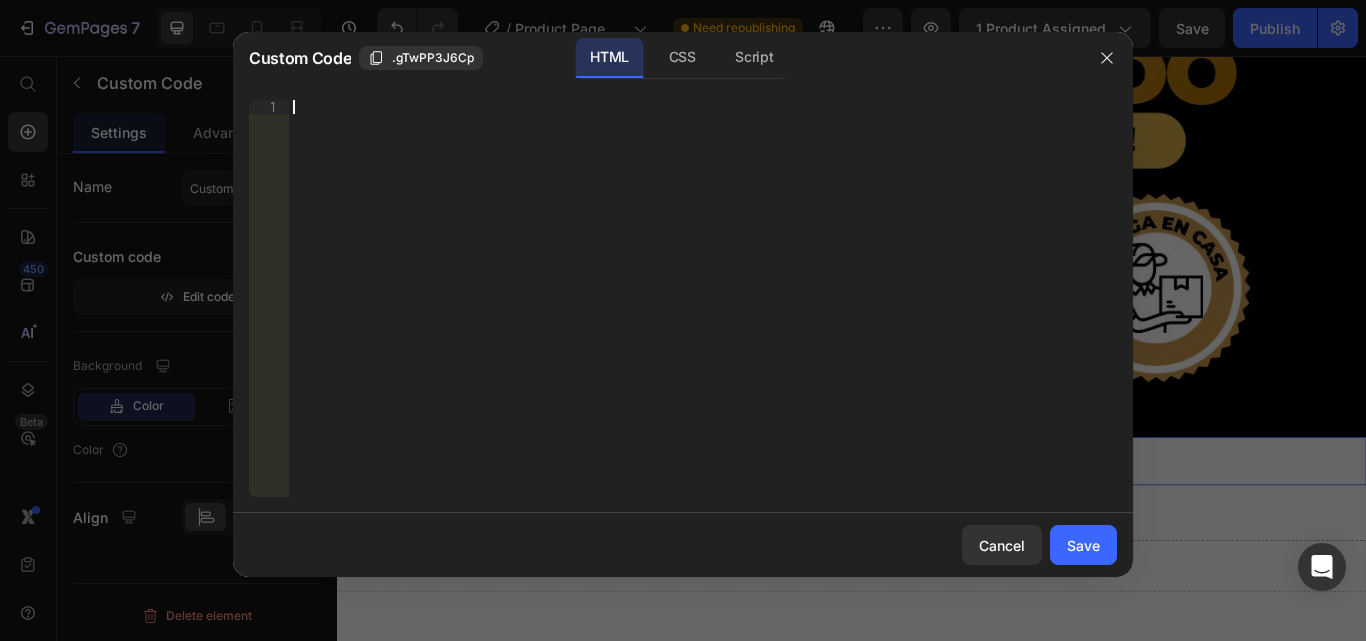 click on "Insert the 3rd-party installation code, HTML code, or Liquid code to display custom content." at bounding box center (703, 312) 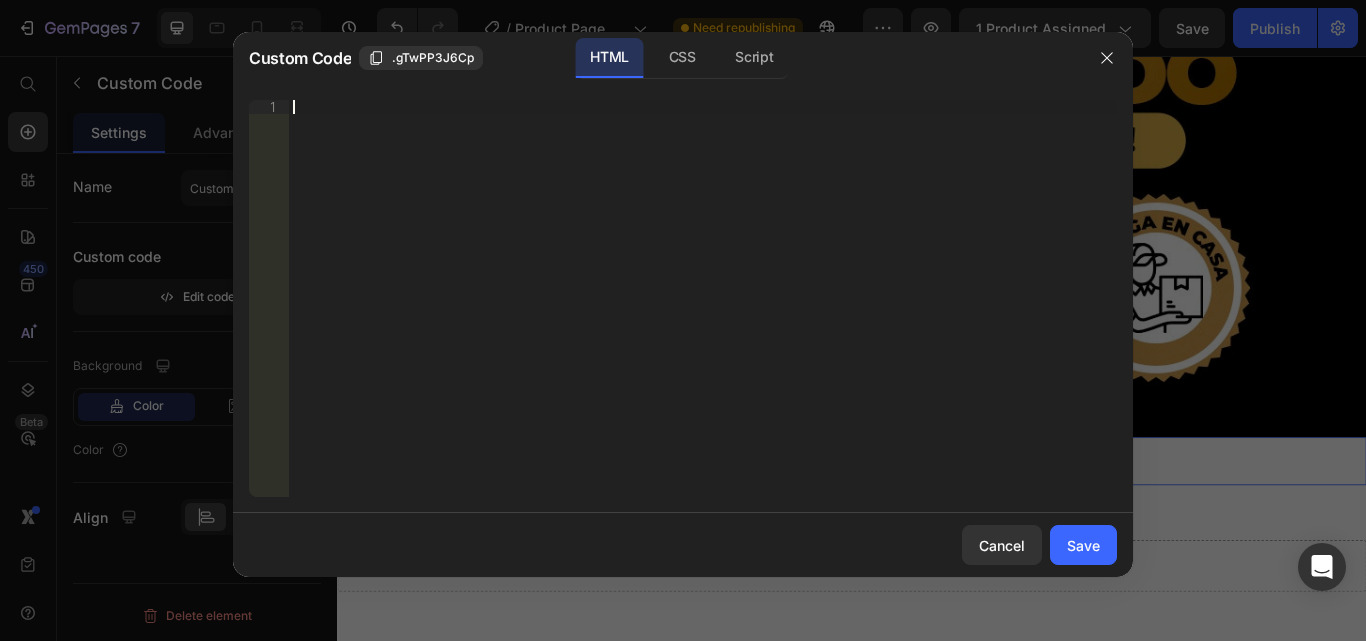 paste on "<div class="_rsi-cod-form-is-gempage"></div><div class="_rsi-cod-form-gempages-button-hook"></div><div id="_rsi-cod-form-embed-custom-hook"></div>" 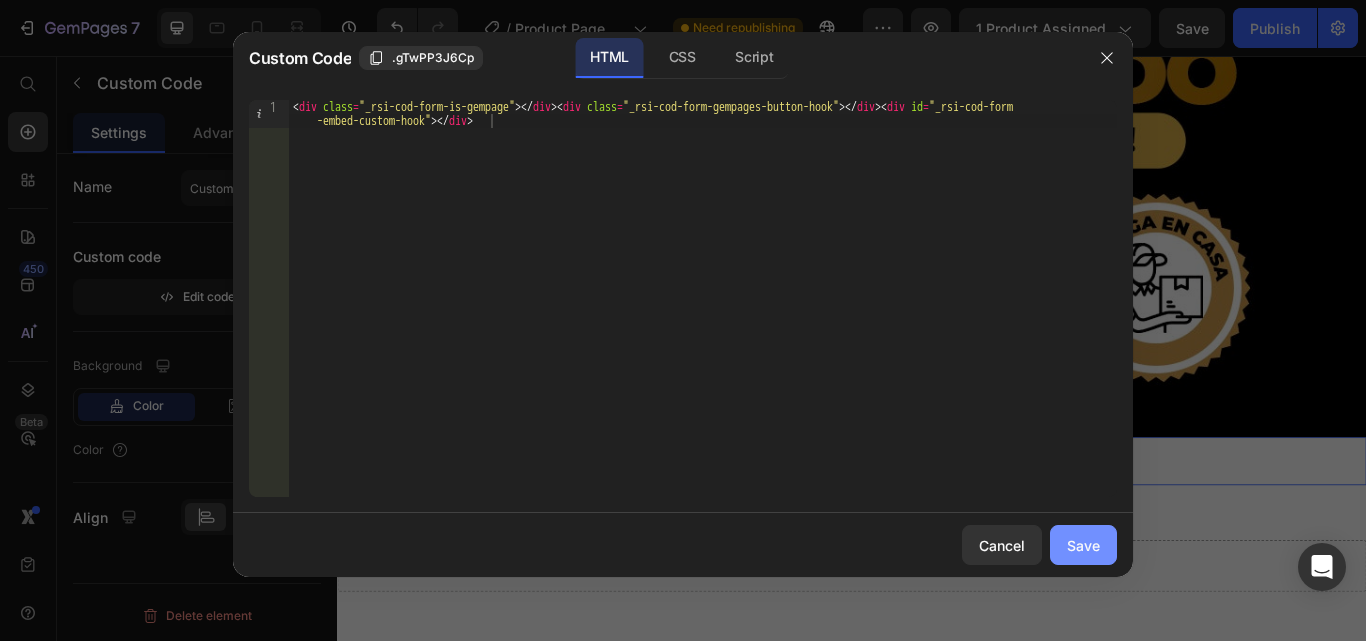 drag, startPoint x: 1077, startPoint y: 547, endPoint x: 862, endPoint y: 572, distance: 216.44861 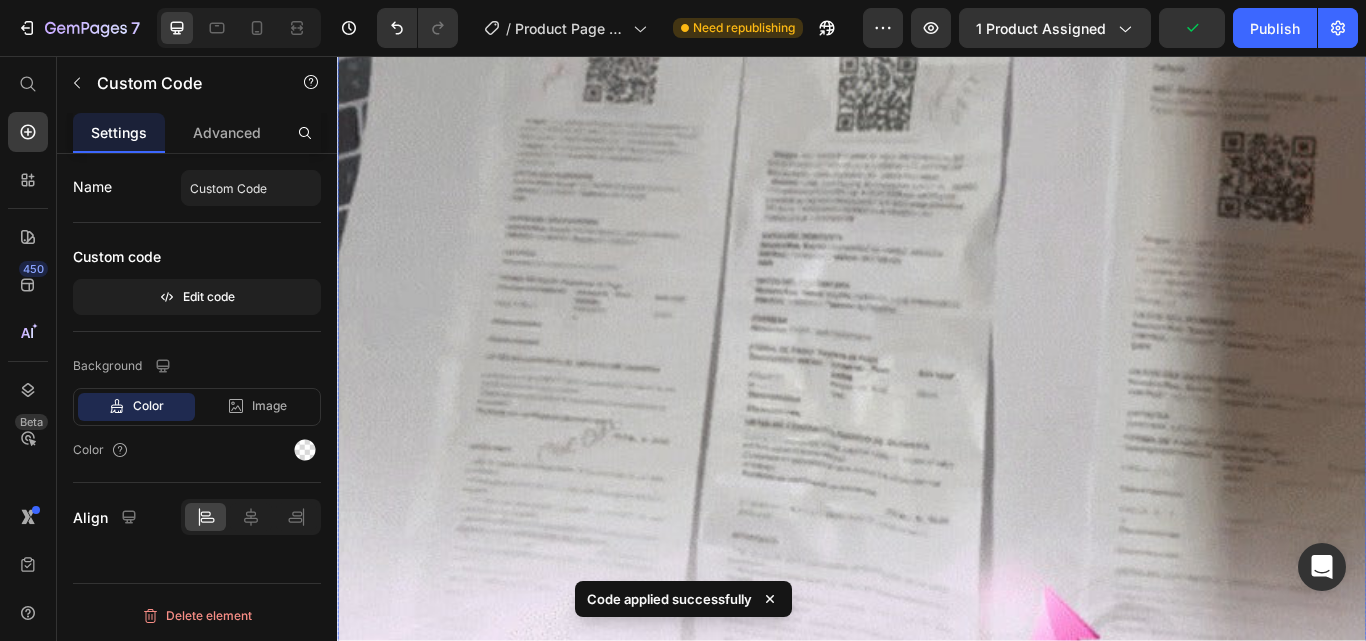 scroll, scrollTop: 13150, scrollLeft: 0, axis: vertical 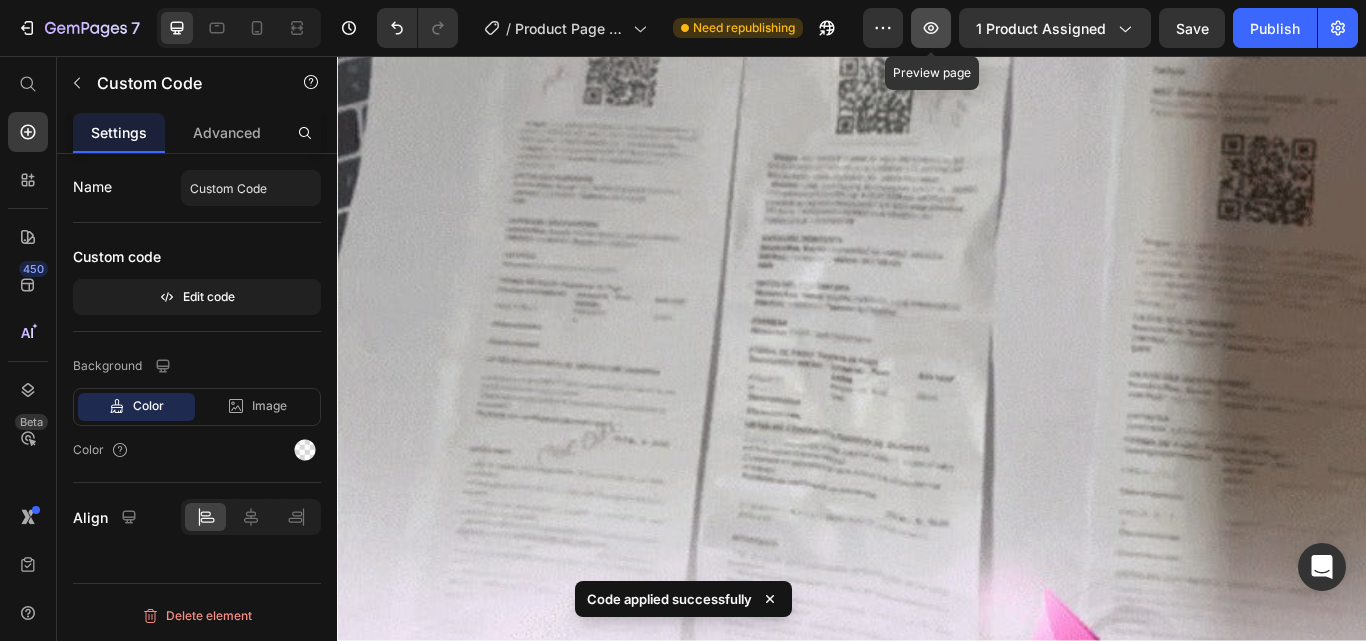 click 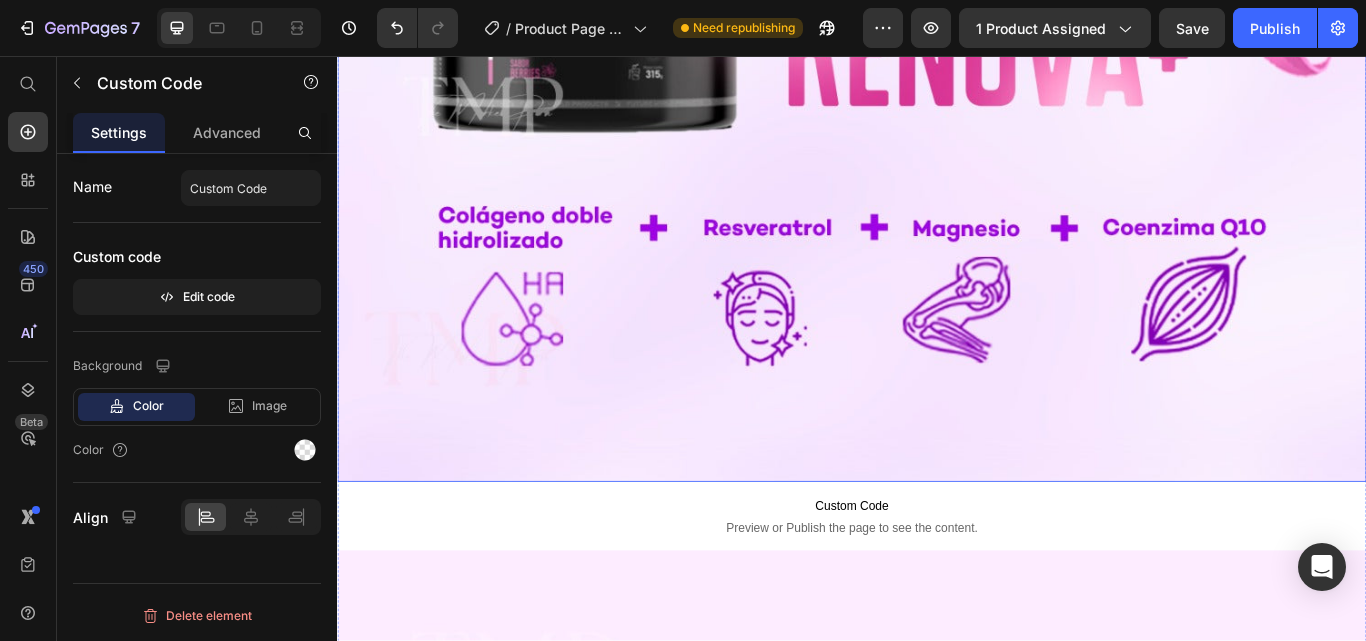 scroll, scrollTop: 1500, scrollLeft: 0, axis: vertical 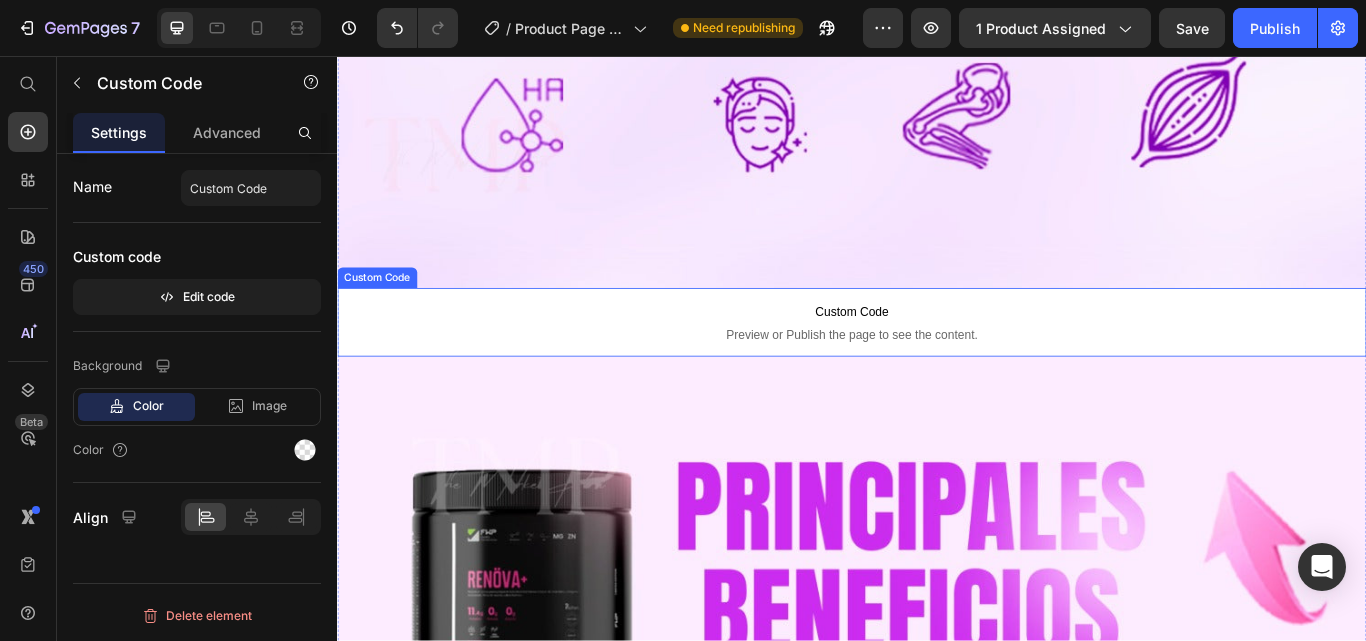 click on "Custom Code" at bounding box center (937, 355) 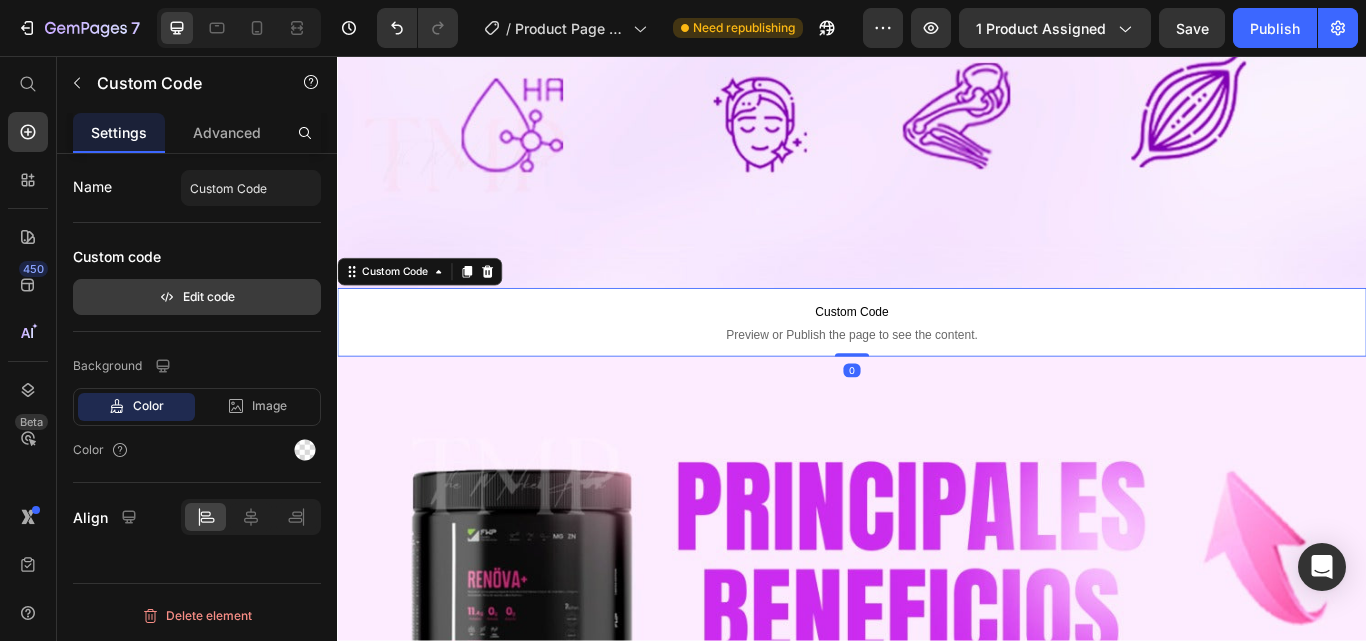click on "Edit code" at bounding box center (197, 297) 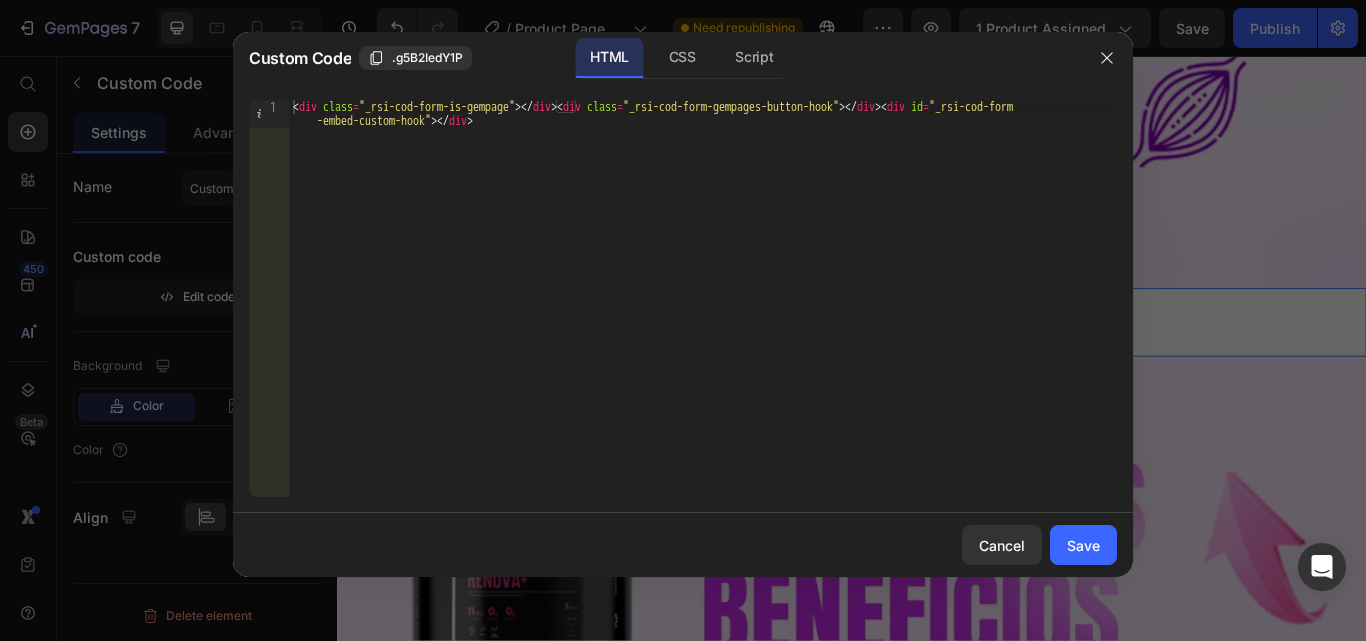 type on "<div class="_rsi-cod-form-is-gempage"></div><div class="_rsi-cod-form-gempages-button-hook"></div><div id="_rsi-cod-form-embed-custom-hook"></div>" 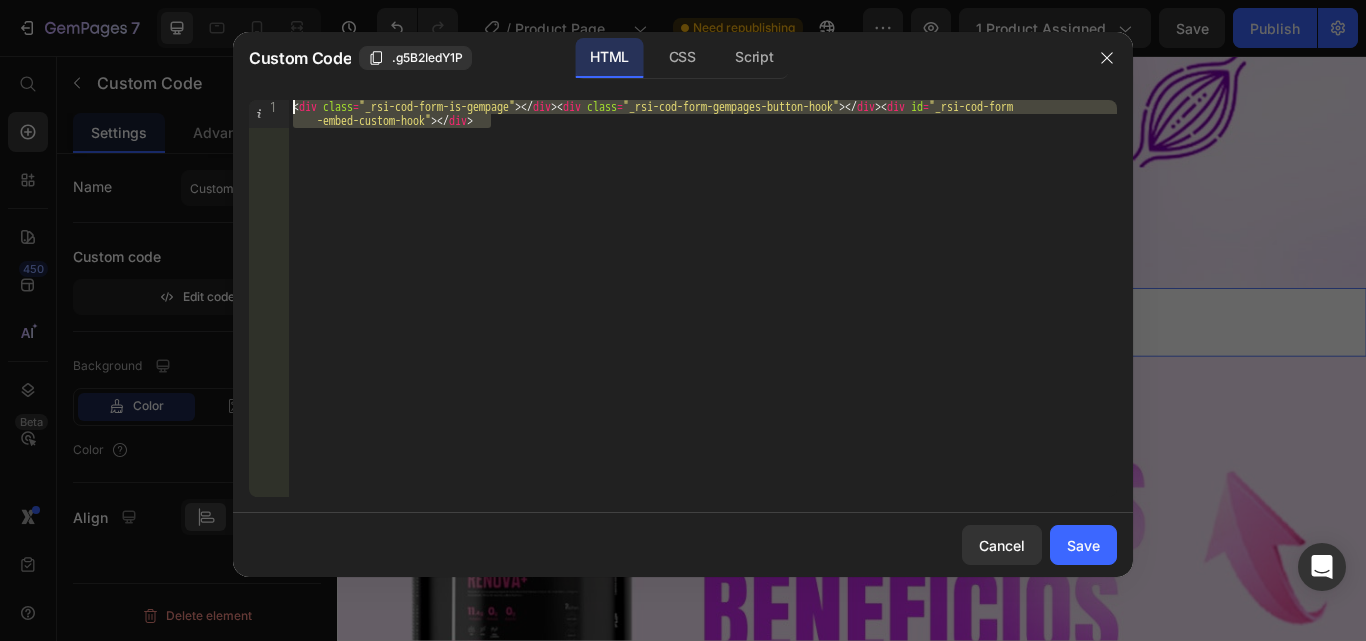 drag, startPoint x: 506, startPoint y: 130, endPoint x: 290, endPoint y: 106, distance: 217.32924 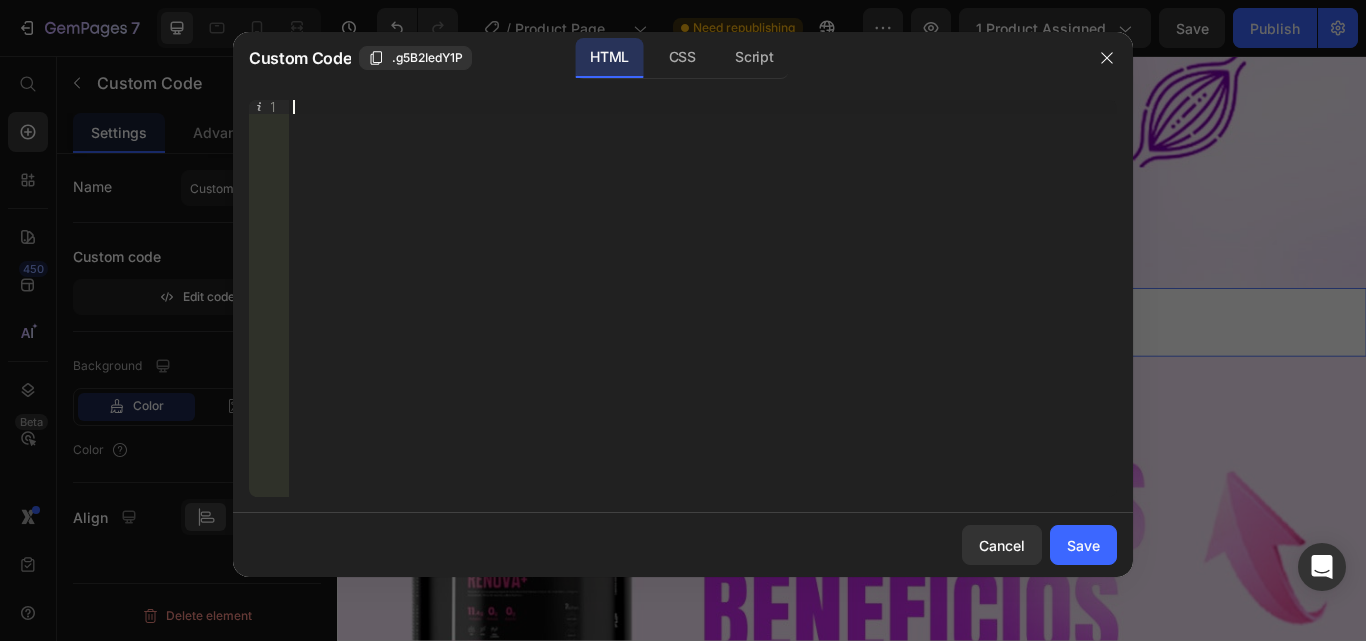 paste on "<div class="_rsi-cod-form-is-gempage"></div><div class="_rsi-cod-form-gempages-button-hook"></div><div id="_rsi-cod-form-embed-custom-hook"></div>" 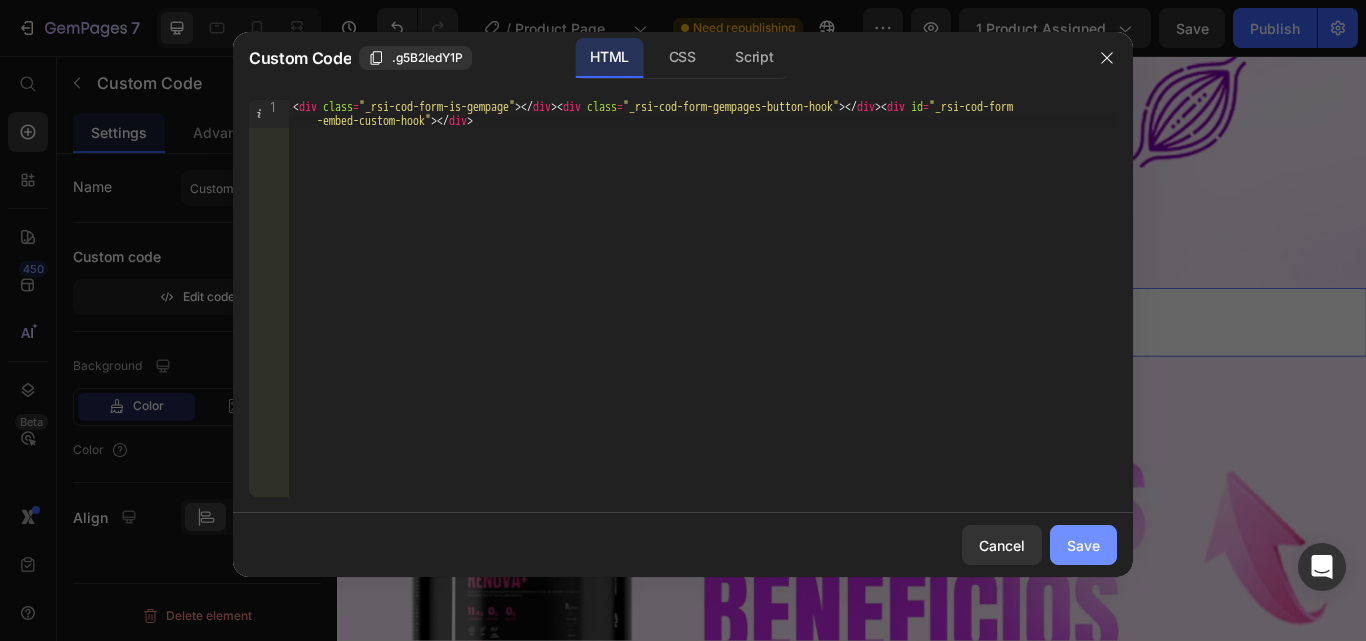 click on "Save" at bounding box center [1083, 545] 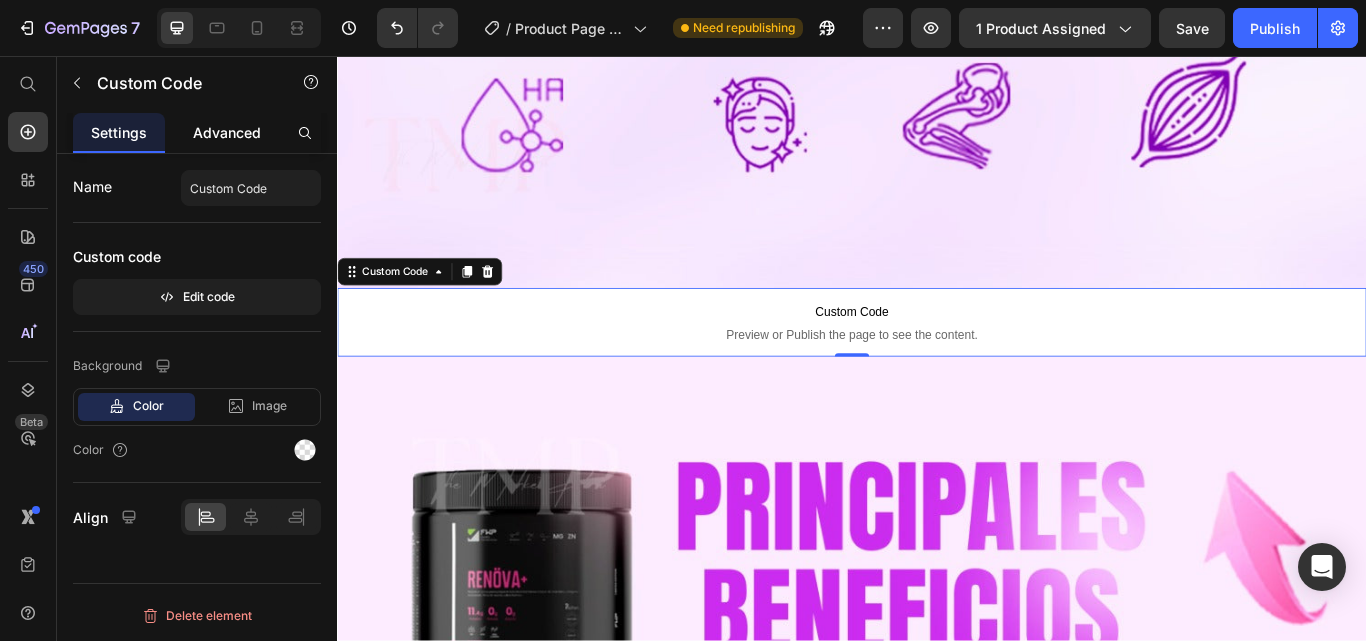 click on "Advanced" at bounding box center [227, 132] 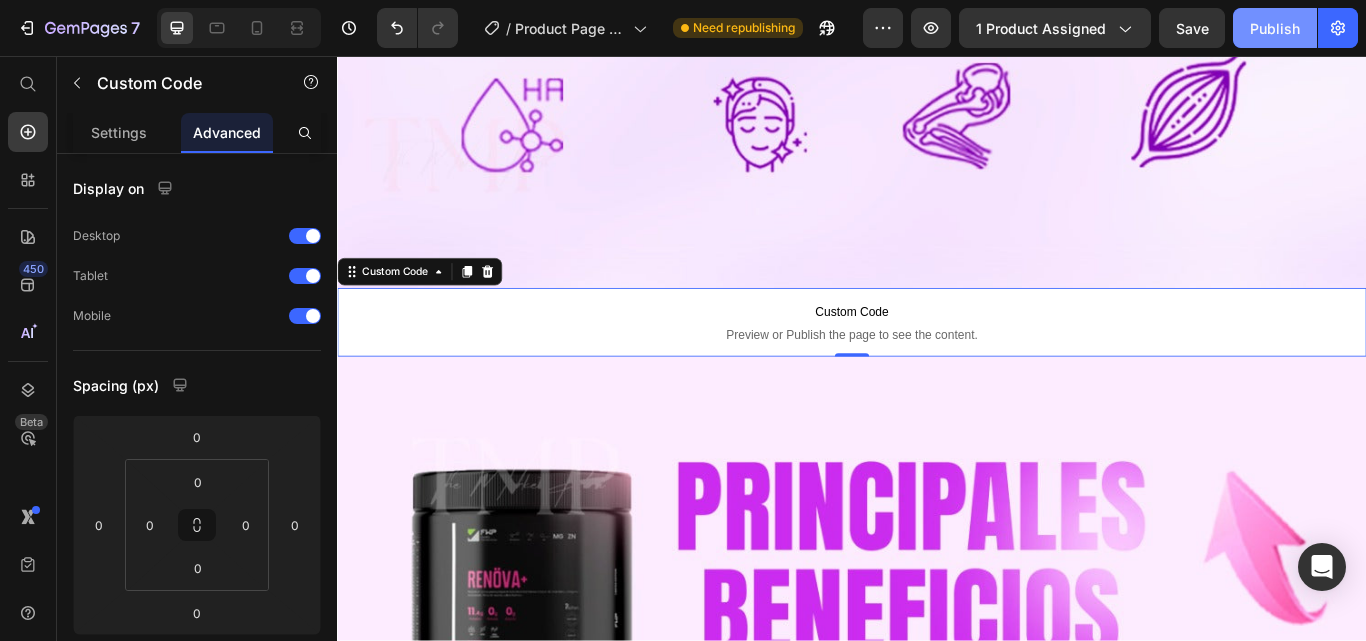 click on "Publish" 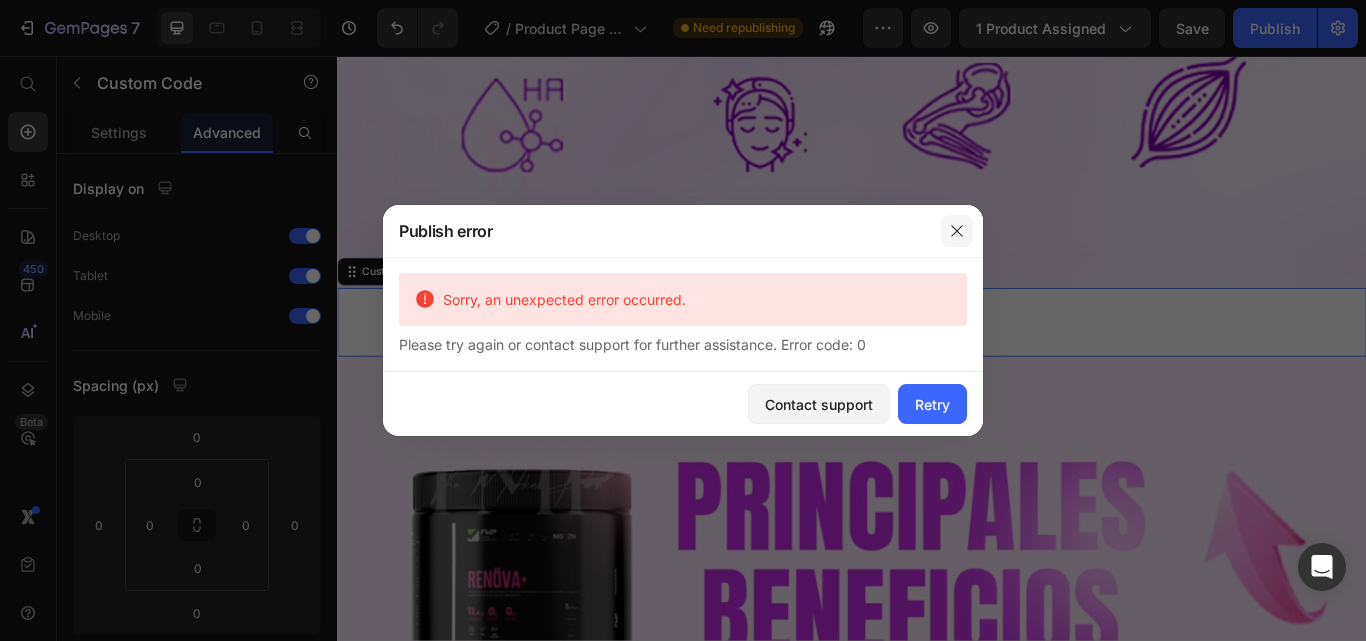 click 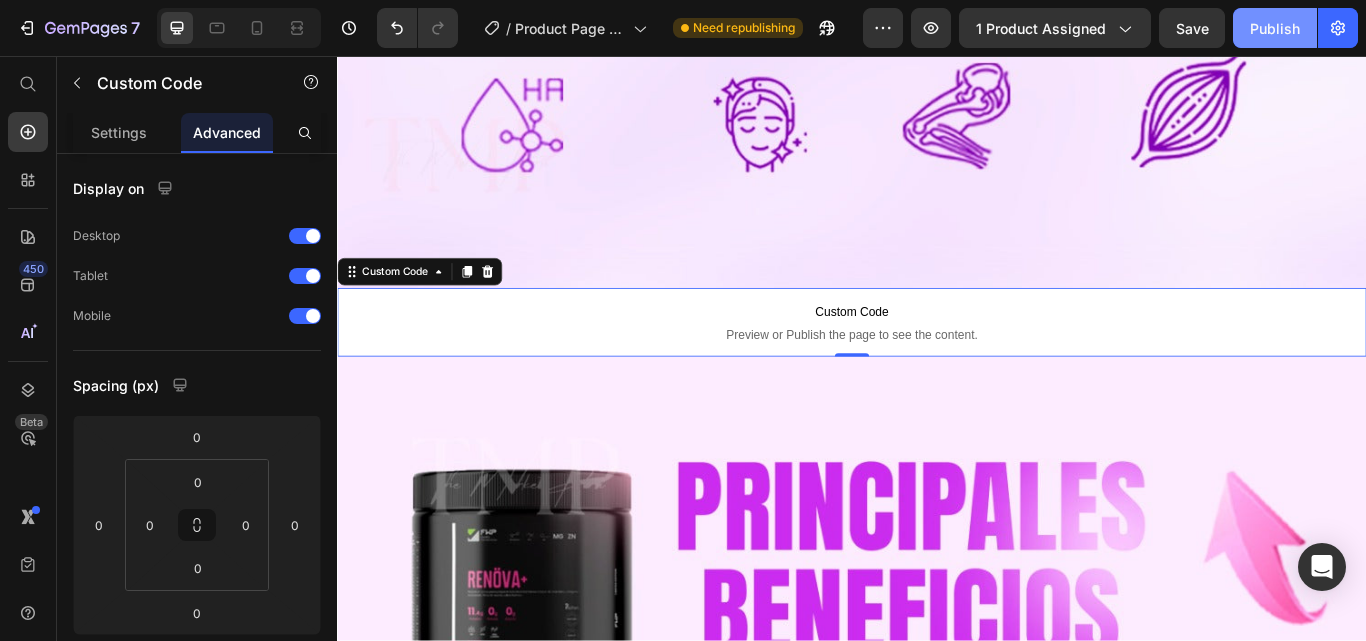 click on "Publish" at bounding box center (1275, 28) 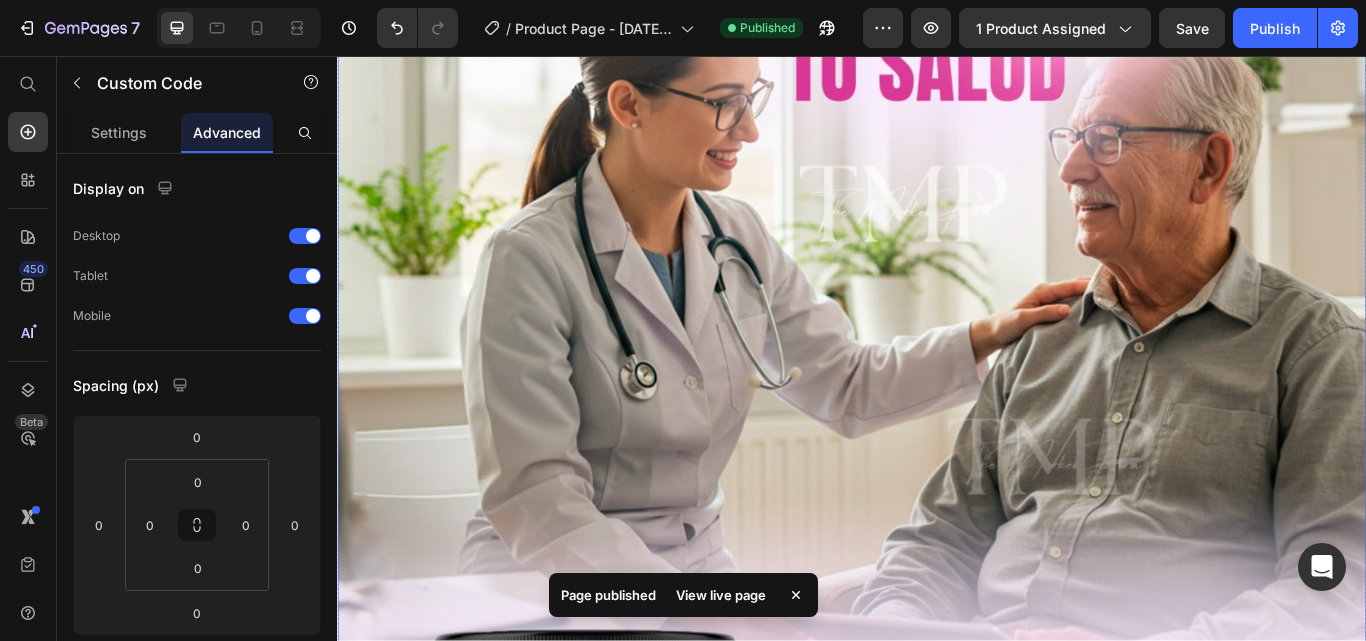 scroll, scrollTop: 0, scrollLeft: 0, axis: both 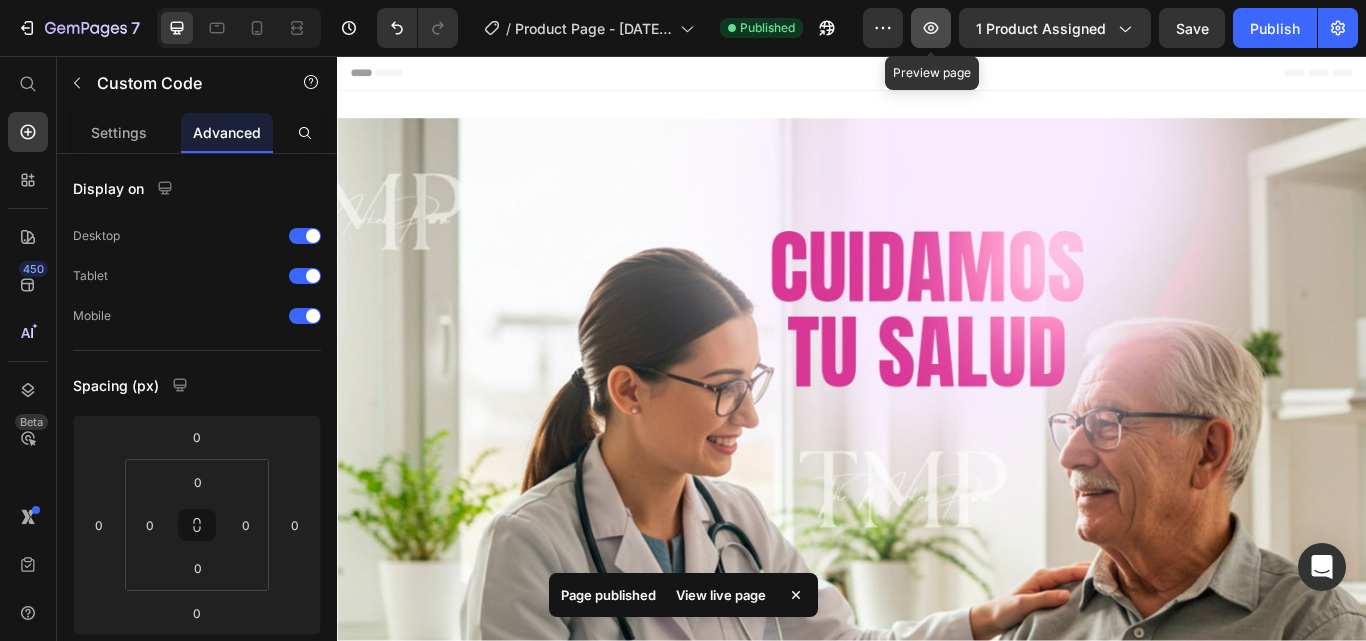 click 